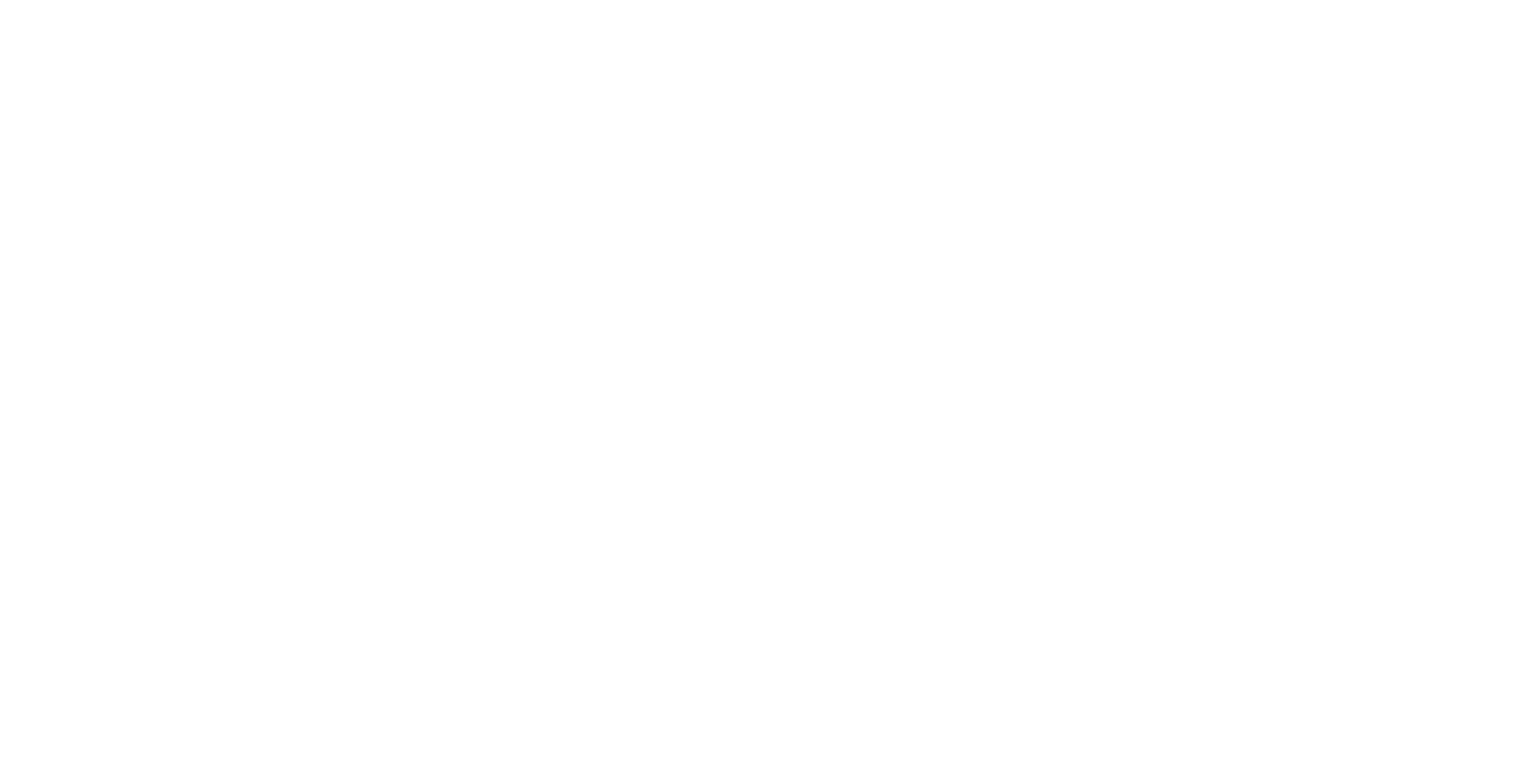 scroll, scrollTop: 0, scrollLeft: 0, axis: both 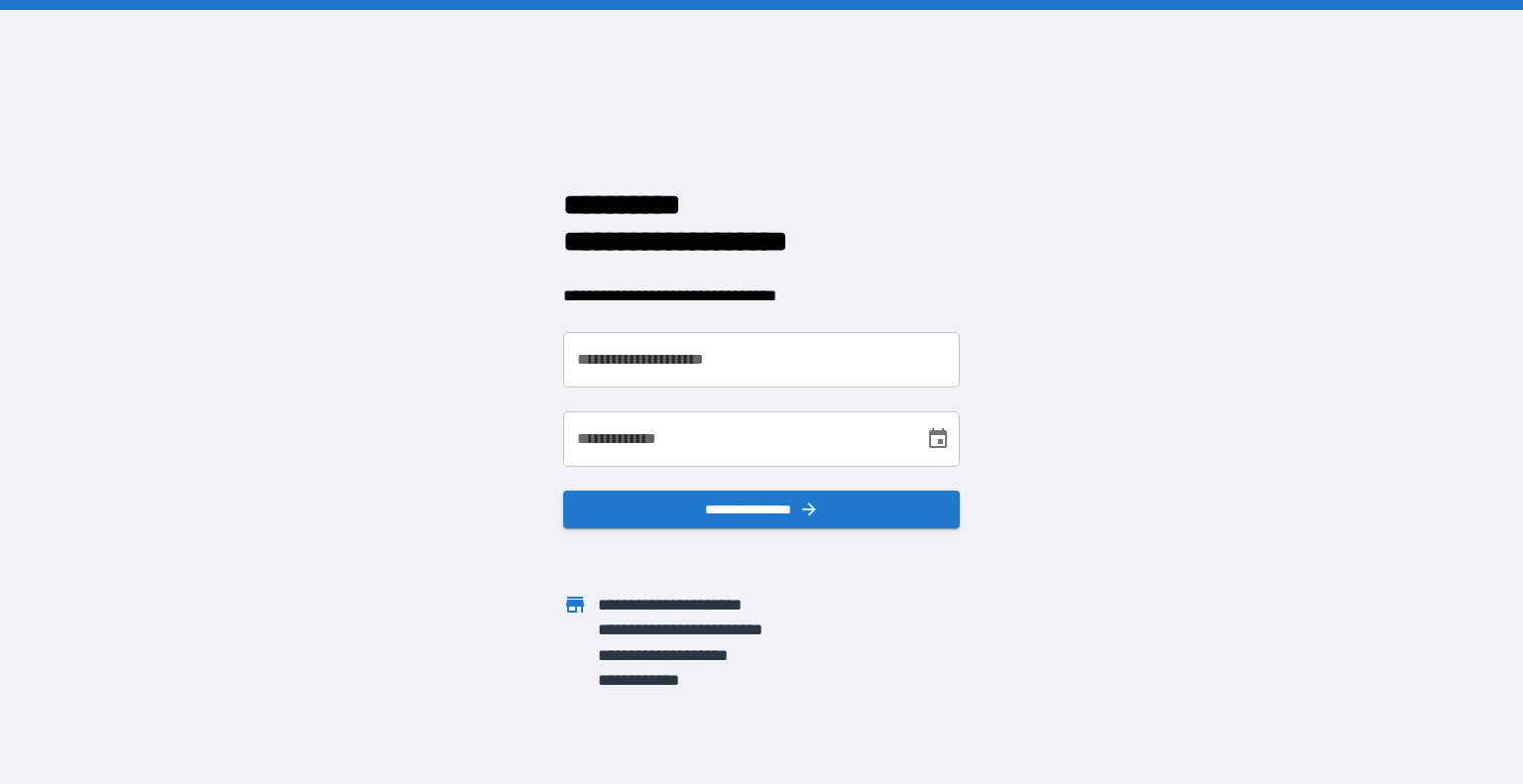 click on "**********" at bounding box center [762, 360] 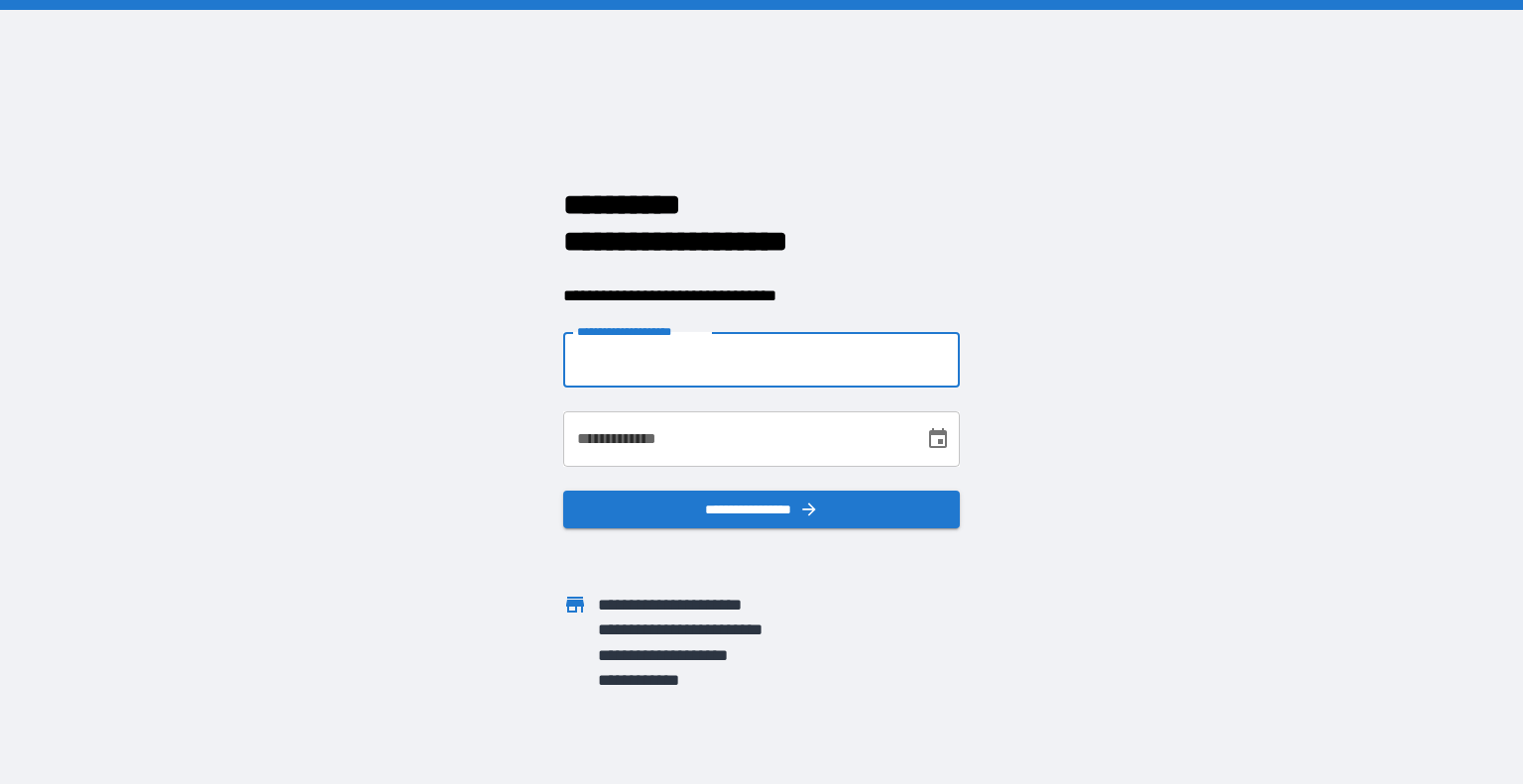 click at bounding box center [960, 360] 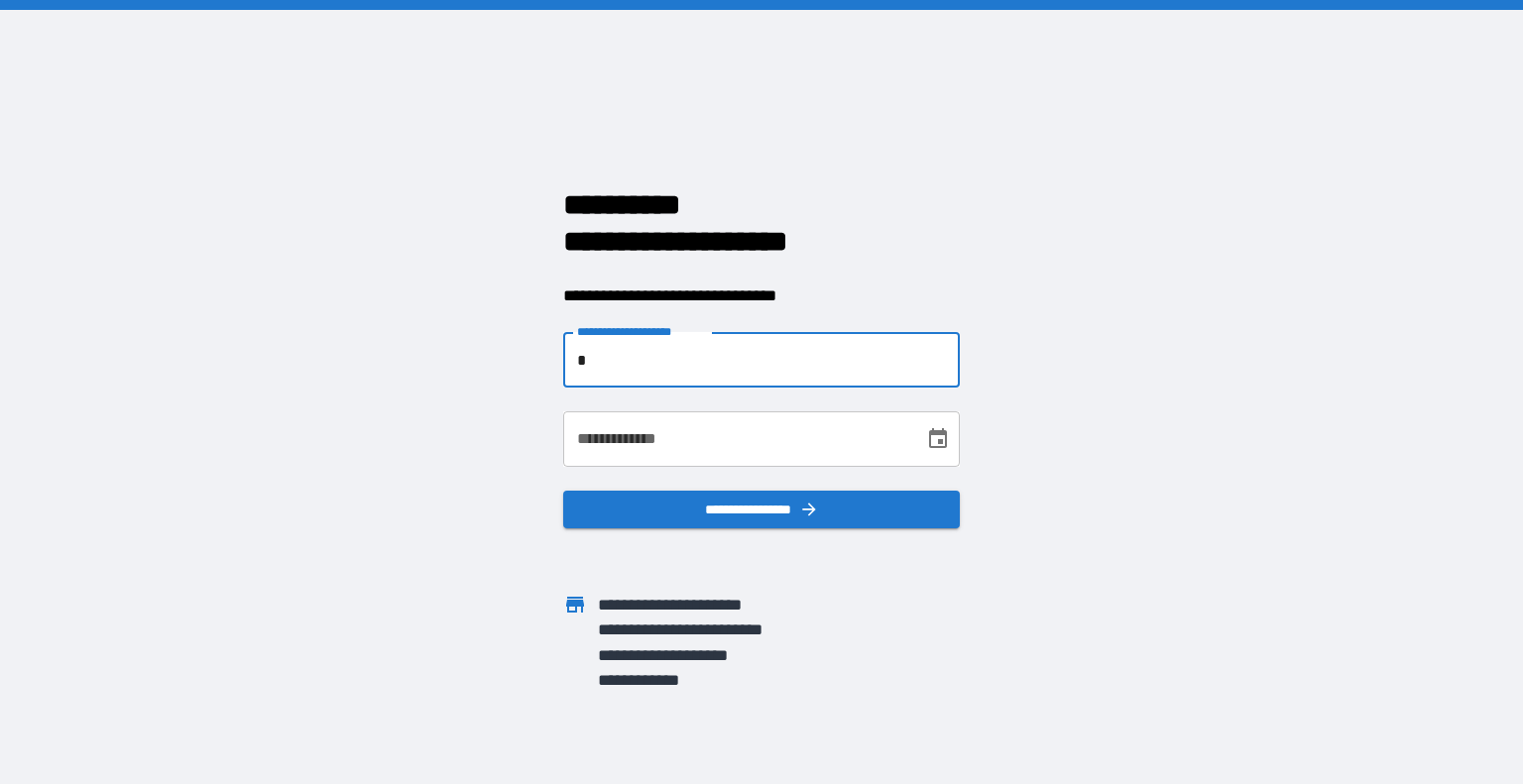 click on "*" at bounding box center (762, 360) 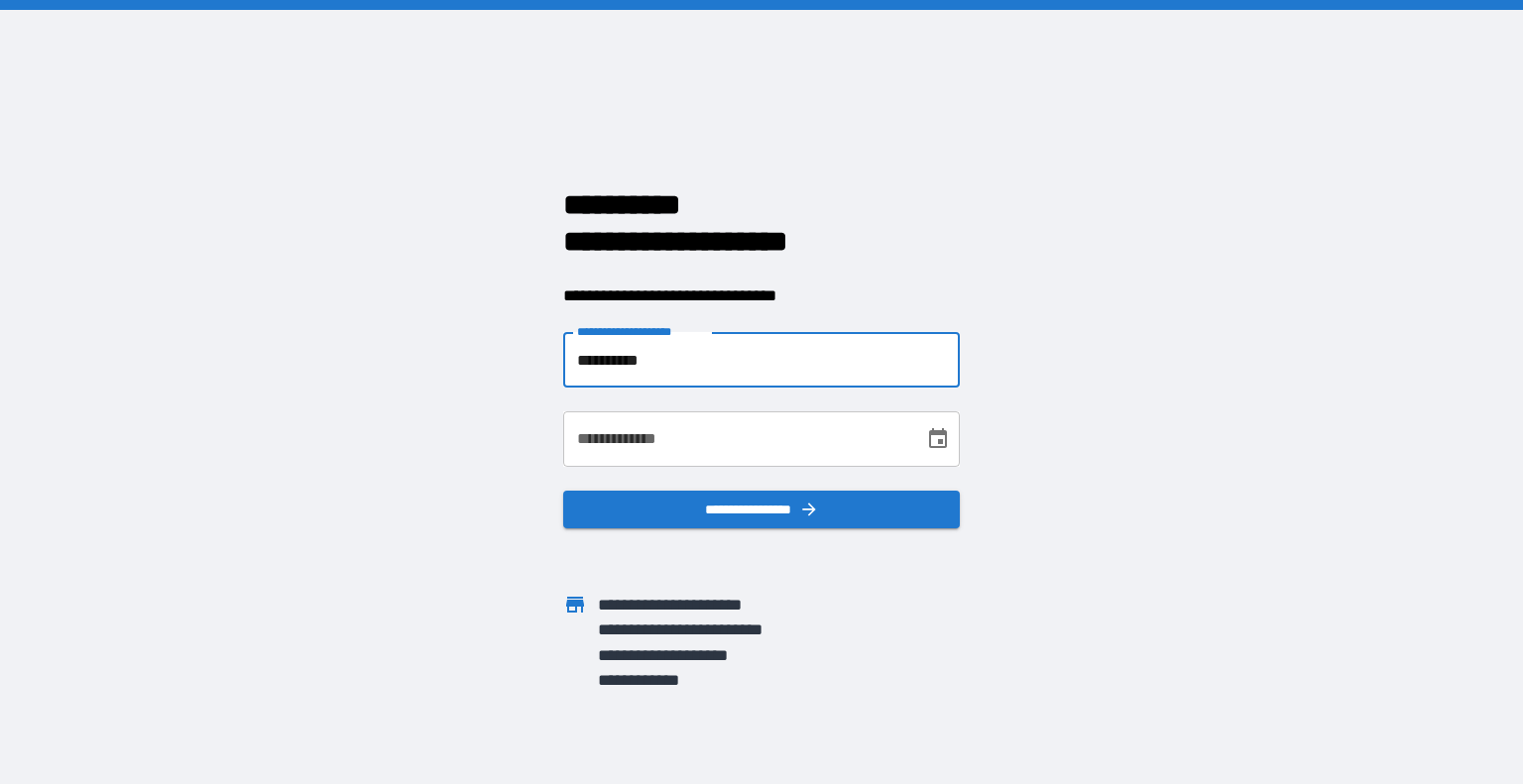type on "**********" 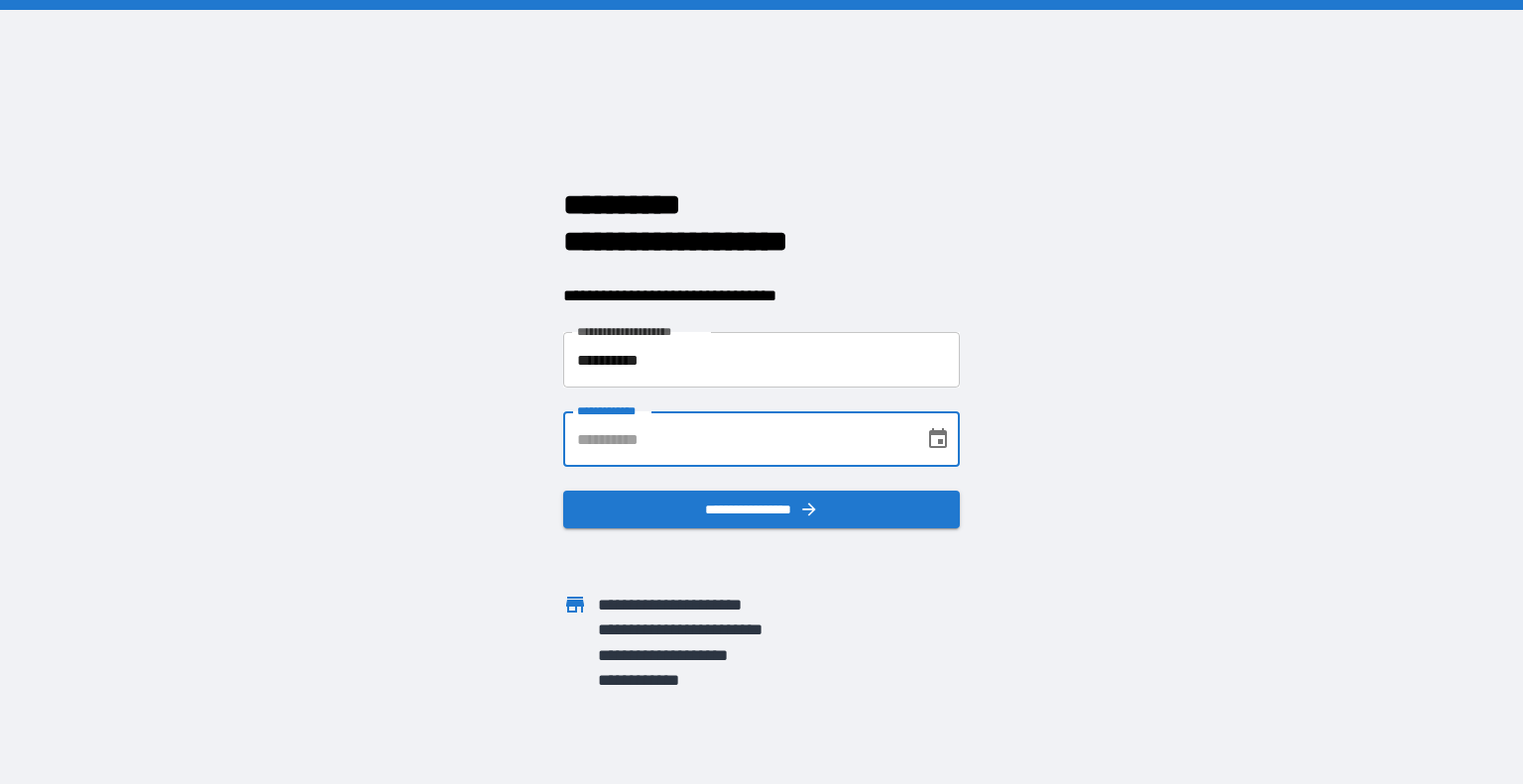 click on "**********" at bounding box center (737, 439) 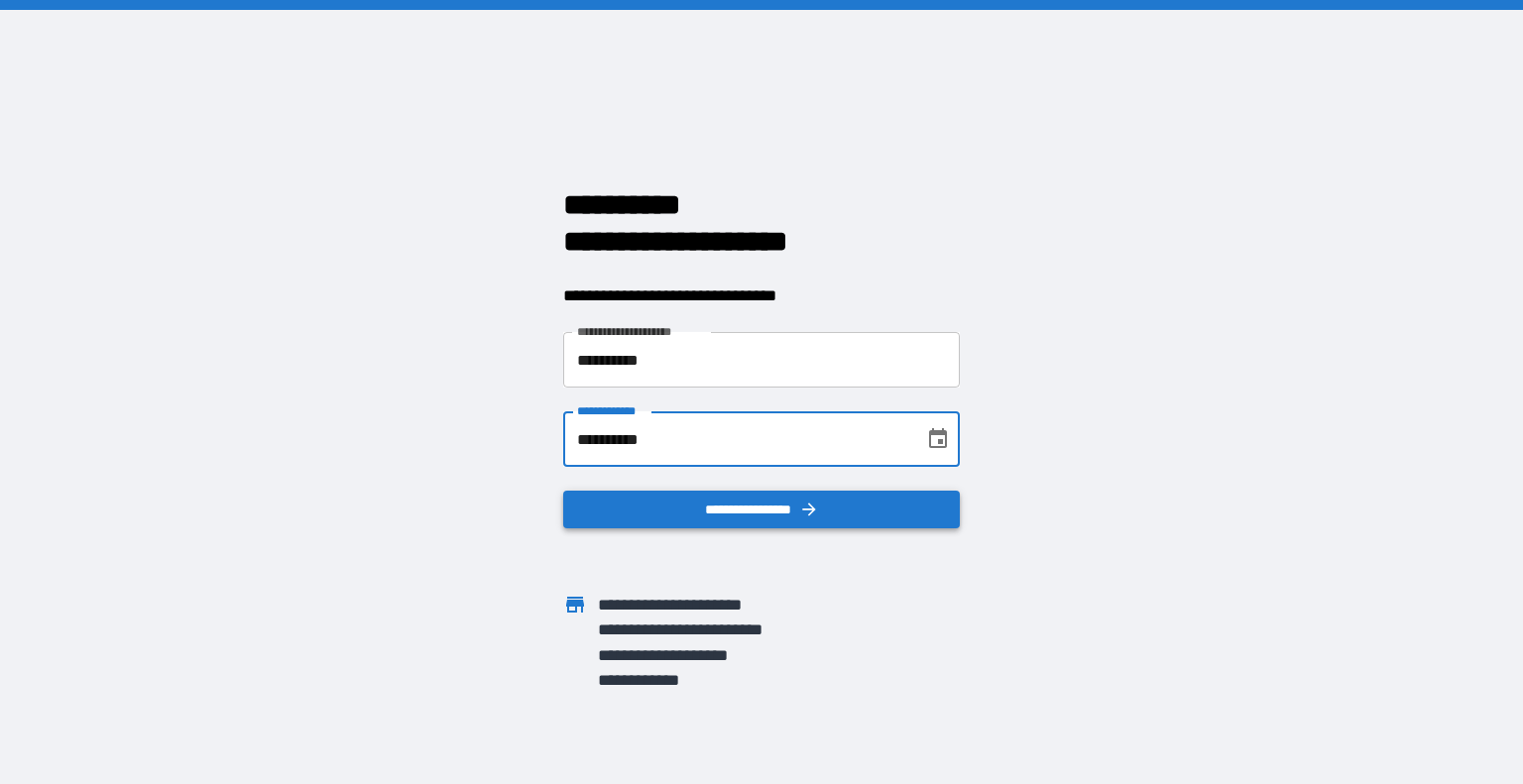 type on "**********" 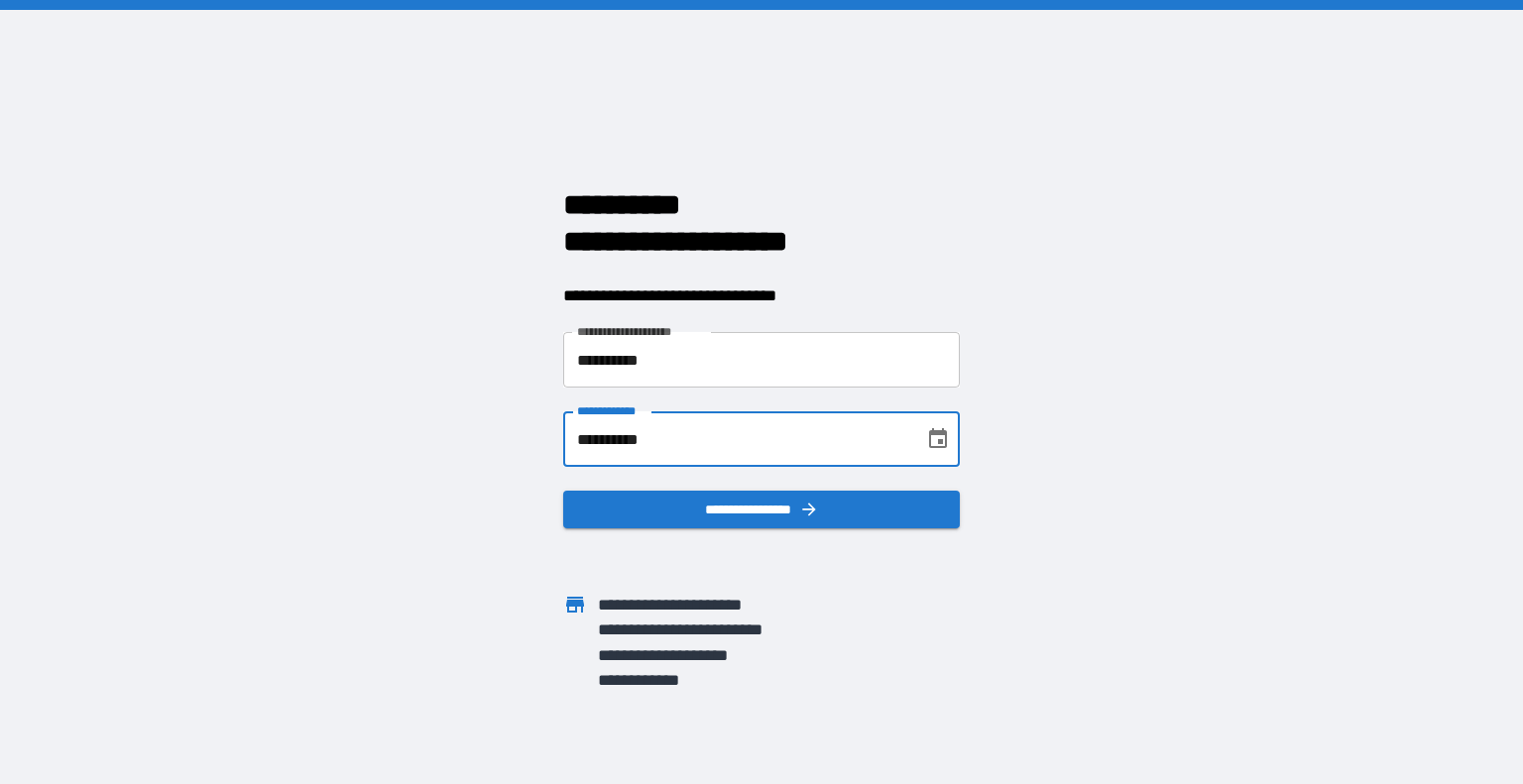 click on "**********" at bounding box center [762, 509] 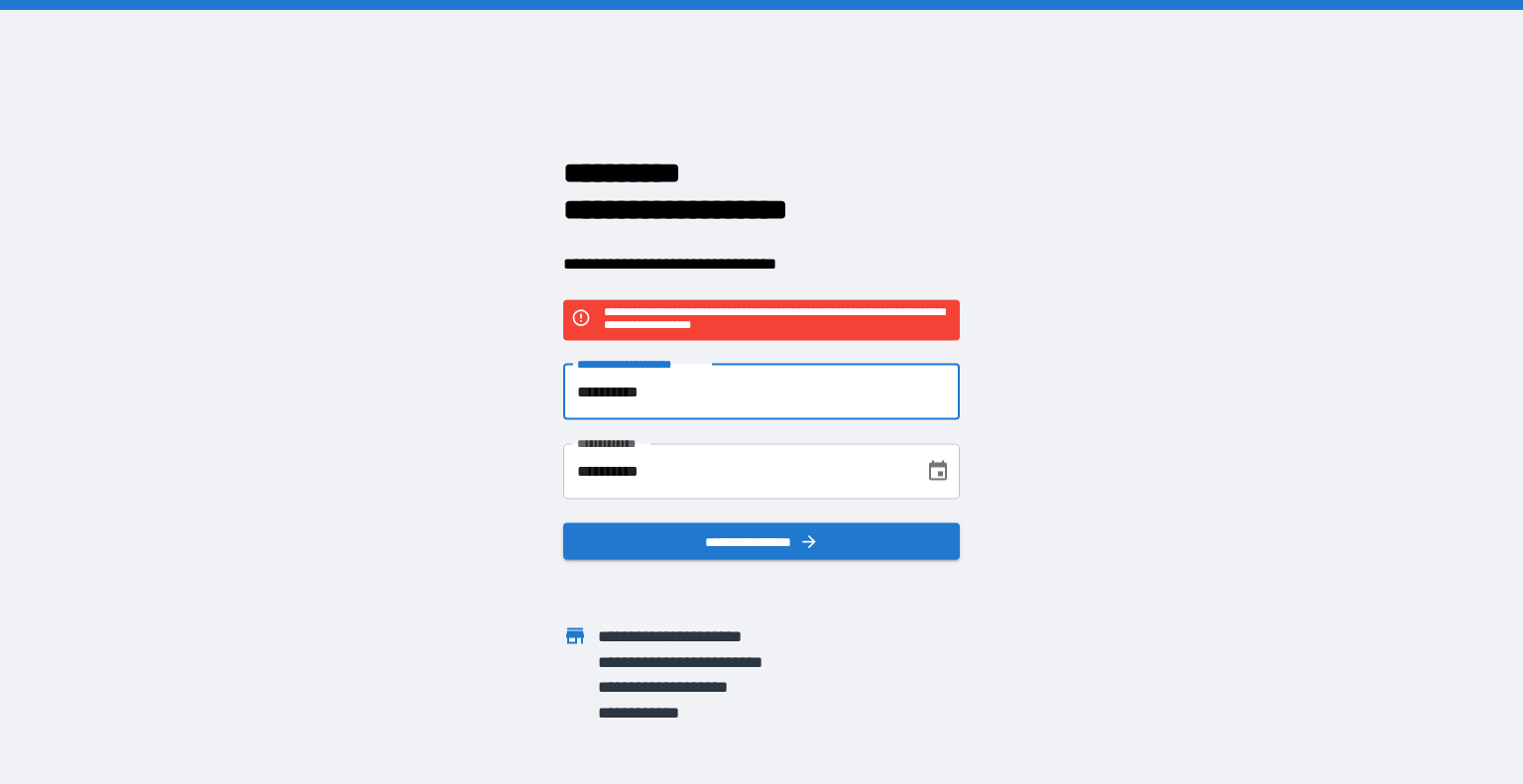 drag, startPoint x: 693, startPoint y: 393, endPoint x: 480, endPoint y: 361, distance: 215.39034 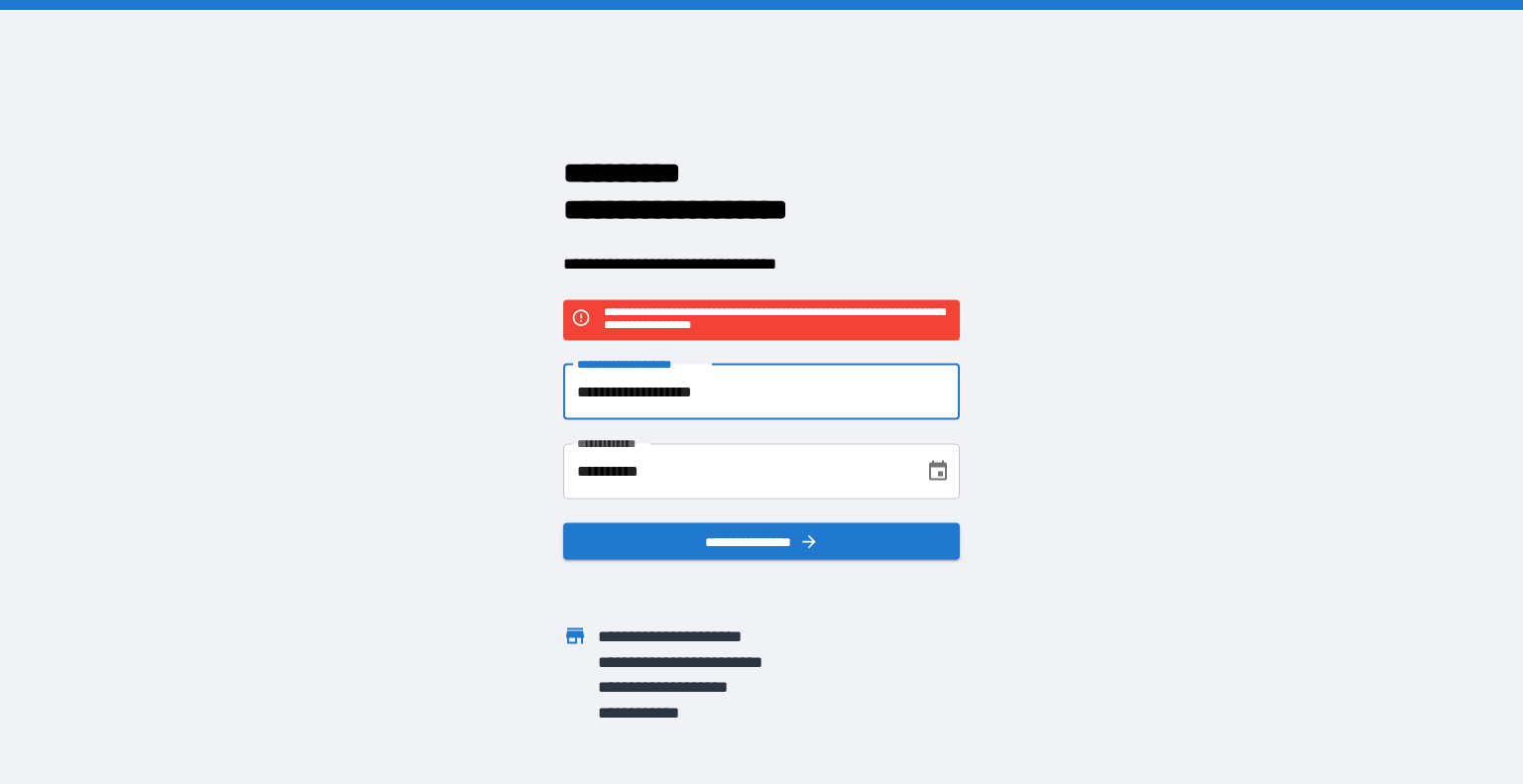 drag, startPoint x: 1470, startPoint y: 606, endPoint x: 1290, endPoint y: 546, distance: 189.73666 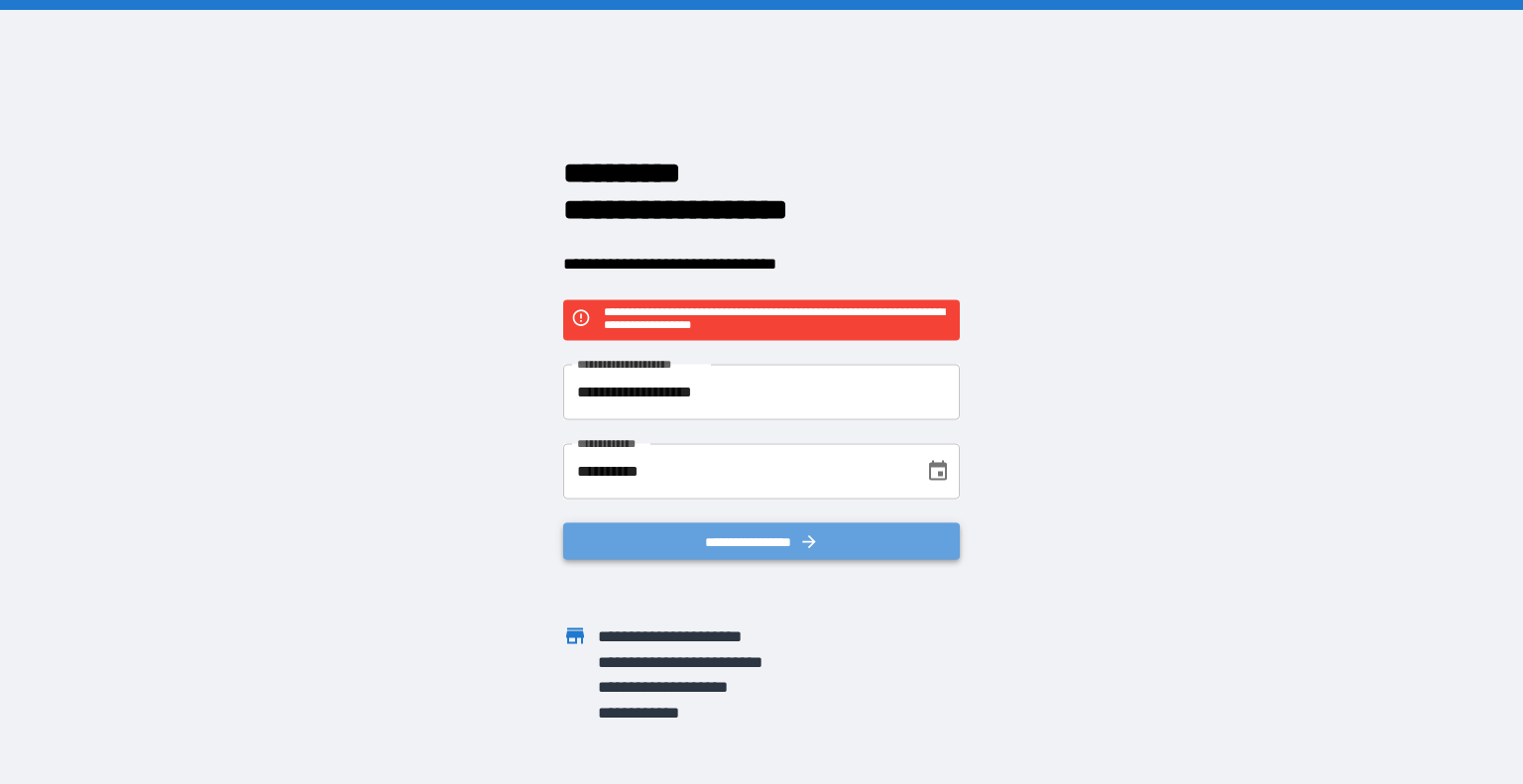 click on "**********" at bounding box center (762, 541) 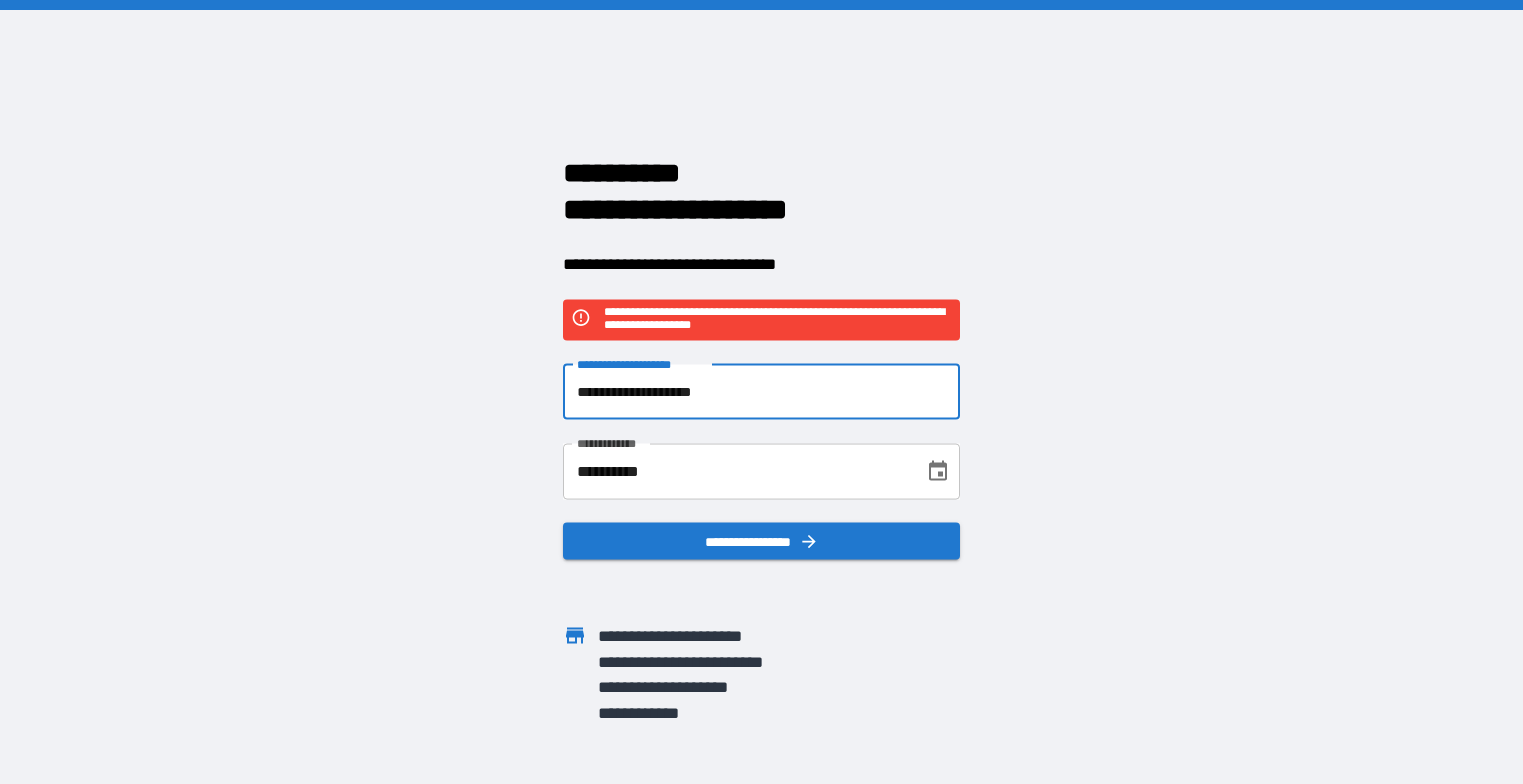 drag, startPoint x: 783, startPoint y: 390, endPoint x: 565, endPoint y: 355, distance: 220.7918 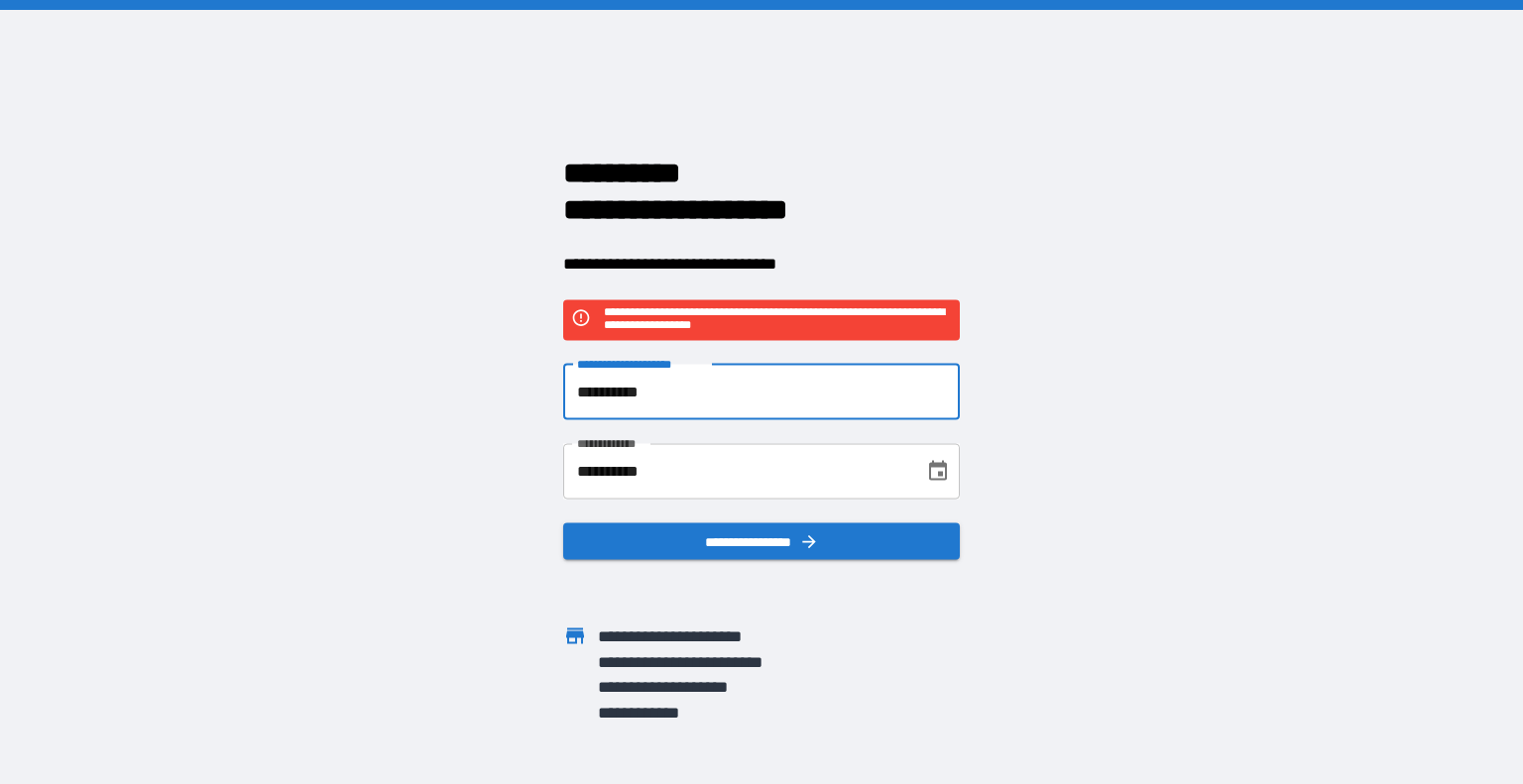 type on "**********" 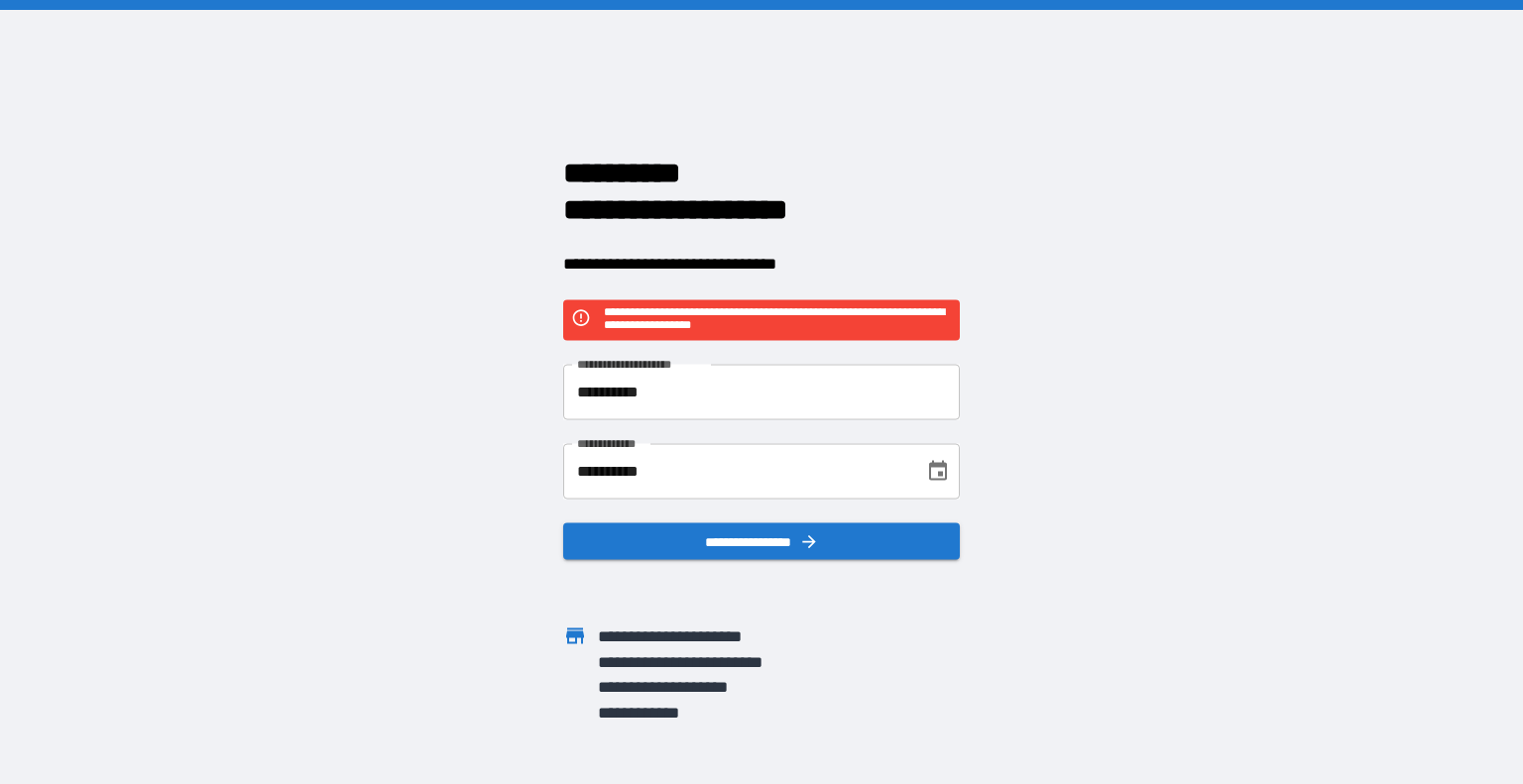 drag, startPoint x: 576, startPoint y: 347, endPoint x: 1026, endPoint y: 471, distance: 466.77189 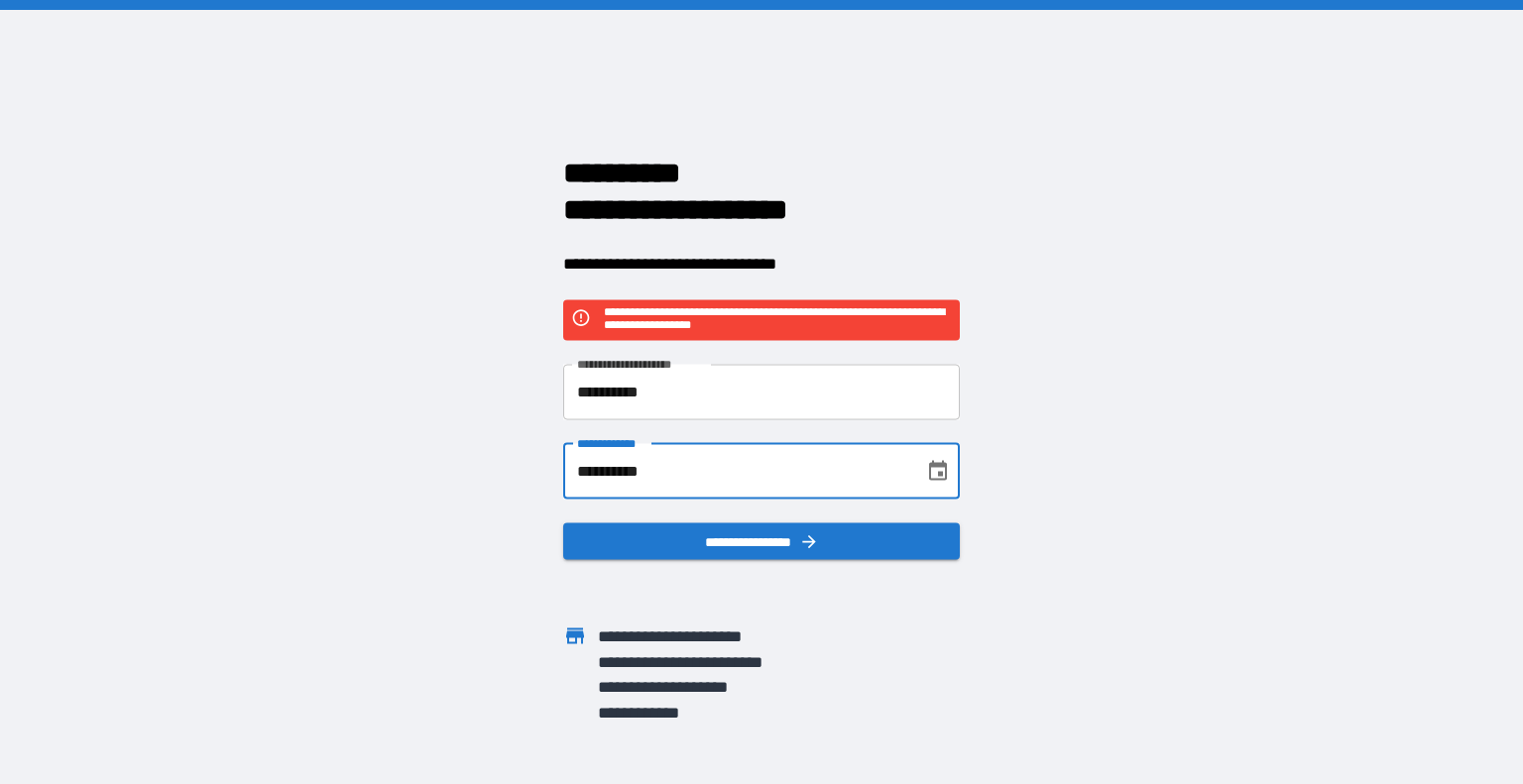 drag, startPoint x: 750, startPoint y: 448, endPoint x: 238, endPoint y: 369, distance: 518.05888 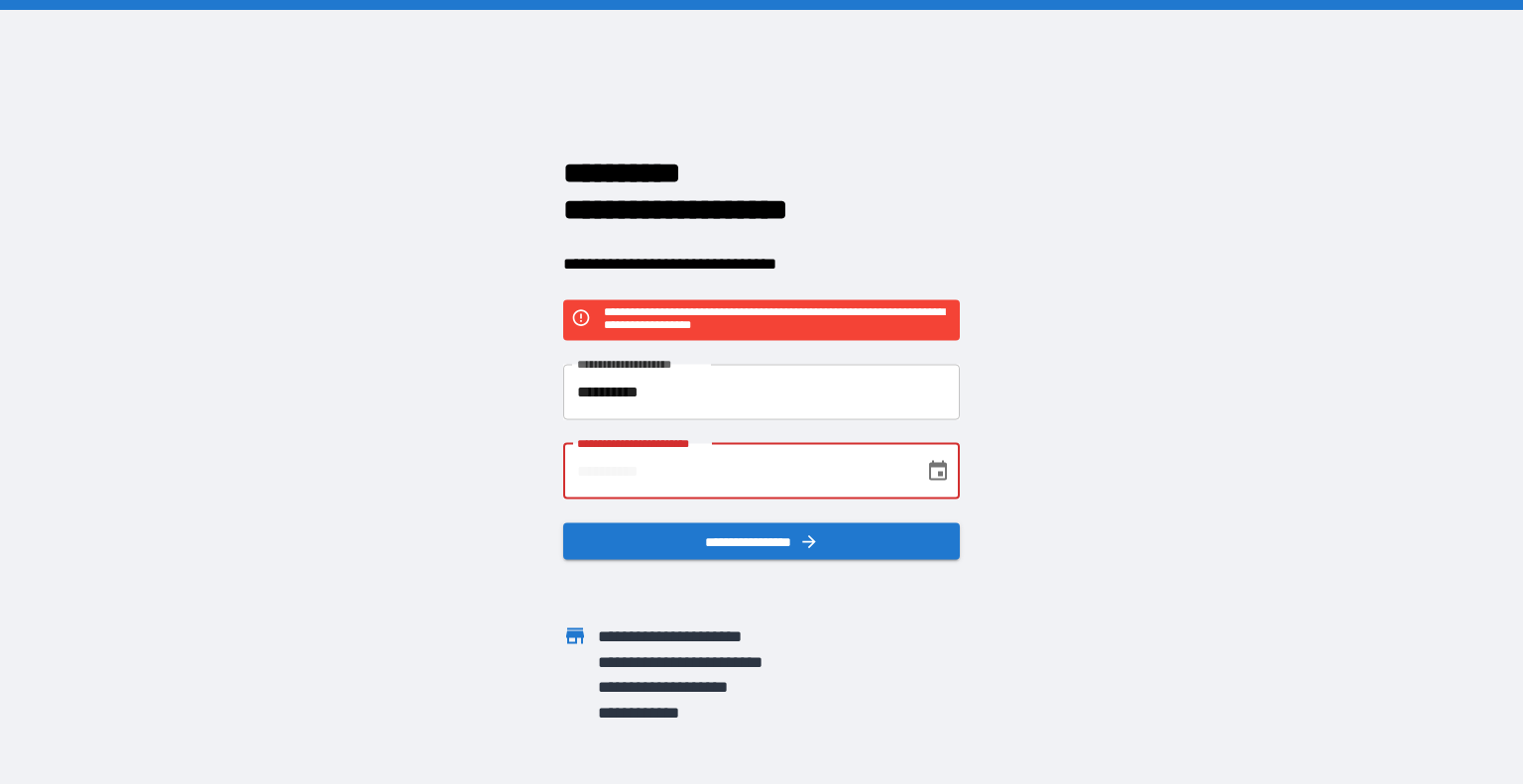 click at bounding box center (910, 471) 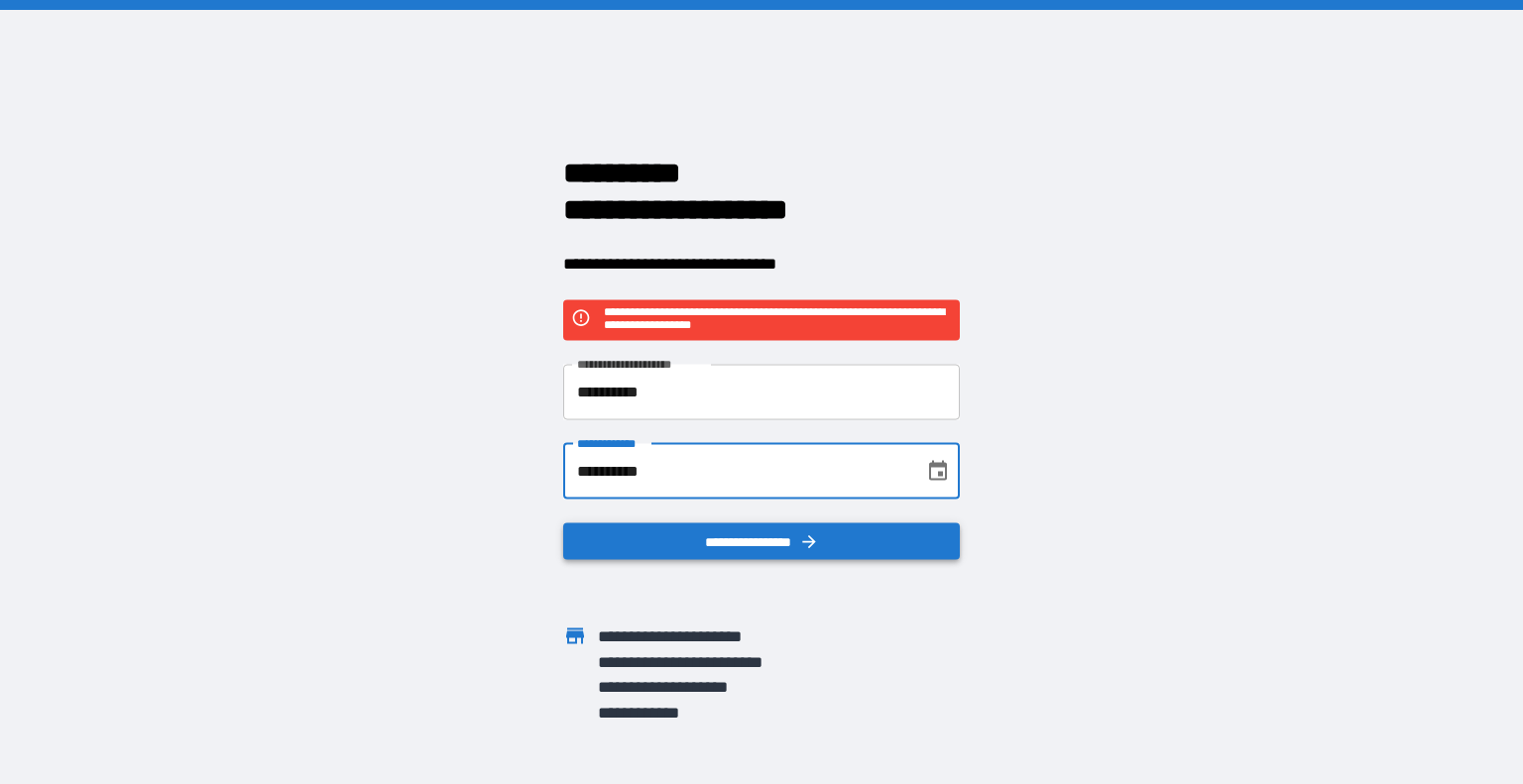 type on "**********" 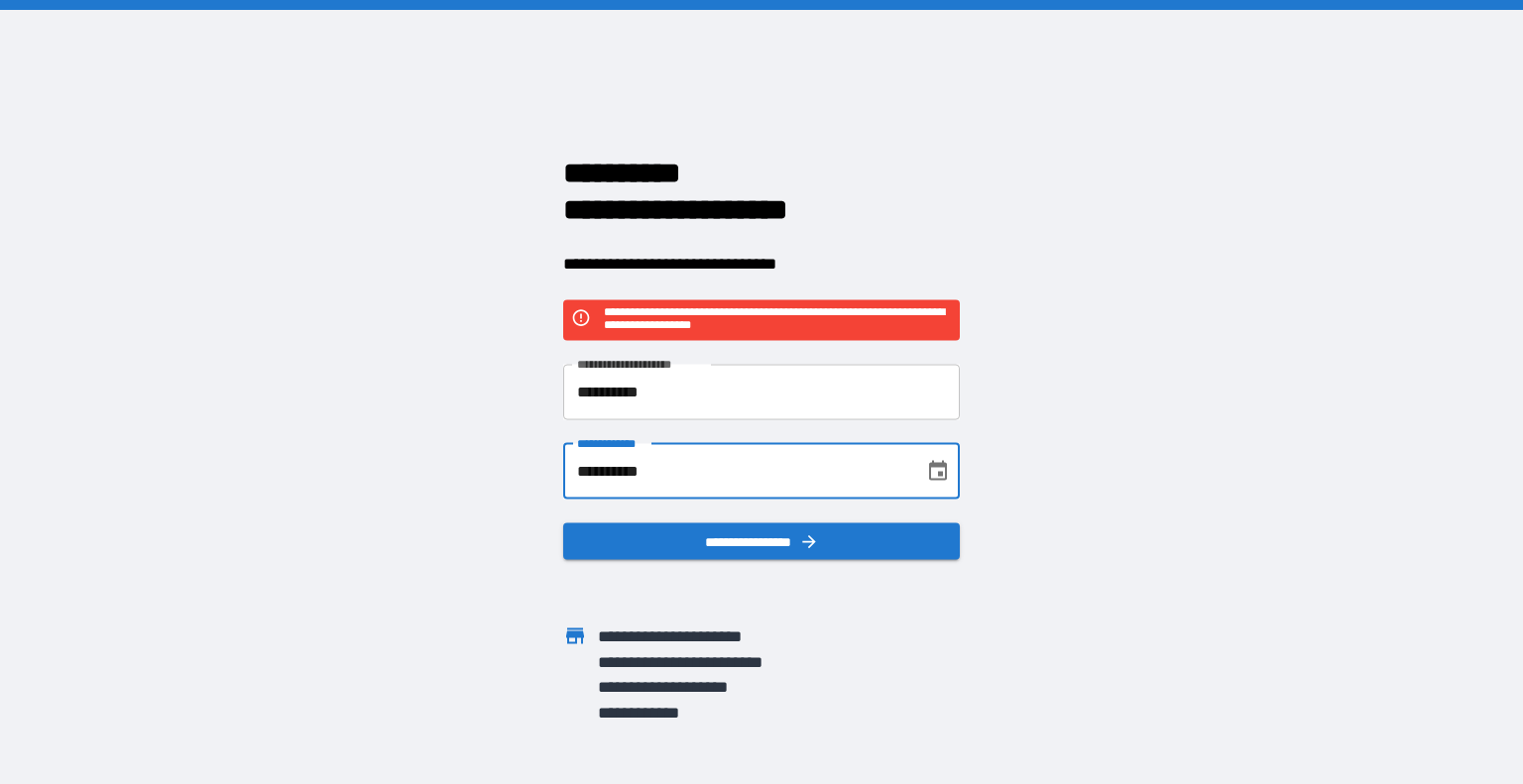 click on "**********" at bounding box center [737, 471] 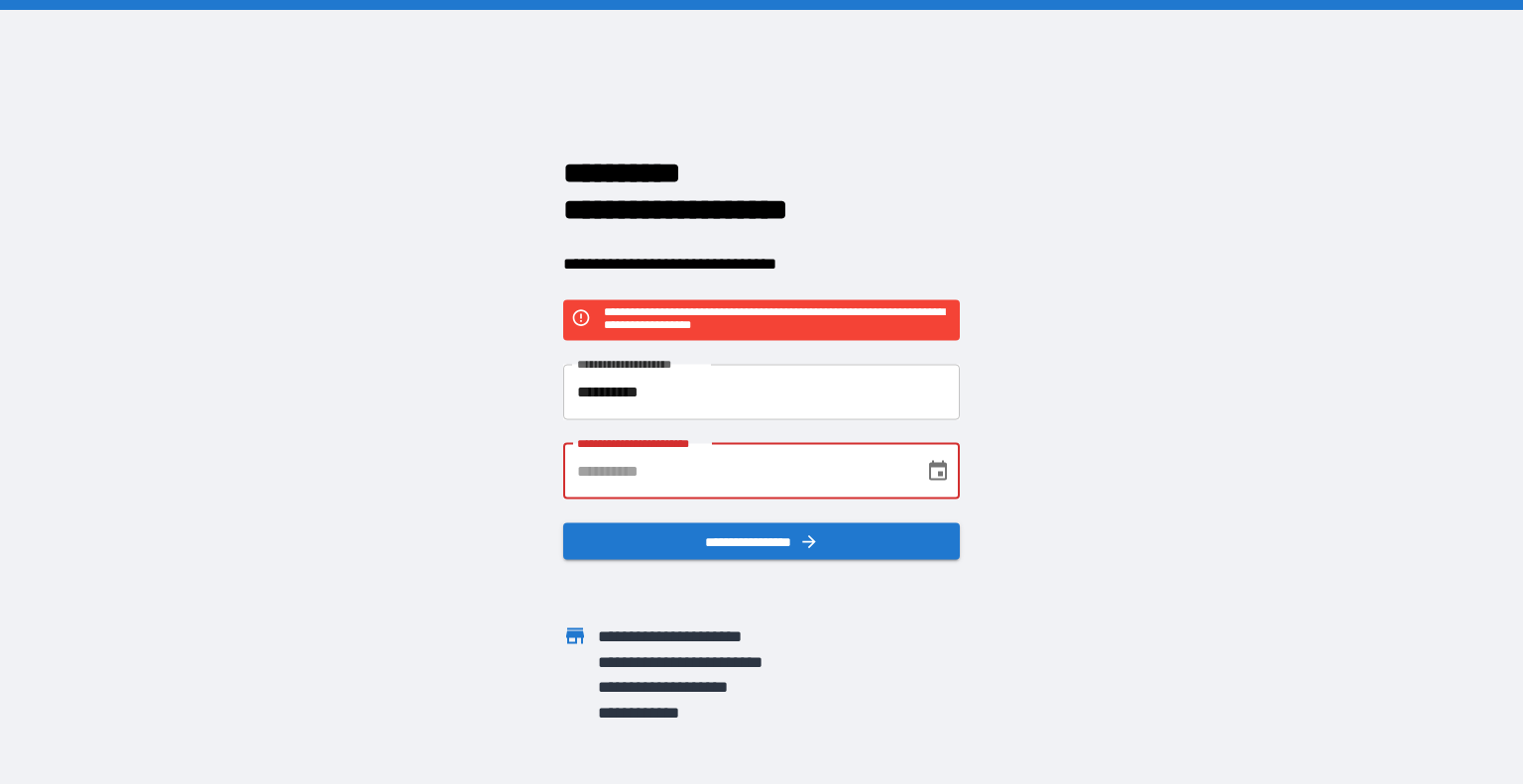 type 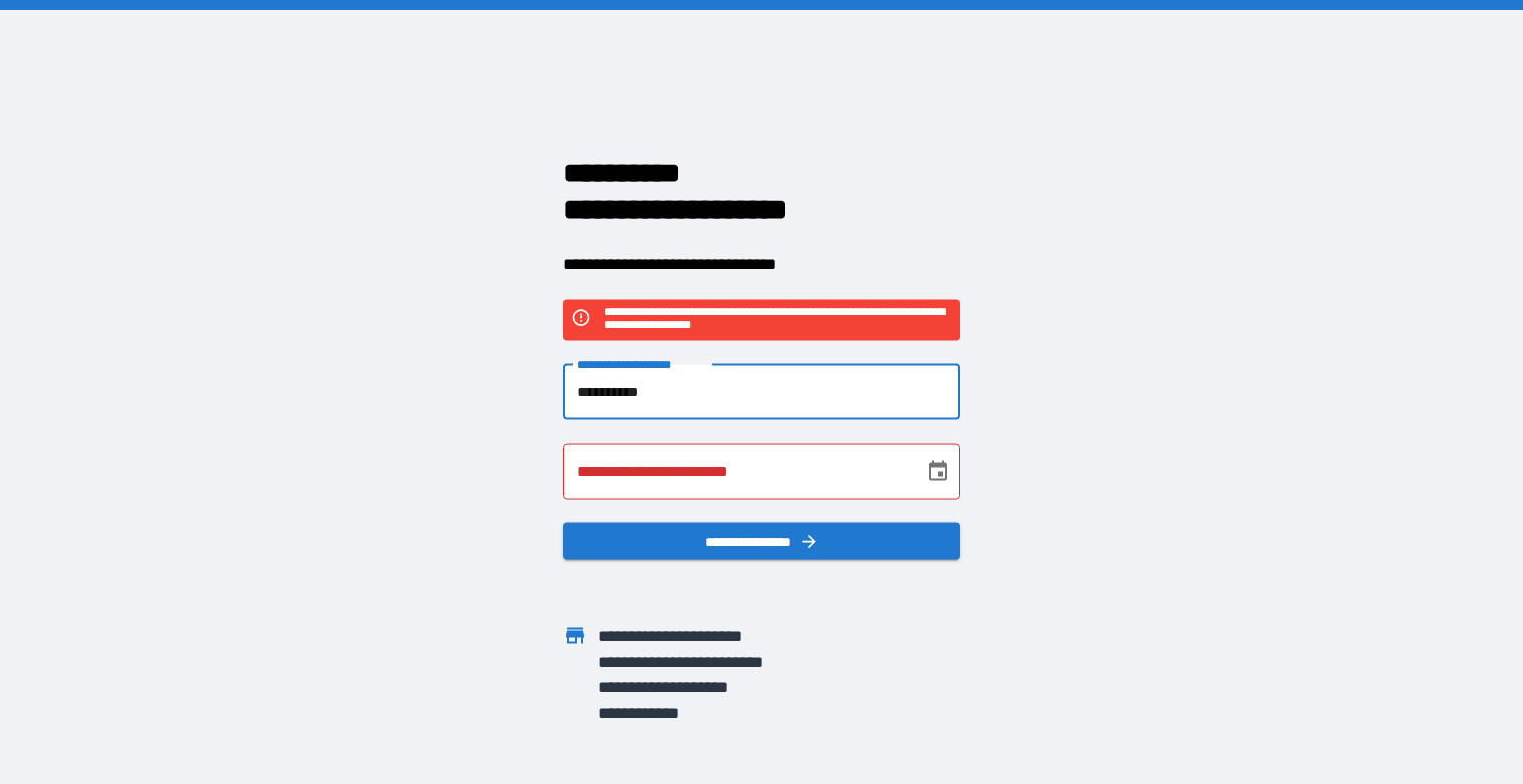 drag, startPoint x: 603, startPoint y: 391, endPoint x: 673, endPoint y: 415, distance: 74 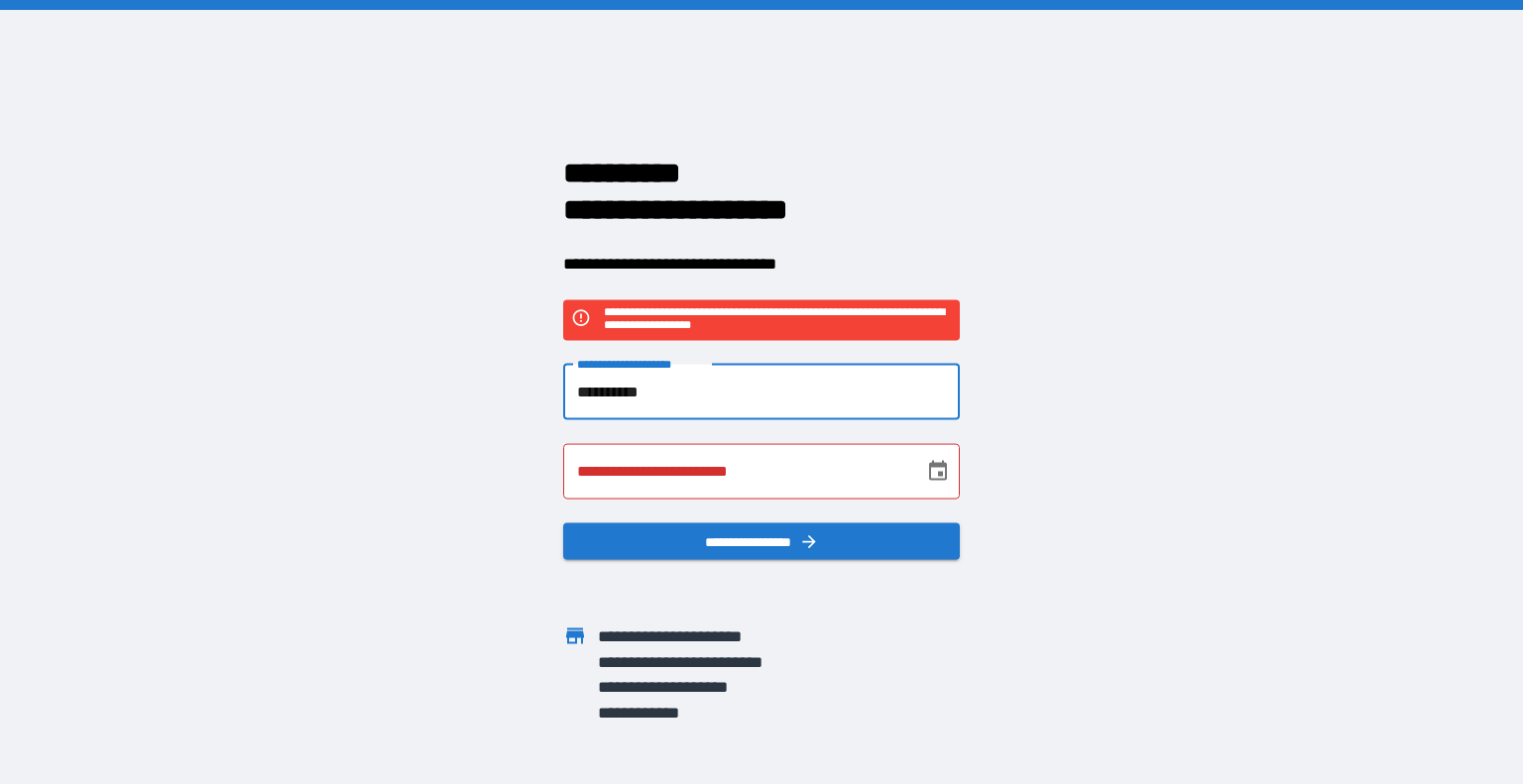 click on "**********" at bounding box center [762, 392] 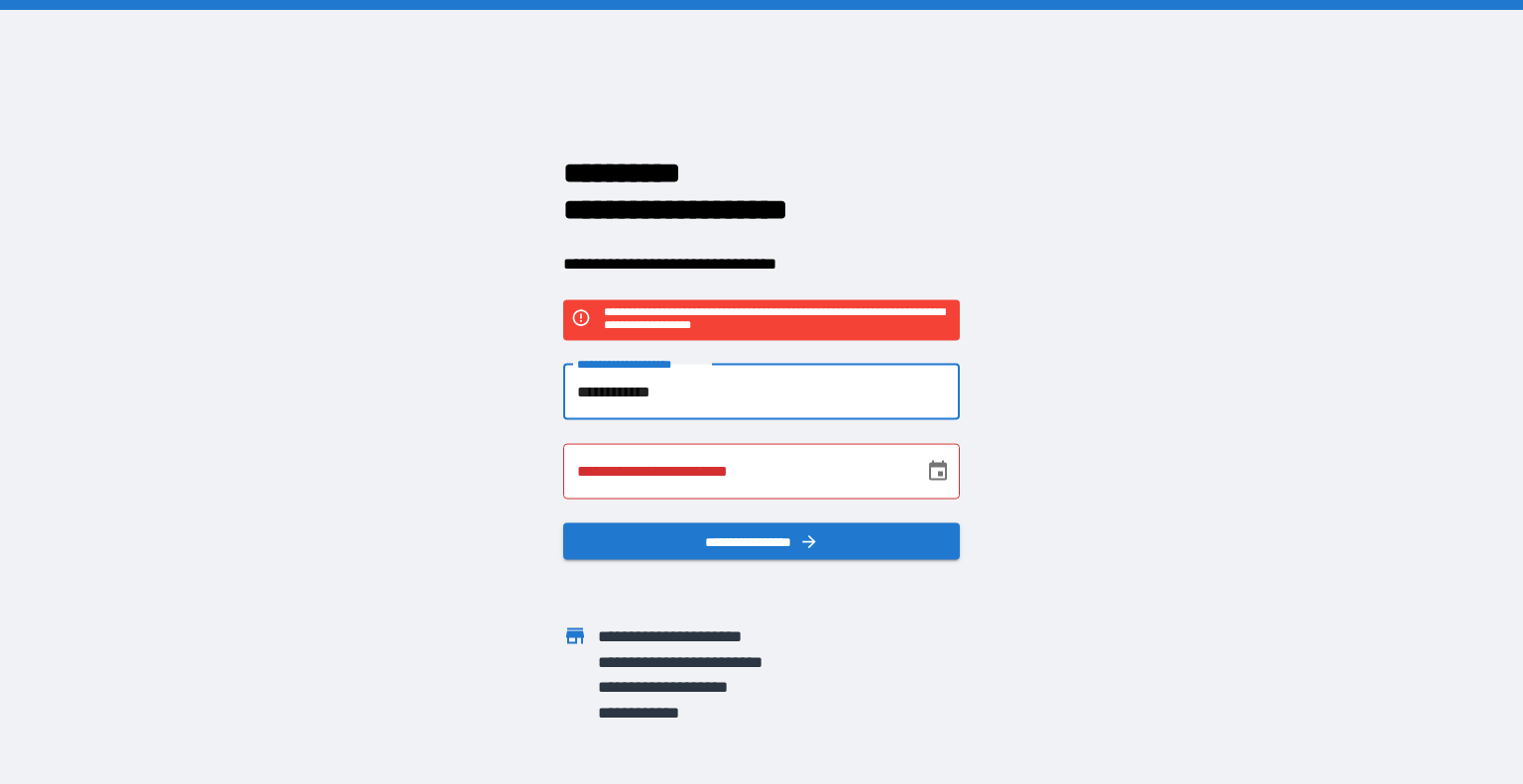 type on "**********" 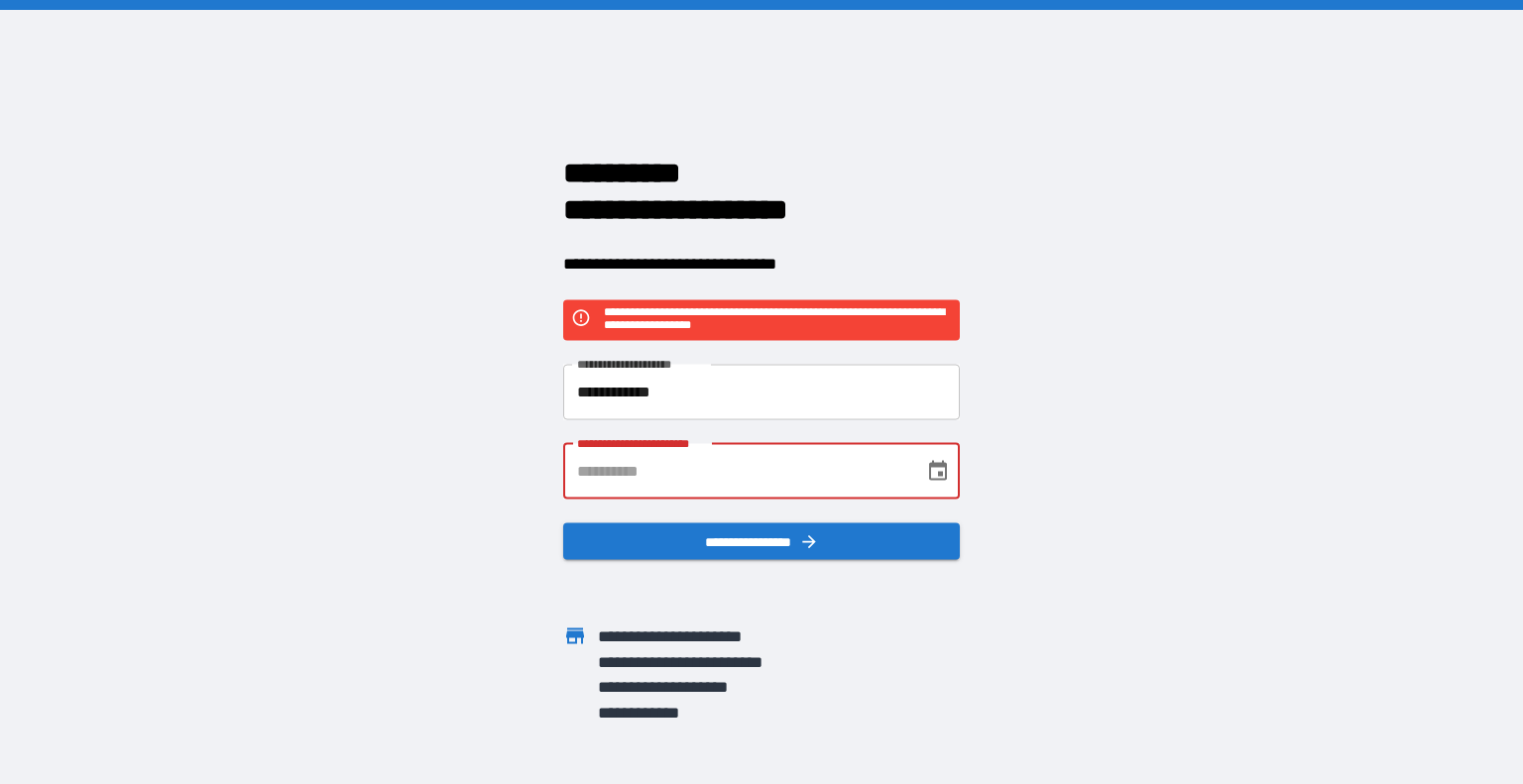 click on "**********" at bounding box center (737, 471) 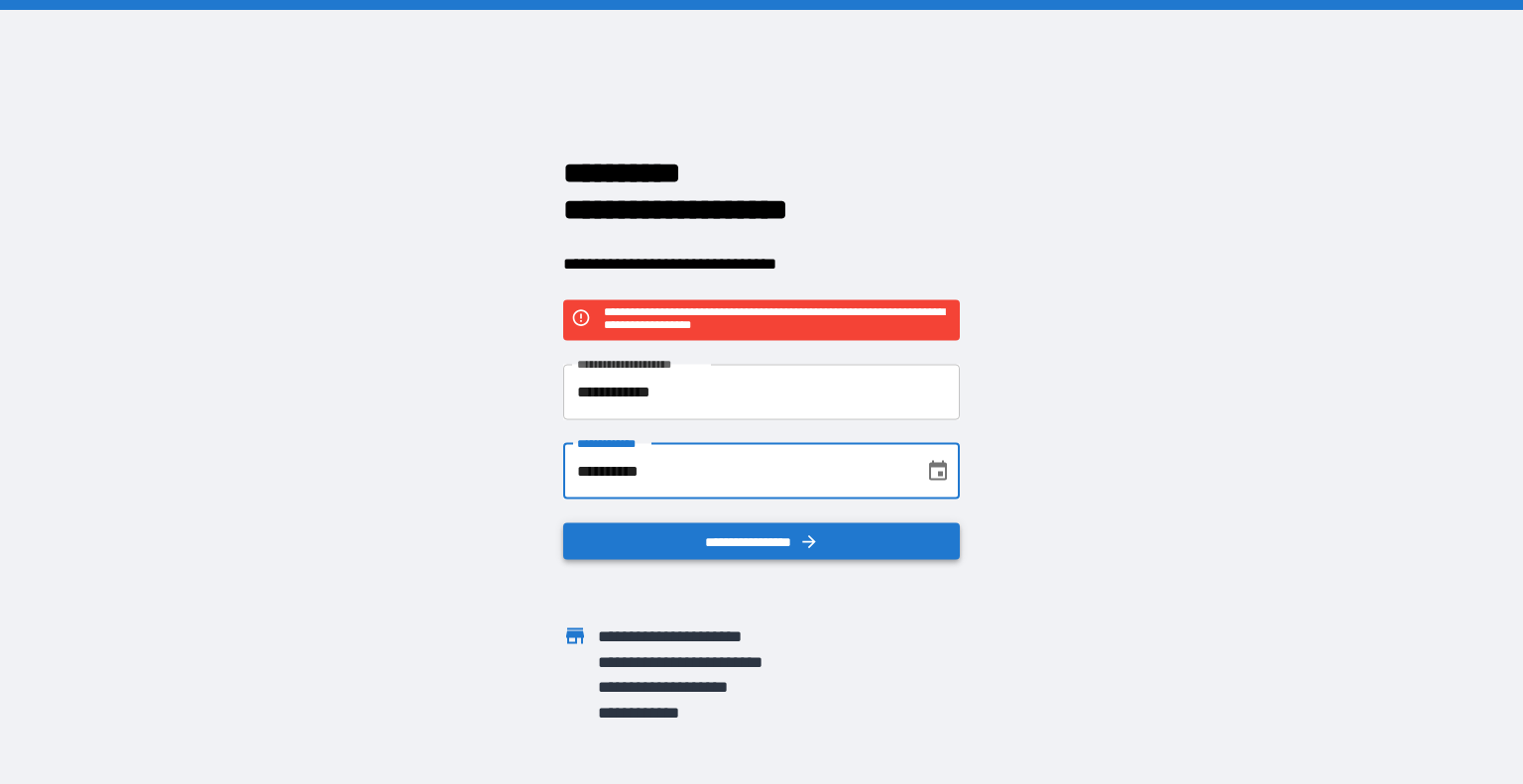 type on "**********" 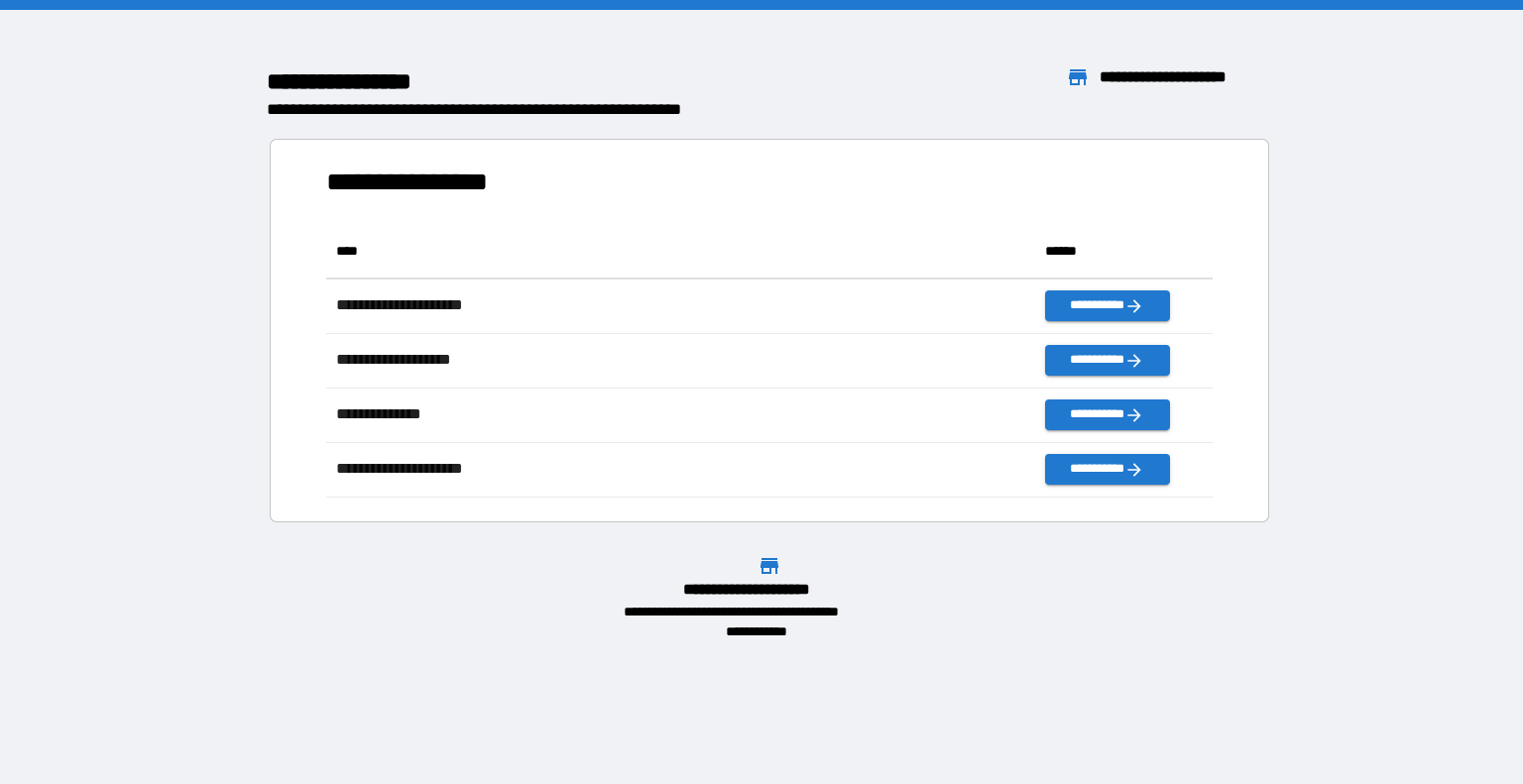 scroll, scrollTop: 16, scrollLeft: 16, axis: both 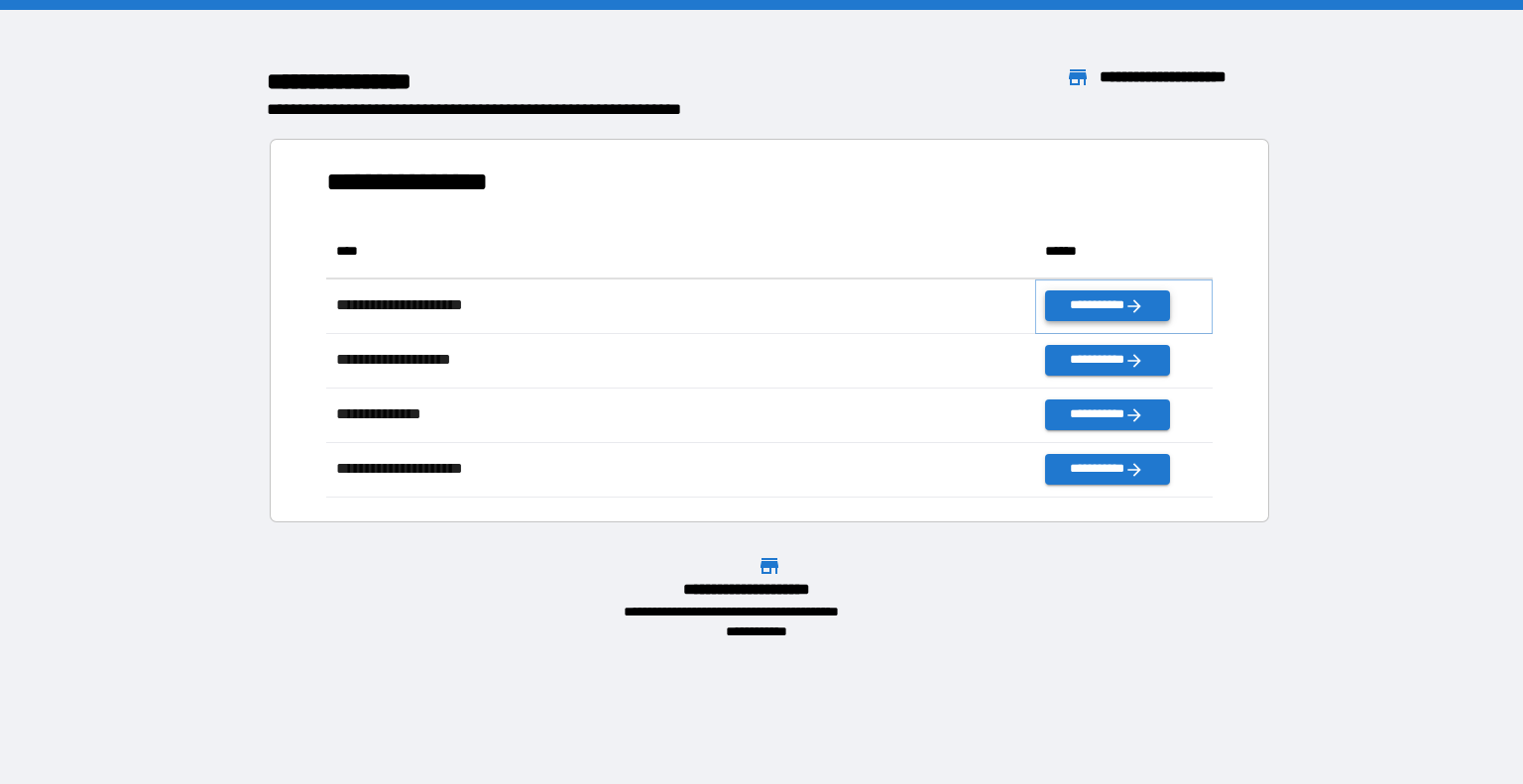 click on "**********" at bounding box center (1107, 305) 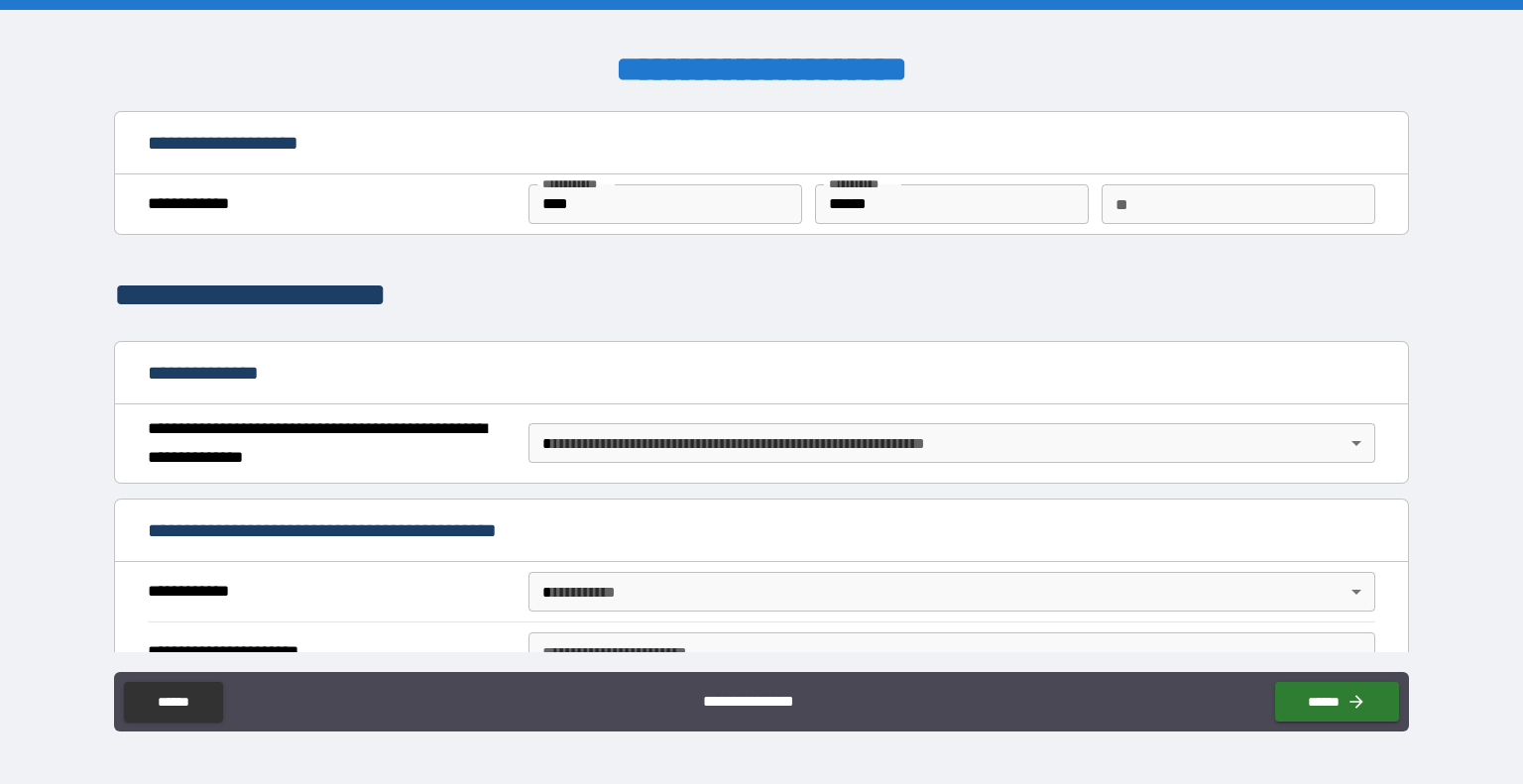 click on "[FIRST] [LAST] [CITY] [STATE] [ZIP] [COUNTRY] [STREET] [NUMBER] [APT] [UNIT] [BUILDING] [FLOOR] [ADDRESS_LINE_1] [ADDRESS_LINE_2] [ADDRESS_LINE_3] [ADDRESS_LINE_4] [ADDRESS_LINE_5] [ADDRESS_LINE_6] [ADDRESS_LINE_7] [ADDRESS_LINE_8] [ADDRESS_LINE_9] [ADDRESS_LINE_10] [ADDRESS_LINE_11] [ADDRESS_LINE_12] [ADDRESS_LINE_13] [ADDRESS_LINE_14] [ADDRESS_LINE_15] [ADDRESS_LINE_16] [ADDRESS_LINE_17] [ADDRESS_LINE_18] [ADDRESS_LINE_19] [ADDRESS_LINE_20] [ADDRESS_LINE_21] [ADDRESS_LINE_22] [ADDRESS_LINE_23] [ADDRESS_LINE_24] [ADDRESS_LINE_25] [ADDRESS_LINE_26] [ADDRESS_LINE_27] [ADDRESS_LINE_28] [ADDRESS_LINE_29] [ADDRESS_LINE_30] [ADDRESS_LINE_31] [ADDRESS_LINE_32] [ADDRESS_LINE_33] [ADDRESS_LINE_34] [ADDRESS_LINE_35] [ADDRESS_LINE_36] [ADDRESS_LINE_37] [ADDRESS_LINE_38] [ADDRESS_LINE_39] [ADDRESS_LINE_40] [ADDRESS_LINE_41] [ADDRESS_LINE_42] [ADDRESS_LINE_43] [ADDRESS_LINE_44] [ADDRESS_LINE_45] [ADDRESS_LINE_46] [ADDRESS_LINE_47] [ADDRESS_LINE_48] [ADDRESS_LINE_49] [ADDRESS_LINE_50] [ADDRESS_LINE_51] [ADDRESS_LINE_52] [ADDRESS_LINE_53] [ADDRESS_LINE_54] [ADDRESS_LINE_55] [ADDRESS_LINE_56] [ADDRESS_LINE_57] [ADDRESS_LINE_58] [ADDRESS_LINE_59] [ADDRESS_LINE_60] [ADDRESS_LINE_61] [ADDRESS_LINE_62] [ADDRESS_LINE_63] [ADDRESS_LINE_64] [ADDRESS_LINE_65] [ADDRESS_LINE_66] [ADDRESS_LINE_67] [ADDRESS_LINE_68] [ADDRESS_LINE_69] [ADDRESS_LINE_70] [ADDRESS_LINE_71] [ADDRESS_LINE_72] [ADDRESS_LINE_73] [ADDRESS_LINE_74] [ADDRESS_LINE_75] [ADDRESS_LINE_76] [ADDRESS_LINE_77] [ADDRESS_LINE_78] [ADDRESS_LINE_79] [ADDRESS_LINE_80] [ADDRESS_LINE_81] [ADDRESS_LINE_82] [ADDRESS_LINE_83] [ADDRESS_LINE_84] [ADDRESS_LINE_85] [ADDRESS_LINE_86] [ADDRESS_LINE_87] [ADDRESS_LINE_88] [ADDRESS_LINE_89] [ADDRESS_LINE_90] [ADDRESS_LINE_91] [ADDRESS_LINE_92] [ADDRESS_LINE_93] [ADDRESS_LINE_94] [ADDRESS_LINE_95] [ADDRESS_LINE_96] [ADDRESS_LINE_97] [ADDRESS_LINE_98] [ADDRESS_LINE_99] [ADDRESS_LINE_100]" at bounding box center [762, 392] 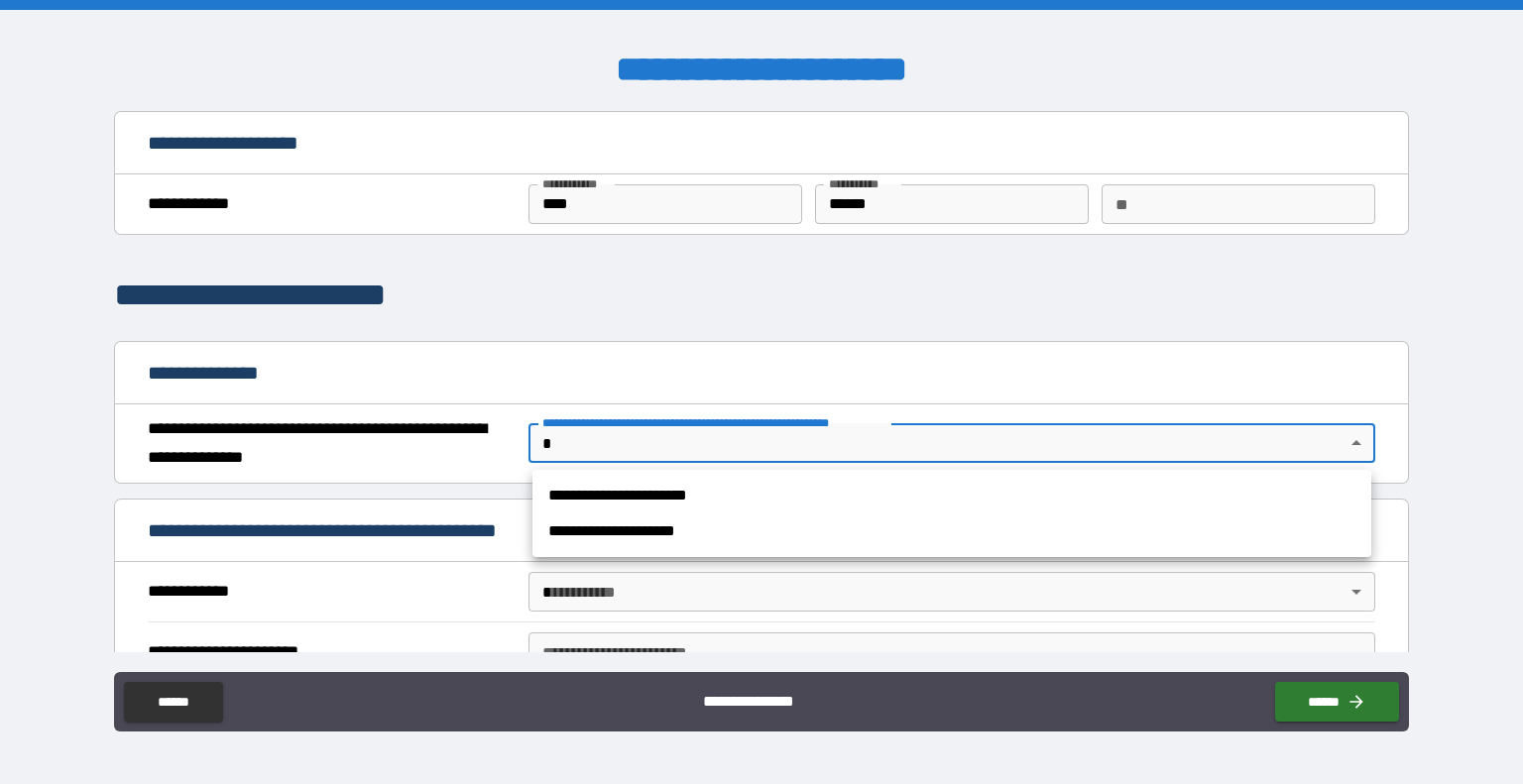 click on "**********" at bounding box center (952, 496) 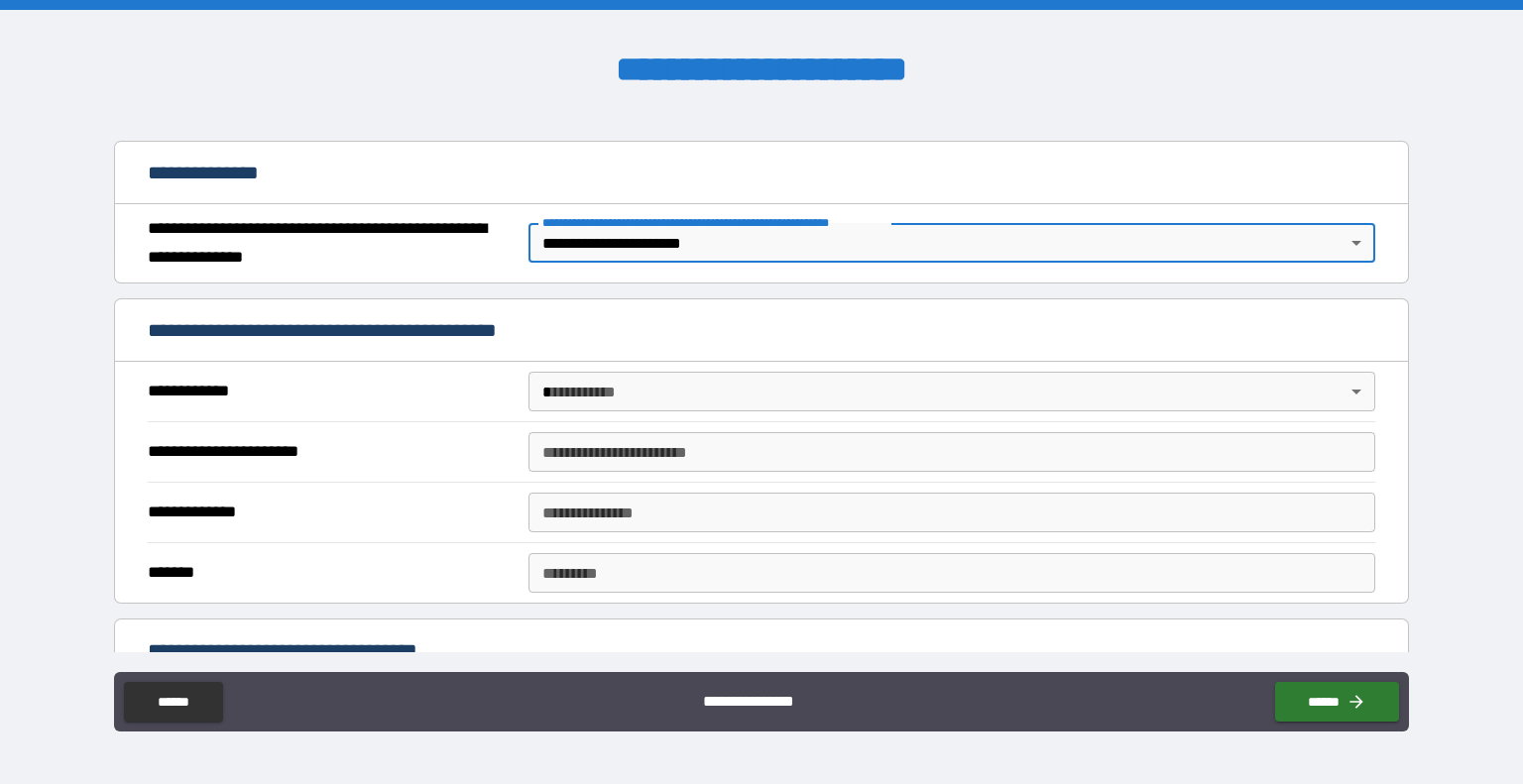 scroll, scrollTop: 99, scrollLeft: 0, axis: vertical 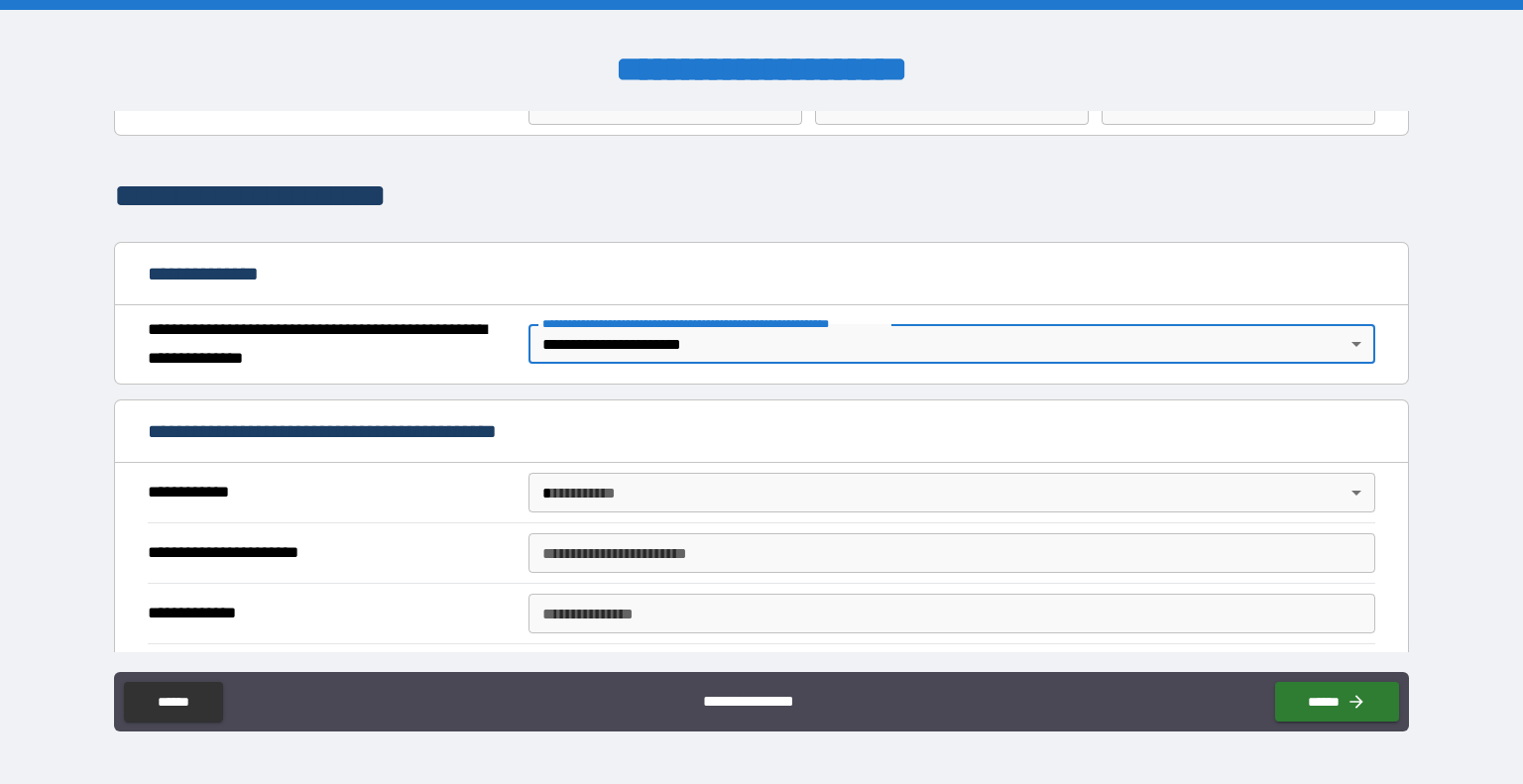click on "[FIRST] [LAST] [CITY] [STATE] [ZIP] [COUNTRY] [STREET] [NUMBER] [APT] [UNIT] [BUILDING] [FLOOR] [ADDRESS_LINE_1] [ADDRESS_LINE_2] [ADDRESS_LINE_3] [ADDRESS_LINE_4] [ADDRESS_LINE_5] [ADDRESS_LINE_6] [ADDRESS_LINE_7] [ADDRESS_LINE_8] [ADDRESS_LINE_9] [ADDRESS_LINE_10] [ADDRESS_LINE_11] [ADDRESS_LINE_12] [ADDRESS_LINE_13] [ADDRESS_LINE_14] [ADDRESS_LINE_15] [ADDRESS_LINE_16] [ADDRESS_LINE_17] [ADDRESS_LINE_18] [ADDRESS_LINE_19] [ADDRESS_LINE_20] [ADDRESS_LINE_21] [ADDRESS_LINE_22] [ADDRESS_LINE_23] [ADDRESS_LINE_24] [ADDRESS_LINE_25] [ADDRESS_LINE_26] [ADDRESS_LINE_27] [ADDRESS_LINE_28] [ADDRESS_LINE_29] [ADDRESS_LINE_30] [ADDRESS_LINE_31] [ADDRESS_LINE_32] [ADDRESS_LINE_33] [ADDRESS_LINE_34] [ADDRESS_LINE_35] [ADDRESS_LINE_36] [ADDRESS_LINE_37] [ADDRESS_LINE_38] [ADDRESS_LINE_39] [ADDRESS_LINE_40] [ADDRESS_LINE_41] [ADDRESS_LINE_42] [ADDRESS_LINE_43] [ADDRESS_LINE_44] [ADDRESS_LINE_45] [ADDRESS_LINE_46] [ADDRESS_LINE_47] [ADDRESS_LINE_48] [ADDRESS_LINE_49] [ADDRESS_LINE_50] [ADDRESS_LINE_51] [ADDRESS_LINE_52] [ADDRESS_LINE_53] [ADDRESS_LINE_54] [ADDRESS_LINE_55] [ADDRESS_LINE_56] [ADDRESS_LINE_57] [ADDRESS_LINE_58] [ADDRESS_LINE_59] [ADDRESS_LINE_60] [ADDRESS_LINE_61] [ADDRESS_LINE_62] [ADDRESS_LINE_63] [ADDRESS_LINE_64] [ADDRESS_LINE_65] [ADDRESS_LINE_66] [ADDRESS_LINE_67] [ADDRESS_LINE_68] [ADDRESS_LINE_69] [ADDRESS_LINE_70] [ADDRESS_LINE_71] [ADDRESS_LINE_72] [ADDRESS_LINE_73] [ADDRESS_LINE_74] [ADDRESS_LINE_75] [ADDRESS_LINE_76] [ADDRESS_LINE_77] [ADDRESS_LINE_78] [ADDRESS_LINE_79] [ADDRESS_LINE_80] [ADDRESS_LINE_81] [ADDRESS_LINE_82] [ADDRESS_LINE_83] [ADDRESS_LINE_84] [ADDRESS_LINE_85] [ADDRESS_LINE_86] [ADDRESS_LINE_87] [ADDRESS_LINE_88] [ADDRESS_LINE_89] [ADDRESS_LINE_90] [ADDRESS_LINE_91] [ADDRESS_LINE_92] [ADDRESS_LINE_93] [ADDRESS_LINE_94] [ADDRESS_LINE_95] [ADDRESS_LINE_96] [ADDRESS_LINE_97] [ADDRESS_LINE_98] [ADDRESS_LINE_99] [ADDRESS_LINE_100]" at bounding box center (762, 392) 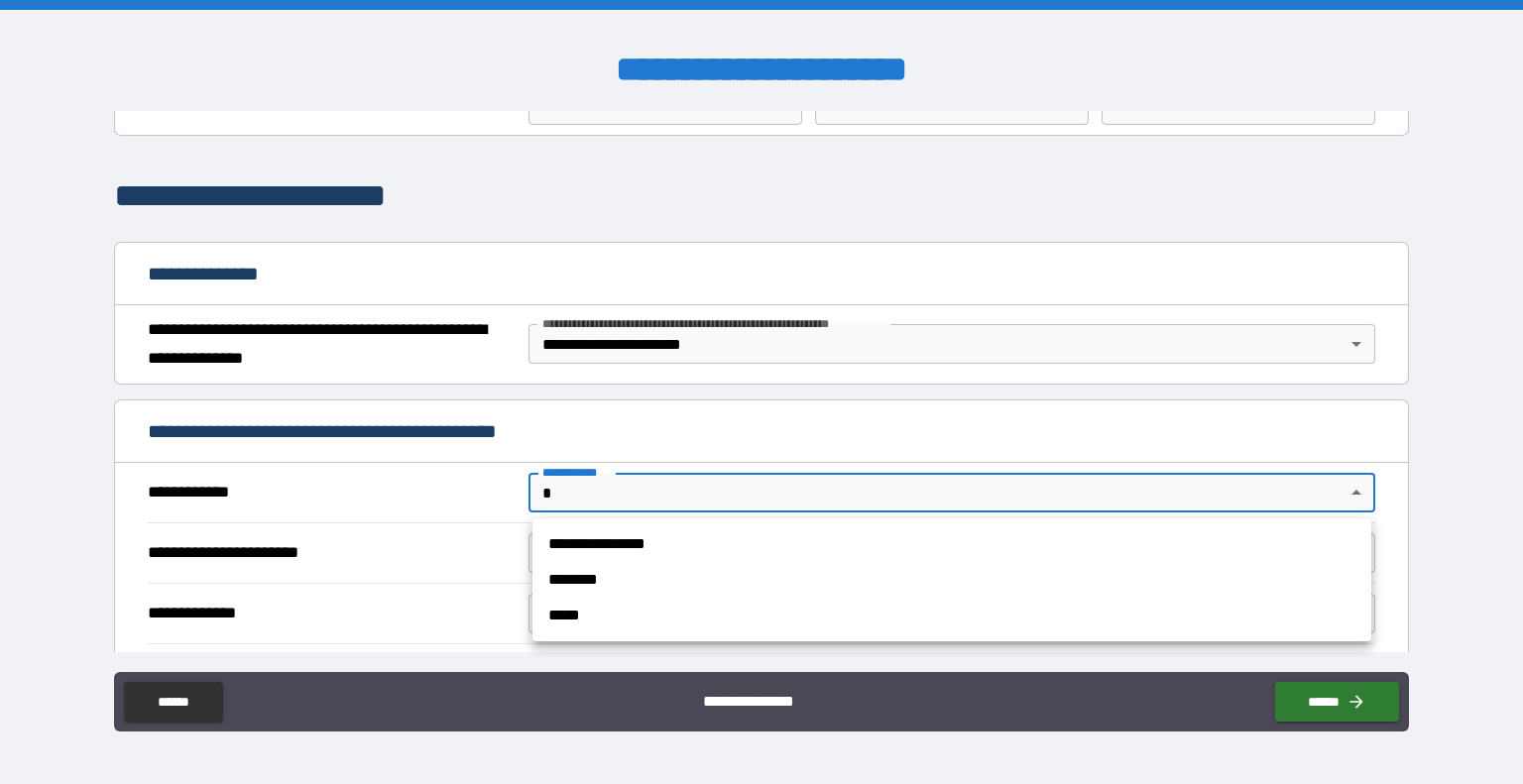 click on "**********" at bounding box center [952, 544] 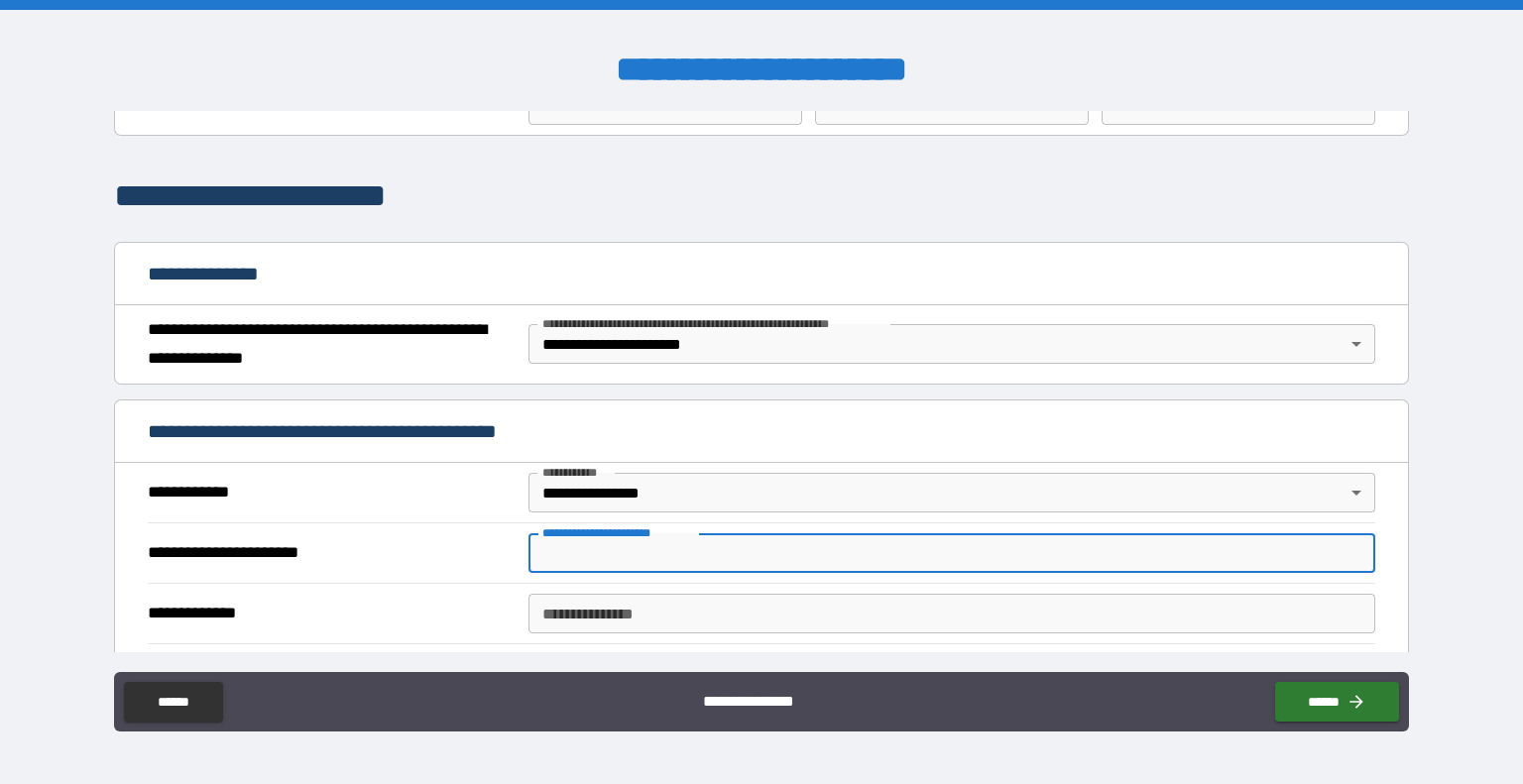 click on "**********" at bounding box center [952, 553] 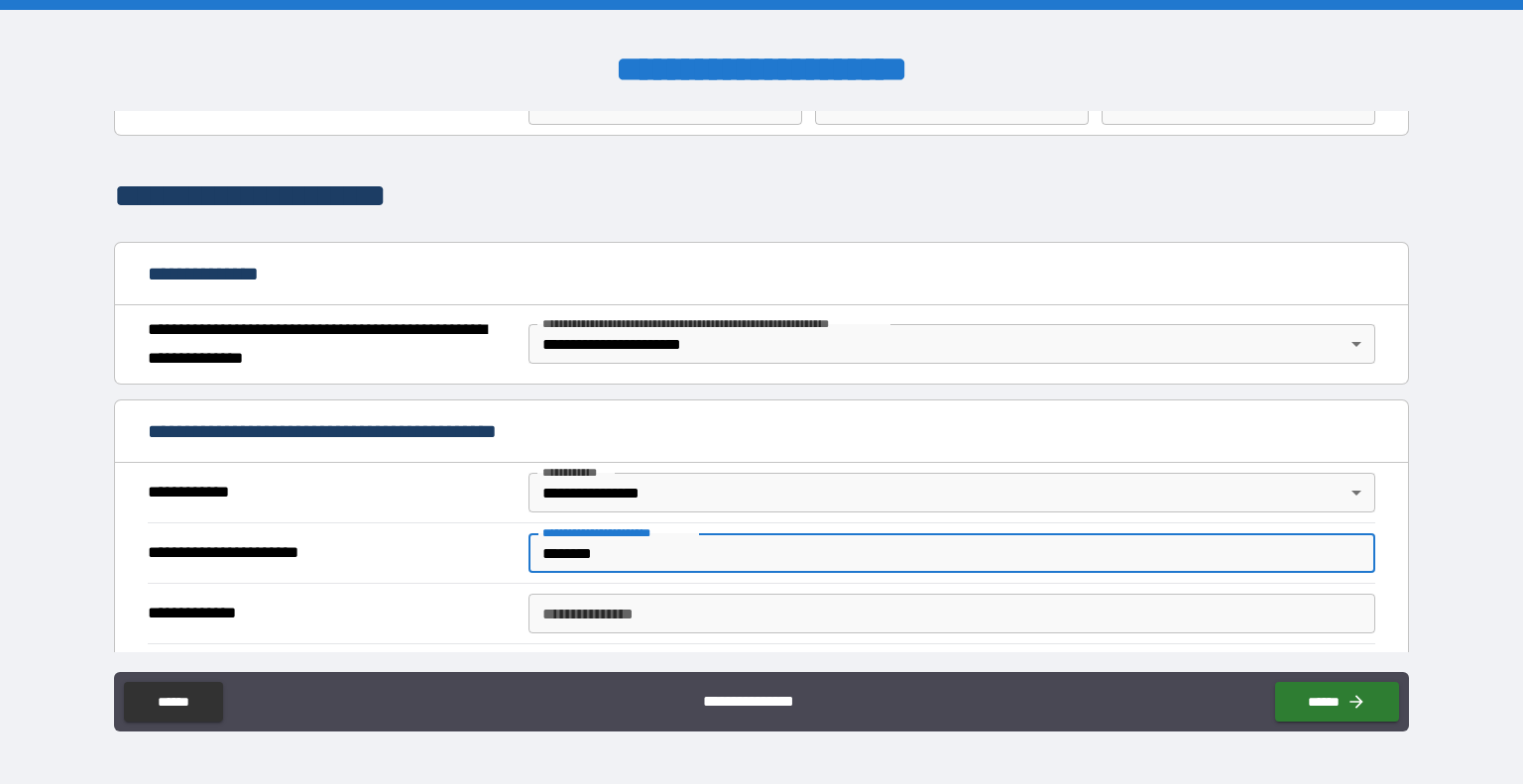 type on "********" 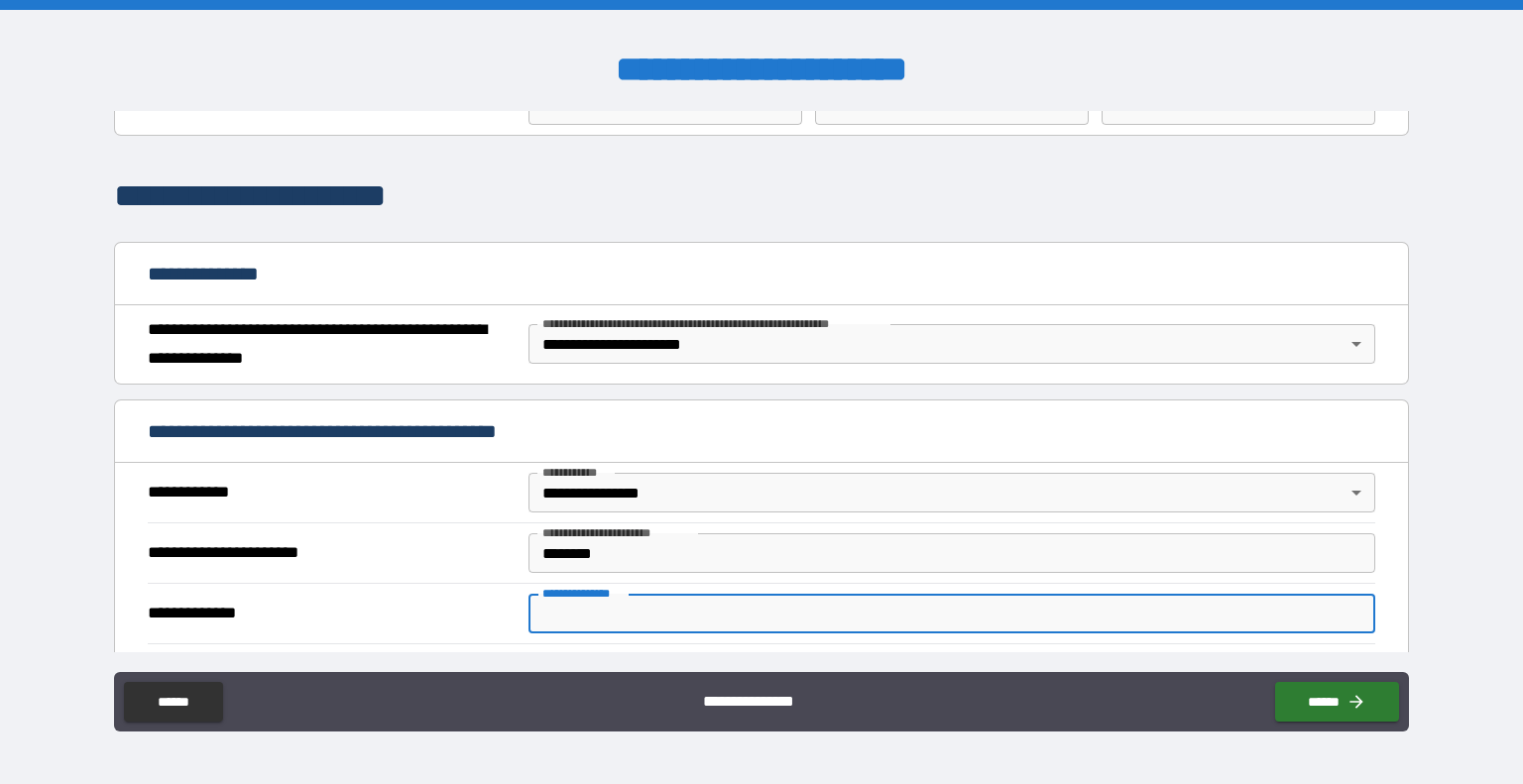 paste on "**********" 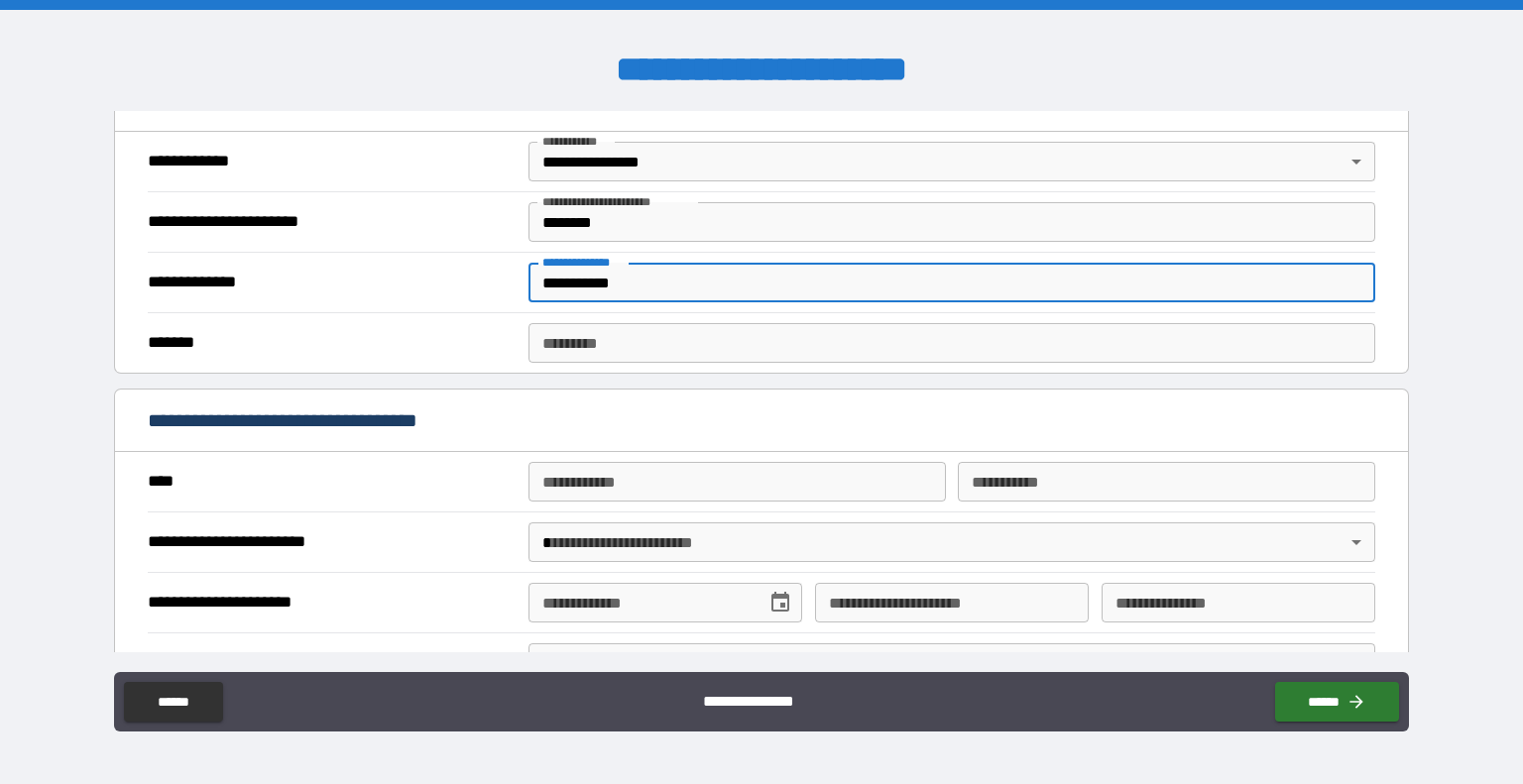 scroll, scrollTop: 496, scrollLeft: 0, axis: vertical 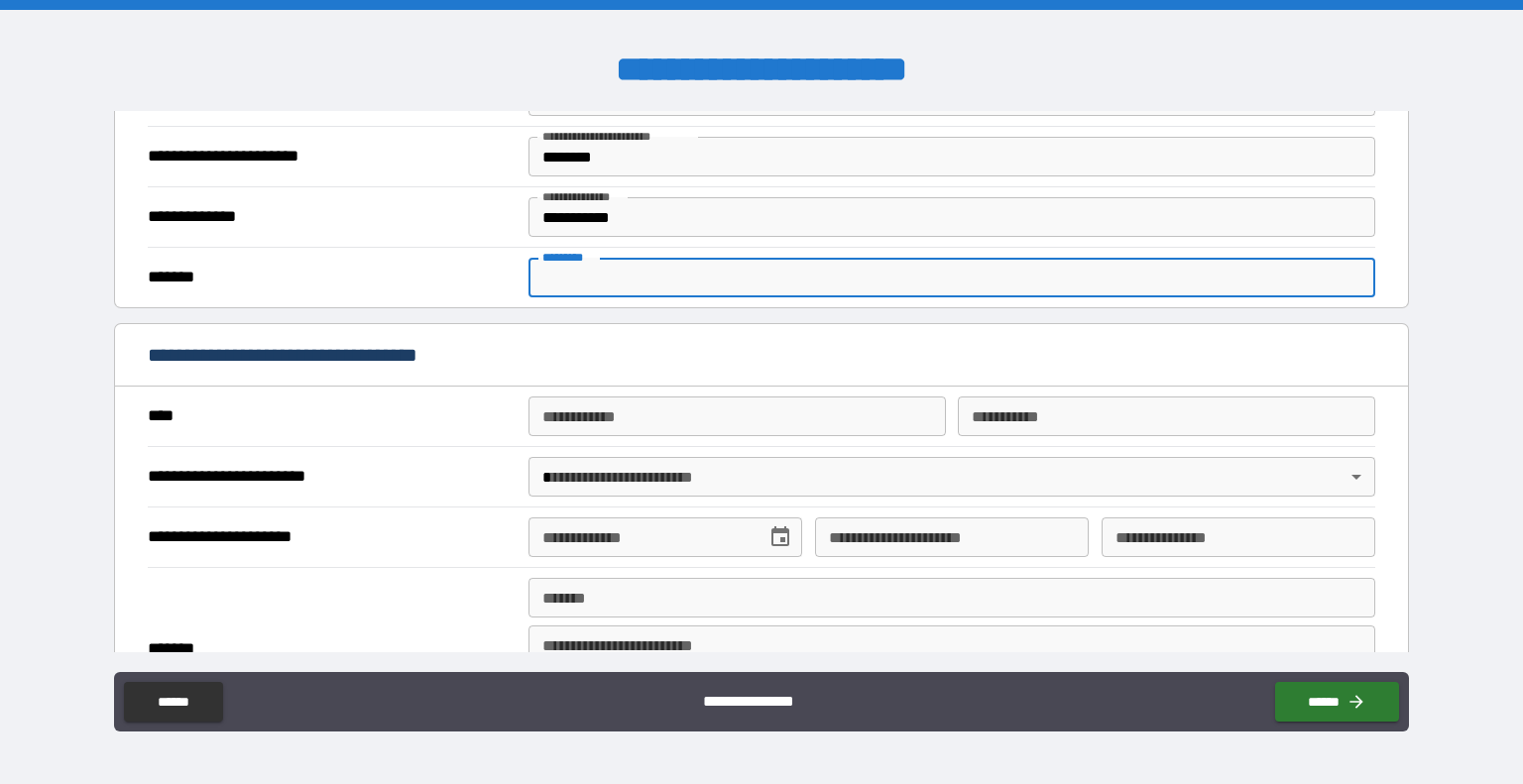 click on "*******   *" at bounding box center [952, 278] 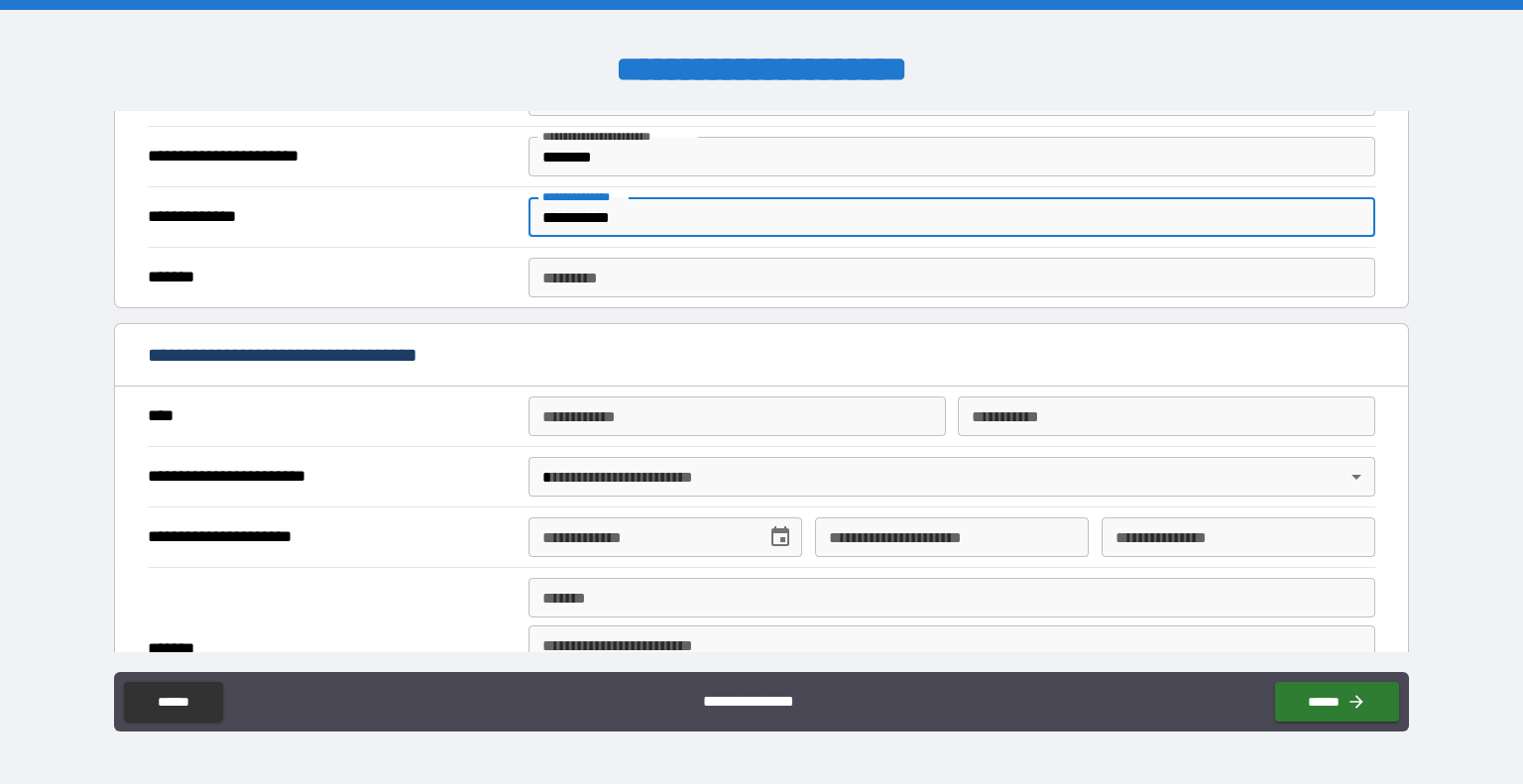 drag, startPoint x: 698, startPoint y: 215, endPoint x: 398, endPoint y: 185, distance: 301.49627 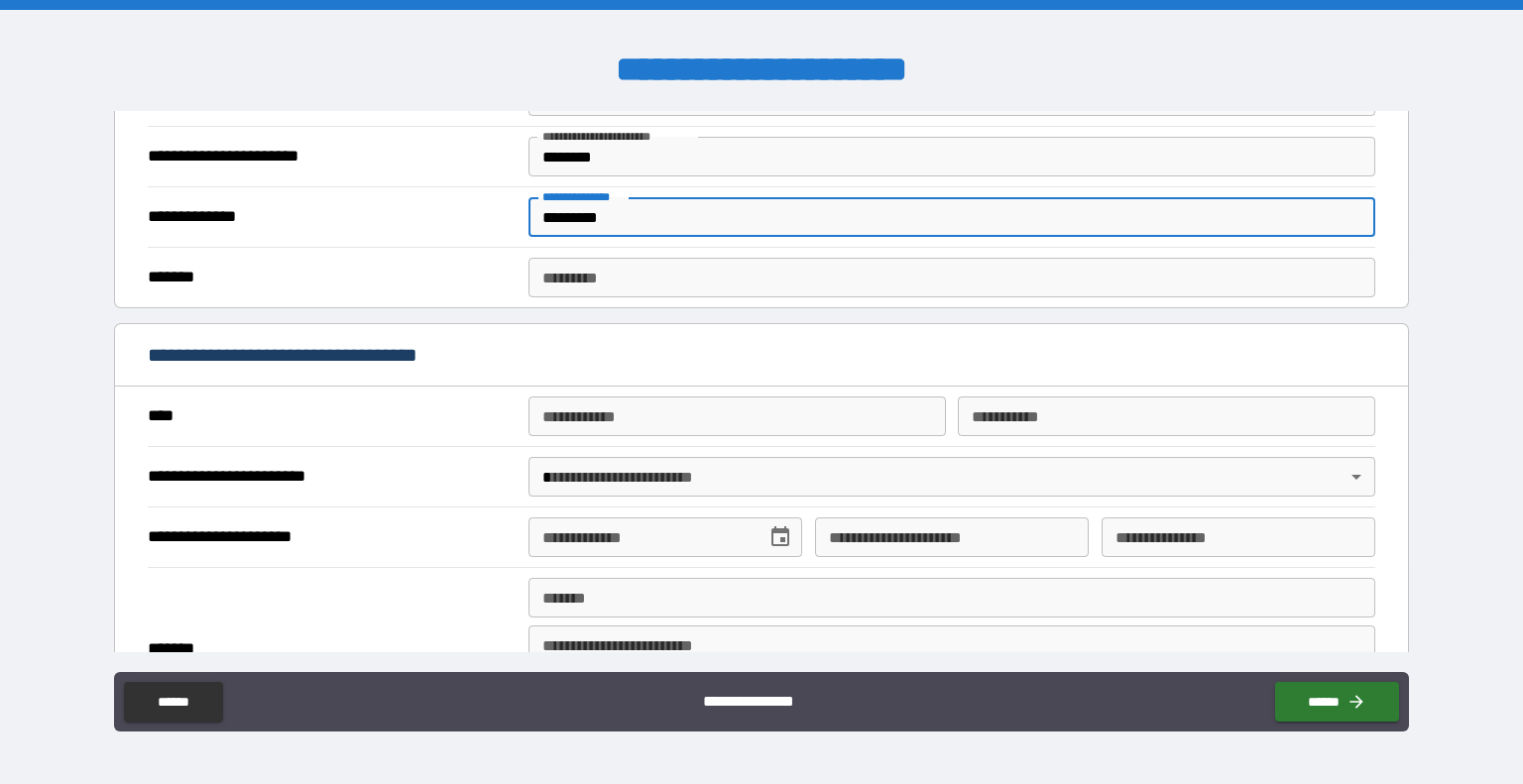 type on "*********" 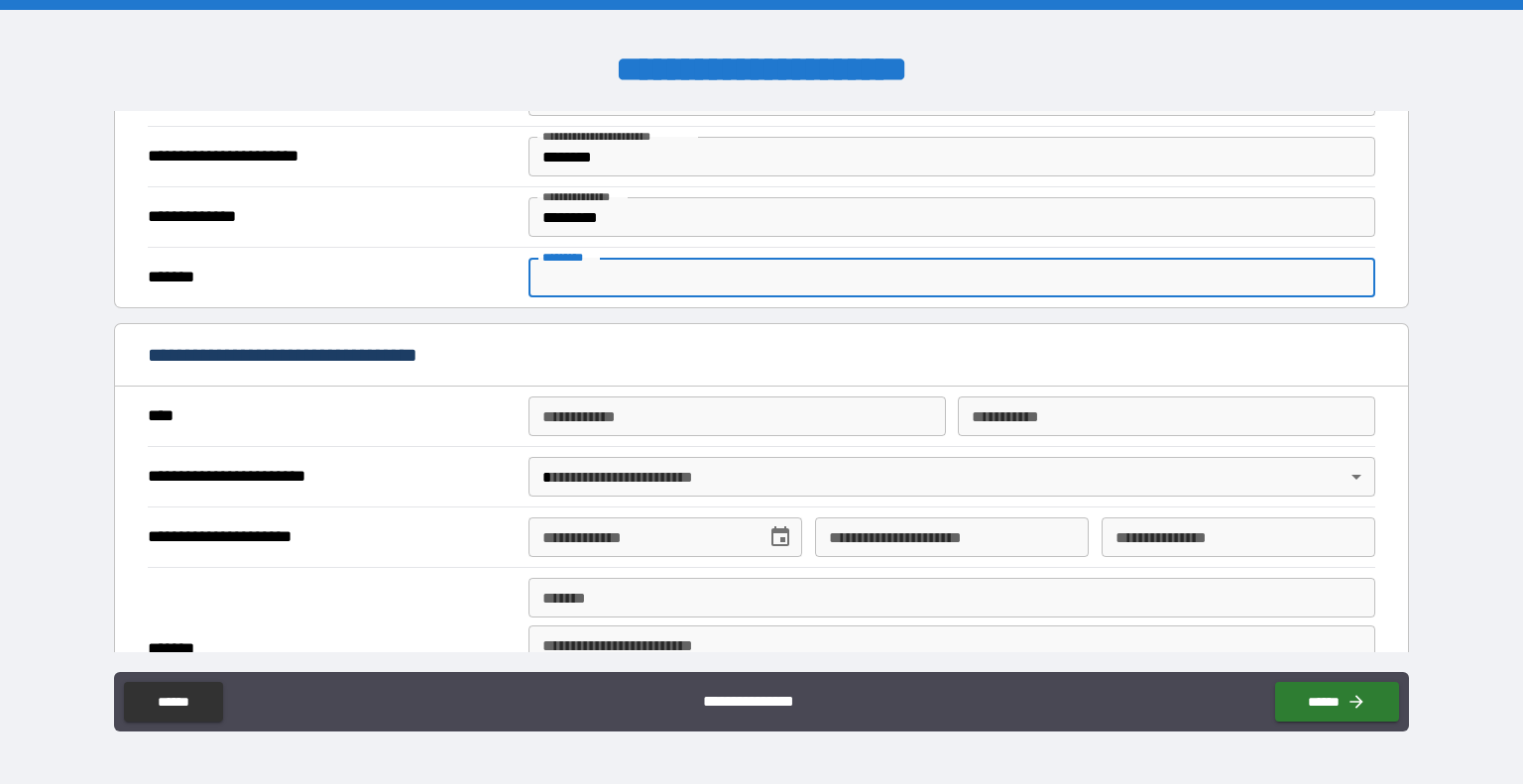 paste on "**********" 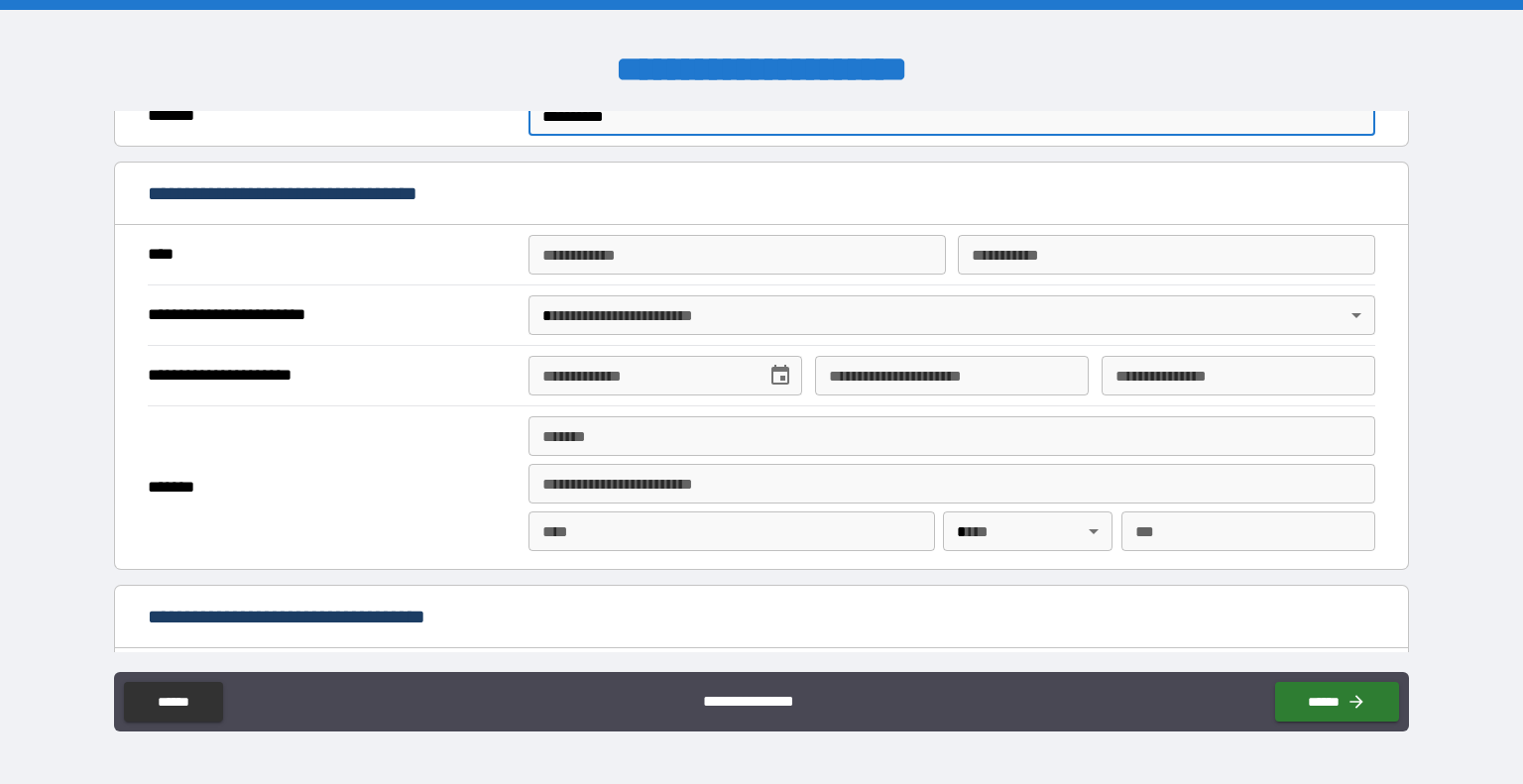 scroll, scrollTop: 694, scrollLeft: 0, axis: vertical 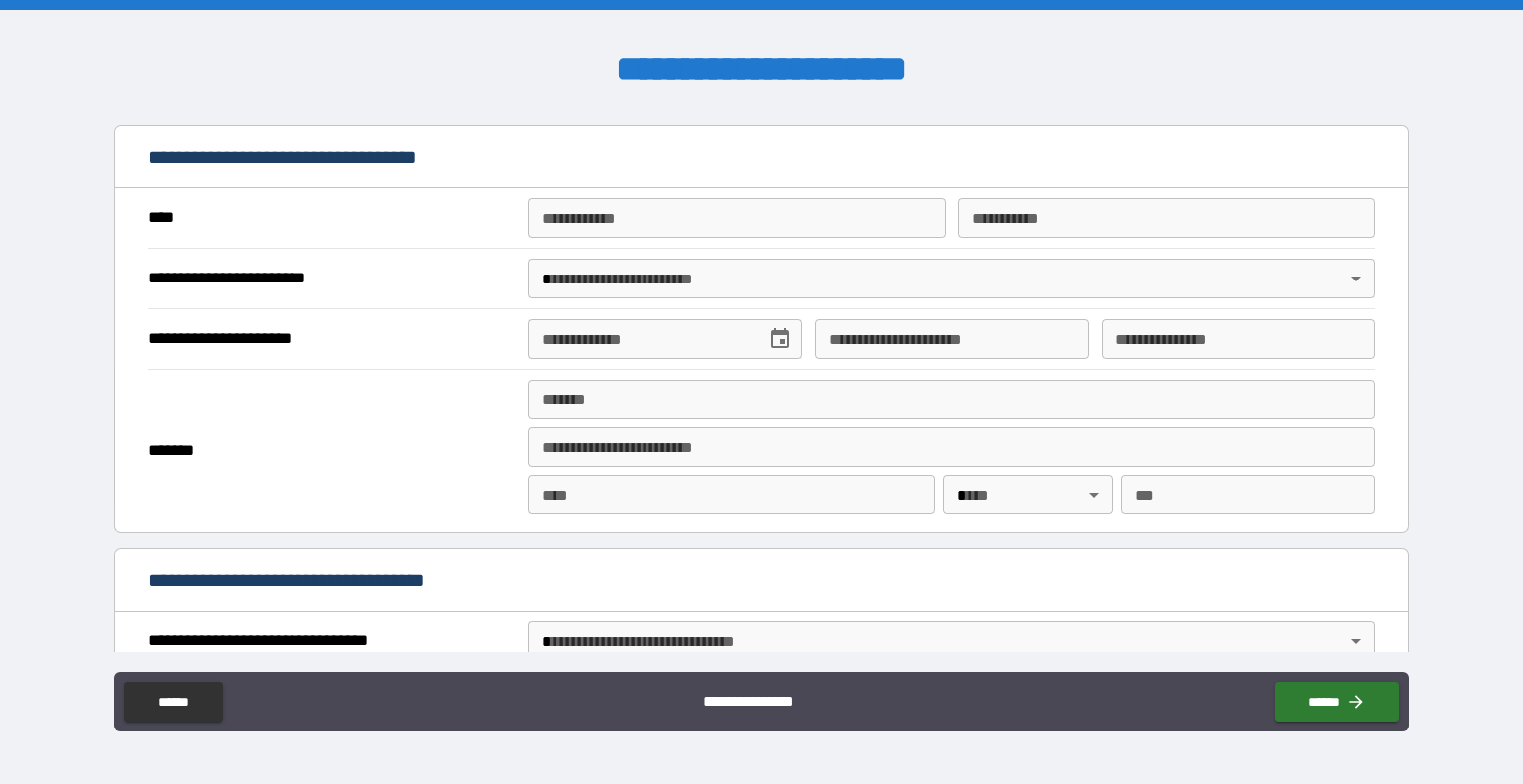 type on "**********" 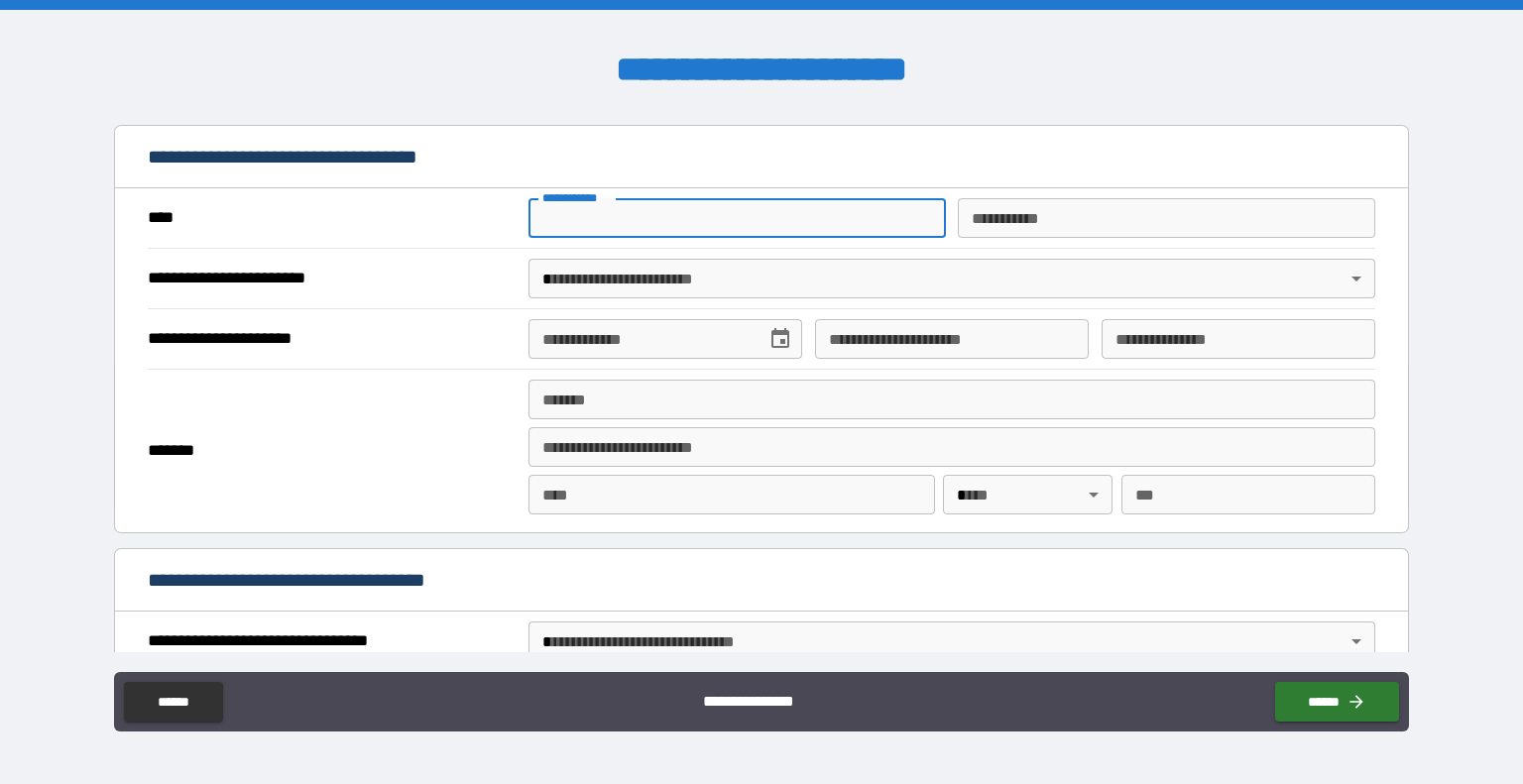 type on "****" 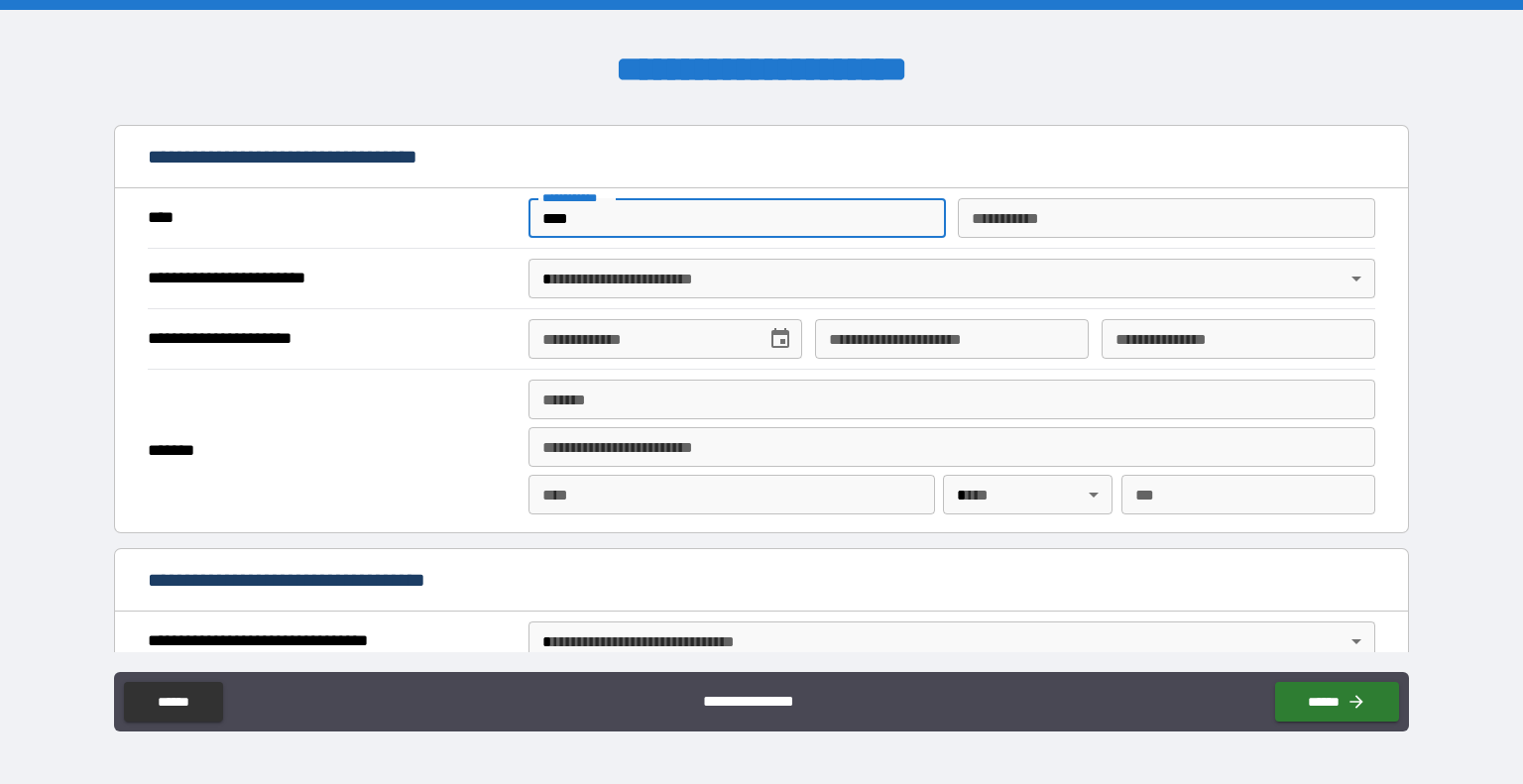 type on "******" 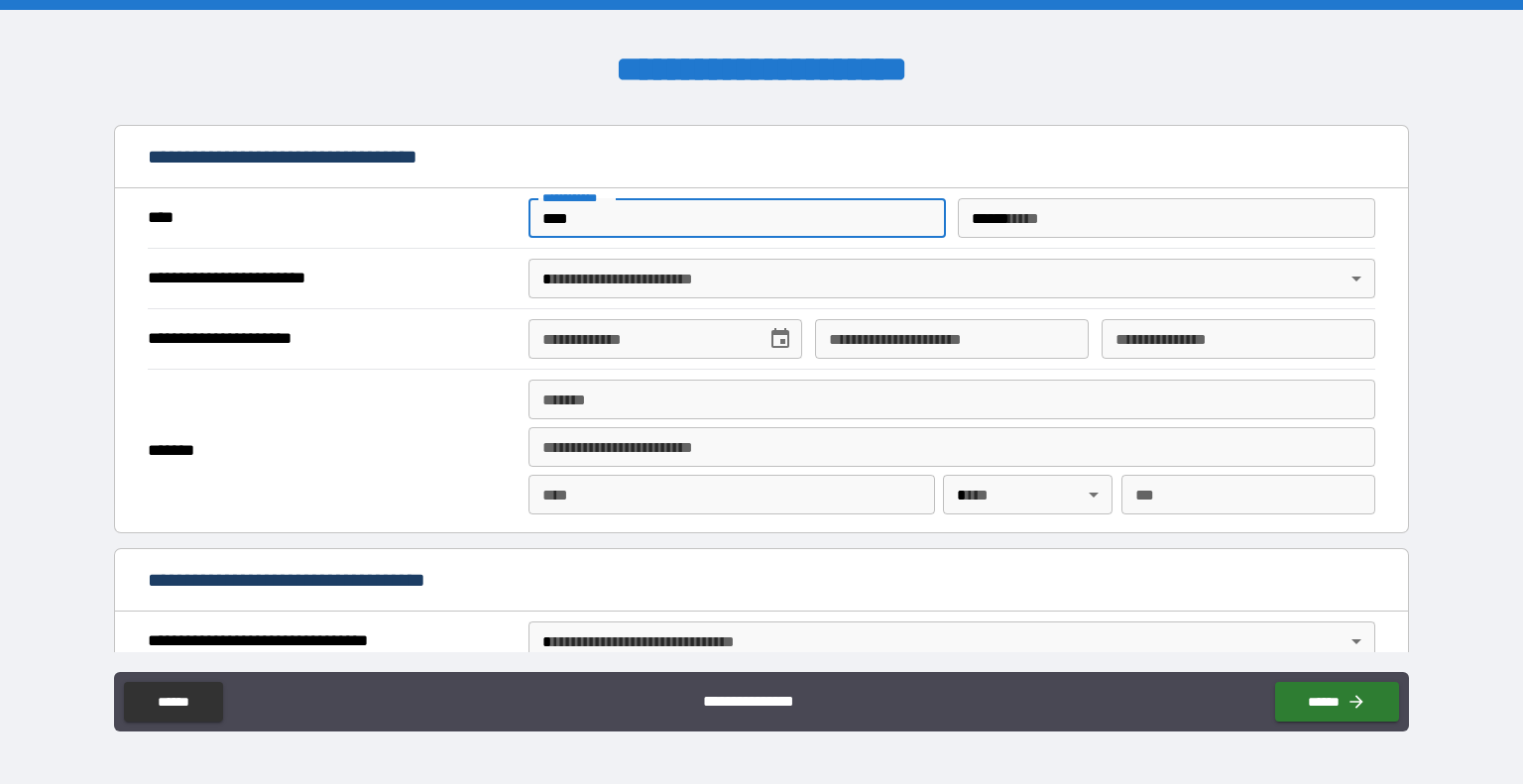 type on "**********" 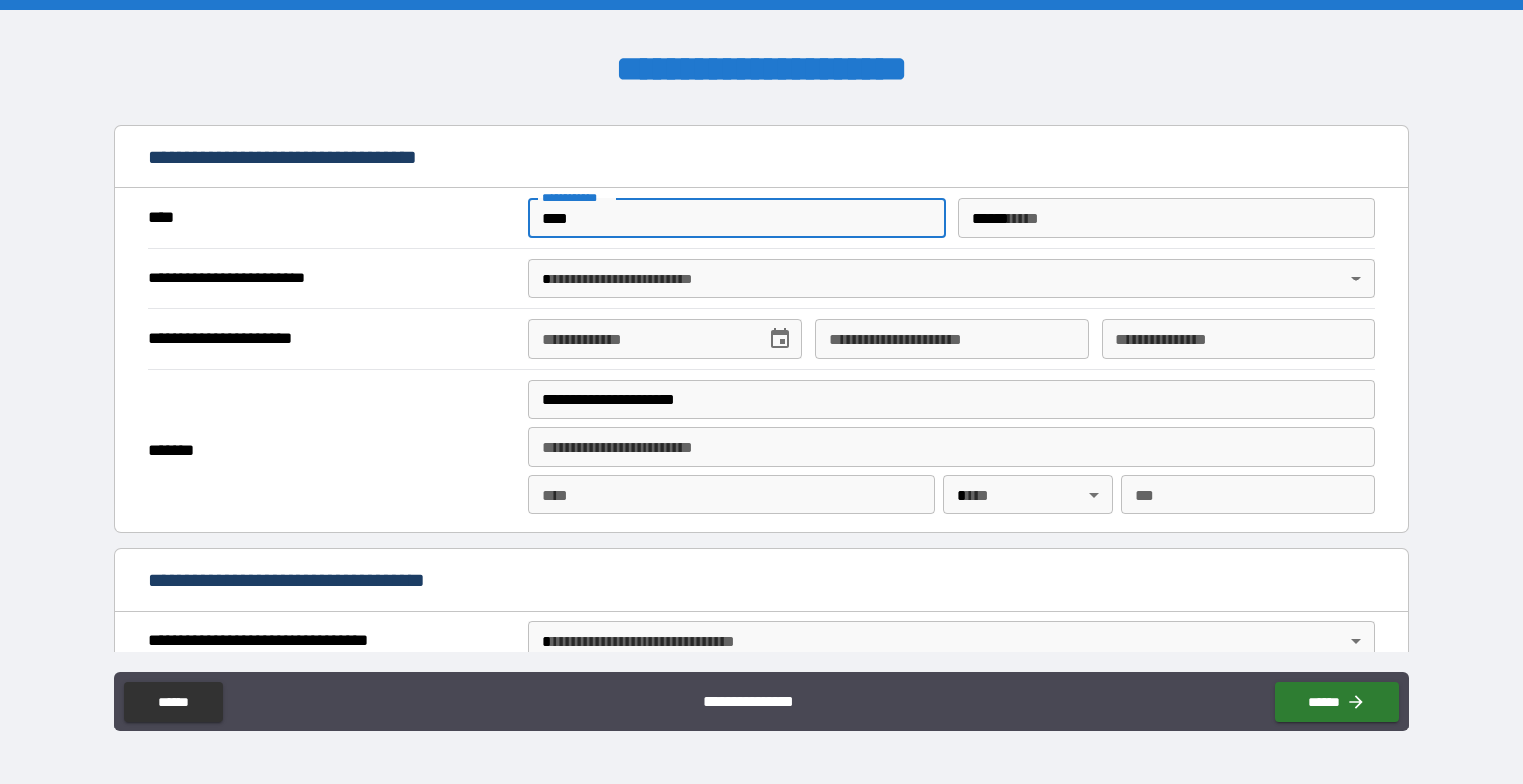 type on "*********" 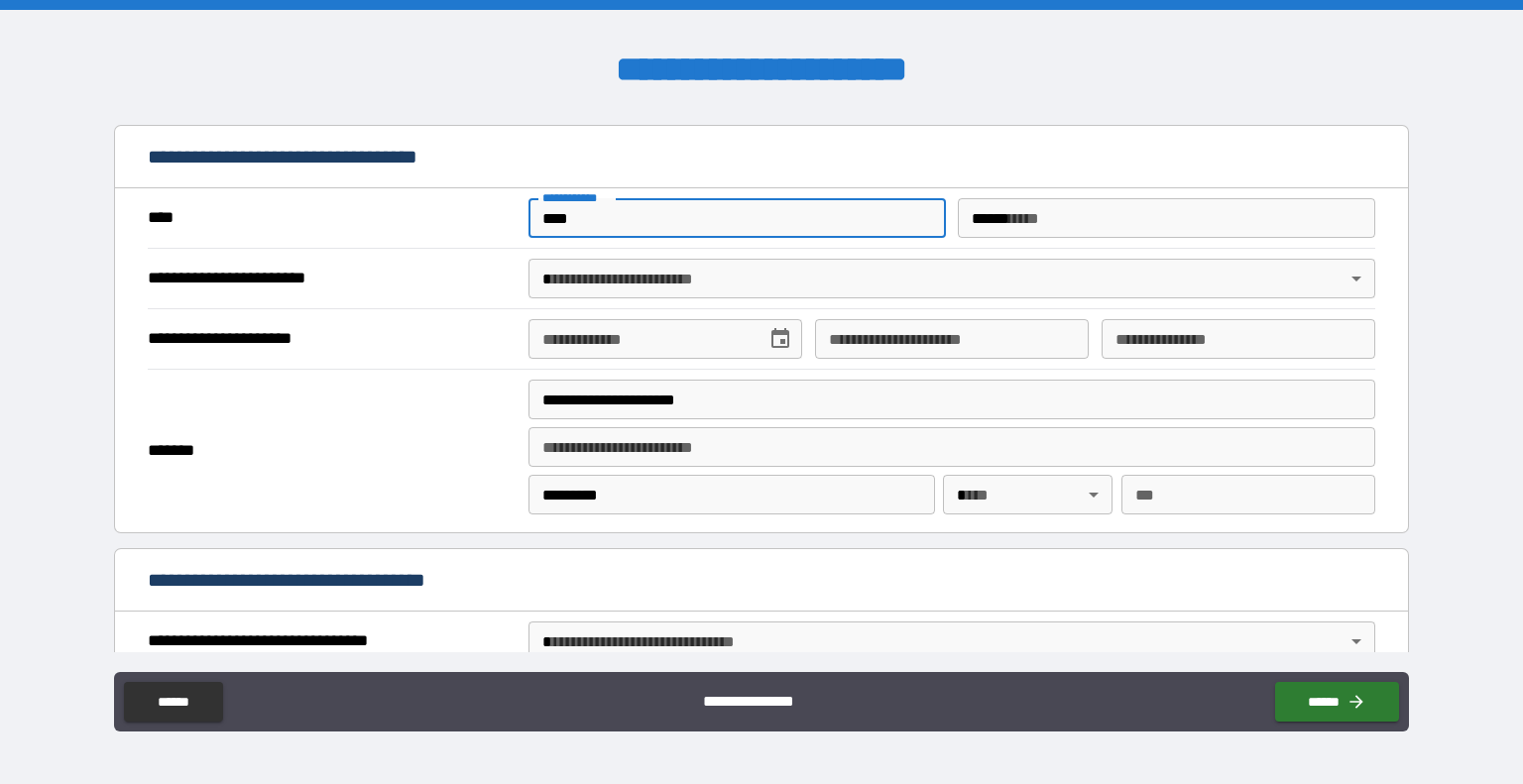 type on "**" 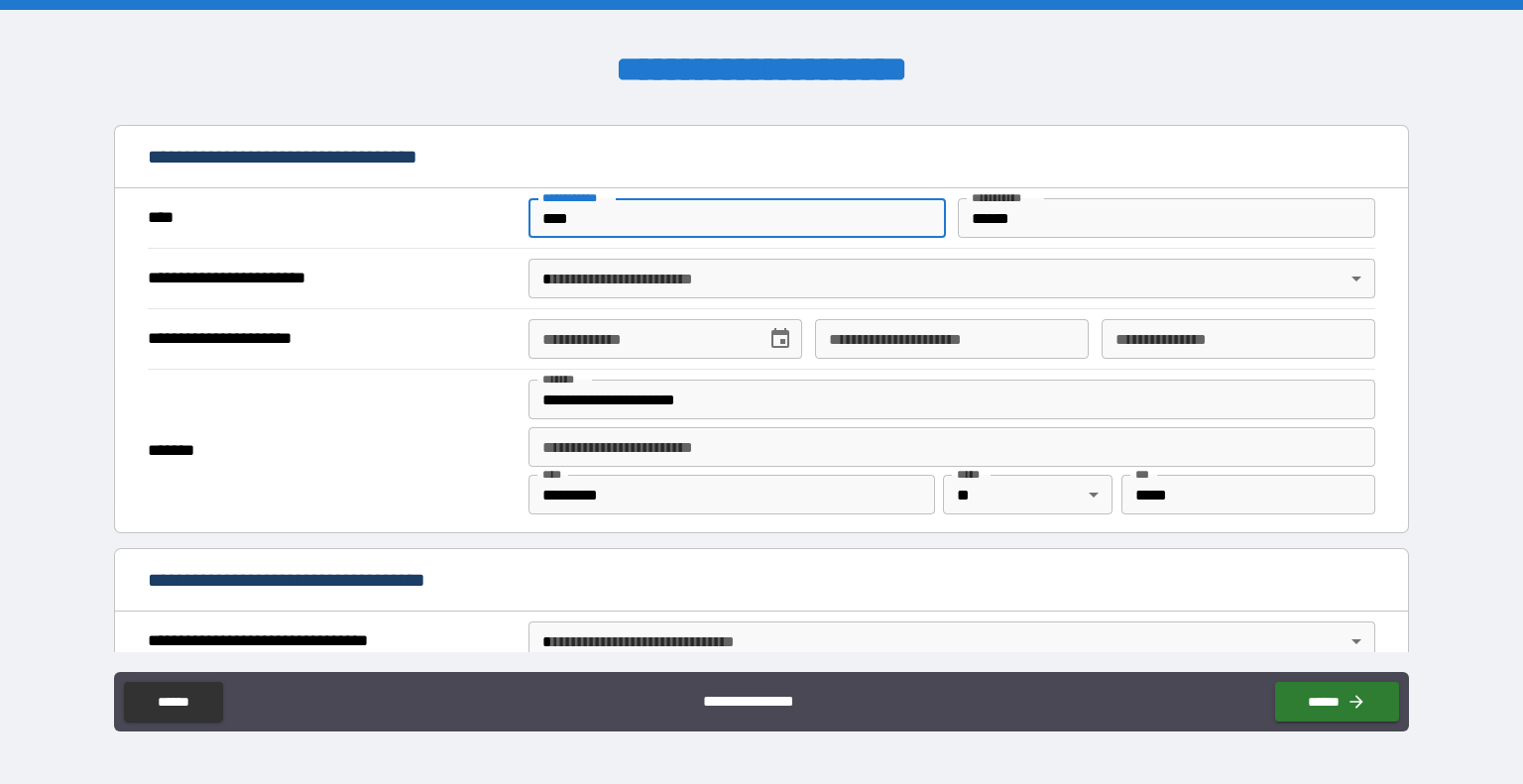 click on "[FIRST] [LAST] [CITY] [STATE] [ZIP] [COUNTRY] [STREET] [NUMBER] [APT] [UNIT] [BUILDING] [FLOOR] [ADDRESS_LINE_1] [ADDRESS_LINE_2] [ADDRESS_LINE_3] [ADDRESS_LINE_4] [ADDRESS_LINE_5] [ADDRESS_LINE_6] [ADDRESS_LINE_7] [ADDRESS_LINE_8] [ADDRESS_LINE_9] [ADDRESS_LINE_10] [ADDRESS_LINE_11] [ADDRESS_LINE_12] [ADDRESS_LINE_13] [ADDRESS_LINE_14] [ADDRESS_LINE_15] [ADDRESS_LINE_16] [ADDRESS_LINE_17] [ADDRESS_LINE_18] [ADDRESS_LINE_19] [ADDRESS_LINE_20] [ADDRESS_LINE_21] [ADDRESS_LINE_22] [ADDRESS_LINE_23] [ADDRESS_LINE_24] [ADDRESS_LINE_25] [ADDRESS_LINE_26] [ADDRESS_LINE_27] [ADDRESS_LINE_28] [ADDRESS_LINE_29] [ADDRESS_LINE_30] [ADDRESS_LINE_31] [ADDRESS_LINE_32] [ADDRESS_LINE_33] [ADDRESS_LINE_34] [ADDRESS_LINE_35] [ADDRESS_LINE_36] [ADDRESS_LINE_37] [ADDRESS_LINE_38] [ADDRESS_LINE_39] [ADDRESS_LINE_40] [ADDRESS_LINE_41] [ADDRESS_LINE_42] [ADDRESS_LINE_43] [ADDRESS_LINE_44] [ADDRESS_LINE_45] [ADDRESS_LINE_46] [ADDRESS_LINE_47] [ADDRESS_LINE_48] [ADDRESS_LINE_49] [ADDRESS_LINE_50] [ADDRESS_LINE_51] [ADDRESS_LINE_52] [ADDRESS_LINE_53] [ADDRESS_LINE_54] [ADDRESS_LINE_55] [ADDRESS_LINE_56] [ADDRESS_LINE_57] [ADDRESS_LINE_58] [ADDRESS_LINE_59] [ADDRESS_LINE_60] [ADDRESS_LINE_61] [ADDRESS_LINE_62] [ADDRESS_LINE_63] [ADDRESS_LINE_64] [ADDRESS_LINE_65] [ADDRESS_LINE_66] [ADDRESS_LINE_67] [ADDRESS_LINE_68] [ADDRESS_LINE_69] [ADDRESS_LINE_70] [ADDRESS_LINE_71] [ADDRESS_LINE_72] [ADDRESS_LINE_73] [ADDRESS_LINE_74] [ADDRESS_LINE_75] [ADDRESS_LINE_76] [ADDRESS_LINE_77] [ADDRESS_LINE_78] [ADDRESS_LINE_79] [ADDRESS_LINE_80] [ADDRESS_LINE_81] [ADDRESS_LINE_82] [ADDRESS_LINE_83] [ADDRESS_LINE_84] [ADDRESS_LINE_85] [ADDRESS_LINE_86] [ADDRESS_LINE_87] [ADDRESS_LINE_88] [ADDRESS_LINE_89] [ADDRESS_LINE_90] [ADDRESS_LINE_91] [ADDRESS_LINE_92] [ADDRESS_LINE_93] [ADDRESS_LINE_94] [ADDRESS_LINE_95] [ADDRESS_LINE_96] [ADDRESS_LINE_97] [ADDRESS_LINE_98] [ADDRESS_LINE_99] [ADDRESS_LINE_100]" at bounding box center [762, 392] 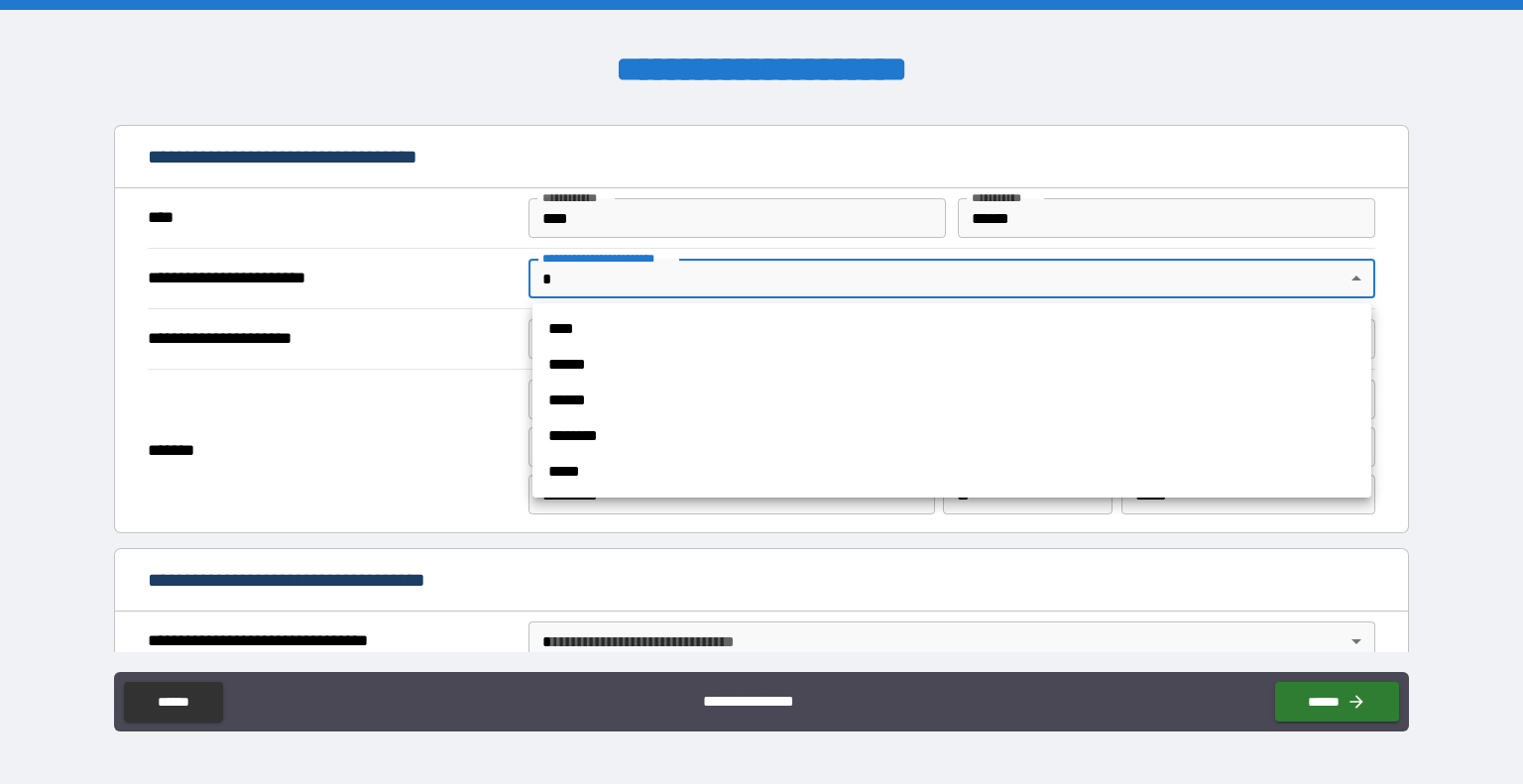 click on "******" at bounding box center (952, 365) 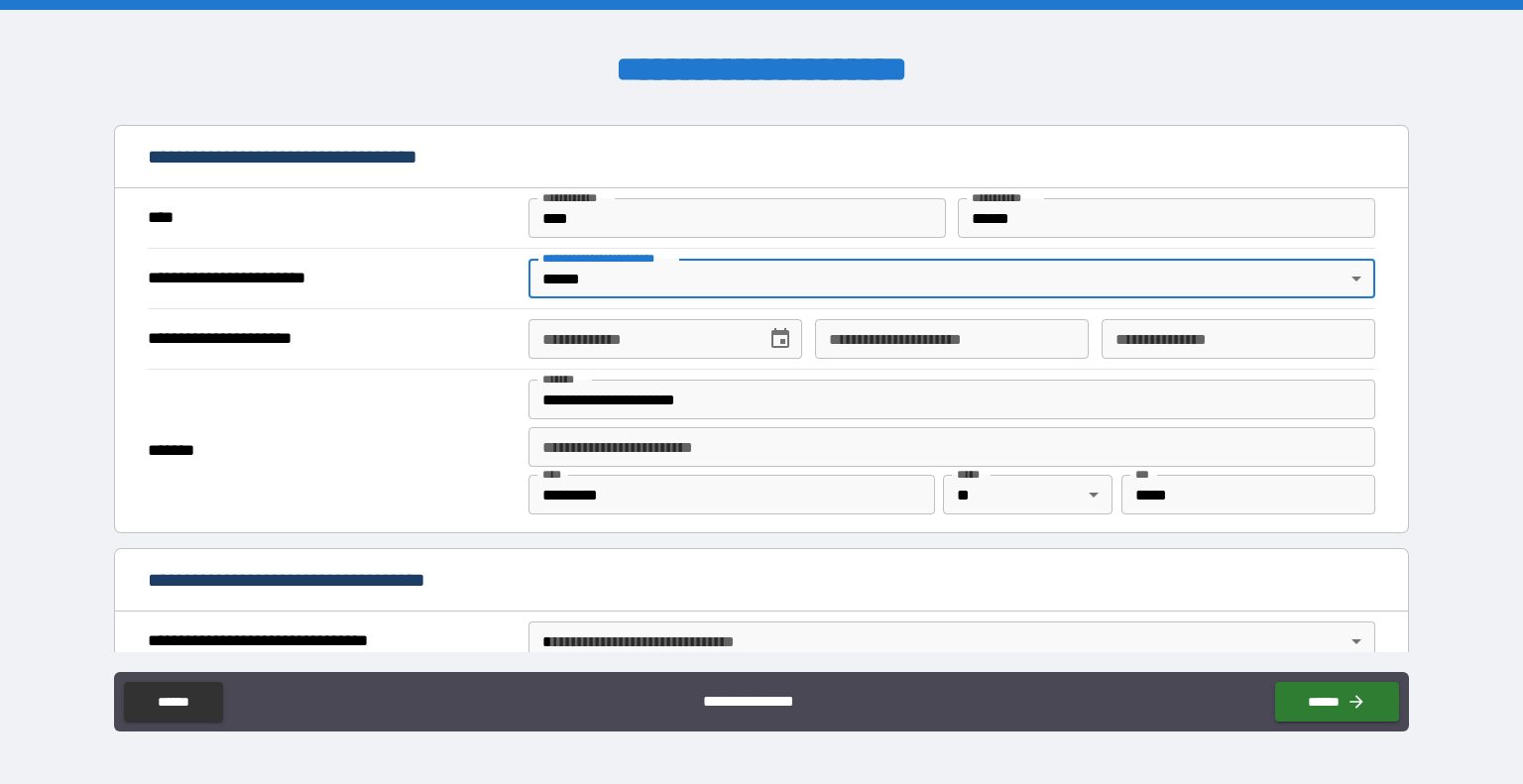 click on "**********" at bounding box center [665, 339] 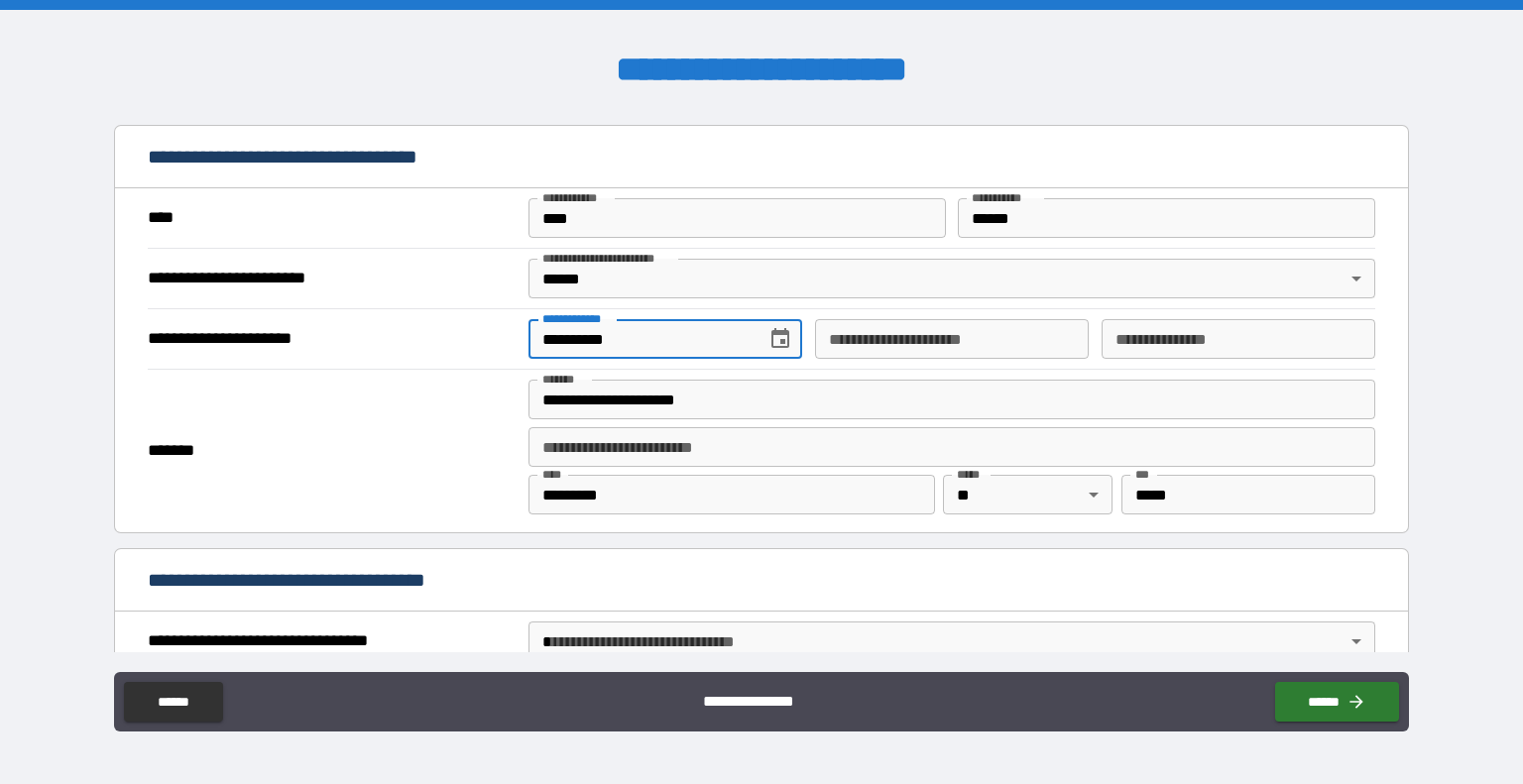 type on "**********" 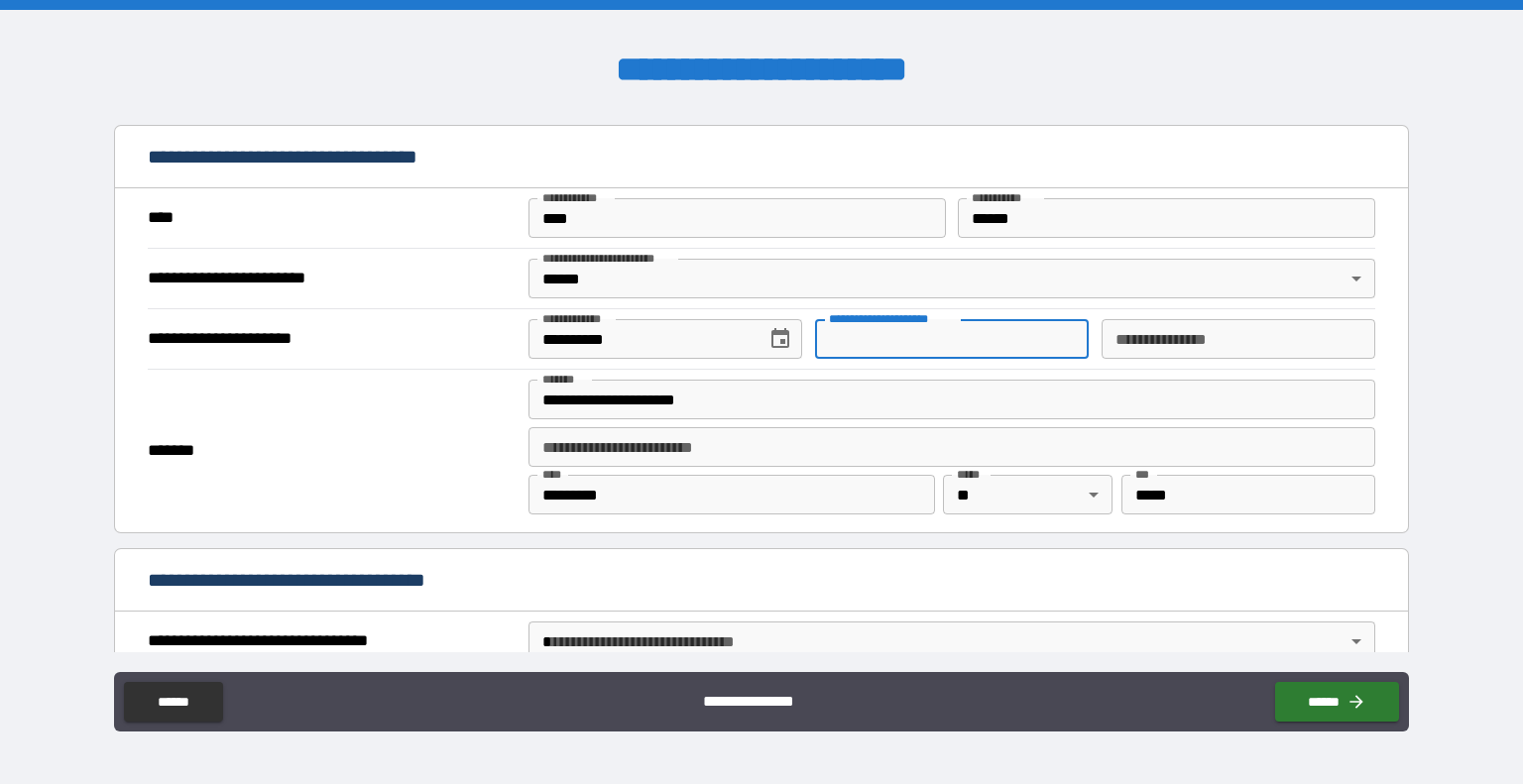 click on "**********" at bounding box center [952, 339] 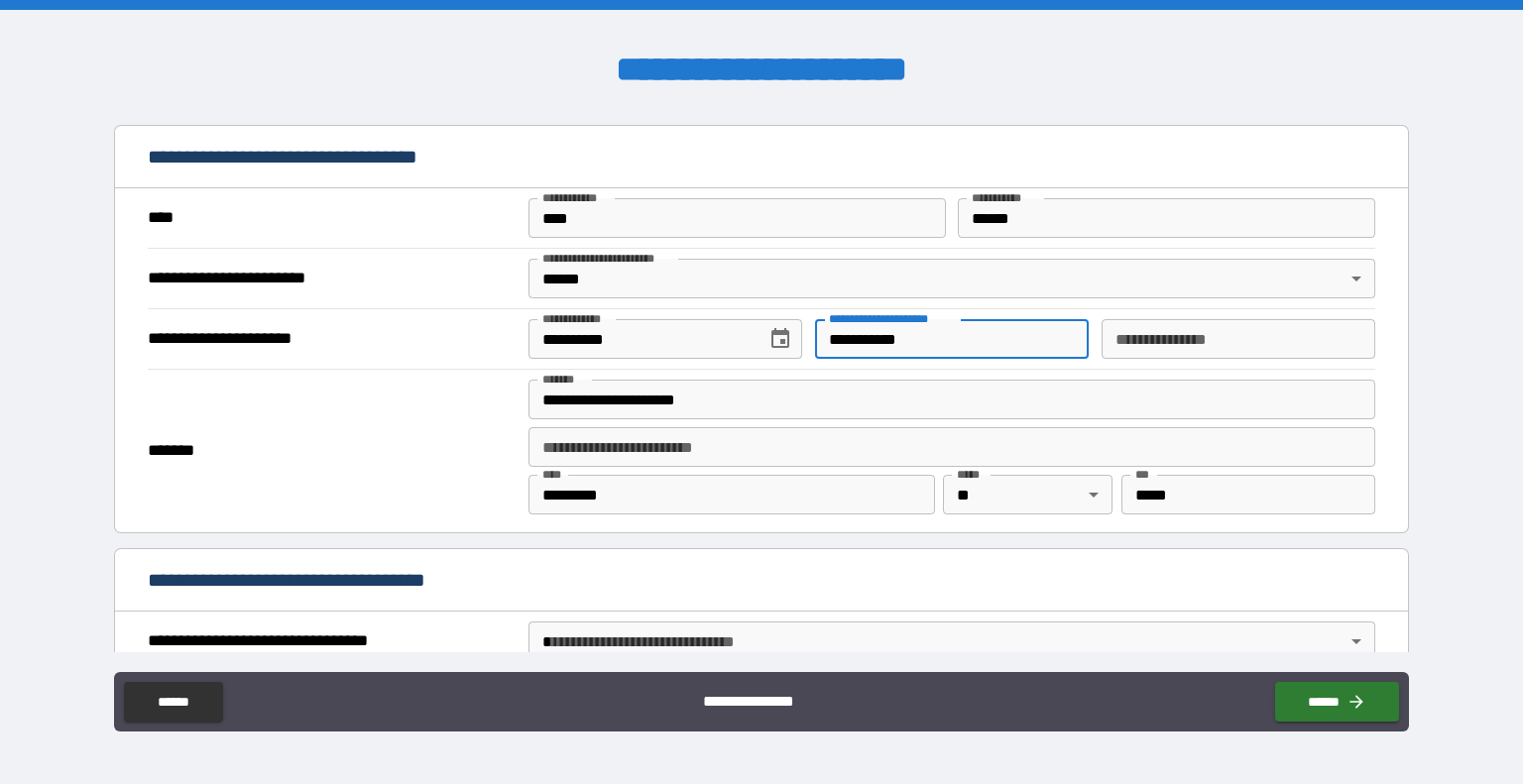 type on "**********" 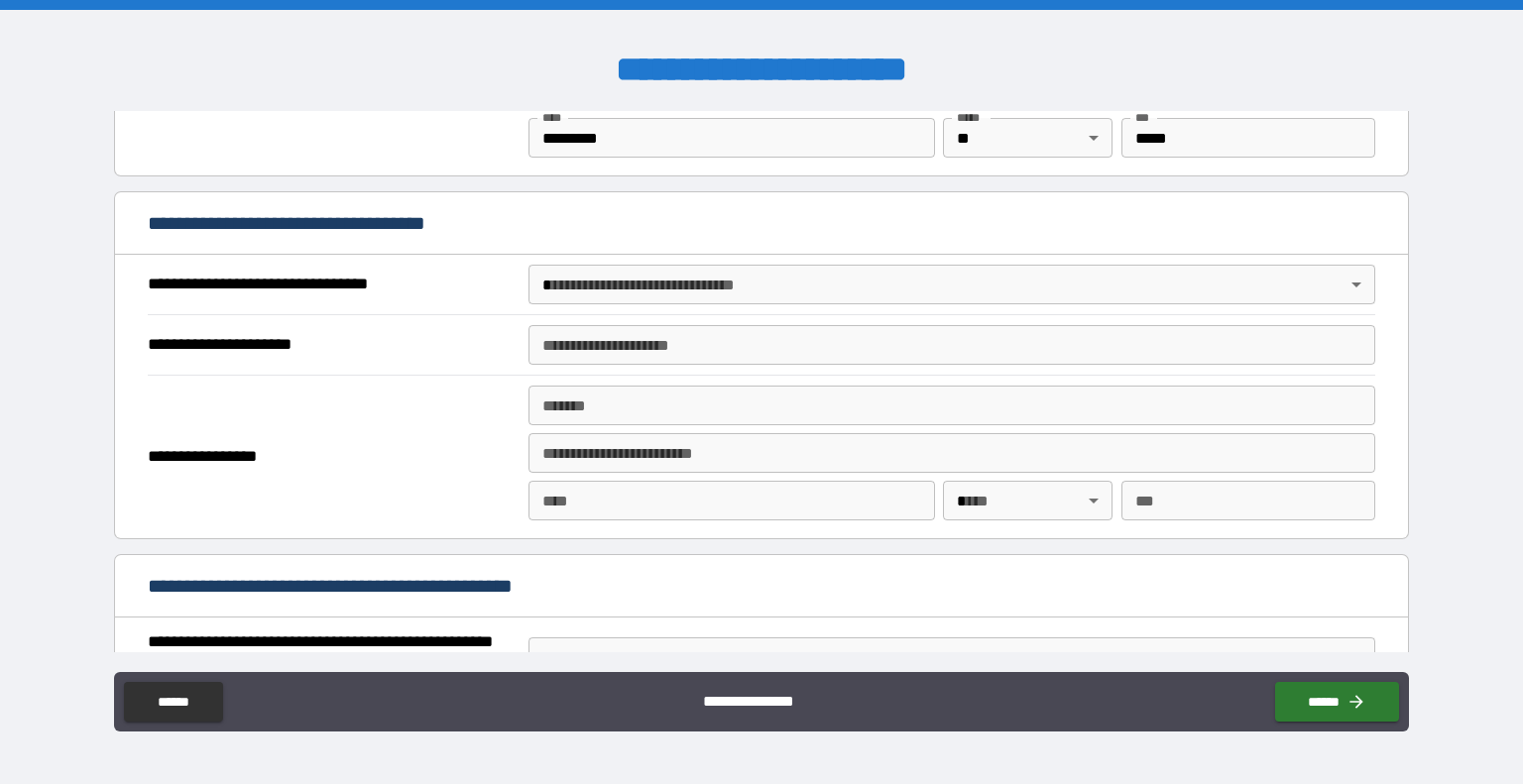 scroll, scrollTop: 1090, scrollLeft: 0, axis: vertical 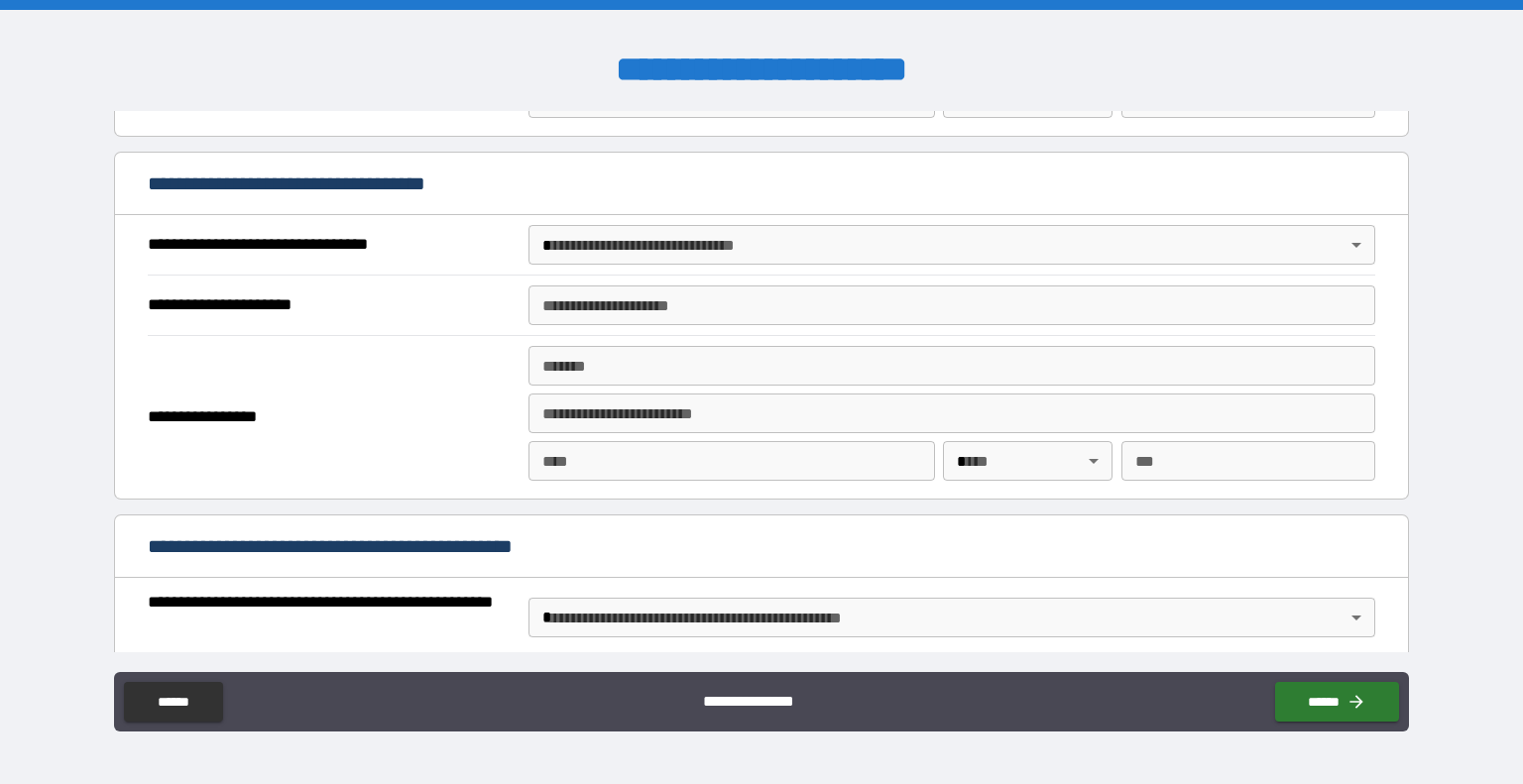 click on "[FIRST] [LAST] [CITY] [STATE] [ZIP] [COUNTRY] [STREET] [NUMBER] [APT] [UNIT] [BUILDING] [FLOOR] [ADDRESS_LINE_1] [ADDRESS_LINE_2] [ADDRESS_LINE_3] [ADDRESS_LINE_4] [ADDRESS_LINE_5] [ADDRESS_LINE_6] [ADDRESS_LINE_7] [ADDRESS_LINE_8] [ADDRESS_LINE_9] [ADDRESS_LINE_10] [ADDRESS_LINE_11] [ADDRESS_LINE_12] [ADDRESS_LINE_13] [ADDRESS_LINE_14] [ADDRESS_LINE_15] [ADDRESS_LINE_16] [ADDRESS_LINE_17] [ADDRESS_LINE_18] [ADDRESS_LINE_19] [ADDRESS_LINE_20] [ADDRESS_LINE_21] [ADDRESS_LINE_22] [ADDRESS_LINE_23] [ADDRESS_LINE_24] [ADDRESS_LINE_25] [ADDRESS_LINE_26] [ADDRESS_LINE_27] [ADDRESS_LINE_28] [ADDRESS_LINE_29] [ADDRESS_LINE_30] [ADDRESS_LINE_31] [ADDRESS_LINE_32] [ADDRESS_LINE_33] [ADDRESS_LINE_34] [ADDRESS_LINE_35] [ADDRESS_LINE_36] [ADDRESS_LINE_37] [ADDRESS_LINE_38] [ADDRESS_LINE_39] [ADDRESS_LINE_40] [ADDRESS_LINE_41] [ADDRESS_LINE_42] [ADDRESS_LINE_43] [ADDRESS_LINE_44] [ADDRESS_LINE_45] [ADDRESS_LINE_46] [ADDRESS_LINE_47] [ADDRESS_LINE_48] [ADDRESS_LINE_49] [ADDRESS_LINE_50] [ADDRESS_LINE_51] [ADDRESS_LINE_52] [ADDRESS_LINE_53] [ADDRESS_LINE_54] [ADDRESS_LINE_55] [ADDRESS_LINE_56] [ADDRESS_LINE_57] [ADDRESS_LINE_58] [ADDRESS_LINE_59] [ADDRESS_LINE_60] [ADDRESS_LINE_61] [ADDRESS_LINE_62] [ADDRESS_LINE_63] [ADDRESS_LINE_64] [ADDRESS_LINE_65] [ADDRESS_LINE_66] [ADDRESS_LINE_67] [ADDRESS_LINE_68] [ADDRESS_LINE_69] [ADDRESS_LINE_70] [ADDRESS_LINE_71] [ADDRESS_LINE_72] [ADDRESS_LINE_73] [ADDRESS_LINE_74] [ADDRESS_LINE_75] [ADDRESS_LINE_76] [ADDRESS_LINE_77] [ADDRESS_LINE_78] [ADDRESS_LINE_79] [ADDRESS_LINE_80] [ADDRESS_LINE_81] [ADDRESS_LINE_82] [ADDRESS_LINE_83] [ADDRESS_LINE_84] [ADDRESS_LINE_85] [ADDRESS_LINE_86] [ADDRESS_LINE_87] [ADDRESS_LINE_88] [ADDRESS_LINE_89] [ADDRESS_LINE_90] [ADDRESS_LINE_91] [ADDRESS_LINE_92] [ADDRESS_LINE_93] [ADDRESS_LINE_94] [ADDRESS_LINE_95] [ADDRESS_LINE_96] [ADDRESS_LINE_97] [ADDRESS_LINE_98] [ADDRESS_LINE_99] [ADDRESS_LINE_100]" at bounding box center (762, 392) 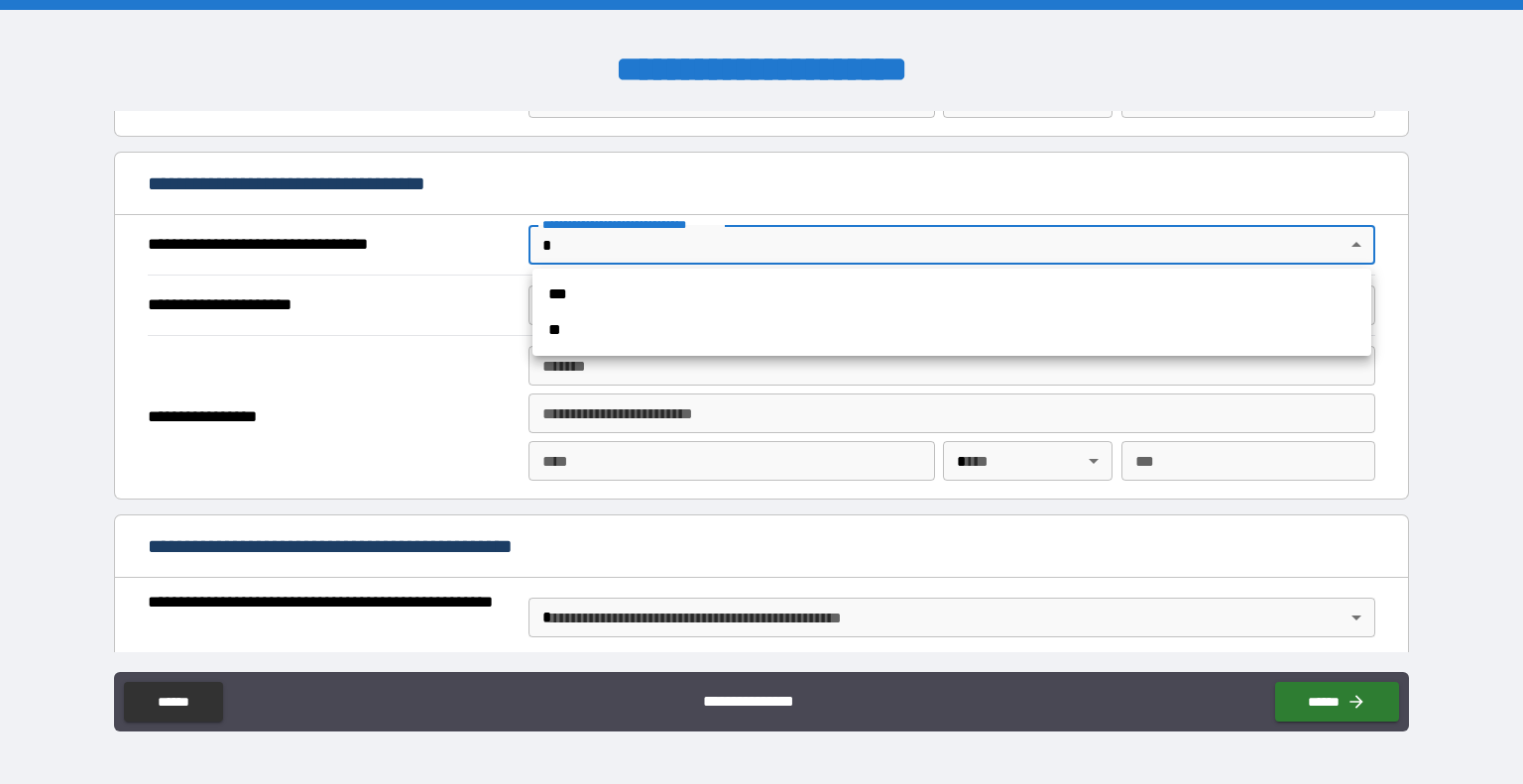 click on "***" at bounding box center [952, 294] 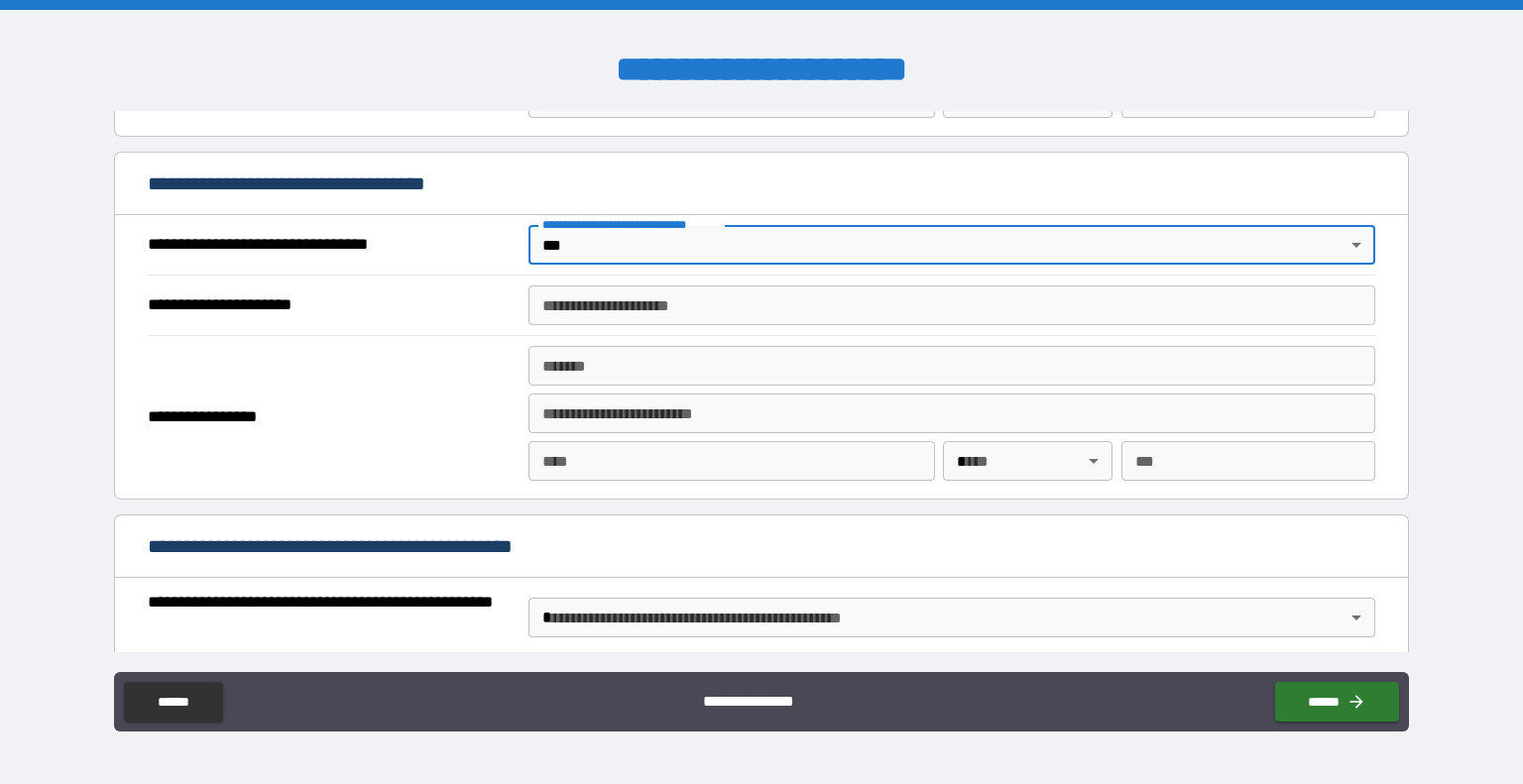click on "**********" at bounding box center (952, 305) 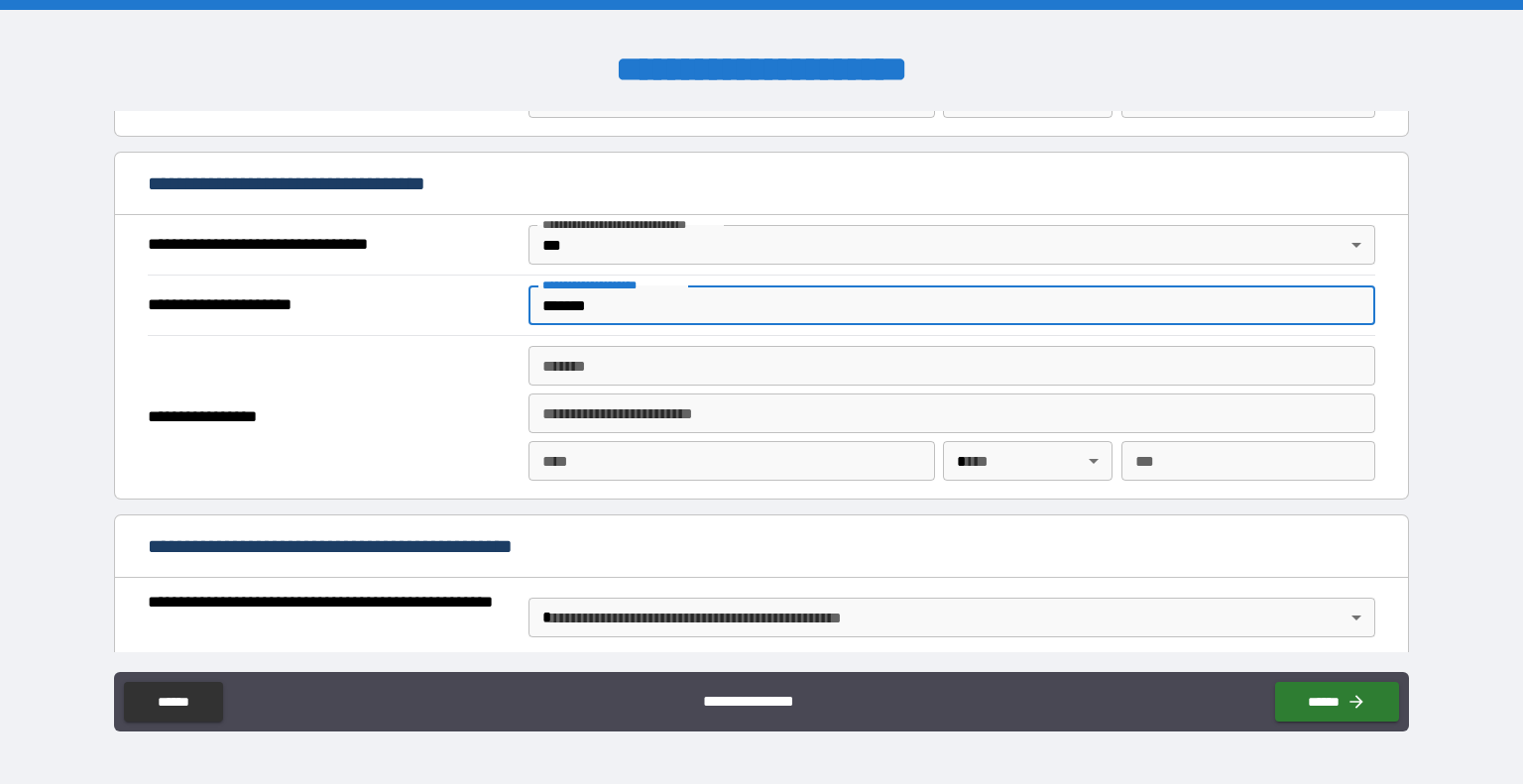 type on "*******" 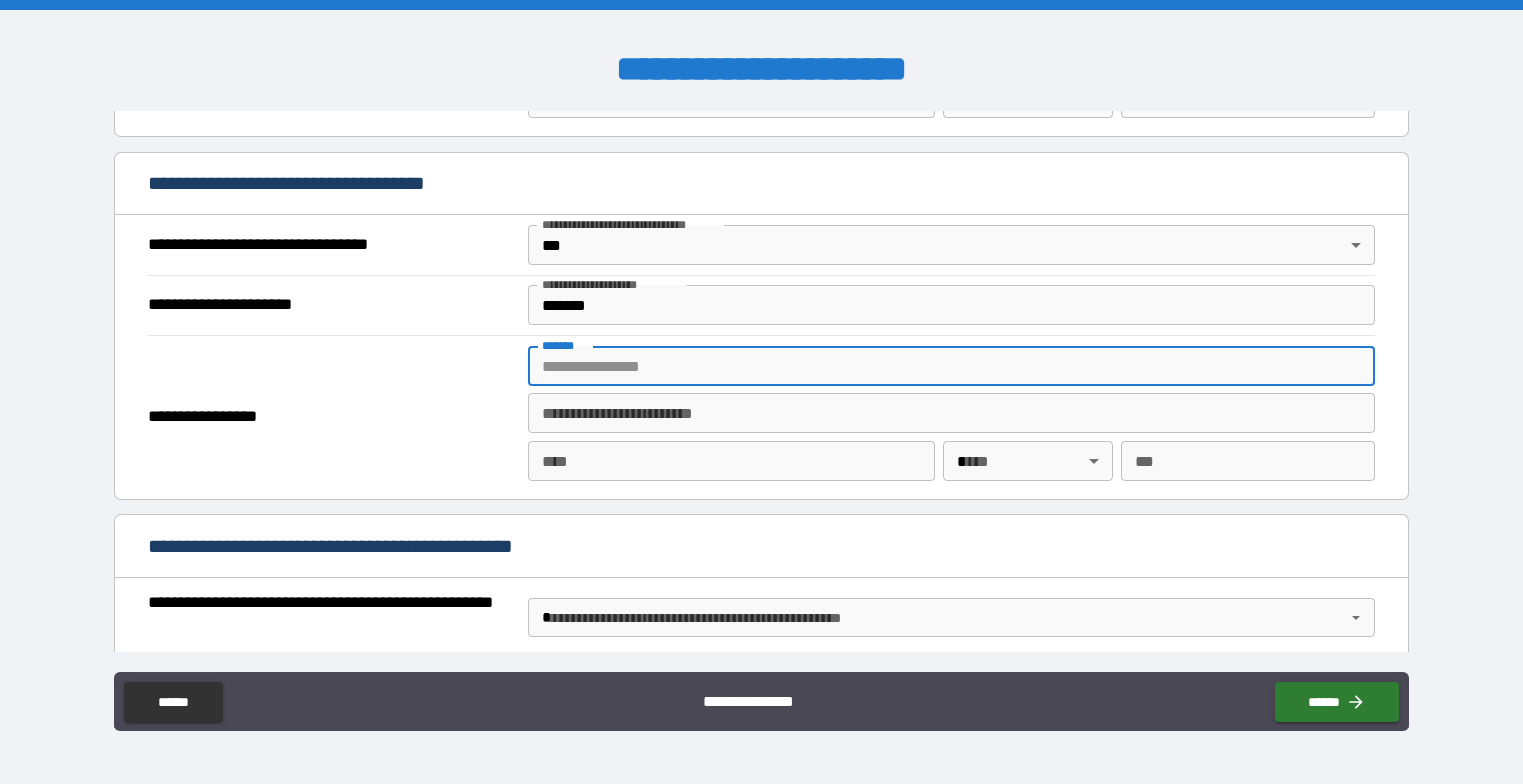 click on "*******" at bounding box center (952, 366) 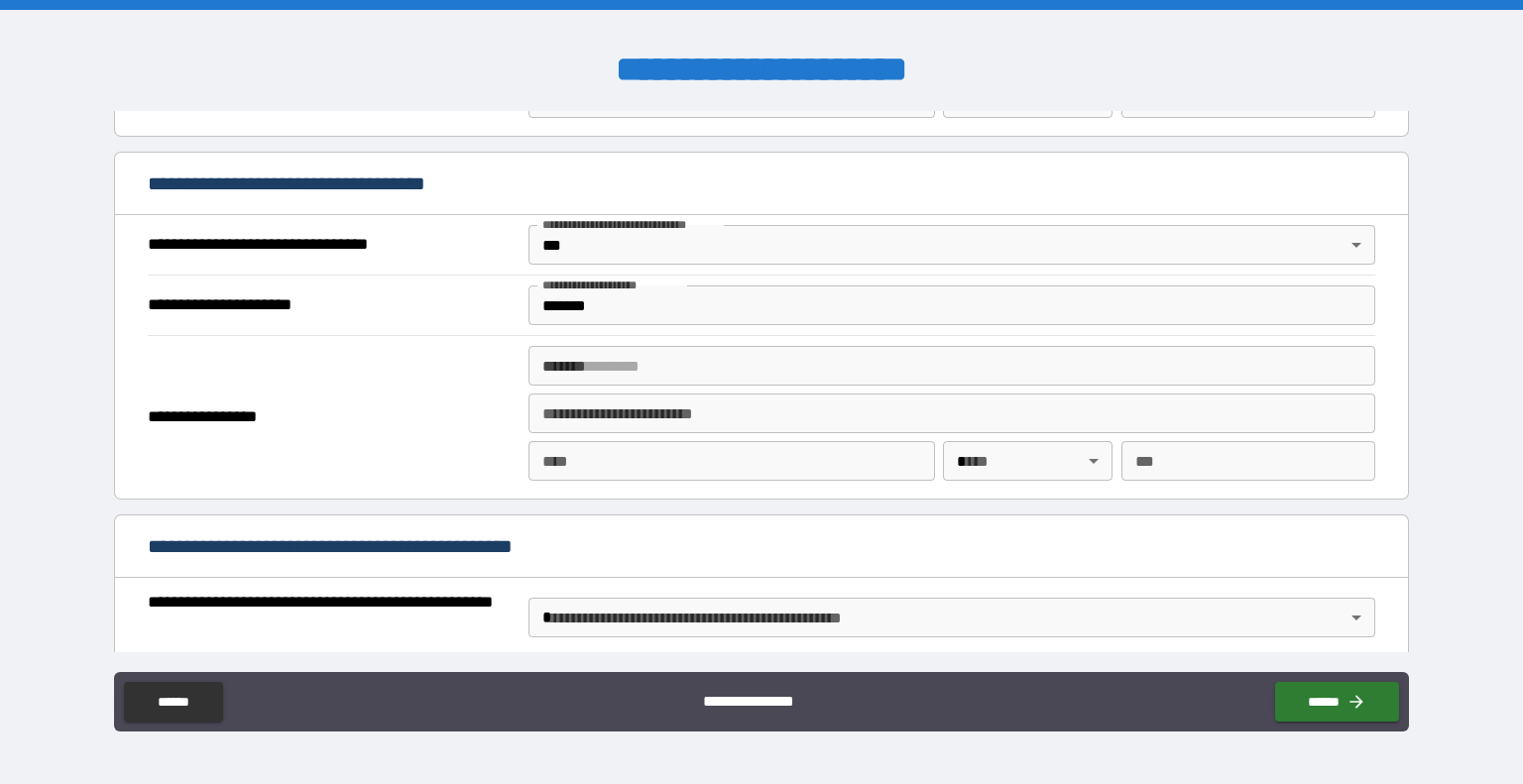 drag, startPoint x: 1448, startPoint y: 358, endPoint x: 1443, endPoint y: 311, distance: 47.26521 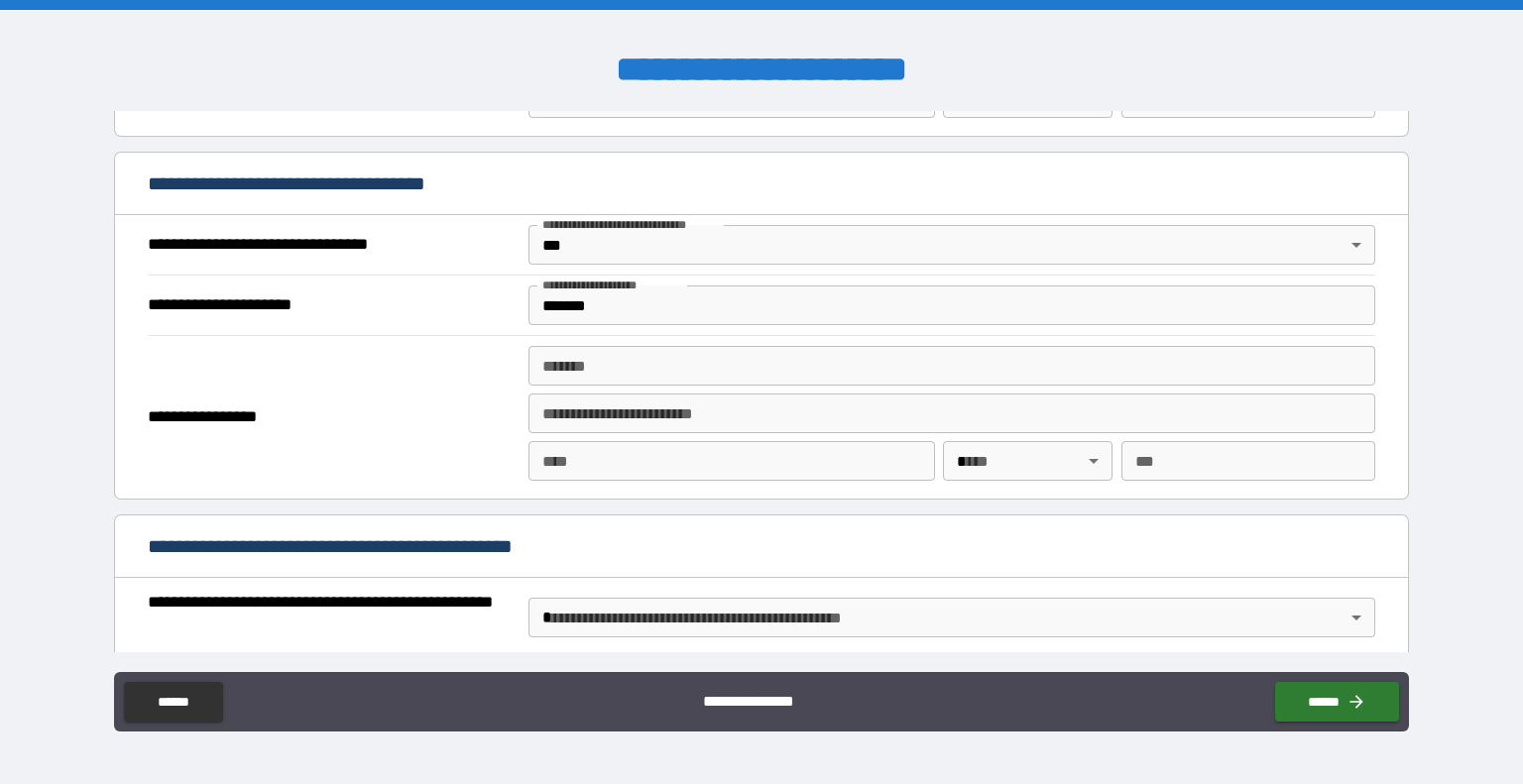 click on "[FIRST] [LAST] [CITY] [STATE] [ZIP] [COUNTRY] [STREET] [NUMBER] [APT] [UNIT] [BUILDING] [FLOOR] [ADDRESS_LINE_1] [ADDRESS_LINE_2] [ADDRESS_LINE_3] [ADDRESS_LINE_4] [ADDRESS_LINE_5] [ADDRESS_LINE_6] [ADDRESS_LINE_7] [ADDRESS_LINE_8] [ADDRESS_LINE_9] [ADDRESS_LINE_10] [ADDRESS_LINE_11] [ADDRESS_LINE_12] [ADDRESS_LINE_13] [ADDRESS_LINE_14] [ADDRESS_LINE_15] [ADDRESS_LINE_16] [ADDRESS_LINE_17] [ADDRESS_LINE_18] [ADDRESS_LINE_19] [ADDRESS_LINE_20] [ADDRESS_LINE_21] [ADDRESS_LINE_22] [ADDRESS_LINE_23] [ADDRESS_LINE_24] [ADDRESS_LINE_25] [ADDRESS_LINE_26] [ADDRESS_LINE_27] [ADDRESS_LINE_28] [ADDRESS_LINE_29] [ADDRESS_LINE_30] [ADDRESS_LINE_31] [ADDRESS_LINE_32] [ADDRESS_LINE_33] [ADDRESS_LINE_34] [ADDRESS_LINE_35] [ADDRESS_LINE_36] [ADDRESS_LINE_37] [ADDRESS_LINE_38] [ADDRESS_LINE_39] [ADDRESS_LINE_40] [ADDRESS_LINE_41] [ADDRESS_LINE_42] [ADDRESS_LINE_43] [ADDRESS_LINE_44] [ADDRESS_LINE_45] [ADDRESS_LINE_46] [ADDRESS_LINE_47] [ADDRESS_LINE_48] [ADDRESS_LINE_49] [ADDRESS_LINE_50] [ADDRESS_LINE_51] [ADDRESS_LINE_52] [ADDRESS_LINE_53] [ADDRESS_LINE_54] [ADDRESS_LINE_55] [ADDRESS_LINE_56] [ADDRESS_LINE_57] [ADDRESS_LINE_58] [ADDRESS_LINE_59] [ADDRESS_LINE_60] [ADDRESS_LINE_61] [ADDRESS_LINE_62] [ADDRESS_LINE_63] [ADDRESS_LINE_64] [ADDRESS_LINE_65] [ADDRESS_LINE_66] [ADDRESS_LINE_67] [ADDRESS_LINE_68] [ADDRESS_LINE_69] [ADDRESS_LINE_70] [ADDRESS_LINE_71] [ADDRESS_LINE_72] [ADDRESS_LINE_73] [ADDRESS_LINE_74] [ADDRESS_LINE_75] [ADDRESS_LINE_76] [ADDRESS_LINE_77] [ADDRESS_LINE_78] [ADDRESS_LINE_79] [ADDRESS_LINE_80] [ADDRESS_LINE_81] [ADDRESS_LINE_82] [ADDRESS_LINE_83] [ADDRESS_LINE_84] [ADDRESS_LINE_85] [ADDRESS_LINE_86] [ADDRESS_LINE_87] [ADDRESS_LINE_88] [ADDRESS_LINE_89] [ADDRESS_LINE_90] [ADDRESS_LINE_91] [ADDRESS_LINE_92] [ADDRESS_LINE_93] [ADDRESS_LINE_94] [ADDRESS_LINE_95] [ADDRESS_LINE_96] [ADDRESS_LINE_97] [ADDRESS_LINE_98] [ADDRESS_LINE_99] [ADDRESS_LINE_100]" at bounding box center [762, 394] 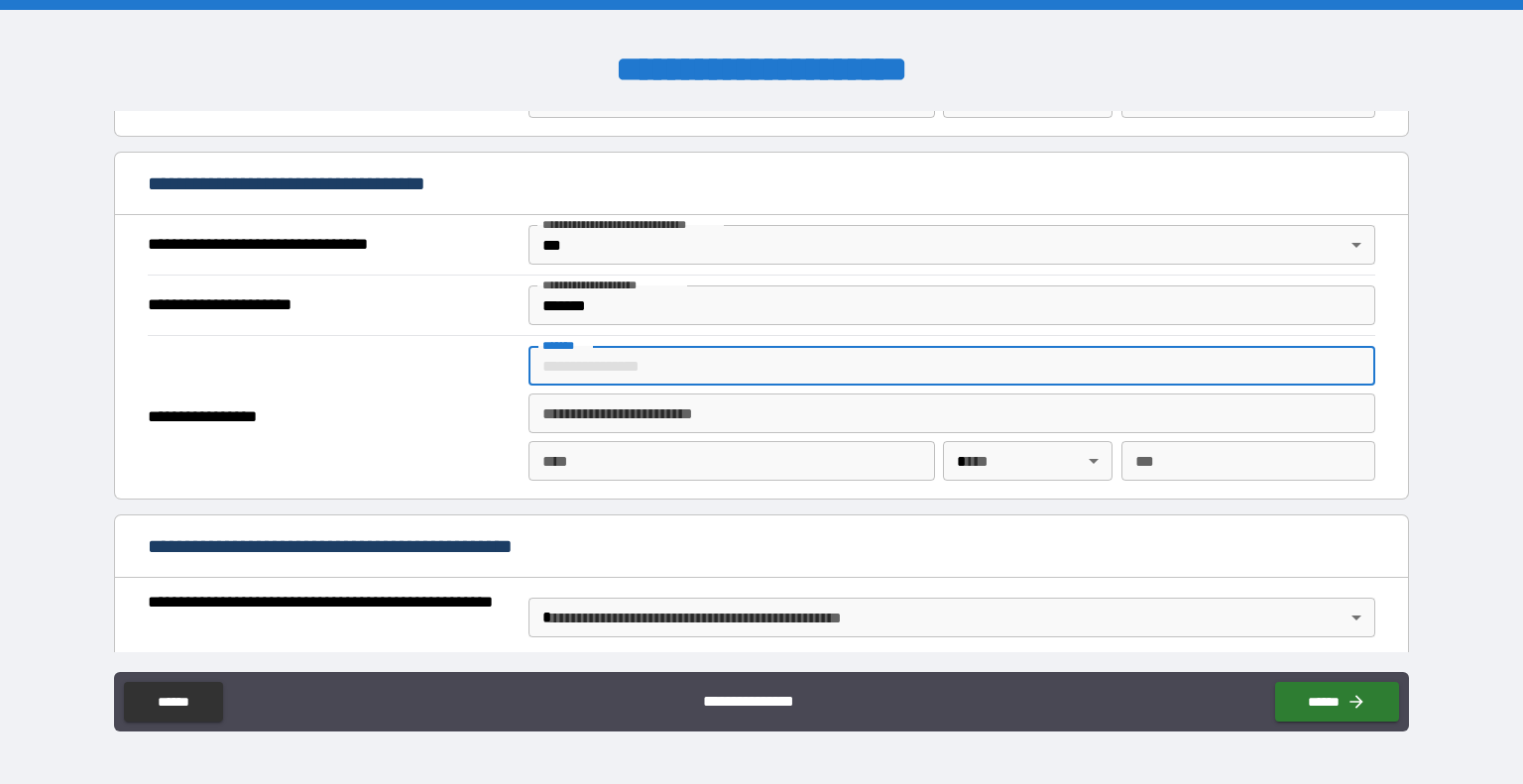 paste on "**********" 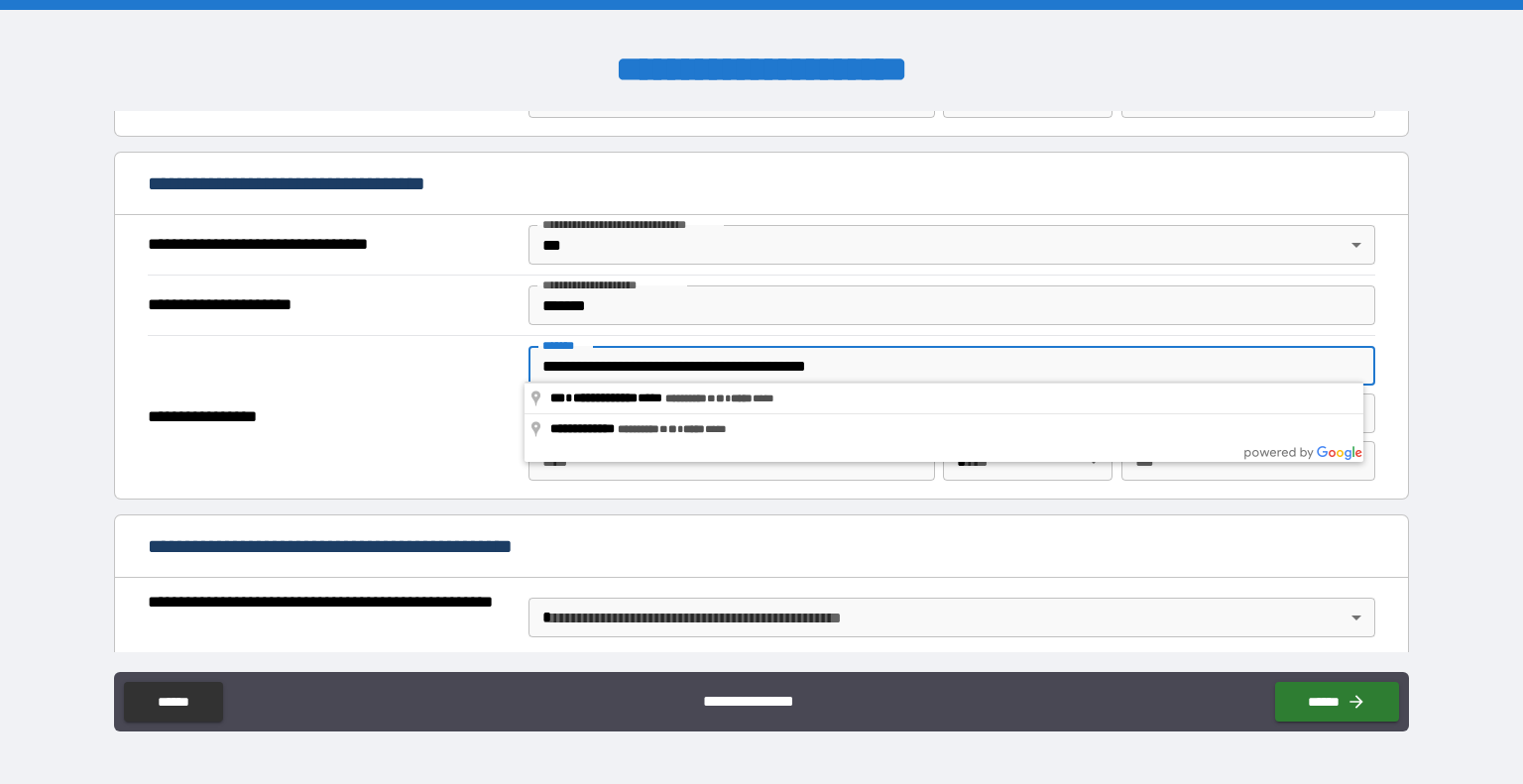 click on "**********" at bounding box center (952, 366) 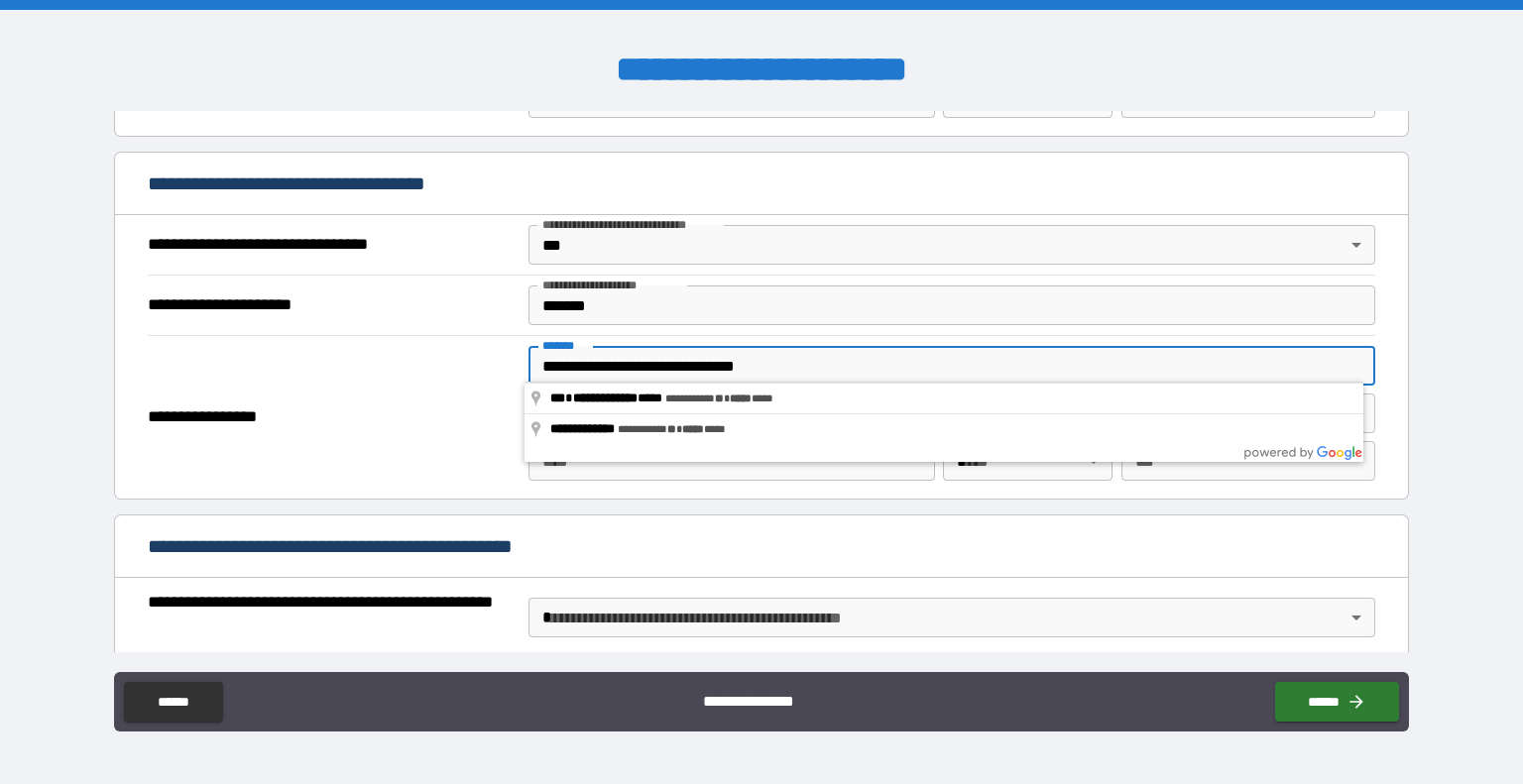 type on "**********" 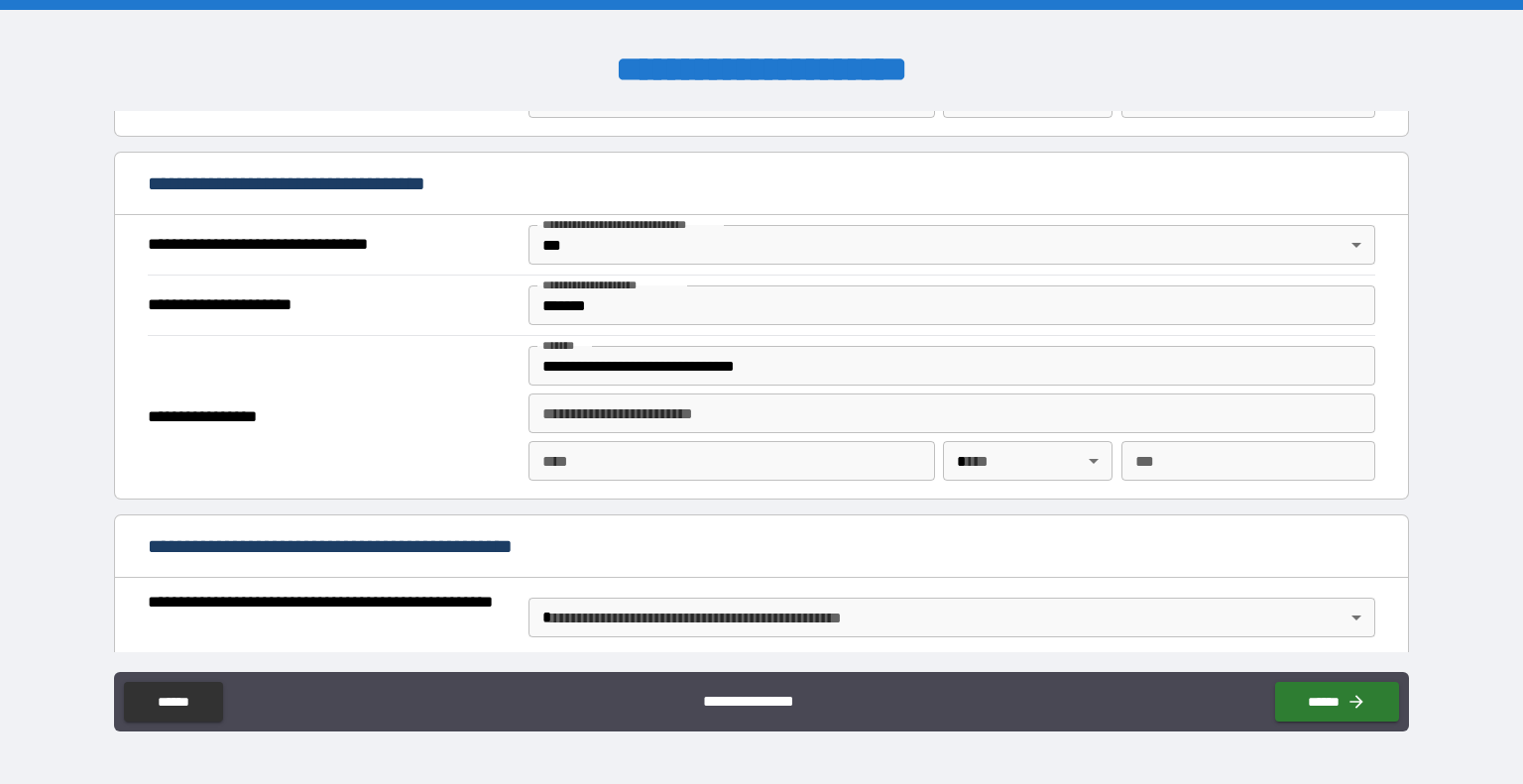 click on "**********" at bounding box center [332, 417] 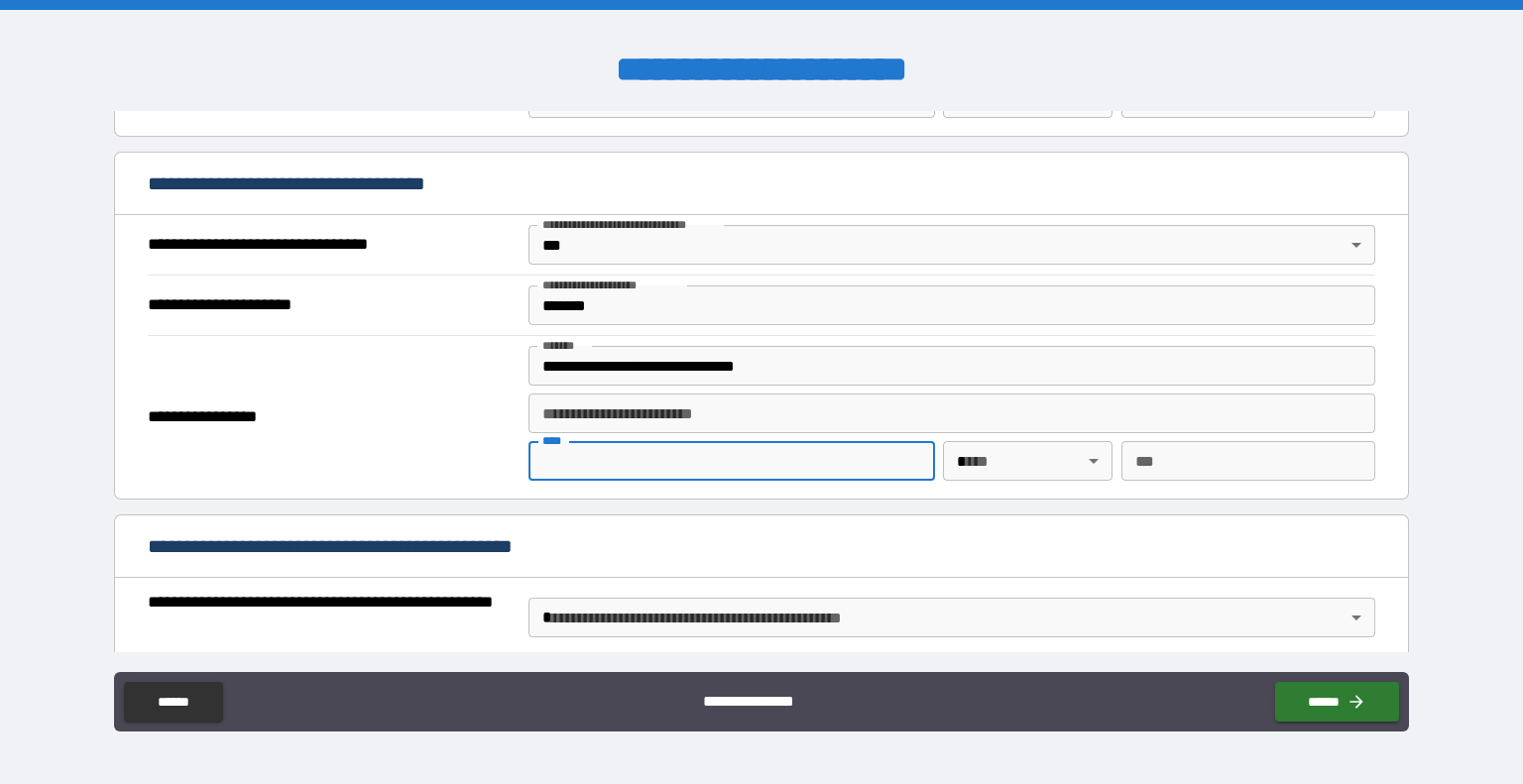 paste on "**********" 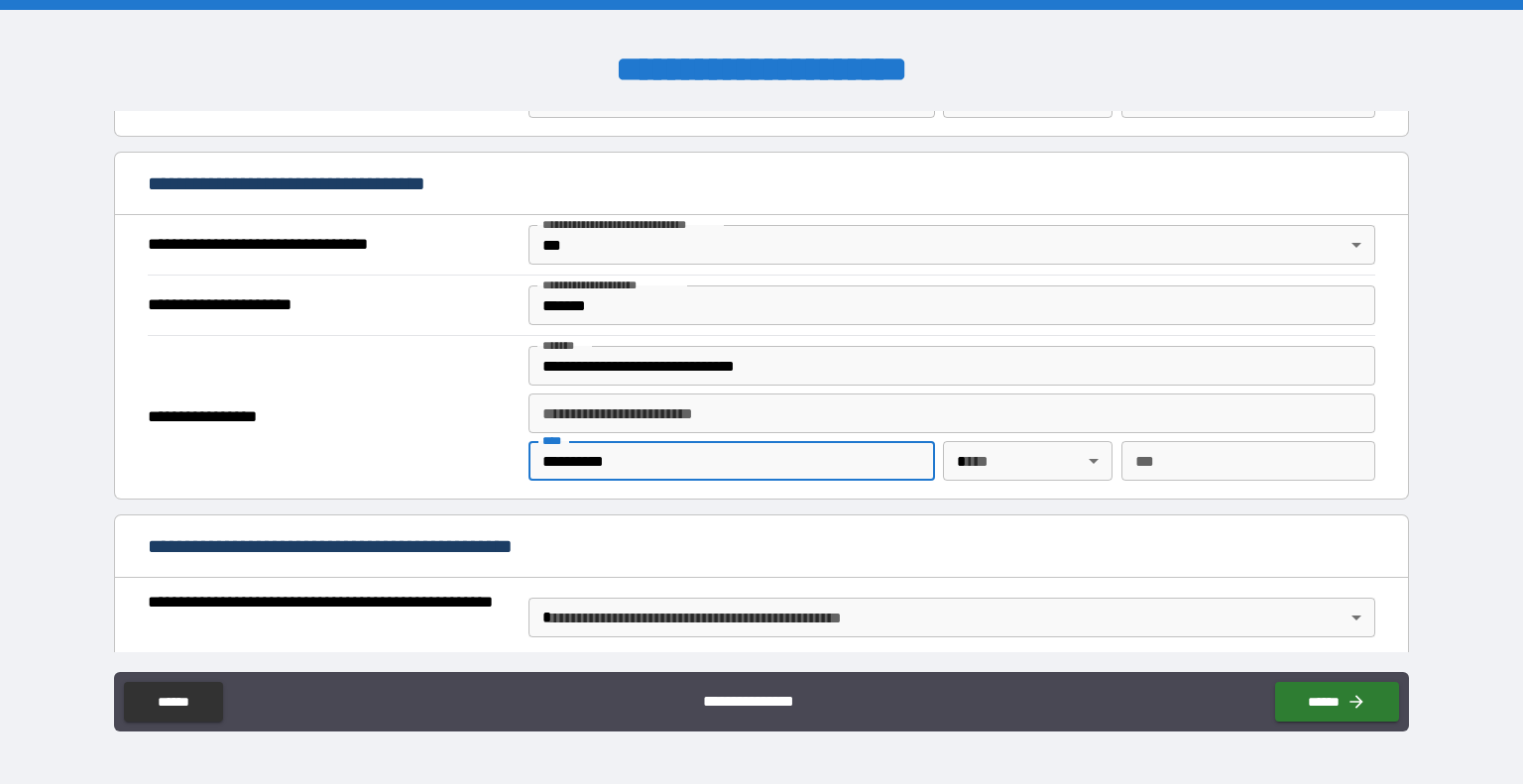 type on "**********" 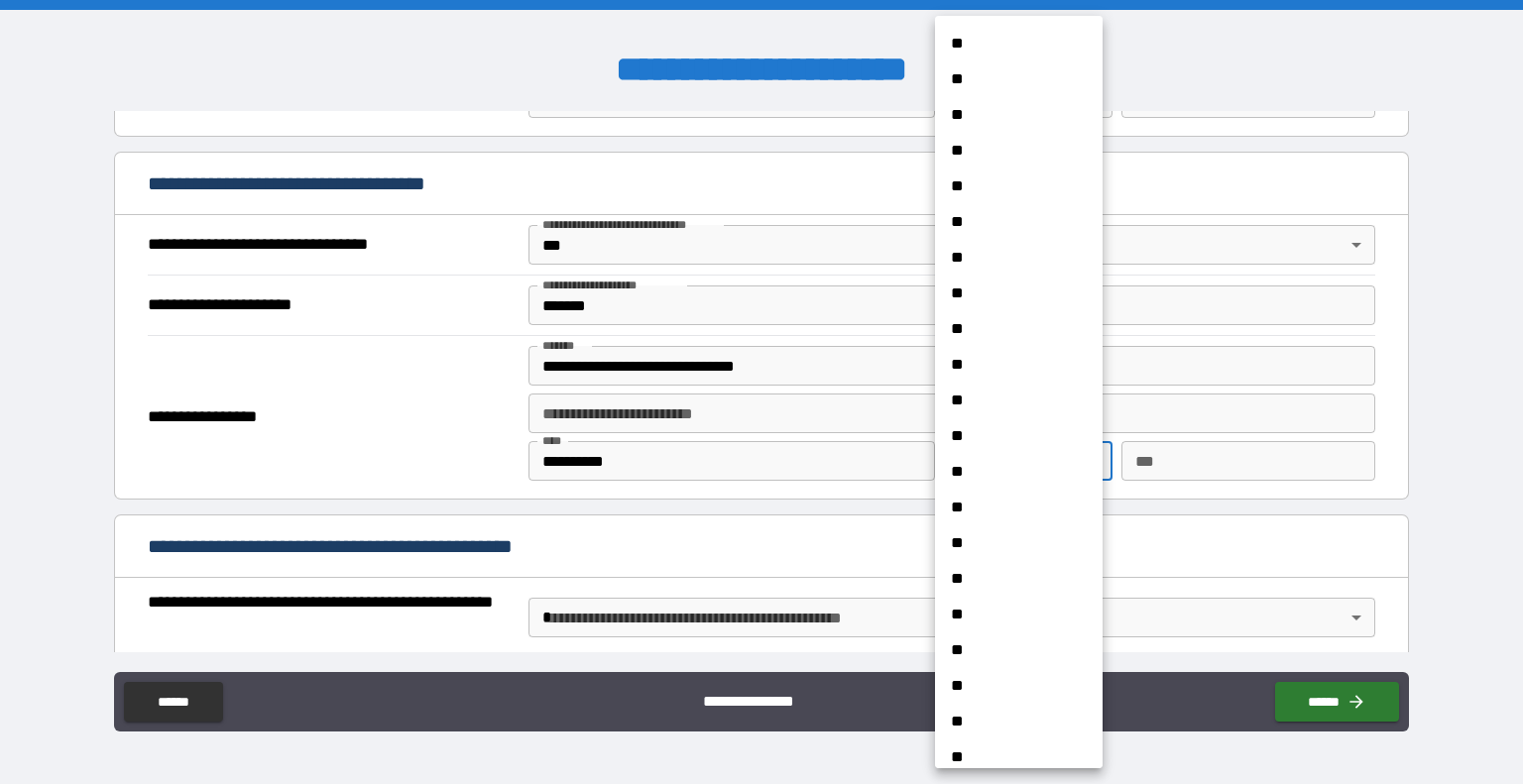 scroll, scrollTop: 396, scrollLeft: 0, axis: vertical 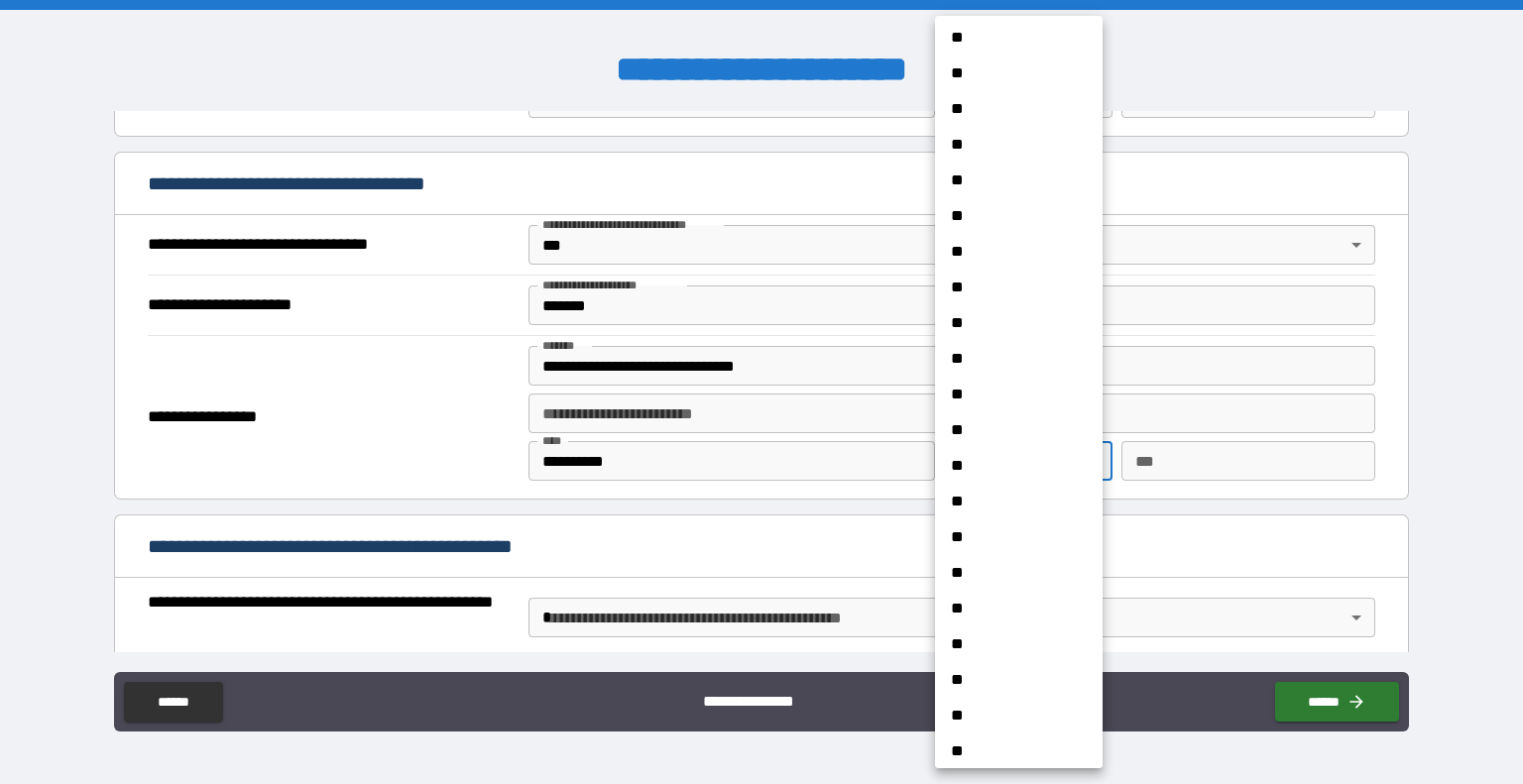 click on "**" at bounding box center (1011, 644) 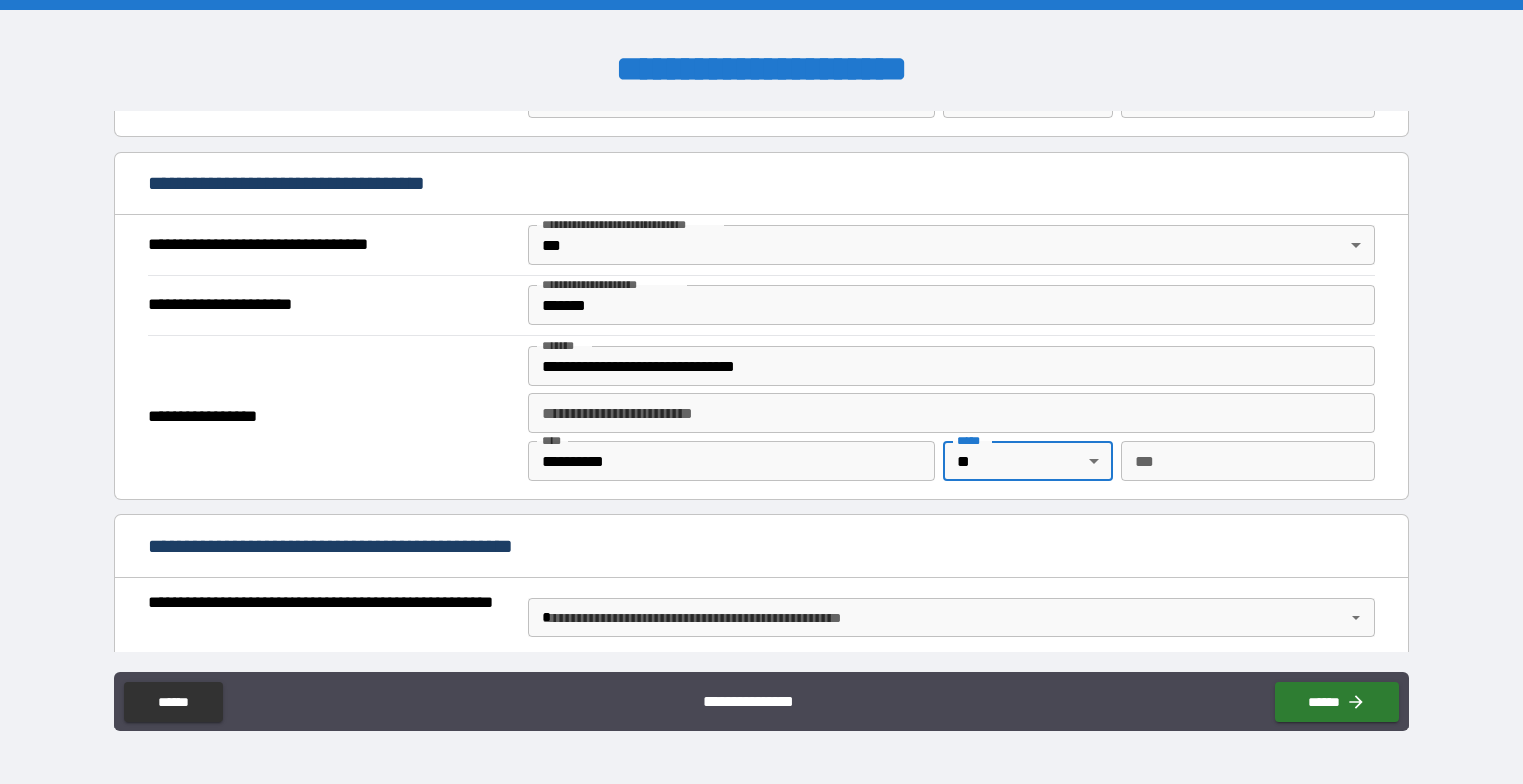 click on "***" at bounding box center [1248, 461] 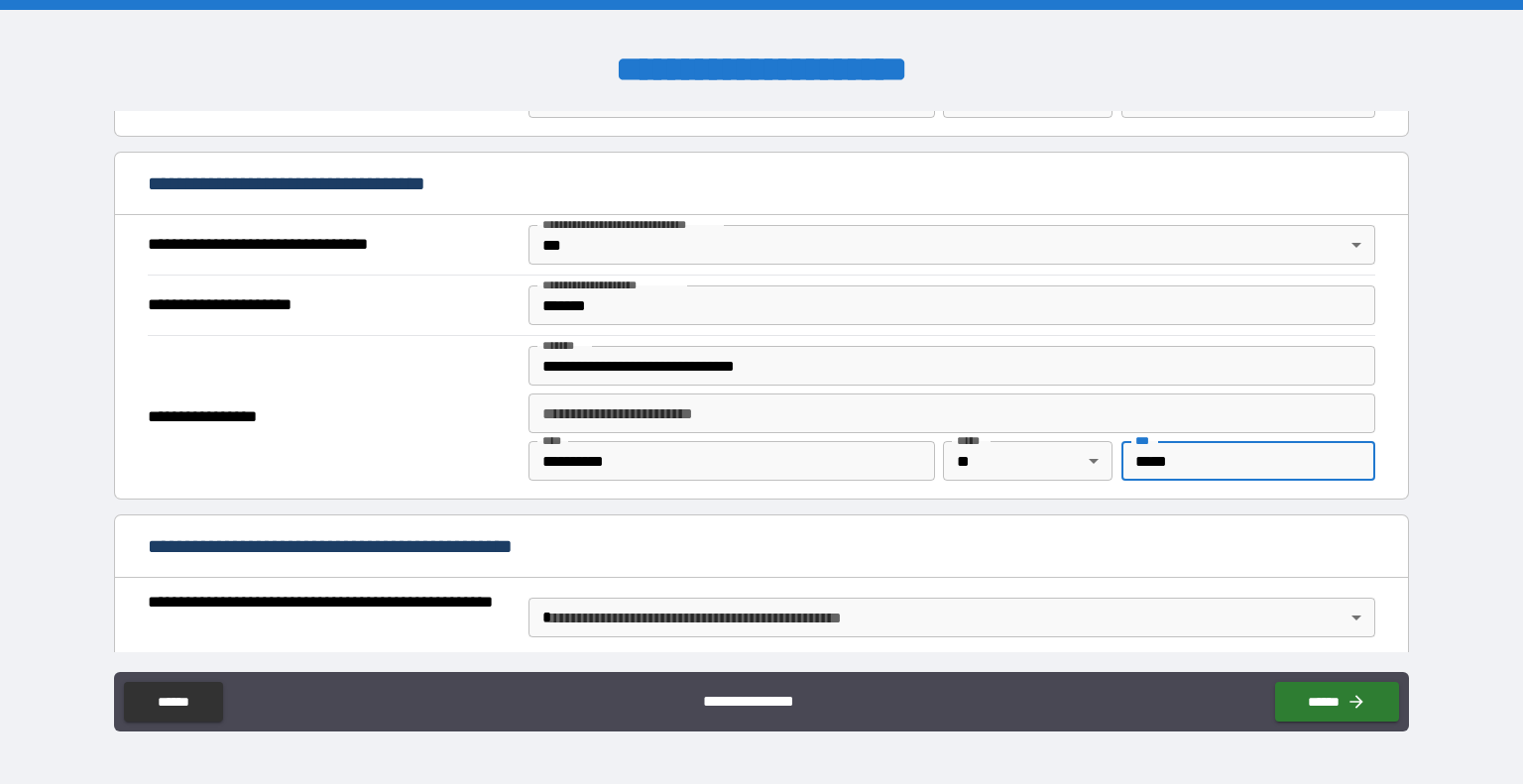 type on "*****" 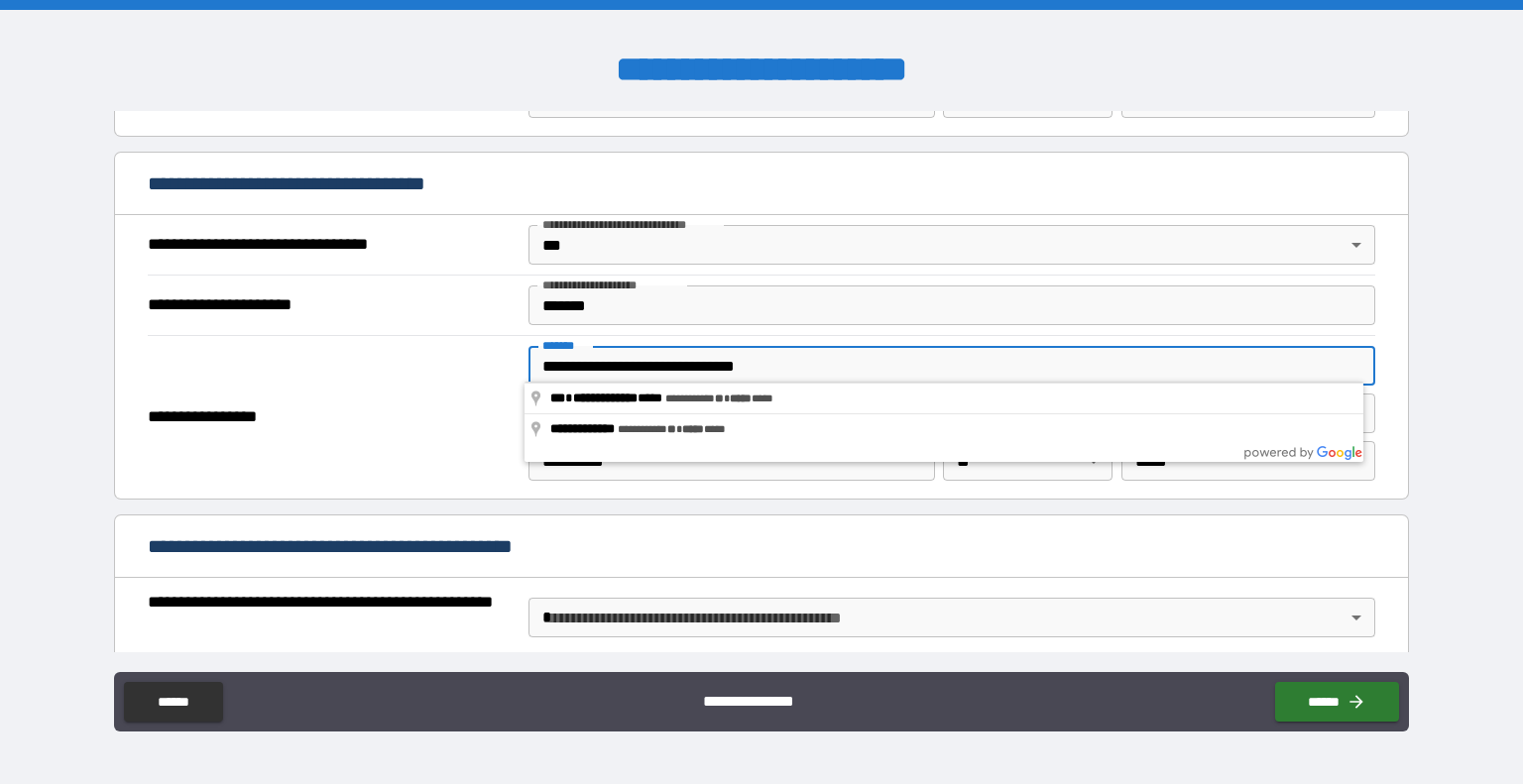 drag, startPoint x: 713, startPoint y: 360, endPoint x: 845, endPoint y: 360, distance: 132 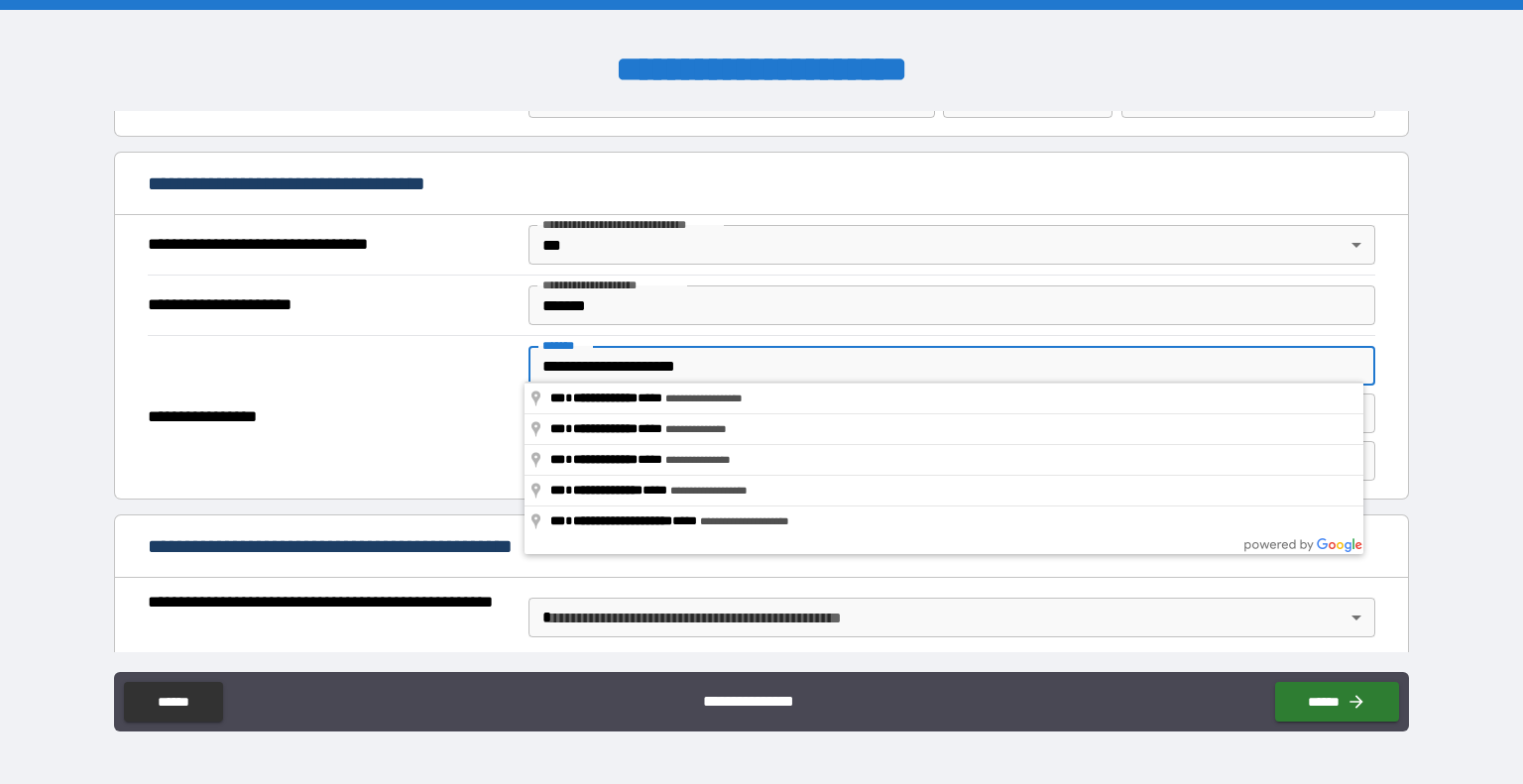 type on "**********" 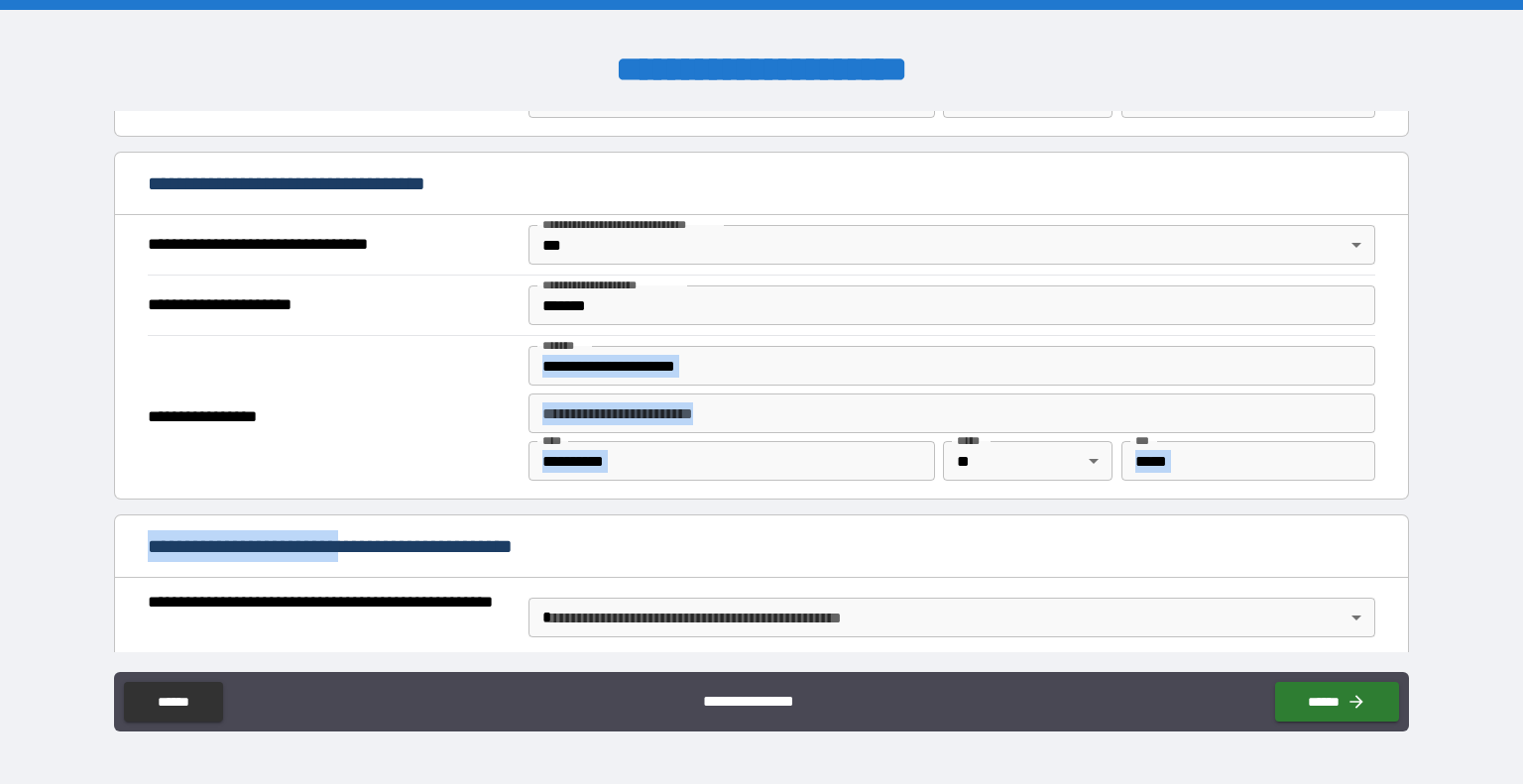 click on "[FIRST] [LAST] [CITY] [STATE] [ZIP] [COUNTRY] [STREET] [NUMBER] [APT] [UNIT] [BUILDING] [FLOOR] [ADDRESS_LINE_1] [ADDRESS_LINE_2] [ADDRESS_LINE_3] [ADDRESS_LINE_4] [ADDRESS_LINE_5] [ADDRESS_LINE_6] [ADDRESS_LINE_7] [ADDRESS_LINE_8] [ADDRESS_LINE_9] [ADDRESS_LINE_10] [ADDRESS_LINE_11] [ADDRESS_LINE_12] [ADDRESS_LINE_13] [ADDRESS_LINE_14] [ADDRESS_LINE_15] [ADDRESS_LINE_16] [ADDRESS_LINE_17] [ADDRESS_LINE_18] [ADDRESS_LINE_19] [ADDRESS_LINE_20] [ADDRESS_LINE_21] [ADDRESS_LINE_22] [ADDRESS_LINE_23] [ADDRESS_LINE_24] [ADDRESS_LINE_25] [ADDRESS_LINE_26] [ADDRESS_LINE_27] [ADDRESS_LINE_28] [ADDRESS_LINE_29] [ADDRESS_LINE_30] [ADDRESS_LINE_31] [ADDRESS_LINE_32] [ADDRESS_LINE_33] [ADDRESS_LINE_34] [ADDRESS_LINE_35] [ADDRESS_LINE_36] [ADDRESS_LINE_37] [ADDRESS_LINE_38] [ADDRESS_LINE_39] [ADDRESS_LINE_40] [ADDRESS_LINE_41] [ADDRESS_LINE_42] [ADDRESS_LINE_43] [ADDRESS_LINE_44] [ADDRESS_LINE_45] [ADDRESS_LINE_46] [ADDRESS_LINE_47] [ADDRESS_LINE_48] [ADDRESS_LINE_49] [ADDRESS_LINE_50] [ADDRESS_LINE_51] [ADDRESS_LINE_52] [ADDRESS_LINE_53] [ADDRESS_LINE_54] [ADDRESS_LINE_55] [ADDRESS_LINE_56] [ADDRESS_LINE_57] [ADDRESS_LINE_58] [ADDRESS_LINE_59] [ADDRESS_LINE_60] [ADDRESS_LINE_61] [ADDRESS_LINE_62] [ADDRESS_LINE_63] [ADDRESS_LINE_64] [ADDRESS_LINE_65] [ADDRESS_LINE_66] [ADDRESS_LINE_67] [ADDRESS_LINE_68] [ADDRESS_LINE_69] [ADDRESS_LINE_70] [ADDRESS_LINE_71] [ADDRESS_LINE_72] [ADDRESS_LINE_73] [ADDRESS_LINE_74] [ADDRESS_LINE_75] [ADDRESS_LINE_76] [ADDRESS_LINE_77] [ADDRESS_LINE_78] [ADDRESS_LINE_79] [ADDRESS_LINE_80] [ADDRESS_LINE_81] [ADDRESS_LINE_82] [ADDRESS_LINE_83] [ADDRESS_LINE_84] [ADDRESS_LINE_85] [ADDRESS_LINE_86] [ADDRESS_LINE_87] [ADDRESS_LINE_88] [ADDRESS_LINE_89] [ADDRESS_LINE_90] [ADDRESS_LINE_91] [ADDRESS_LINE_92] [ADDRESS_LINE_93] [ADDRESS_LINE_94] [ADDRESS_LINE_95] [ADDRESS_LINE_96] [ADDRESS_LINE_97] [ADDRESS_LINE_98] [ADDRESS_LINE_99] [ADDRESS_LINE_100]" at bounding box center [762, 382] 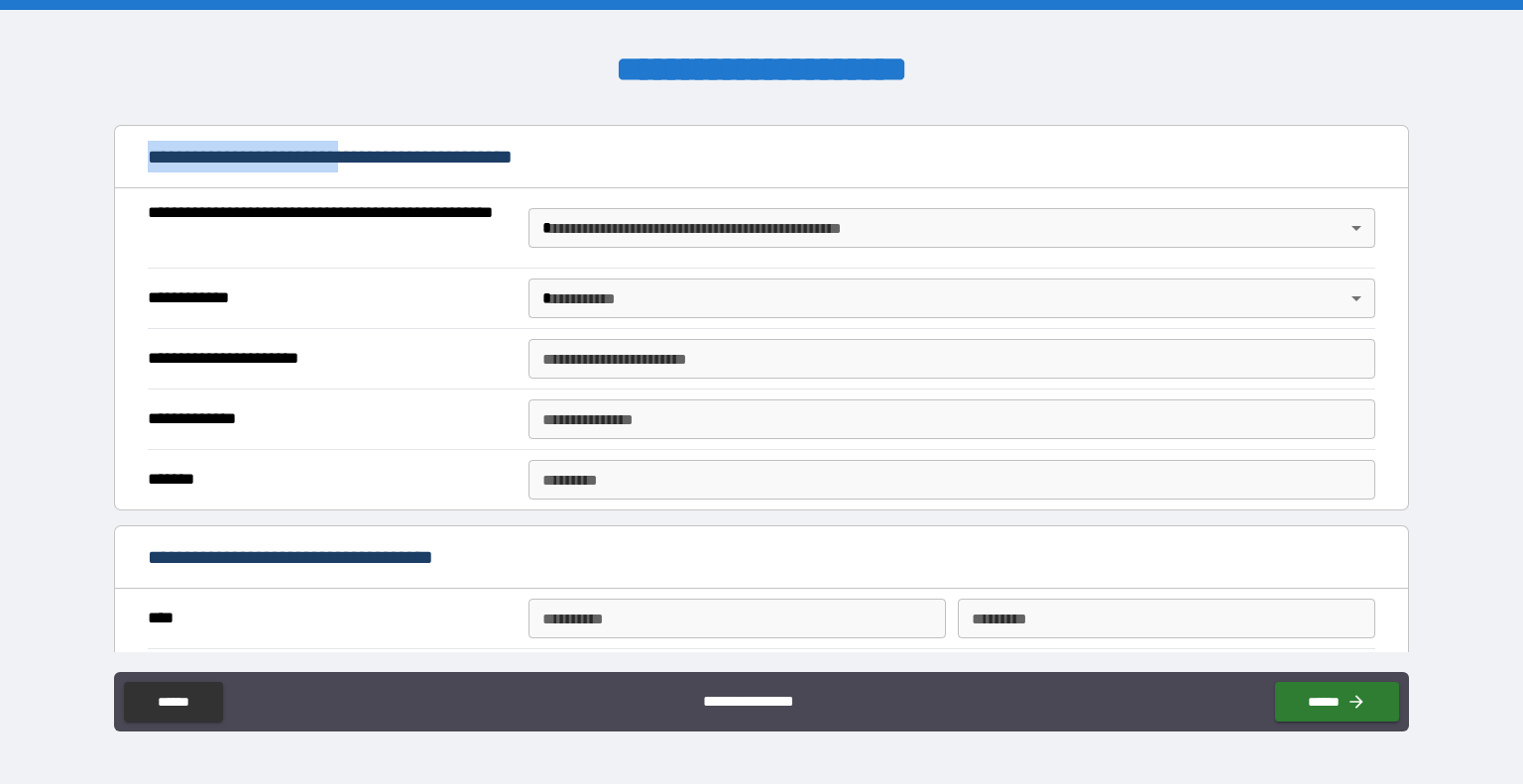 scroll, scrollTop: 1487, scrollLeft: 0, axis: vertical 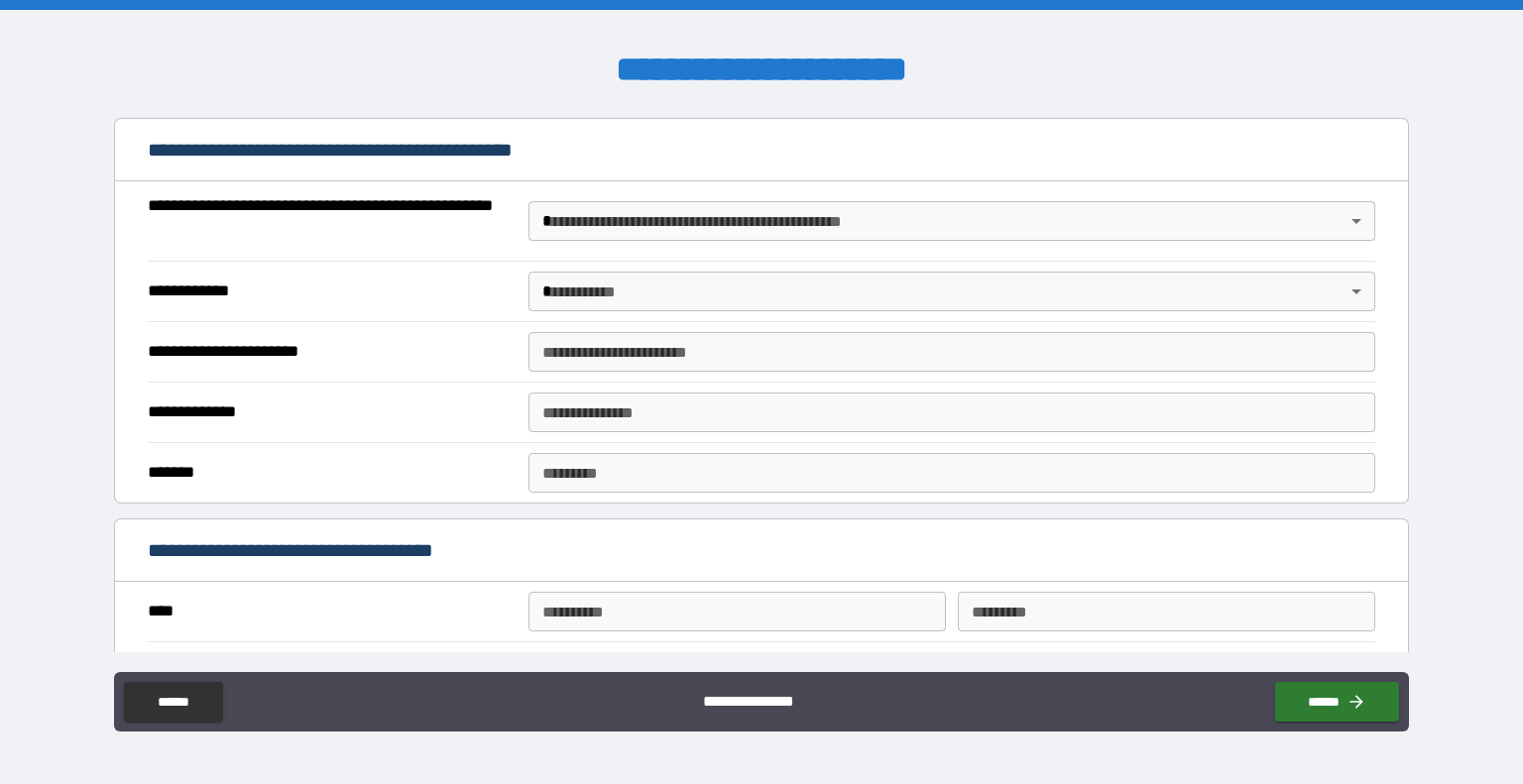 click on "[FIRST] [LAST] [CITY] [STATE] [ZIP] [COUNTRY] [STREET] [NUMBER] [APT] [UNIT] [BUILDING] [FLOOR] [ADDRESS_LINE_1] [ADDRESS_LINE_2] [ADDRESS_LINE_3] [ADDRESS_LINE_4] [ADDRESS_LINE_5] [ADDRESS_LINE_6] [ADDRESS_LINE_7] [ADDRESS_LINE_8] [ADDRESS_LINE_9] [ADDRESS_LINE_10] [ADDRESS_LINE_11] [ADDRESS_LINE_12] [ADDRESS_LINE_13] [ADDRESS_LINE_14] [ADDRESS_LINE_15] [ADDRESS_LINE_16] [ADDRESS_LINE_17] [ADDRESS_LINE_18] [ADDRESS_LINE_19] [ADDRESS_LINE_20] [ADDRESS_LINE_21] [ADDRESS_LINE_22] [ADDRESS_LINE_23] [ADDRESS_LINE_24] [ADDRESS_LINE_25] [ADDRESS_LINE_26] [ADDRESS_LINE_27] [ADDRESS_LINE_28] [ADDRESS_LINE_29] [ADDRESS_LINE_30] [ADDRESS_LINE_31] [ADDRESS_LINE_32] [ADDRESS_LINE_33] [ADDRESS_LINE_34] [ADDRESS_LINE_35] [ADDRESS_LINE_36] [ADDRESS_LINE_37] [ADDRESS_LINE_38] [ADDRESS_LINE_39] [ADDRESS_LINE_40] [ADDRESS_LINE_41] [ADDRESS_LINE_42] [ADDRESS_LINE_43] [ADDRESS_LINE_44] [ADDRESS_LINE_45] [ADDRESS_LINE_46] [ADDRESS_LINE_47] [ADDRESS_LINE_48] [ADDRESS_LINE_49] [ADDRESS_LINE_50] [ADDRESS_LINE_51] [ADDRESS_LINE_52] [ADDRESS_LINE_53] [ADDRESS_LINE_54] [ADDRESS_LINE_55] [ADDRESS_LINE_56] [ADDRESS_LINE_57] [ADDRESS_LINE_58] [ADDRESS_LINE_59] [ADDRESS_LINE_60] [ADDRESS_LINE_61] [ADDRESS_LINE_62] [ADDRESS_LINE_63] [ADDRESS_LINE_64] [ADDRESS_LINE_65] [ADDRESS_LINE_66] [ADDRESS_LINE_67] [ADDRESS_LINE_68] [ADDRESS_LINE_69] [ADDRESS_LINE_70] [ADDRESS_LINE_71] [ADDRESS_LINE_72] [ADDRESS_LINE_73] [ADDRESS_LINE_74] [ADDRESS_LINE_75] [ADDRESS_LINE_76] [ADDRESS_LINE_77] [ADDRESS_LINE_78] [ADDRESS_LINE_79] [ADDRESS_LINE_80] [ADDRESS_LINE_81] [ADDRESS_LINE_82] [ADDRESS_LINE_83] [ADDRESS_LINE_84] [ADDRESS_LINE_85] [ADDRESS_LINE_86] [ADDRESS_LINE_87] [ADDRESS_LINE_88] [ADDRESS_LINE_89] [ADDRESS_LINE_90] [ADDRESS_LINE_91] [ADDRESS_LINE_92] [ADDRESS_LINE_93] [ADDRESS_LINE_94] [ADDRESS_LINE_95] [ADDRESS_LINE_96] [ADDRESS_LINE_97] [ADDRESS_LINE_98] [ADDRESS_LINE_99] [ADDRESS_LINE_100]" at bounding box center [762, 394] 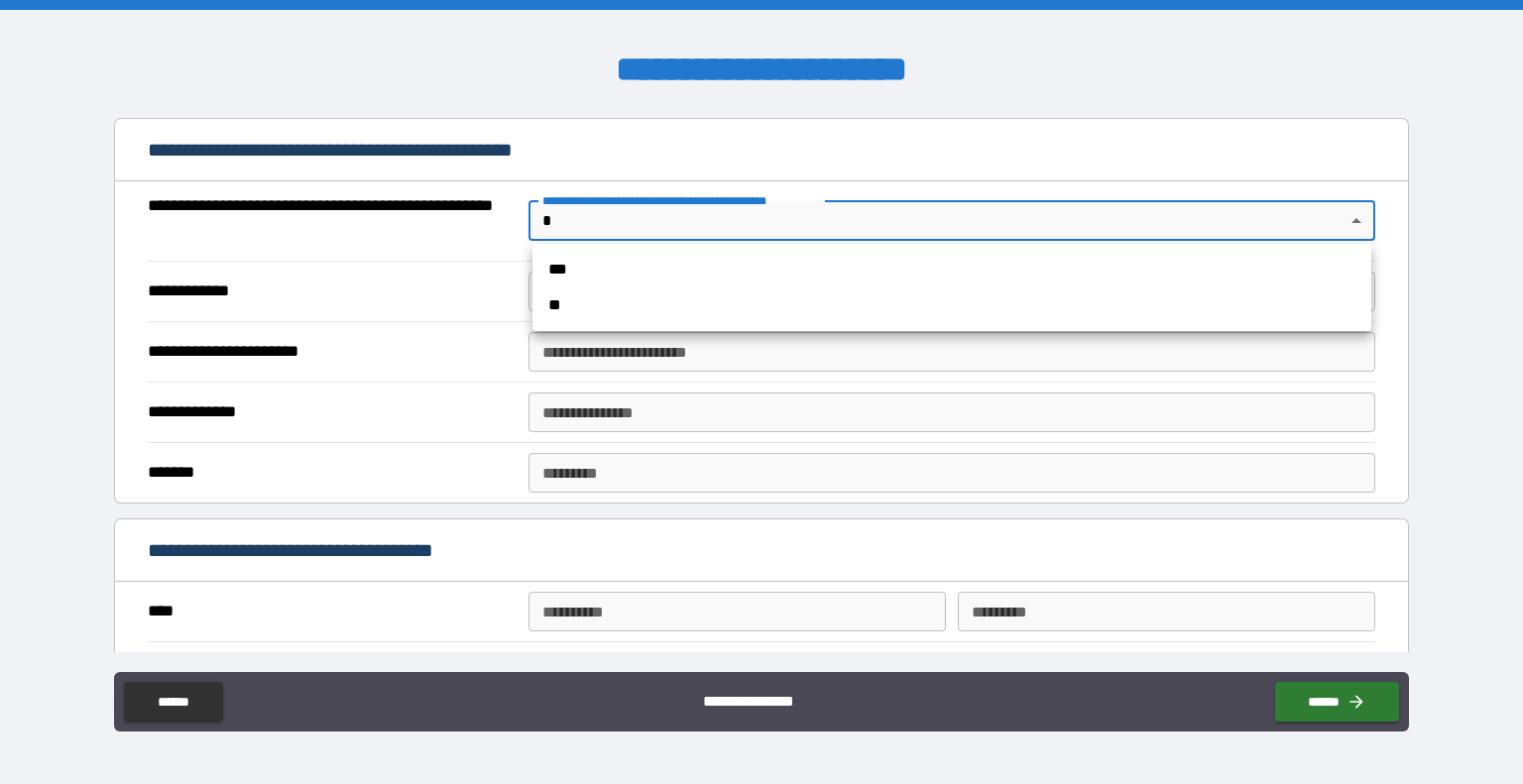 click on "**" at bounding box center [952, 305] 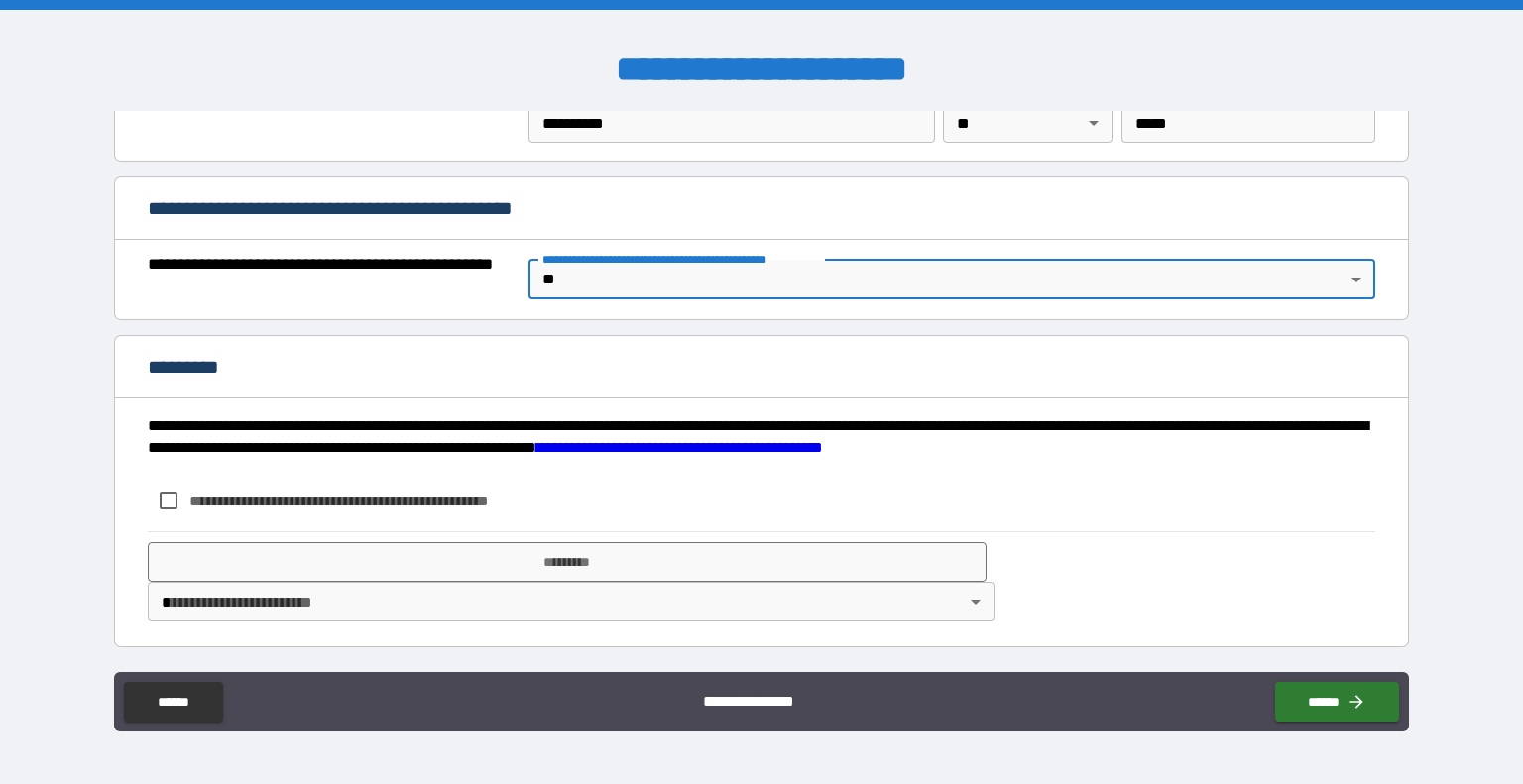 scroll, scrollTop: 1422, scrollLeft: 0, axis: vertical 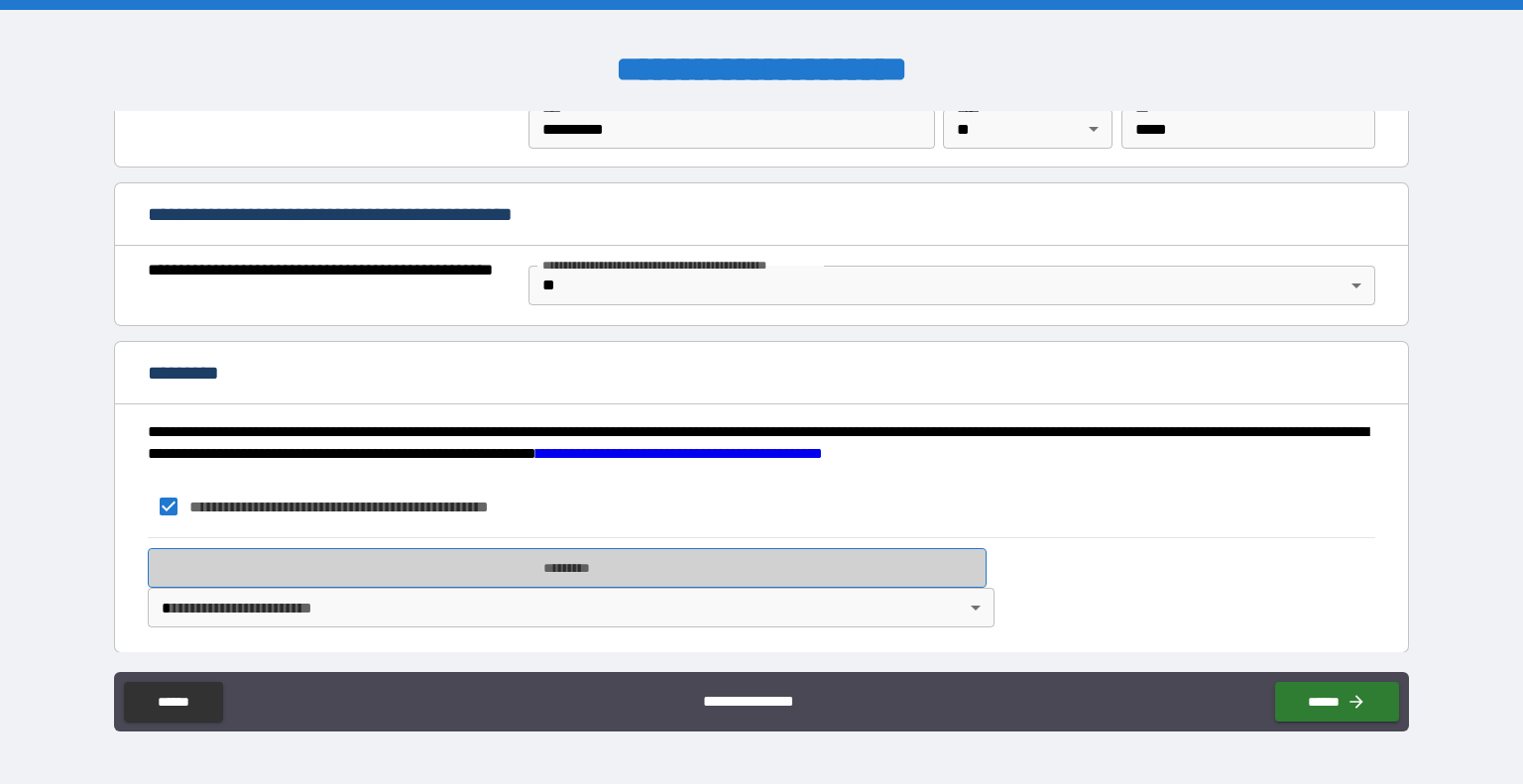 drag, startPoint x: 439, startPoint y: 561, endPoint x: 500, endPoint y: 561, distance: 61 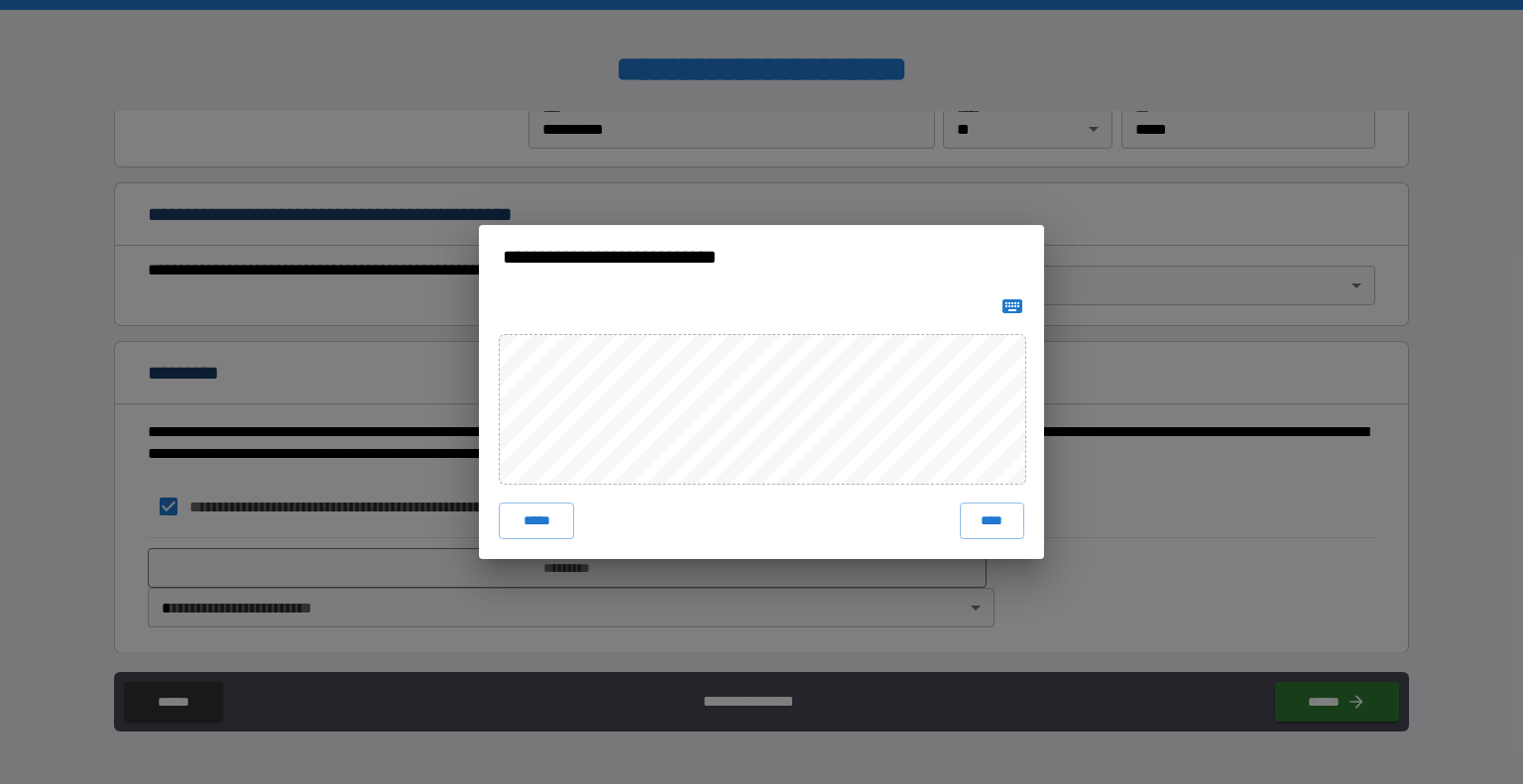 click on "**********" at bounding box center [762, 392] 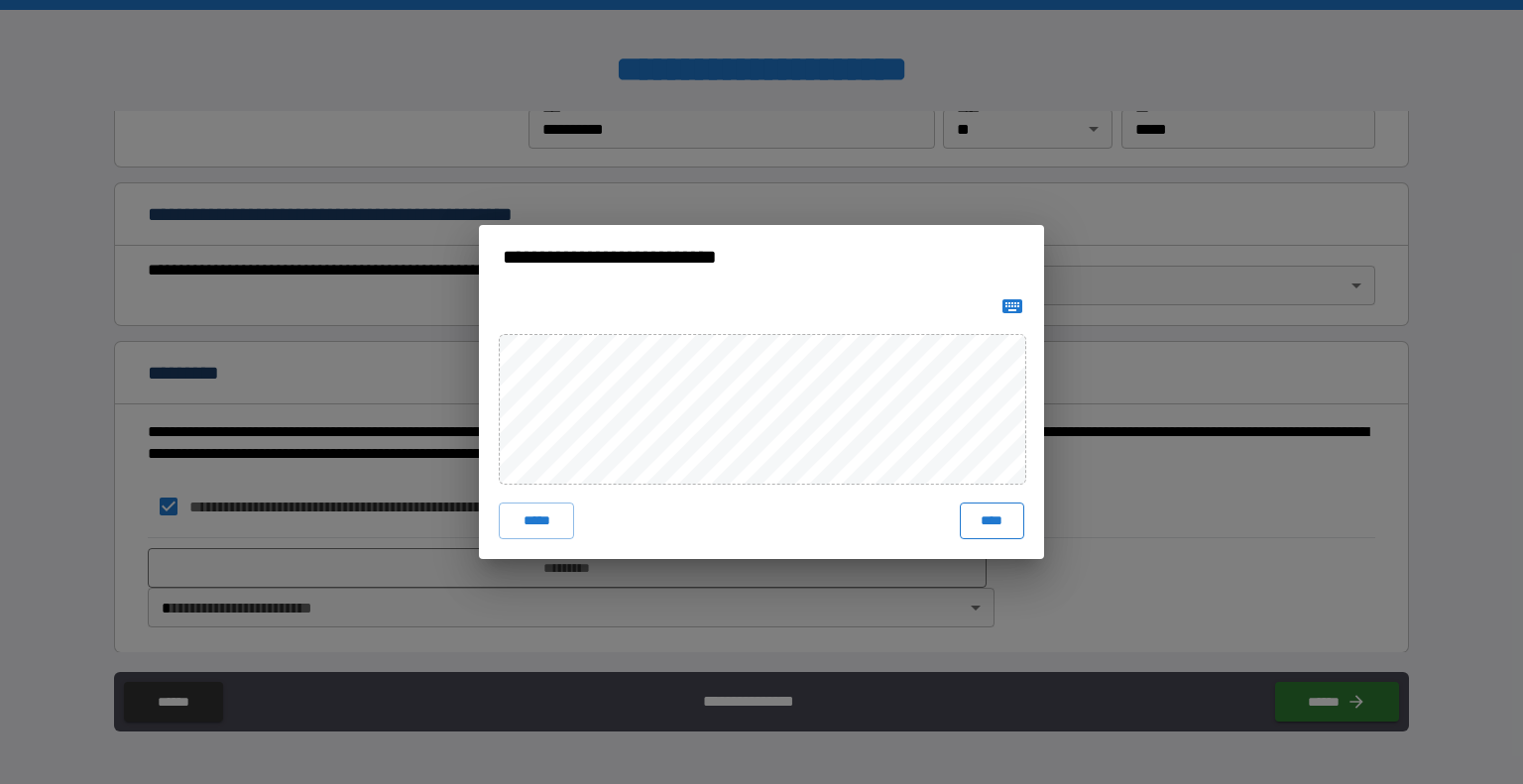 click on "****" at bounding box center [992, 520] 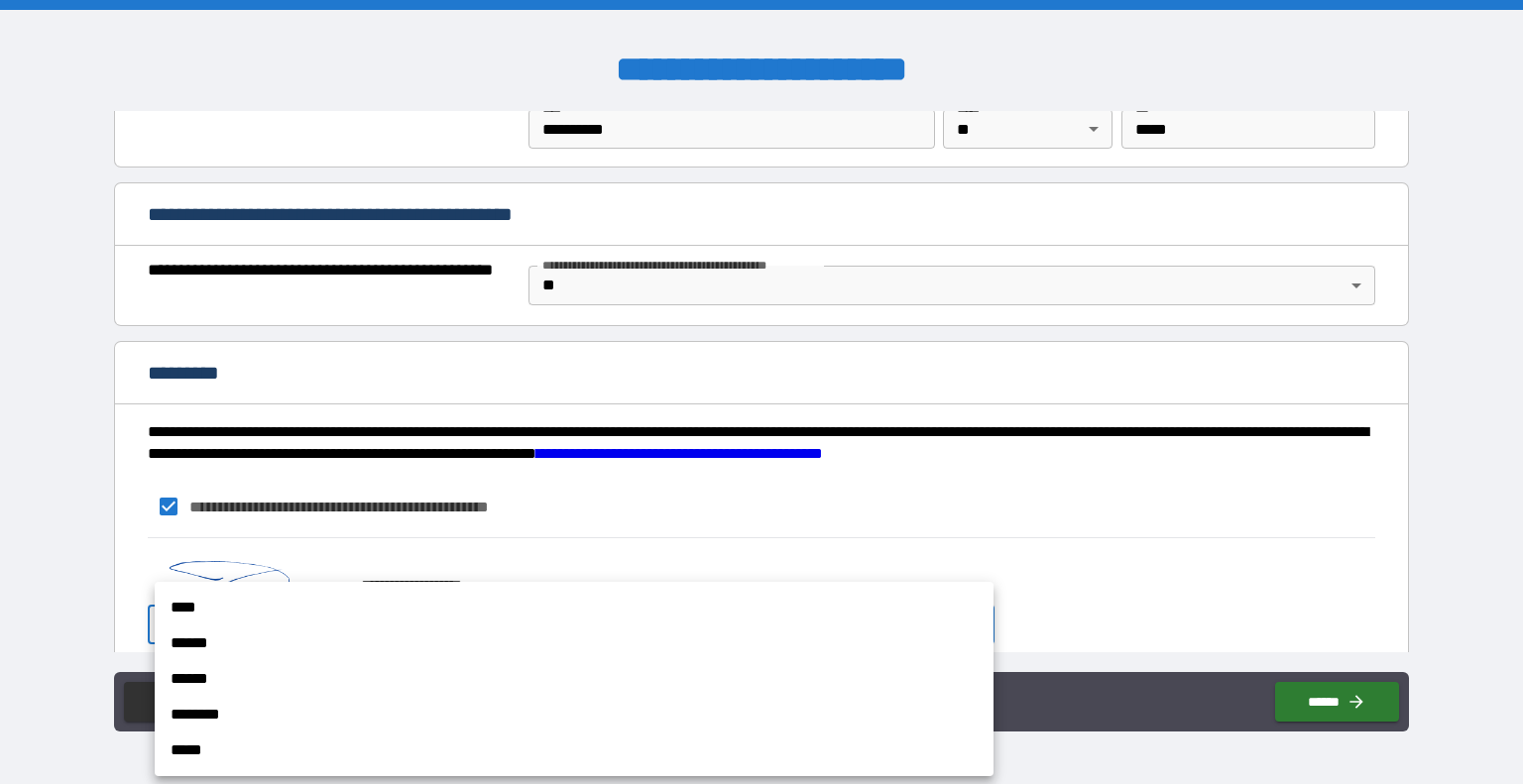 click on "[FIRST] [LAST] [CITY] [STATE] [ZIP] [COUNTRY] [STREET] [NUMBER] [APT] [UNIT] [BUILDING] [FLOOR] [ADDRESS_LINE_1] [ADDRESS_LINE_2] [ADDRESS_LINE_3] [ADDRESS_LINE_4] [ADDRESS_LINE_5] [ADDRESS_LINE_6] [ADDRESS_LINE_7] [ADDRESS_LINE_8] [ADDRESS_LINE_9] [ADDRESS_LINE_10] [ADDRESS_LINE_11] [ADDRESS_LINE_12] [ADDRESS_LINE_13] [ADDRESS_LINE_14] [ADDRESS_LINE_15] [ADDRESS_LINE_16] [ADDRESS_LINE_17] [ADDRESS_LINE_18] [ADDRESS_LINE_19] [ADDRESS_LINE_20] [ADDRESS_LINE_21] [ADDRESS_LINE_22] [ADDRESS_LINE_23] [ADDRESS_LINE_24] [ADDRESS_LINE_25] [ADDRESS_LINE_26] [ADDRESS_LINE_27] [ADDRESS_LINE_28] [ADDRESS_LINE_29] [ADDRESS_LINE_30] [ADDRESS_LINE_31] [ADDRESS_LINE_32] [ADDRESS_LINE_33] [ADDRESS_LINE_34] [ADDRESS_LINE_35] [ADDRESS_LINE_36] [ADDRESS_LINE_37] [ADDRESS_LINE_38] [ADDRESS_LINE_39] [ADDRESS_LINE_40] [ADDRESS_LINE_41] [ADDRESS_LINE_42] [ADDRESS_LINE_43] [ADDRESS_LINE_44] [ADDRESS_LINE_45] [ADDRESS_LINE_46] [ADDRESS_LINE_47] [ADDRESS_LINE_48] [ADDRESS_LINE_49] [ADDRESS_LINE_50] [ADDRESS_LINE_51] [ADDRESS_LINE_52] [ADDRESS_LINE_53] [ADDRESS_LINE_54] [ADDRESS_LINE_55] [ADDRESS_LINE_56] [ADDRESS_LINE_57] [ADDRESS_LINE_58] [ADDRESS_LINE_59] [ADDRESS_LINE_60] [ADDRESS_LINE_61] [ADDRESS_LINE_62] [ADDRESS_LINE_63] [ADDRESS_LINE_64] [ADDRESS_LINE_65] [ADDRESS_LINE_66] [ADDRESS_LINE_67] [ADDRESS_LINE_68] [ADDRESS_LINE_69] [ADDRESS_LINE_70] [ADDRESS_LINE_71] [ADDRESS_LINE_72] [ADDRESS_LINE_73] [ADDRESS_LINE_74] [ADDRESS_LINE_75] [ADDRESS_LINE_76] [ADDRESS_LINE_77] [ADDRESS_LINE_78] [ADDRESS_LINE_79] [ADDRESS_LINE_80] [ADDRESS_LINE_81] [ADDRESS_LINE_82] [ADDRESS_LINE_83] [ADDRESS_LINE_84] [ADDRESS_LINE_85] [ADDRESS_LINE_86] [ADDRESS_LINE_87] [ADDRESS_LINE_88] [ADDRESS_LINE_89] [ADDRESS_LINE_90] [ADDRESS_LINE_91] [ADDRESS_LINE_92] [ADDRESS_LINE_93] [ADDRESS_LINE_94] [ADDRESS_LINE_95] [ADDRESS_LINE_96] [ADDRESS_LINE_97] [ADDRESS_LINE_98] [ADDRESS_LINE_99] [ADDRESS_LINE_100]" at bounding box center [762, 392] 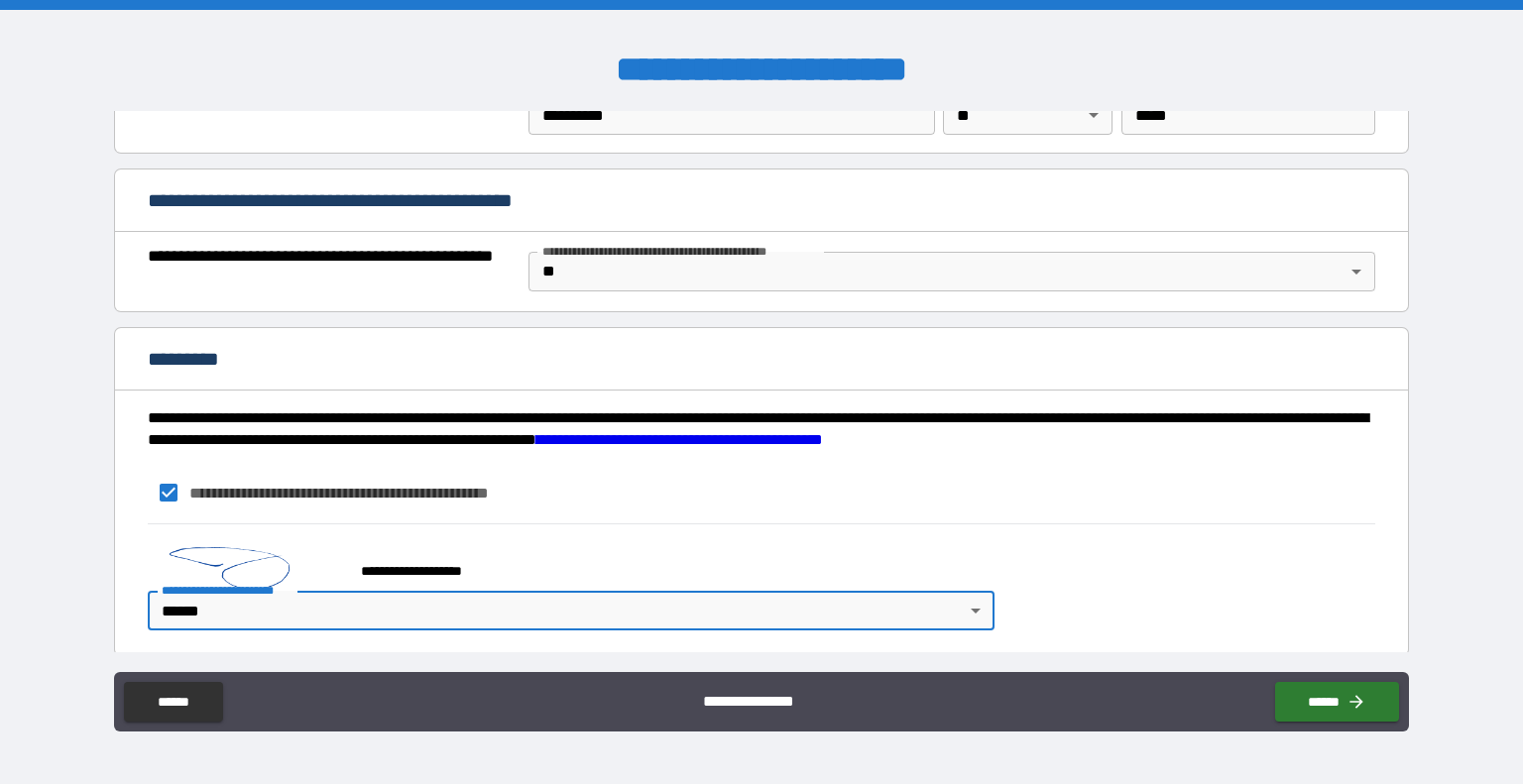 scroll, scrollTop: 1439, scrollLeft: 0, axis: vertical 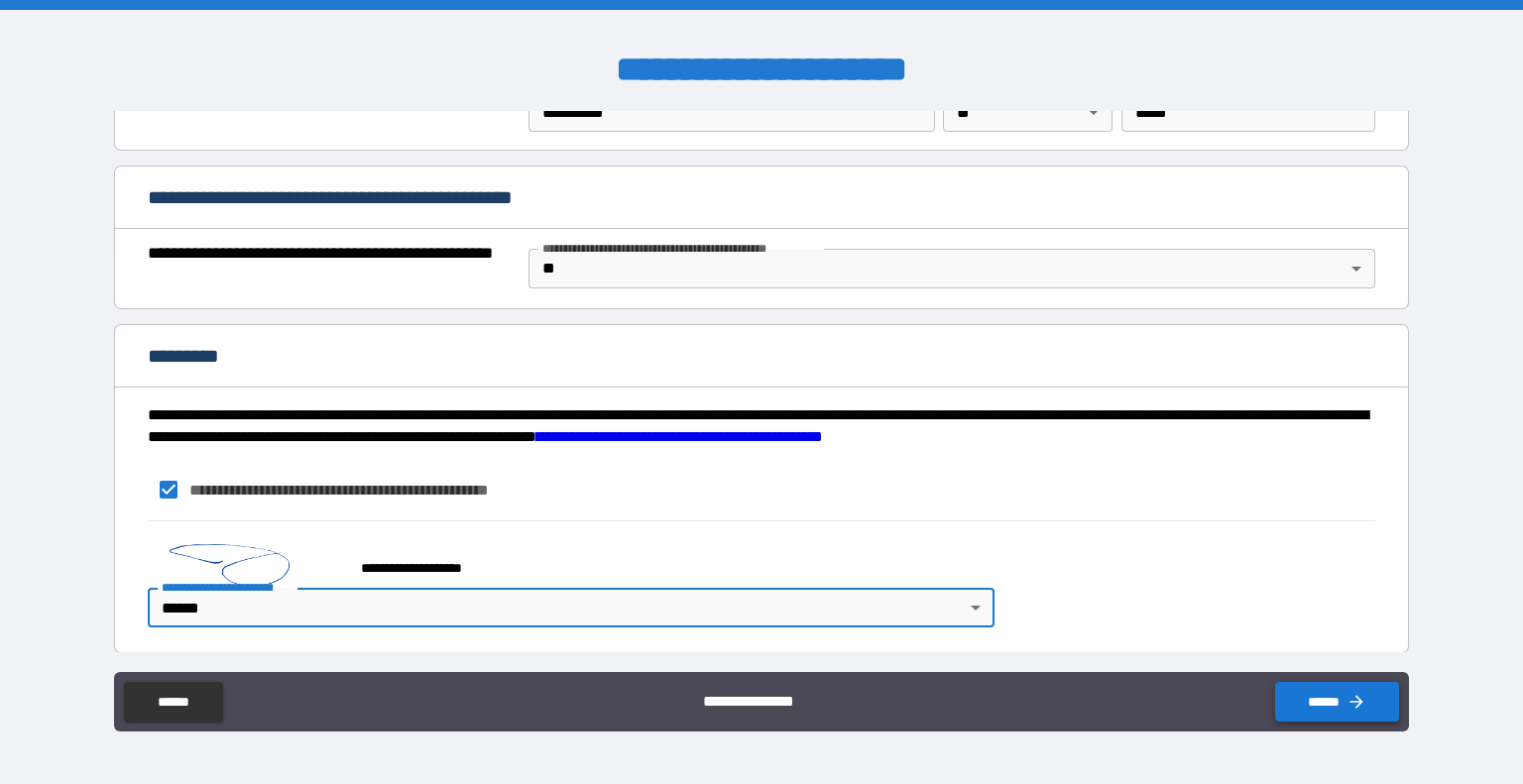 click on "******" at bounding box center [1337, 702] 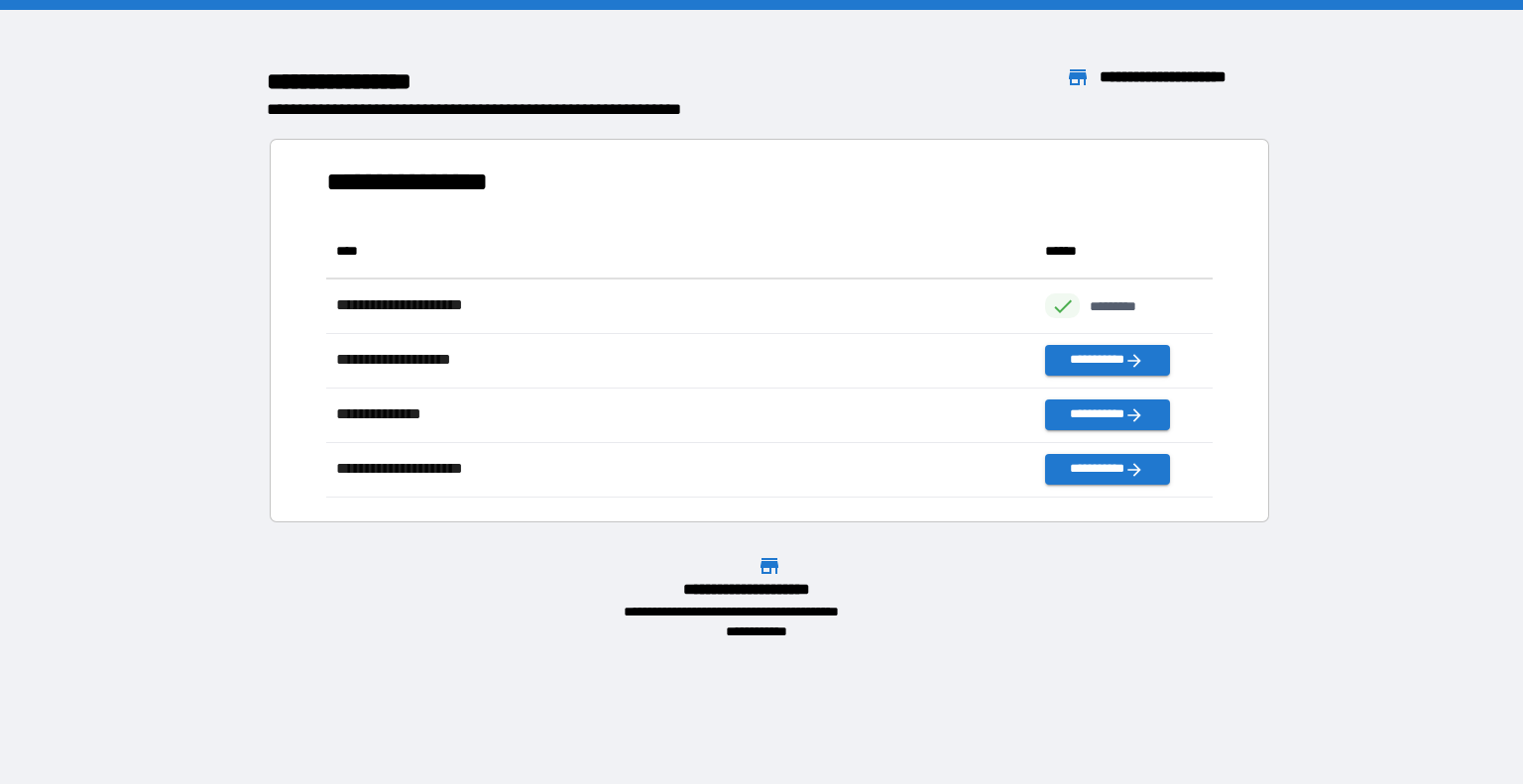 scroll, scrollTop: 16, scrollLeft: 16, axis: both 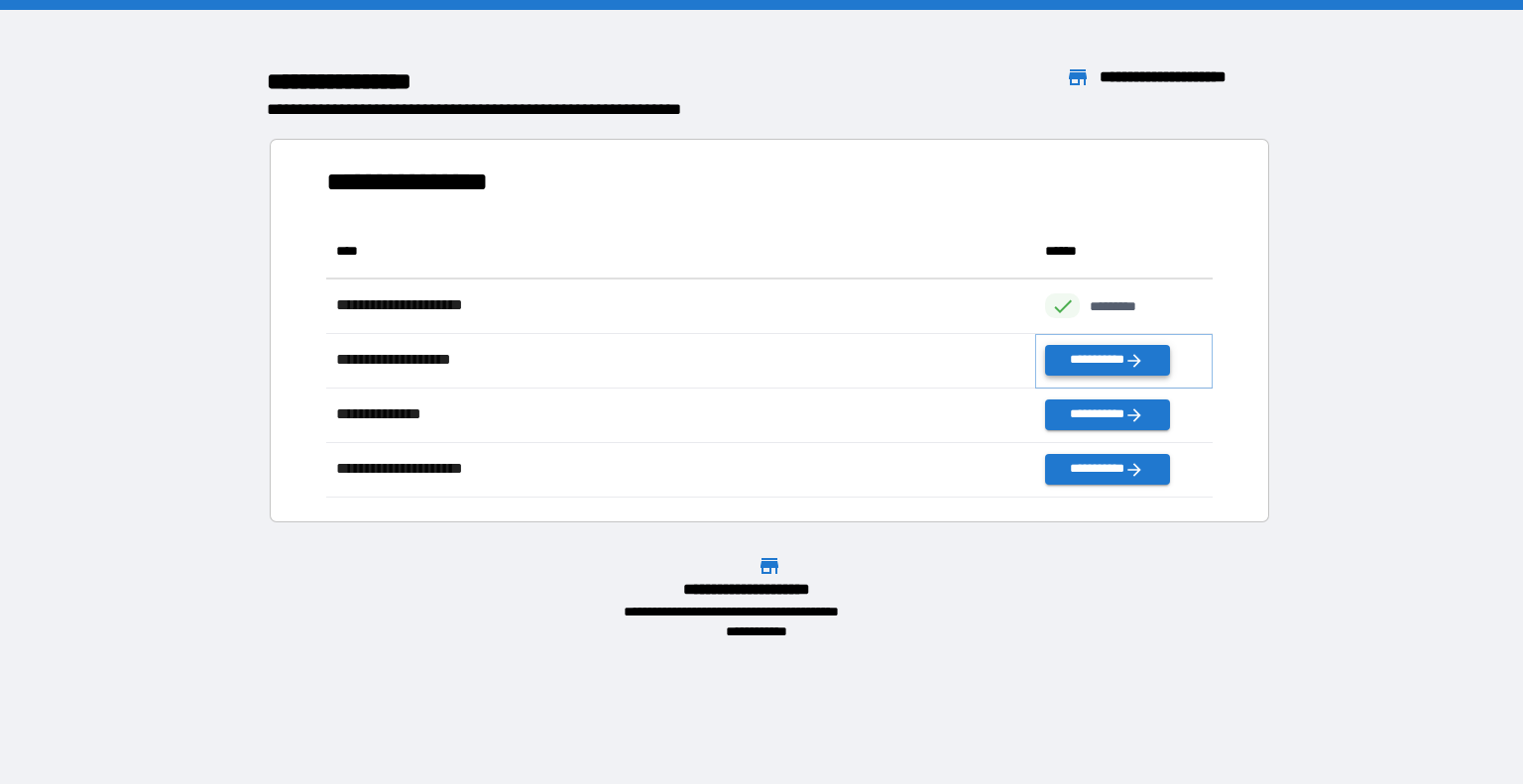 click on "**********" at bounding box center (1107, 360) 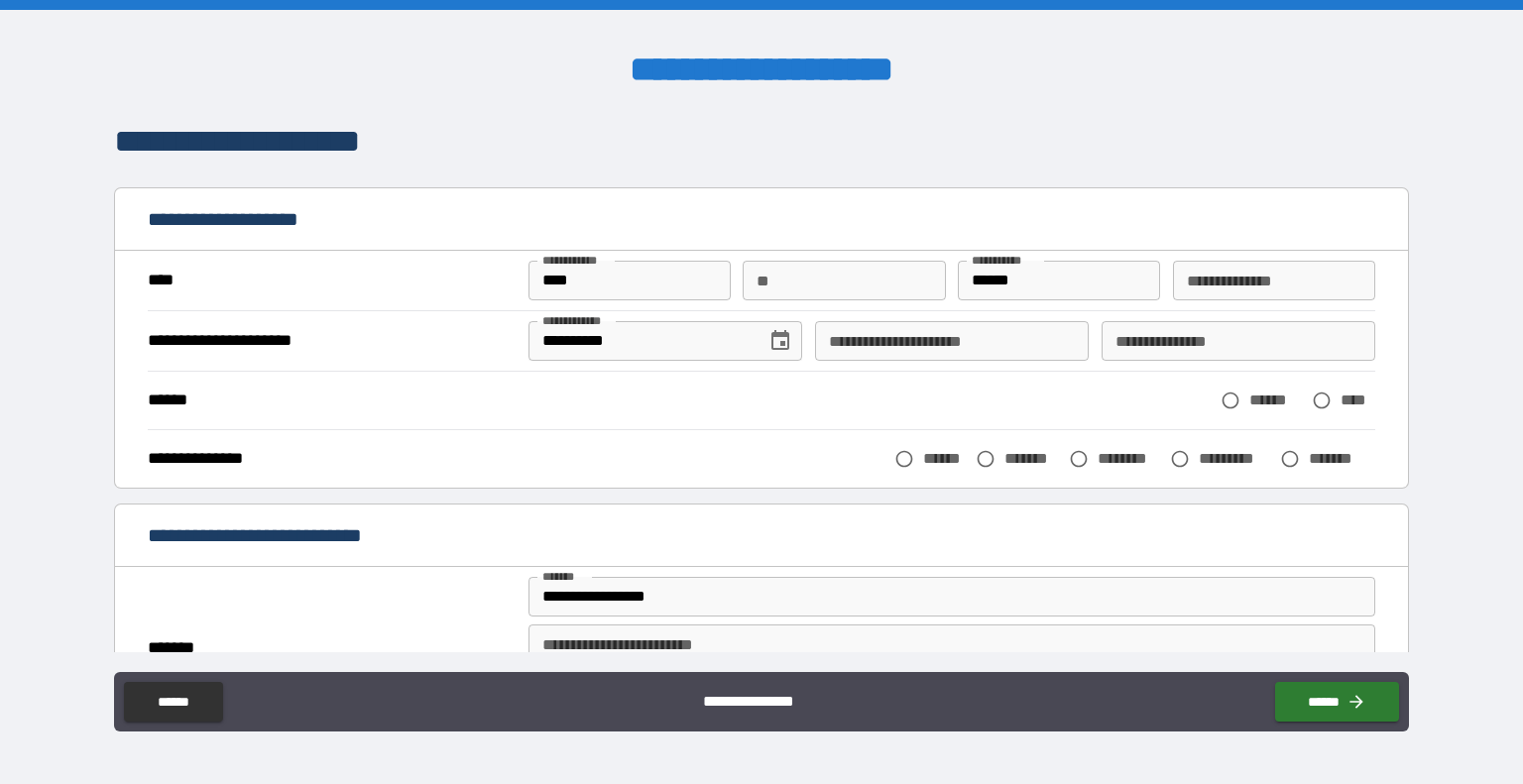 click on "**********" at bounding box center [1274, 280] 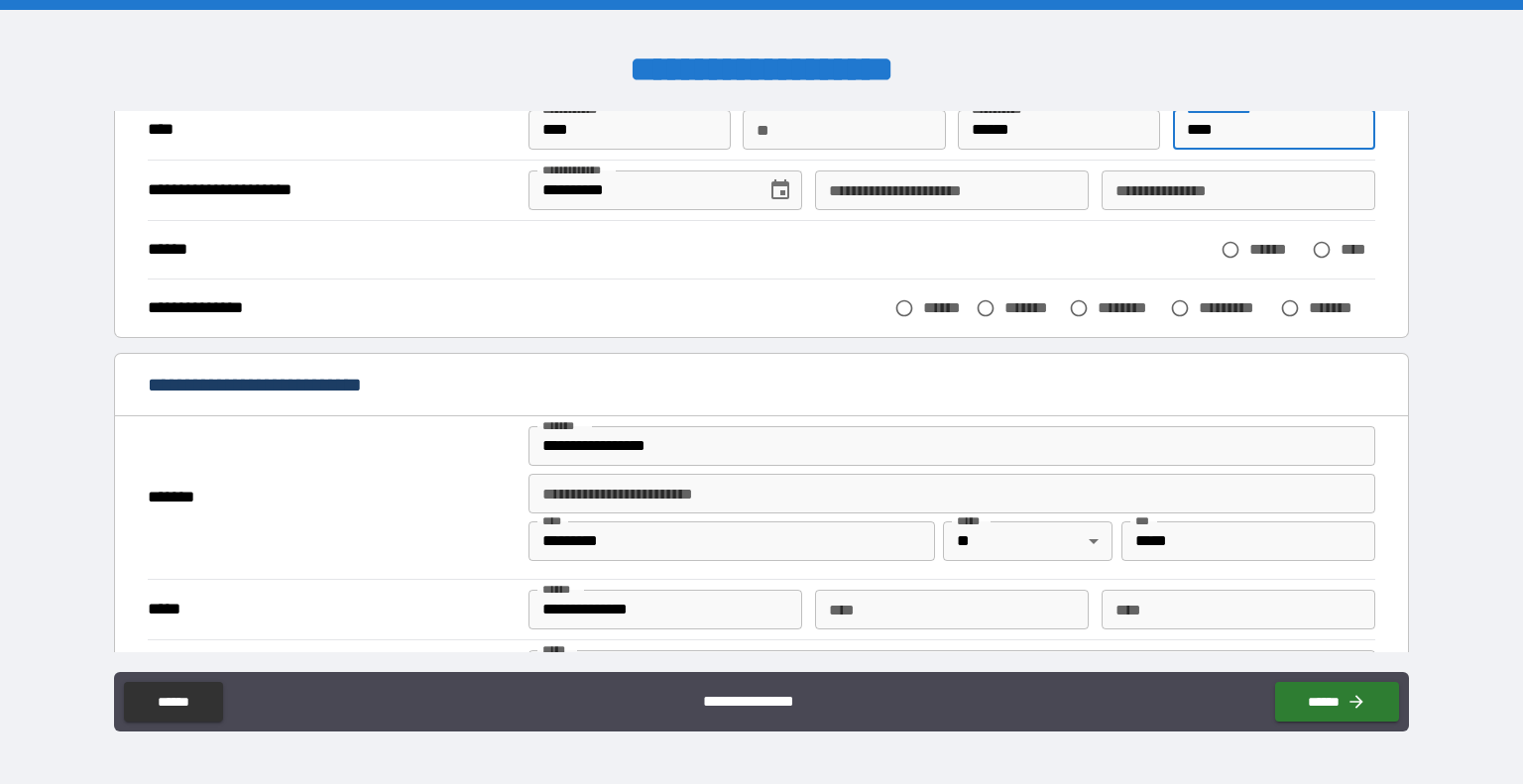 scroll, scrollTop: 198, scrollLeft: 0, axis: vertical 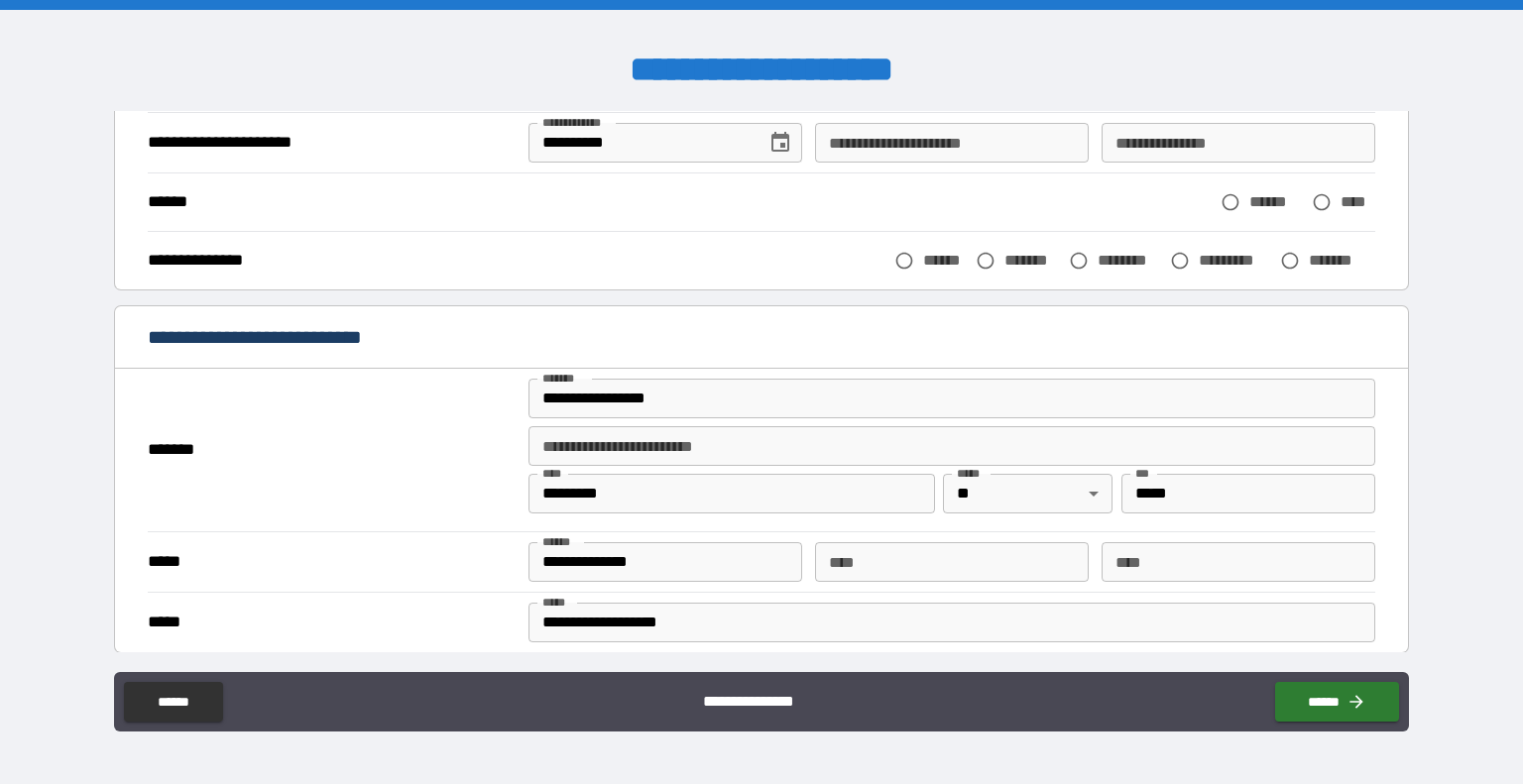 type on "****" 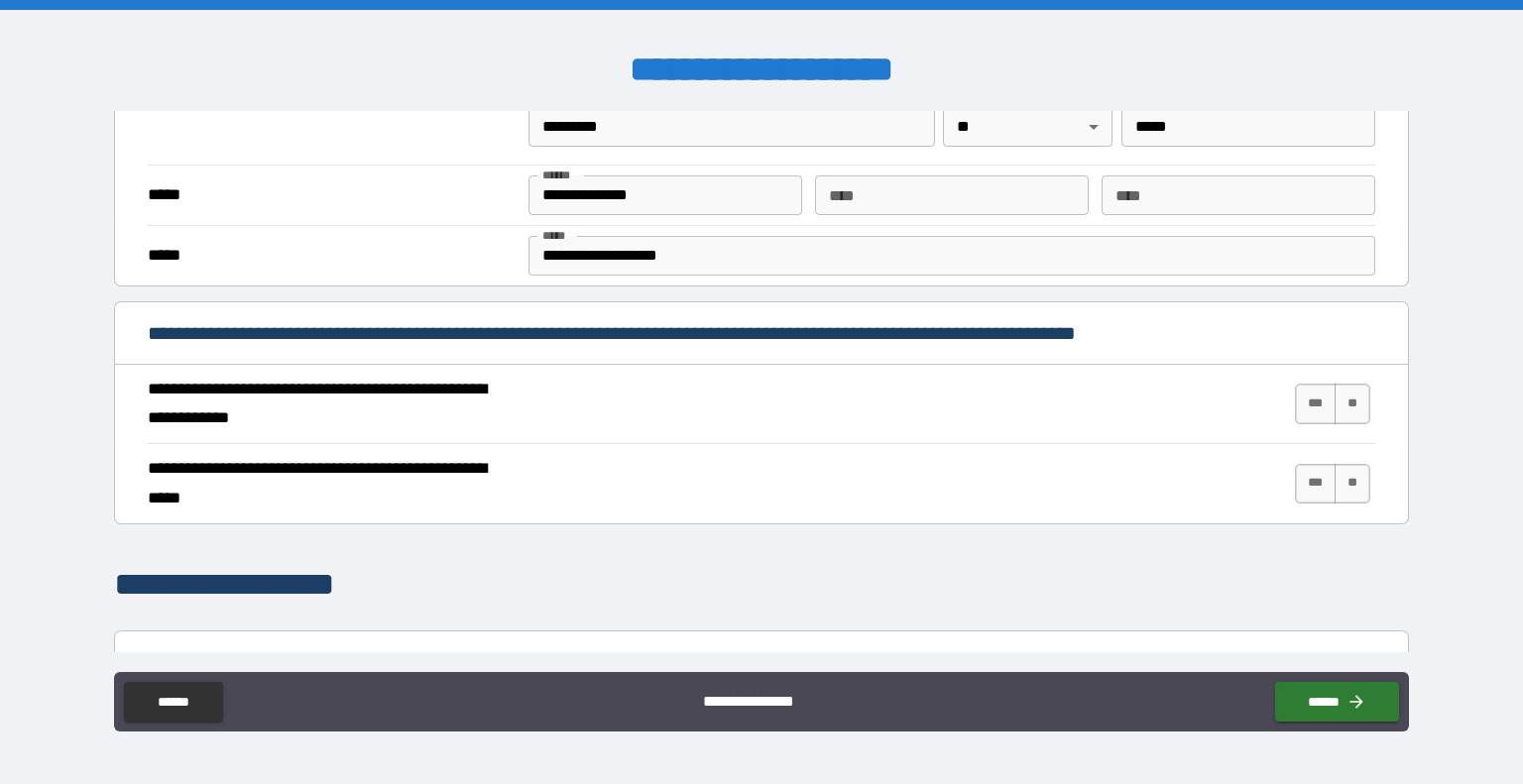 scroll, scrollTop: 595, scrollLeft: 0, axis: vertical 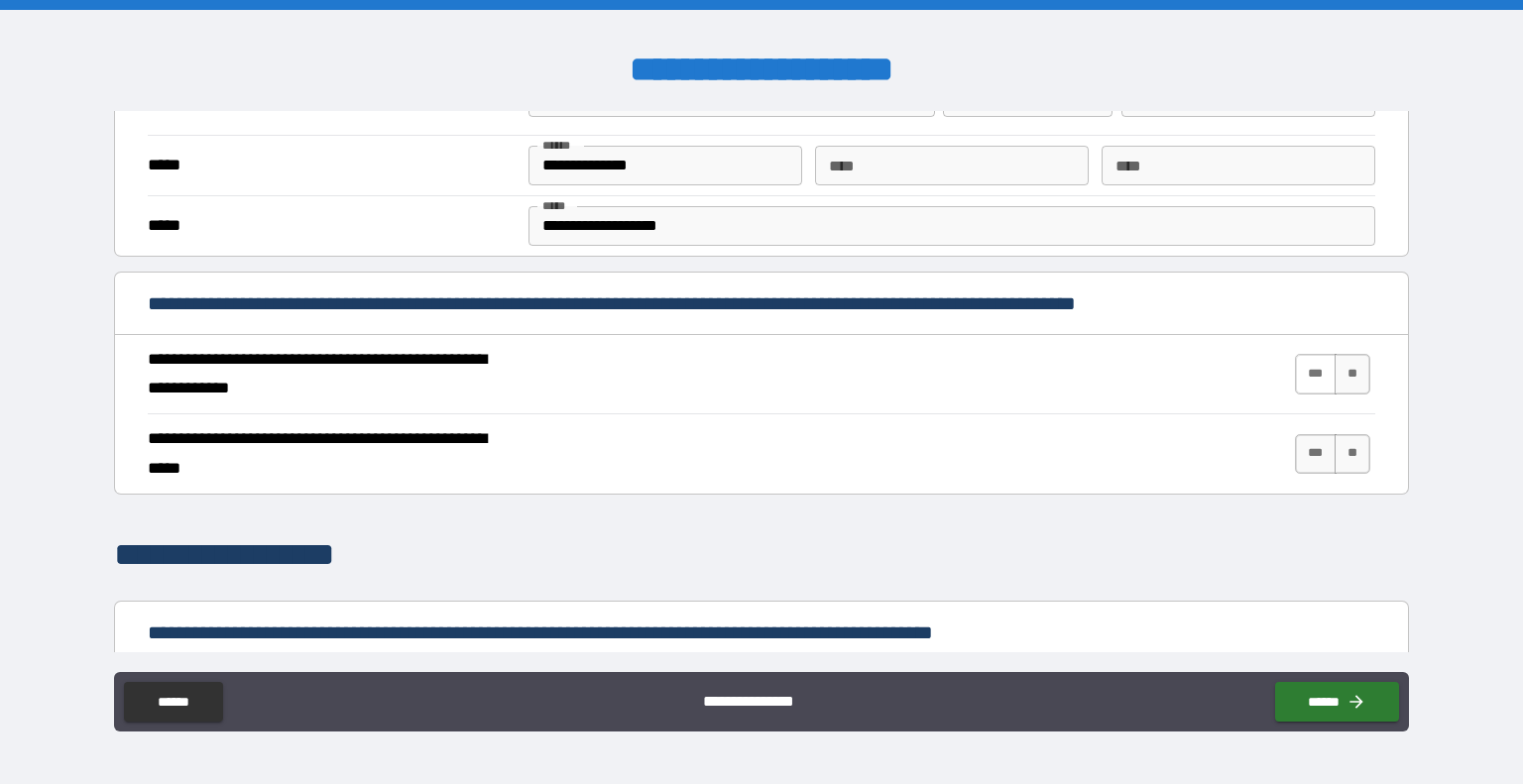 click on "***" at bounding box center (1316, 374) 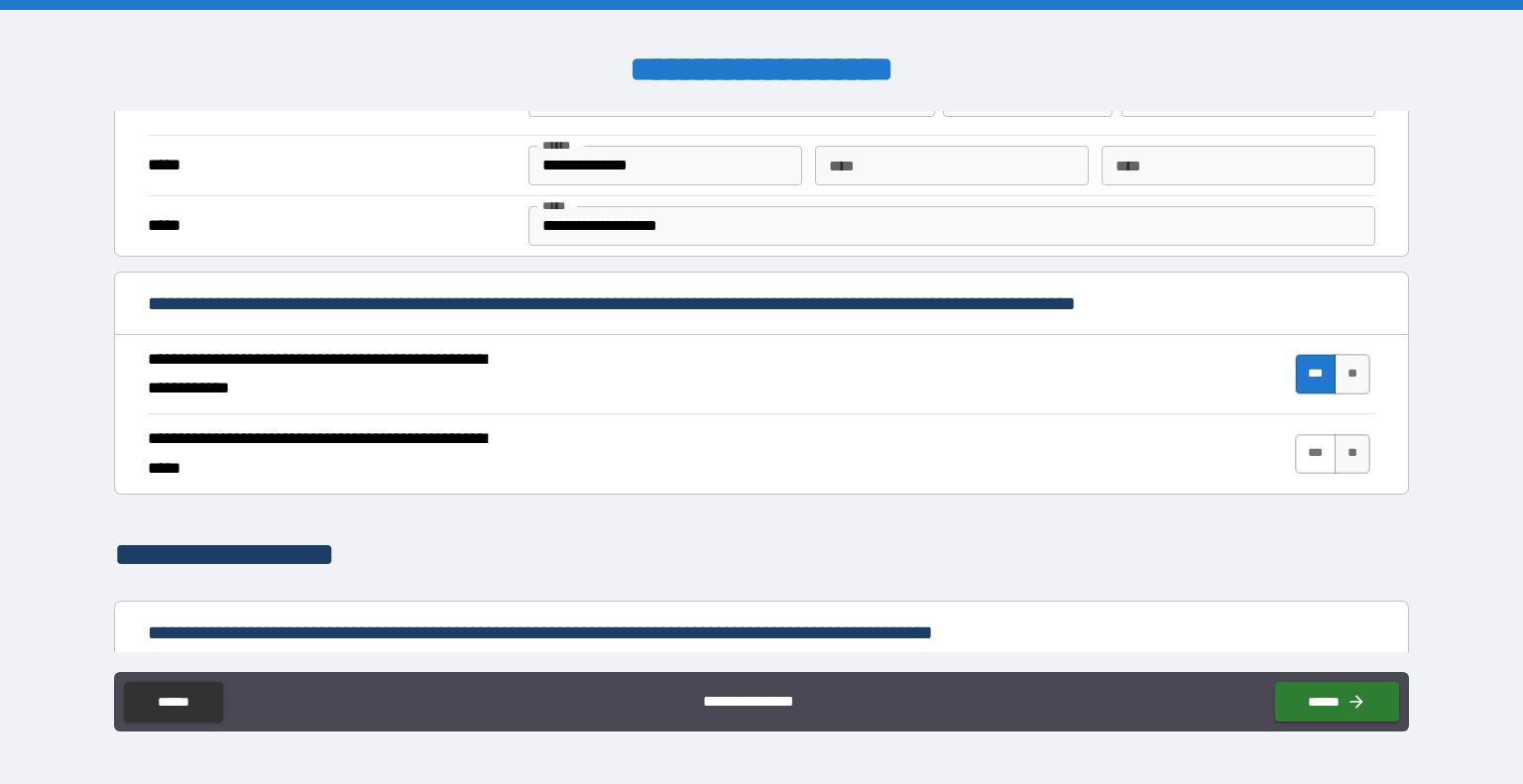 click on "***" at bounding box center (1316, 454) 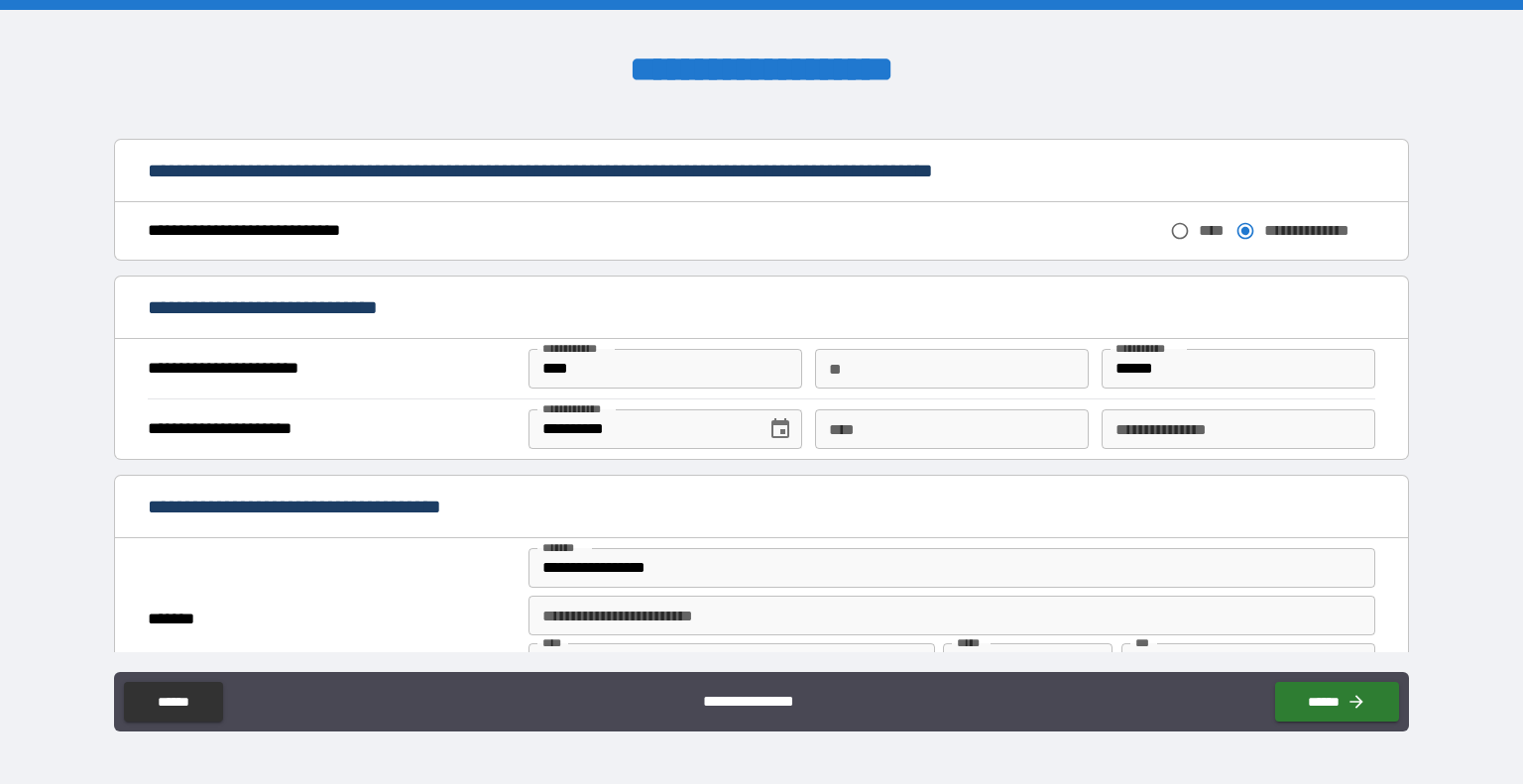 scroll, scrollTop: 1090, scrollLeft: 0, axis: vertical 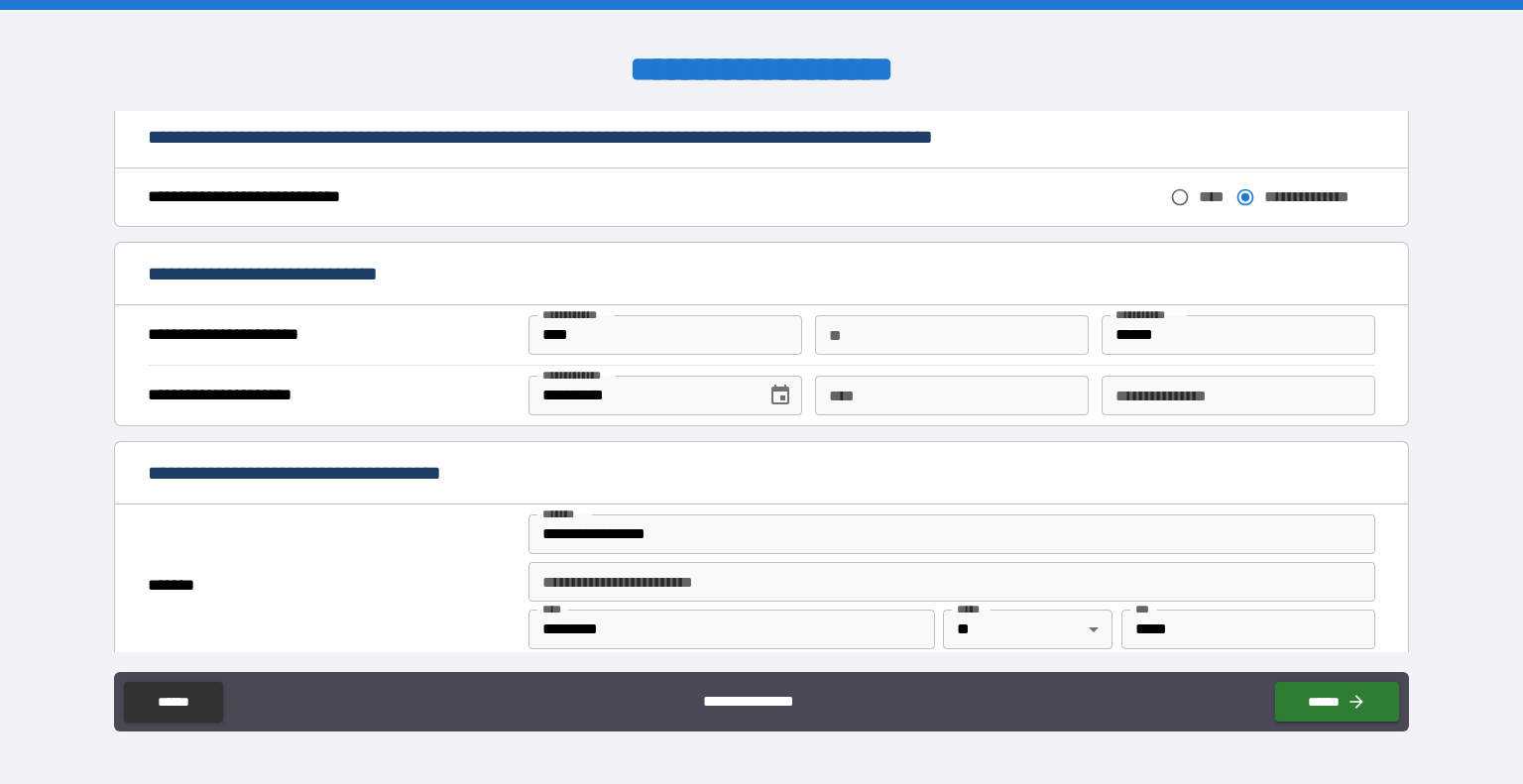 click on "**" at bounding box center (952, 335) 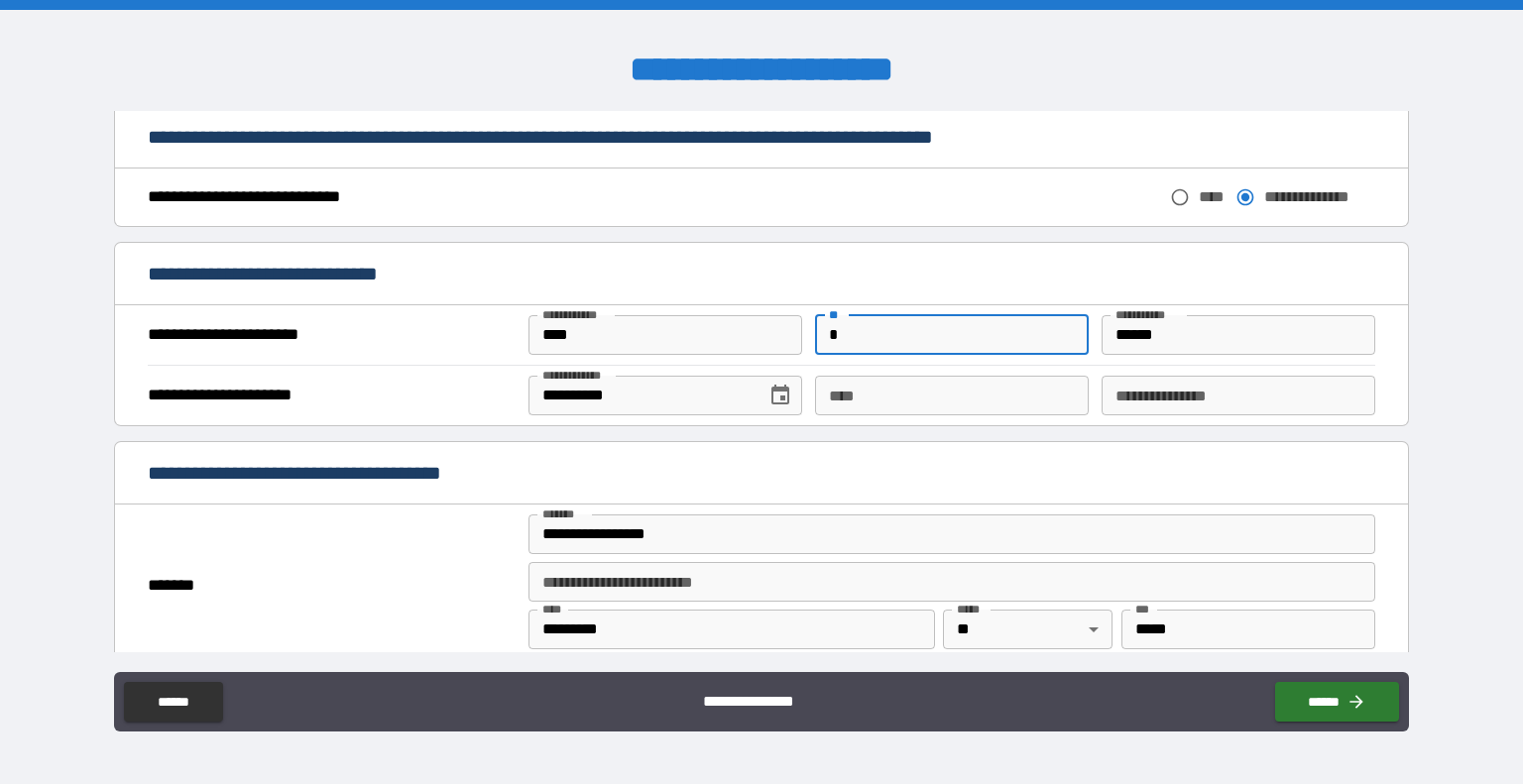 type on "*" 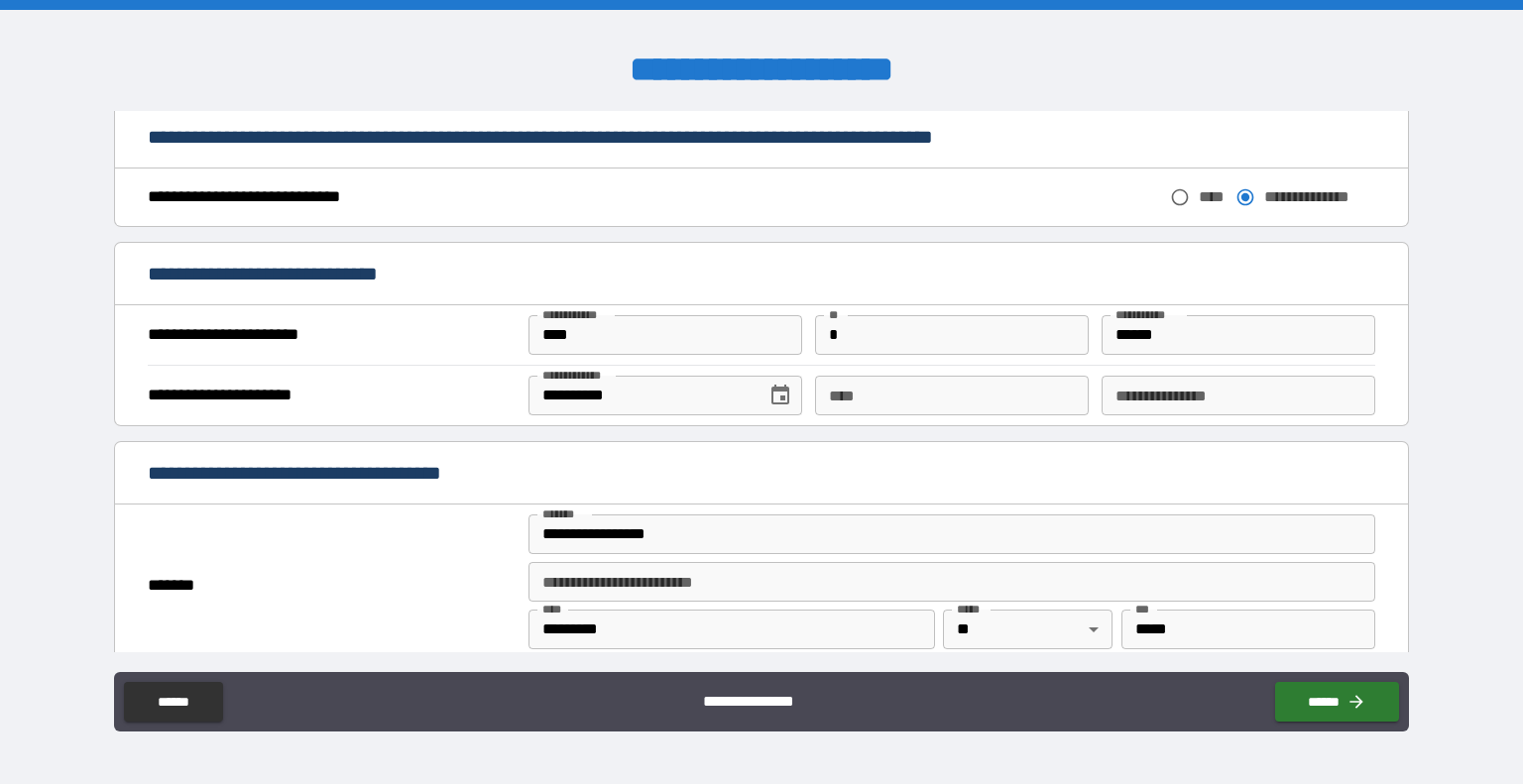 click on "**********" at bounding box center (762, 475) 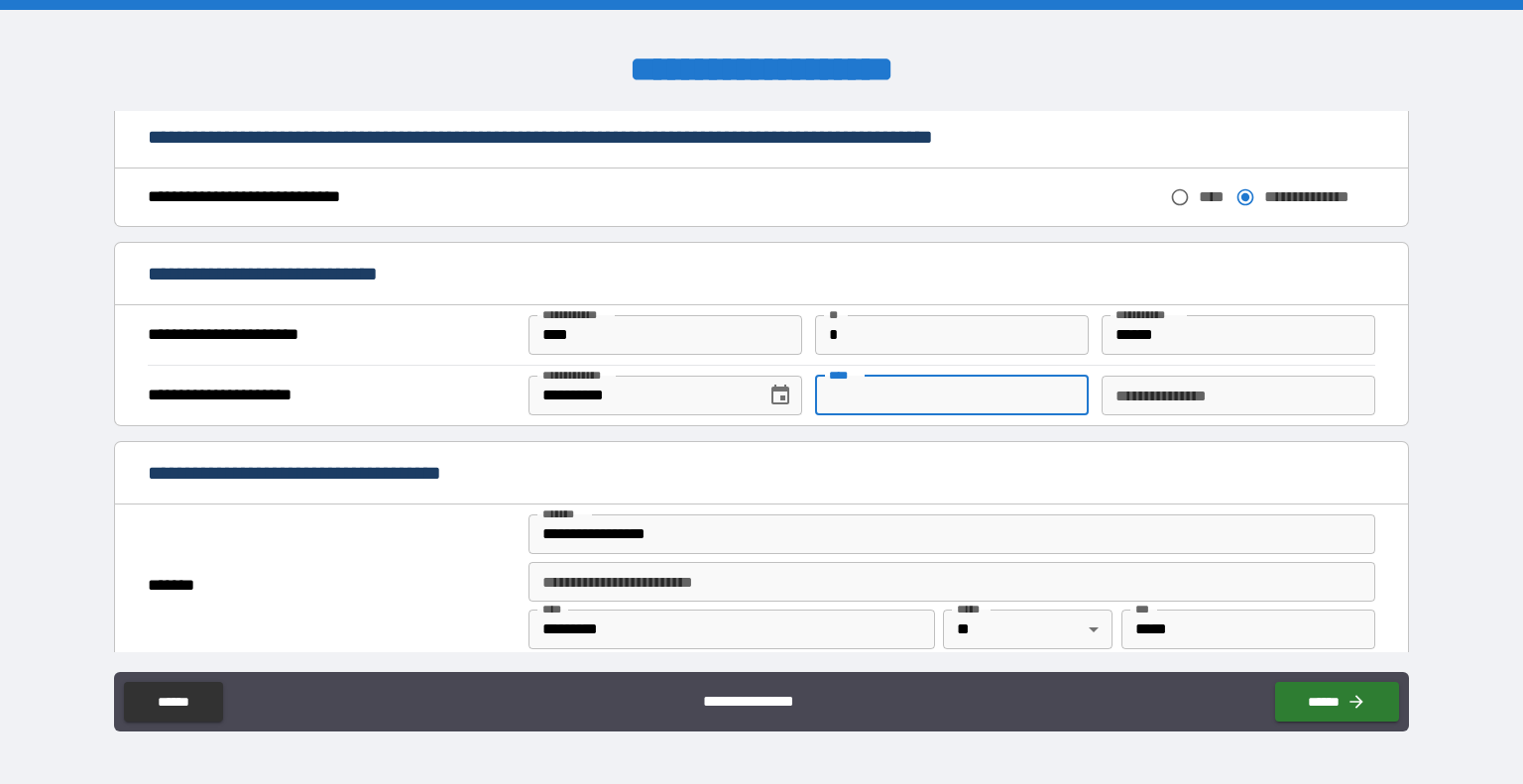 click on "****" at bounding box center [952, 395] 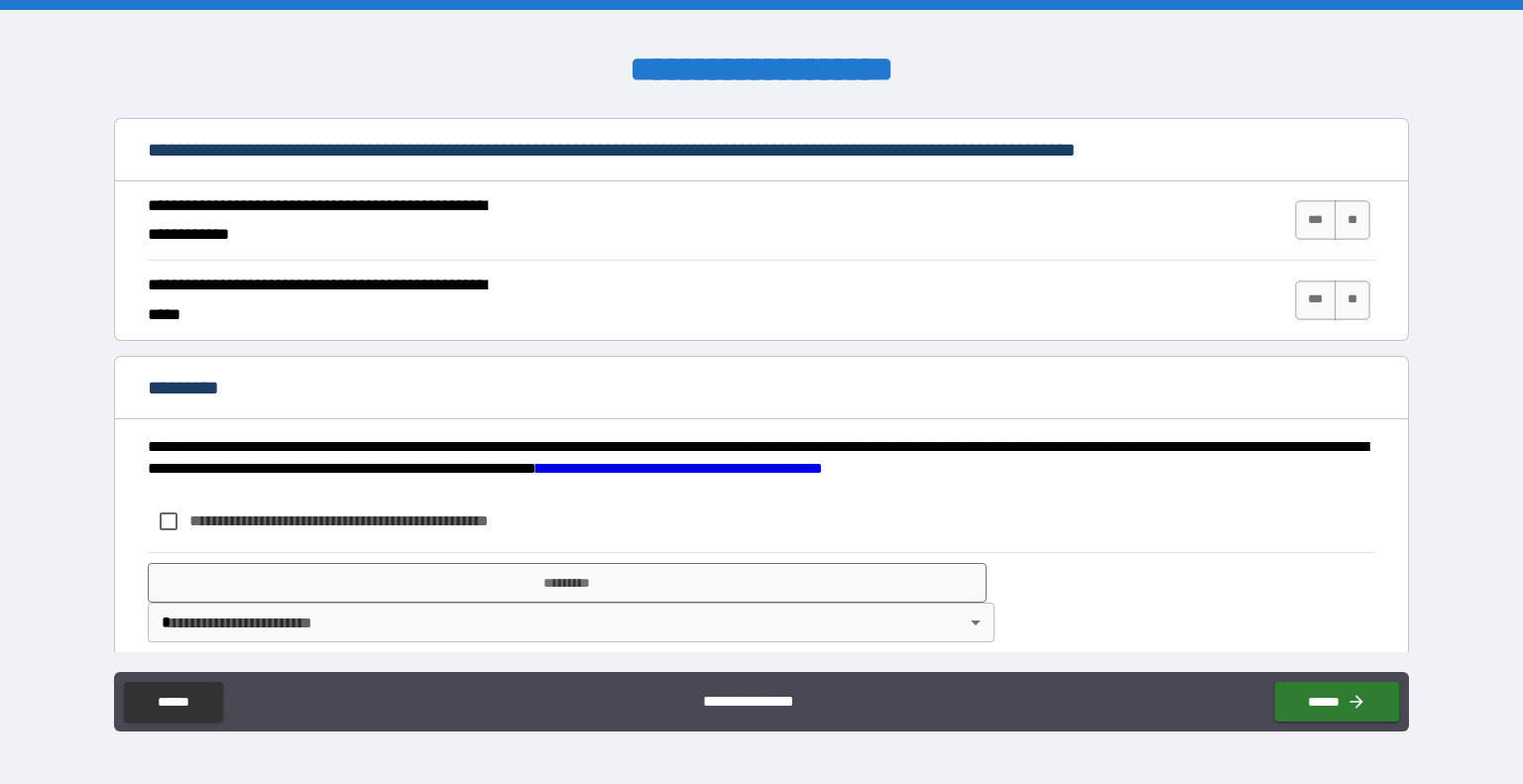 scroll, scrollTop: 1784, scrollLeft: 0, axis: vertical 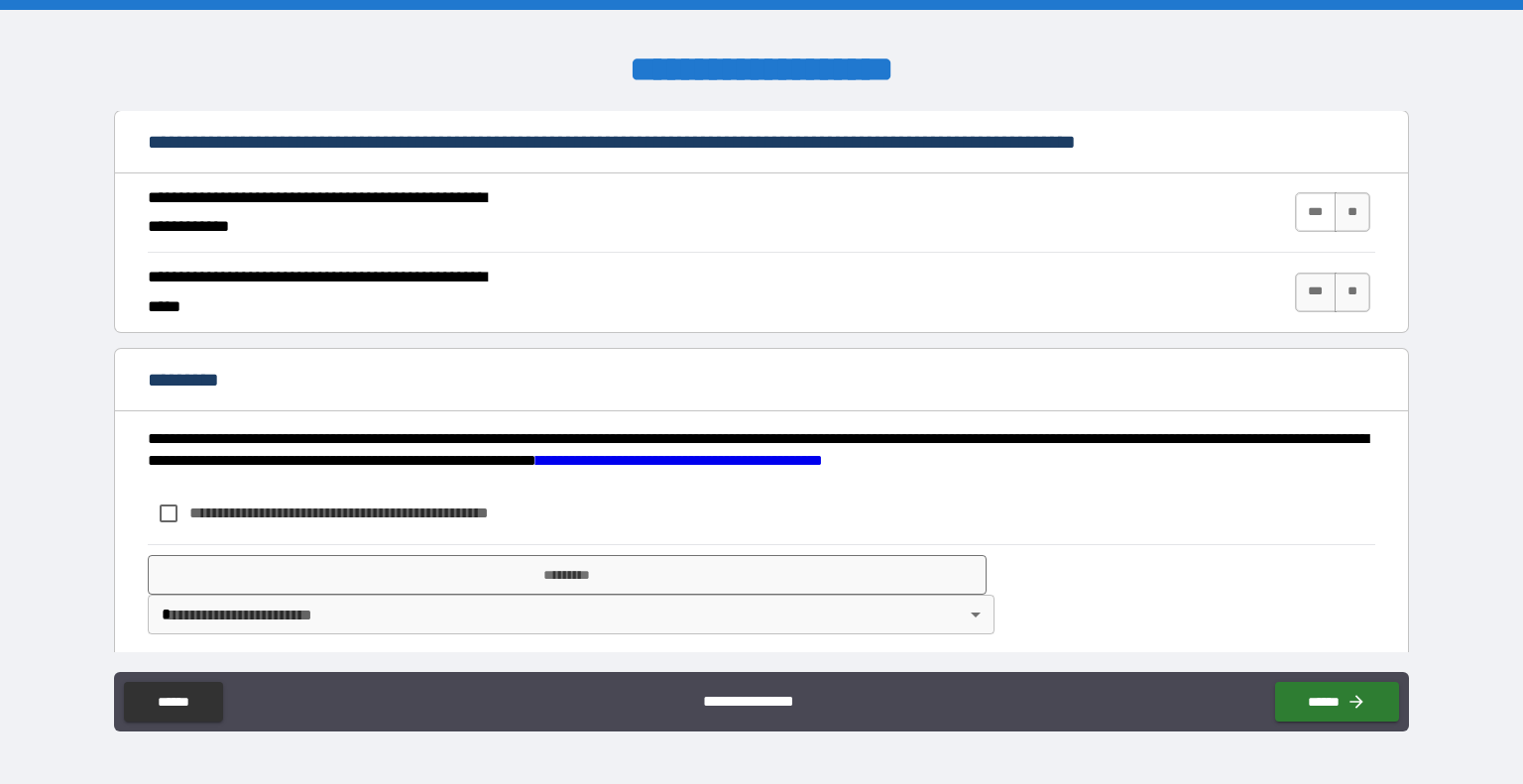 type on "**********" 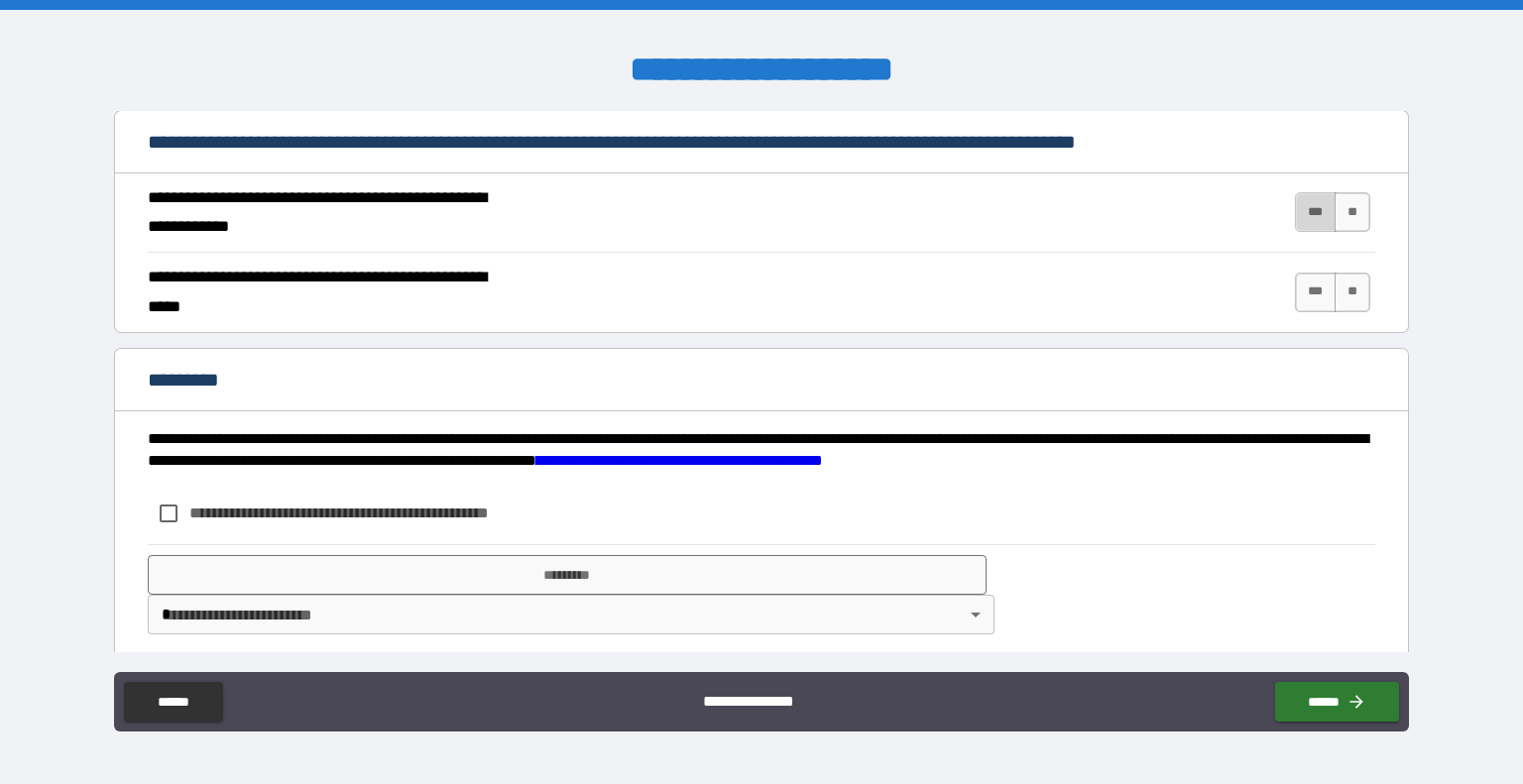 click on "***" at bounding box center (1316, 212) 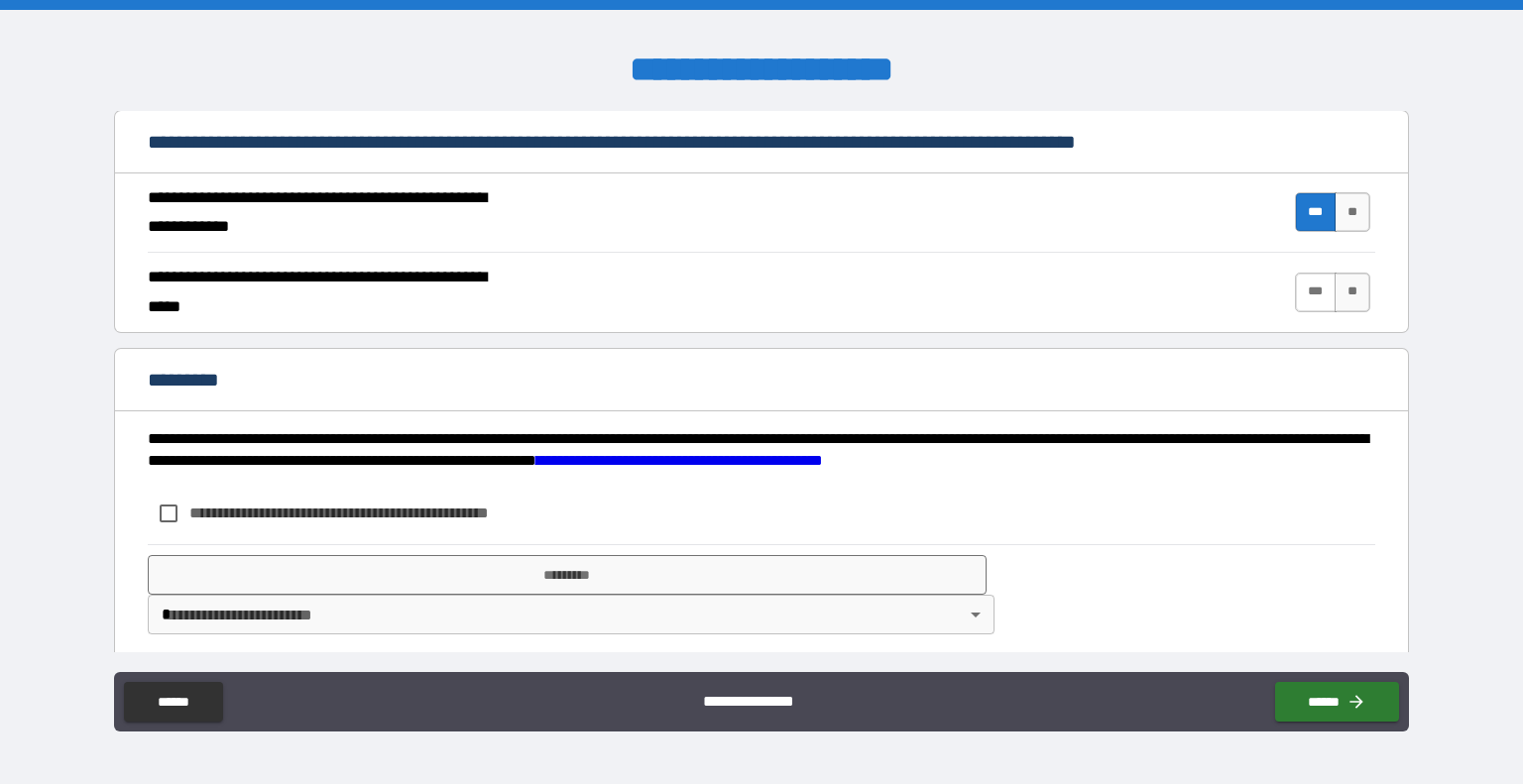 click on "***" at bounding box center (1316, 292) 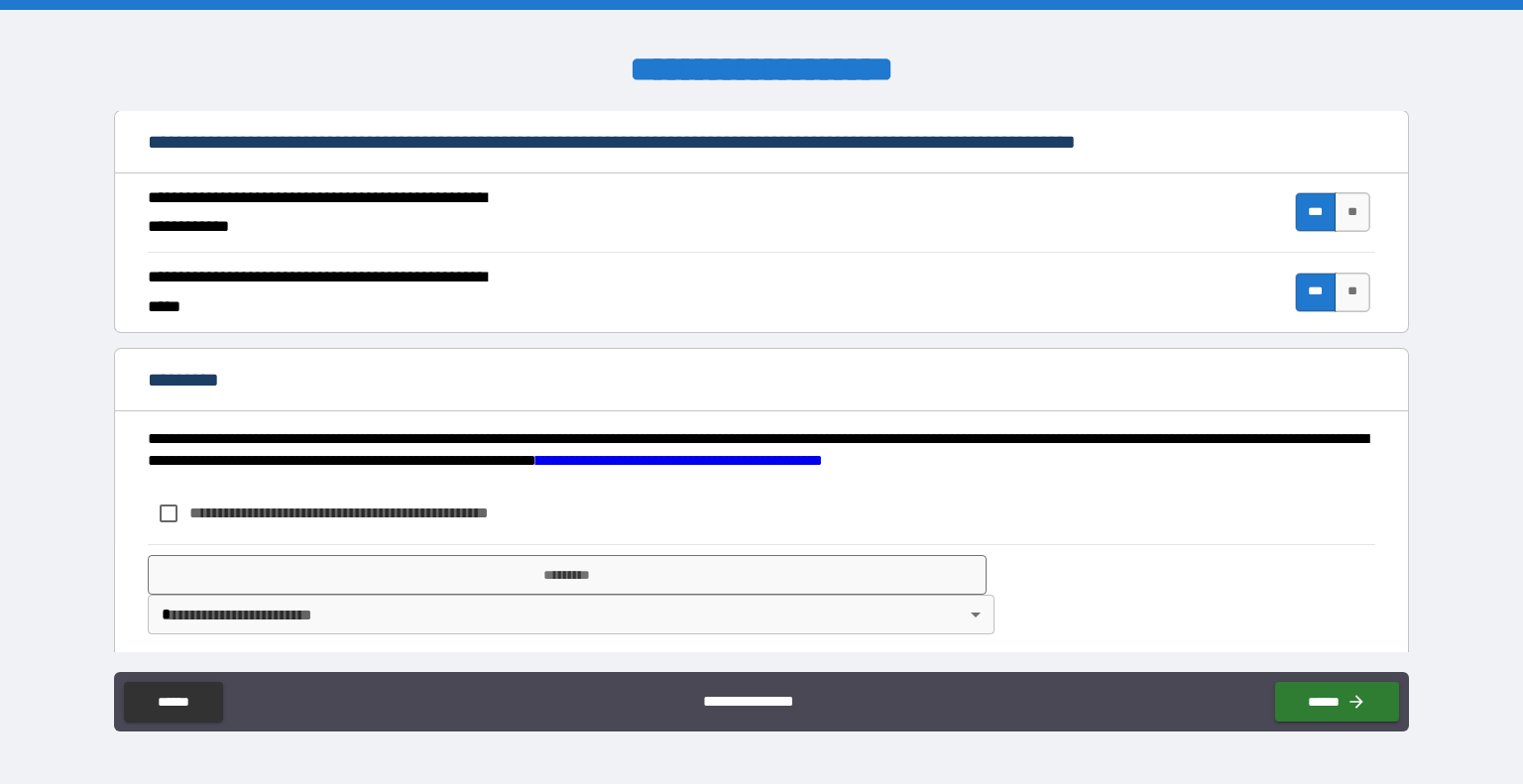scroll, scrollTop: 1790, scrollLeft: 0, axis: vertical 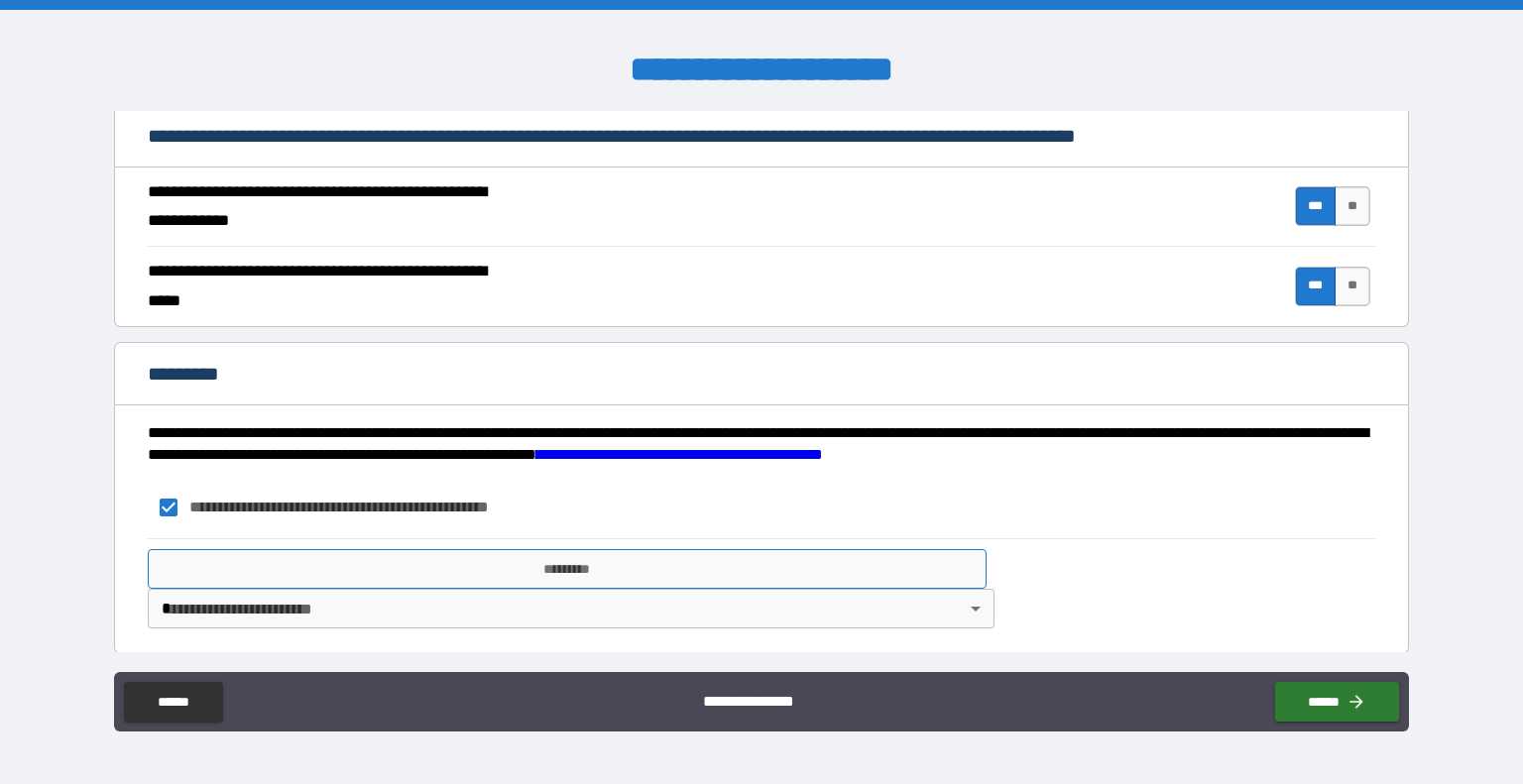 click on "*********" at bounding box center (567, 569) 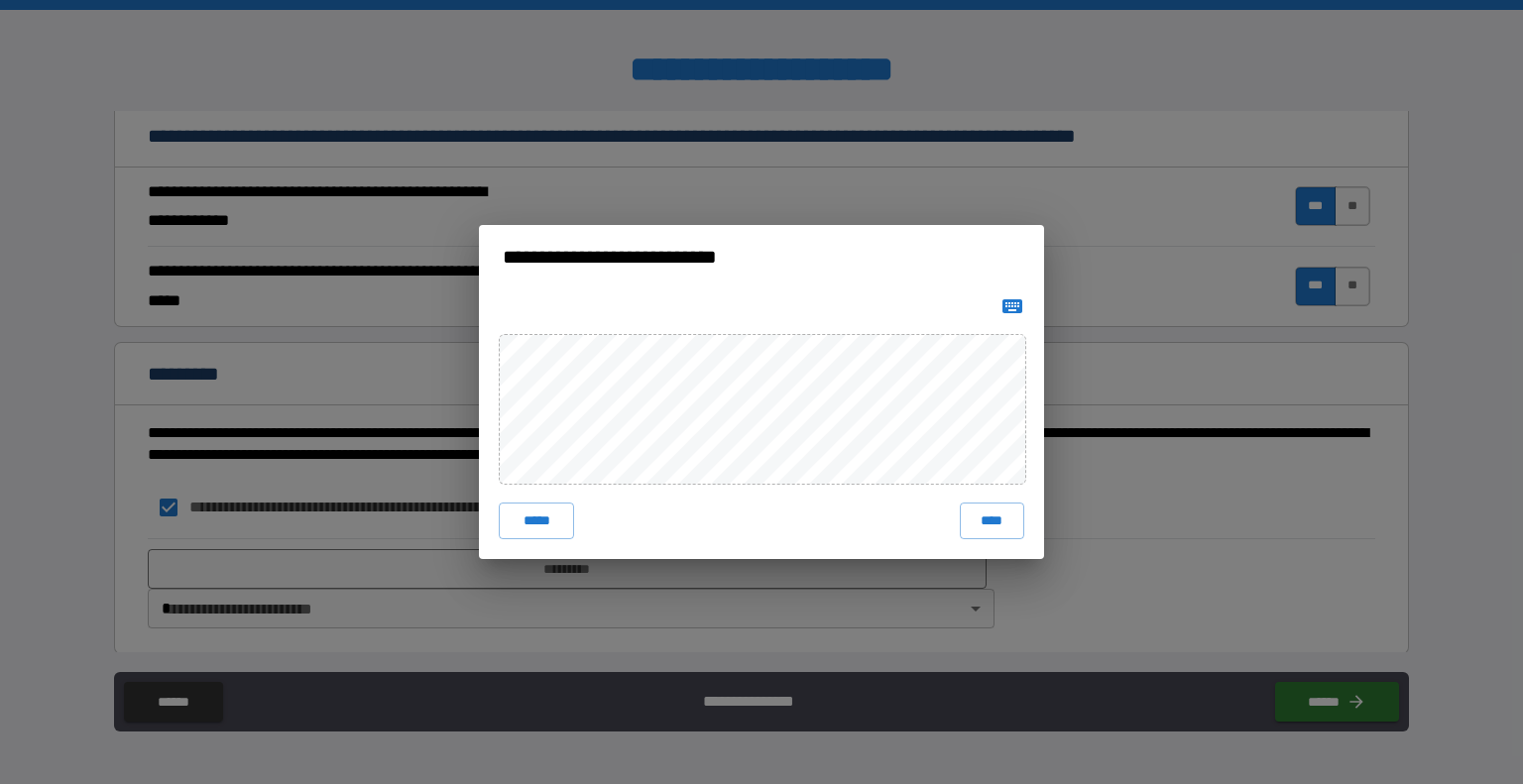 click on "**********" at bounding box center [762, 392] 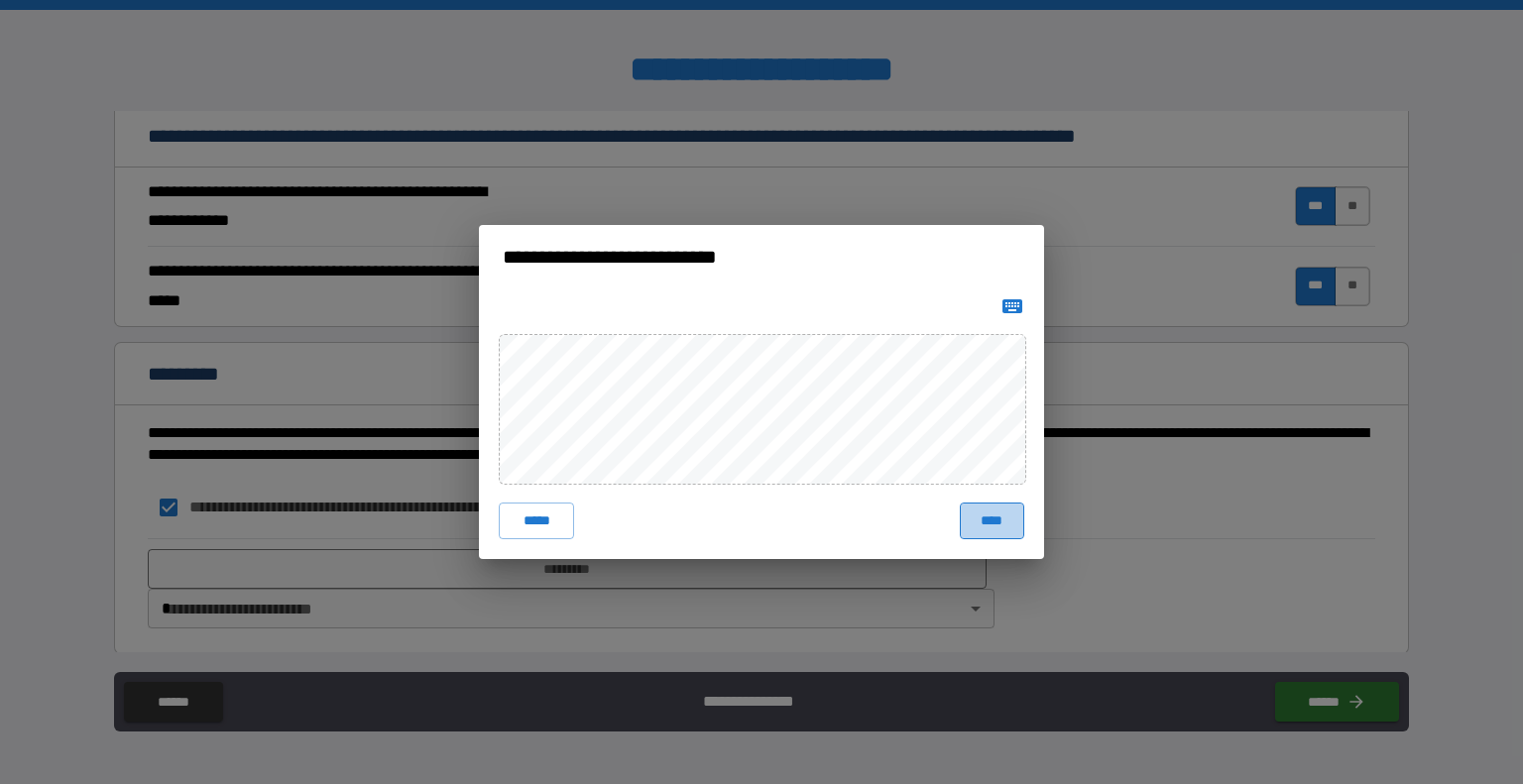 click on "****" at bounding box center [992, 520] 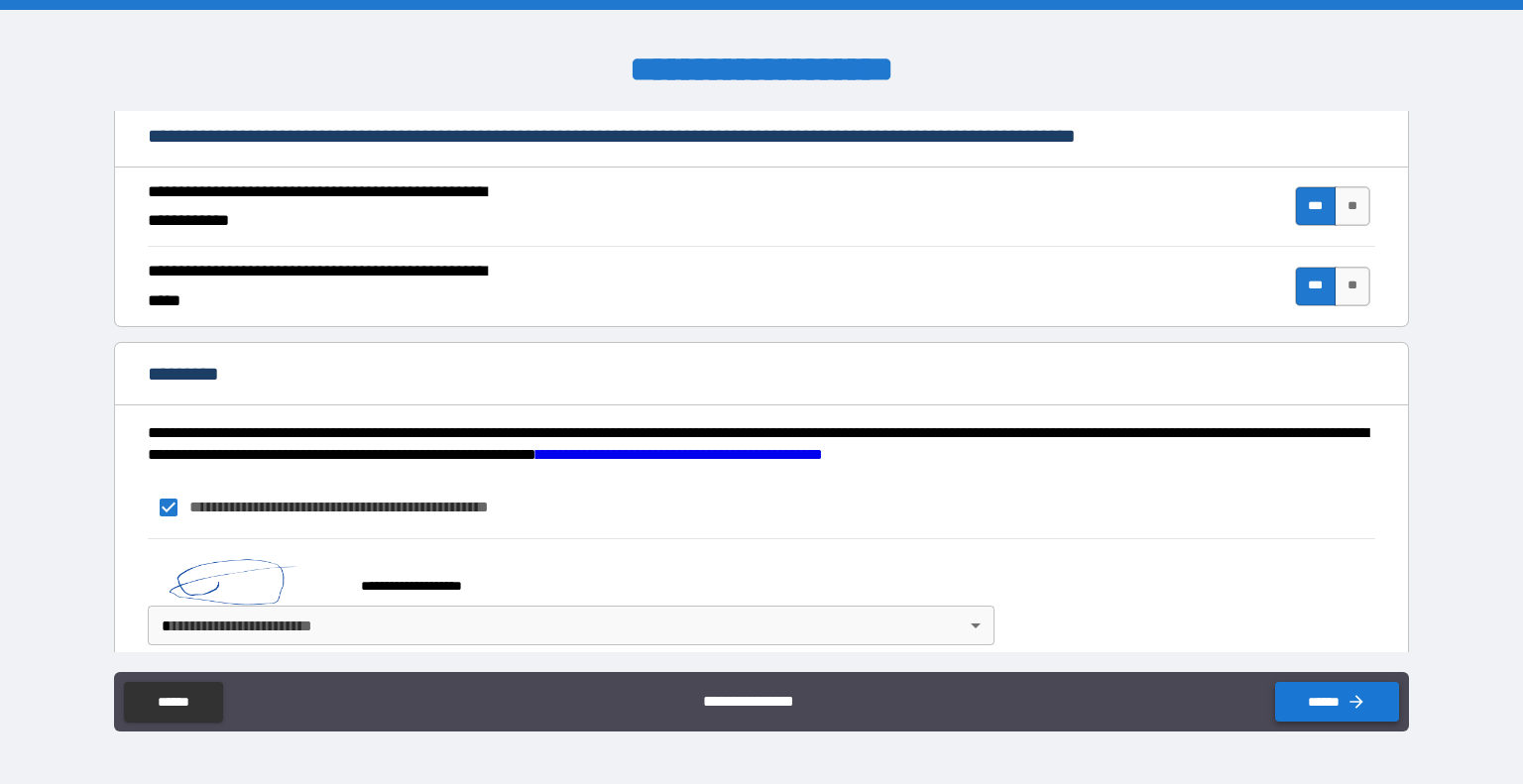 click on "******" at bounding box center [1337, 702] 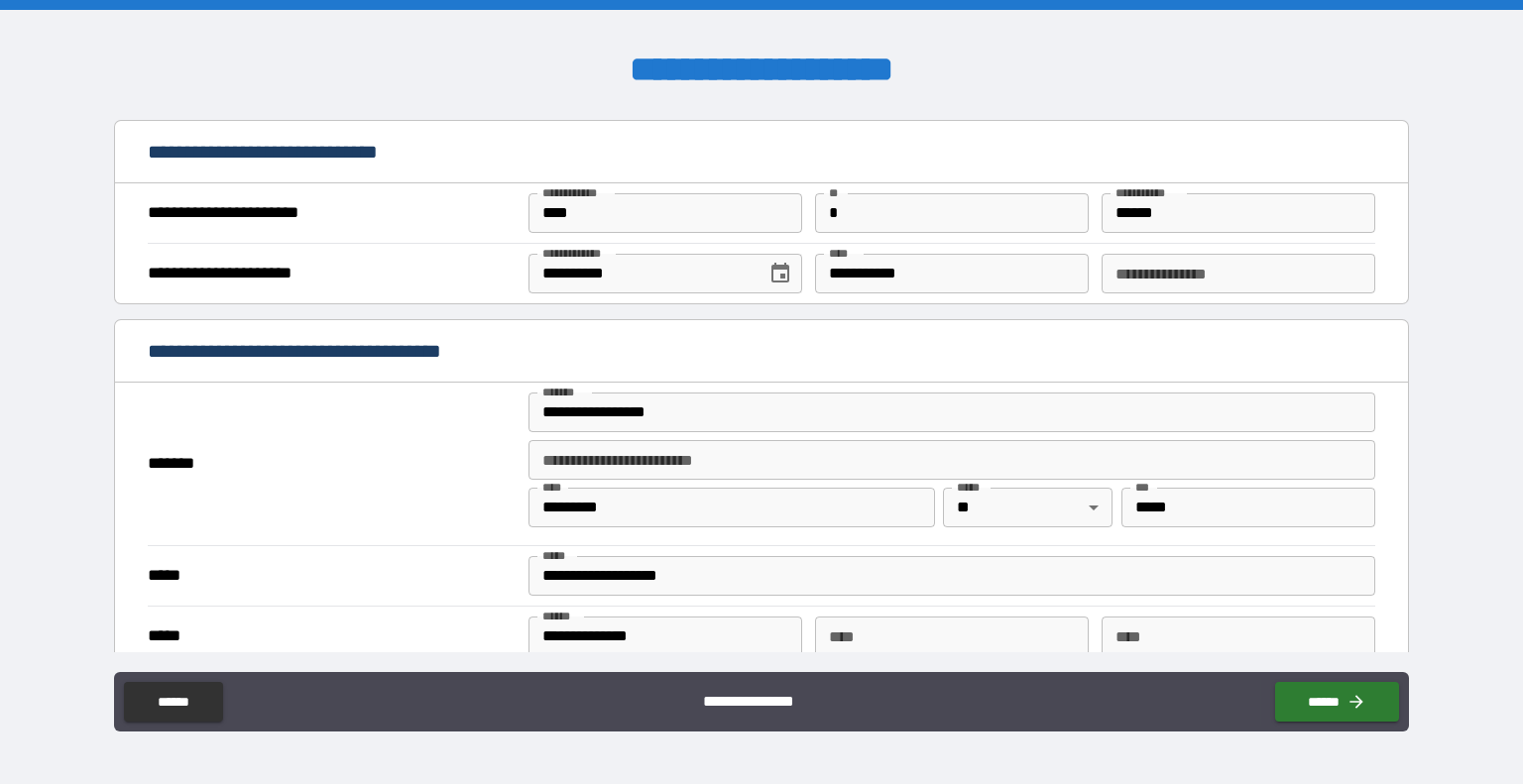 scroll, scrollTop: 1807, scrollLeft: 0, axis: vertical 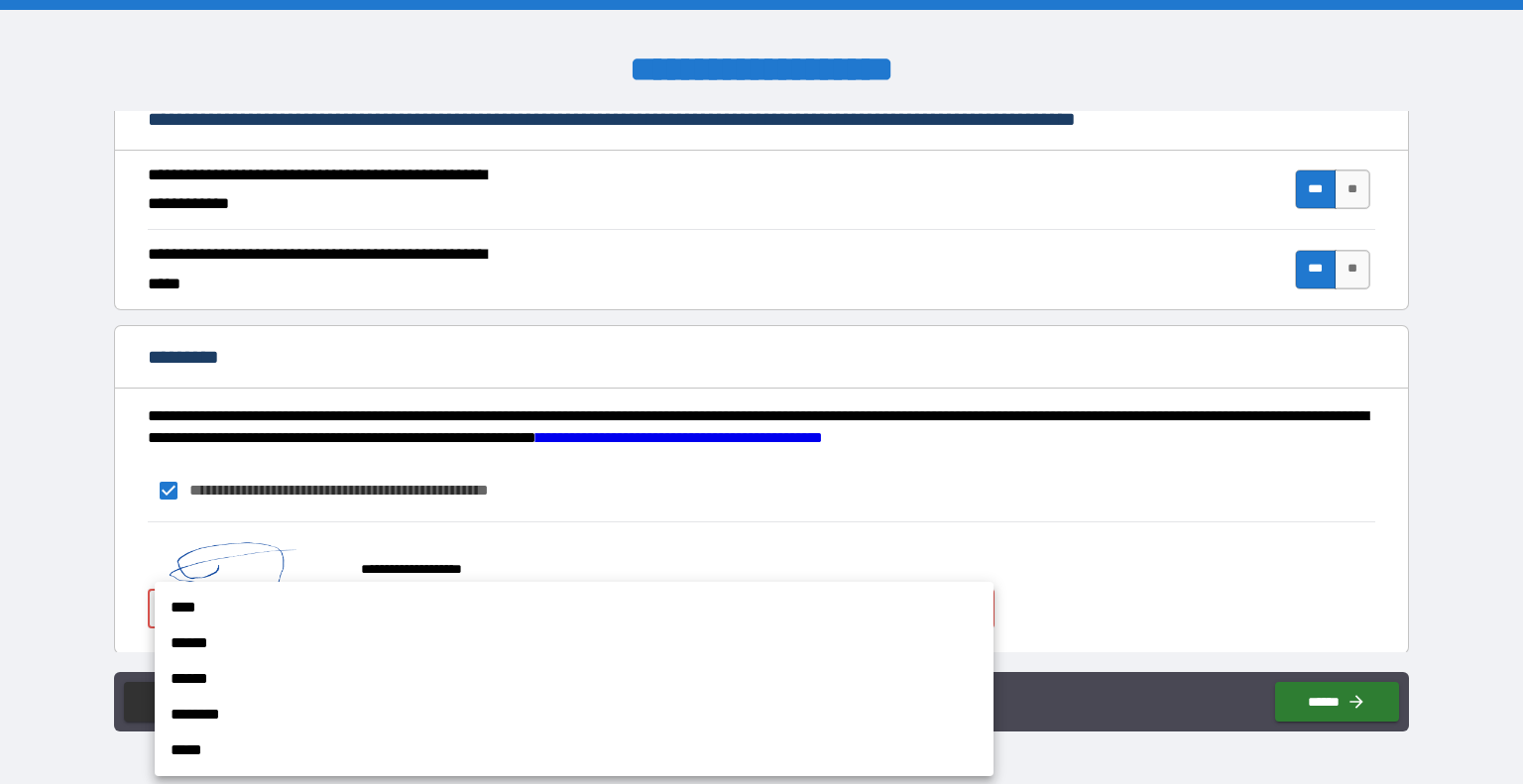 click on "[FIRST] [LAST] [CITY] [STATE] [ZIP] [COUNTRY] [STREET] [NUMBER] [APT] [UNIT] [BUILDING] [FLOOR] [ADDRESS_LINE_1] [ADDRESS_LINE_2] [ADDRESS_LINE_3] [ADDRESS_LINE_4] [ADDRESS_LINE_5] [ADDRESS_LINE_6] [ADDRESS_LINE_7] [ADDRESS_LINE_8] [ADDRESS_LINE_9] [ADDRESS_LINE_10] [ADDRESS_LINE_11] [ADDRESS_LINE_12] [ADDRESS_LINE_13] [ADDRESS_LINE_14] [ADDRESS_LINE_15] [ADDRESS_LINE_16] [ADDRESS_LINE_17] [ADDRESS_LINE_18] [ADDRESS_LINE_19] [ADDRESS_LINE_20] [ADDRESS_LINE_21] [ADDRESS_LINE_22] [ADDRESS_LINE_23] [ADDRESS_LINE_24] [ADDRESS_LINE_25] [ADDRESS_LINE_26] [ADDRESS_LINE_27] [ADDRESS_LINE_28] [ADDRESS_LINE_29] [ADDRESS_LINE_30] [ADDRESS_LINE_31] [ADDRESS_LINE_32] [ADDRESS_LINE_33] [ADDRESS_LINE_34] [ADDRESS_LINE_35] [ADDRESS_LINE_36] [ADDRESS_LINE_37] [ADDRESS_LINE_38] [ADDRESS_LINE_39] [ADDRESS_LINE_40] [ADDRESS_LINE_41] [ADDRESS_LINE_42] [ADDRESS_LINE_43] [ADDRESS_LINE_44] [ADDRESS_LINE_45] [ADDRESS_LINE_46] [ADDRESS_LINE_47] [ADDRESS_LINE_48] [ADDRESS_LINE_49] [ADDRESS_LINE_50] [ADDRESS_LINE_51] [ADDRESS_LINE_52] [ADDRESS_LINE_53] [ADDRESS_LINE_54] [ADDRESS_LINE_55] [ADDRESS_LINE_56] [ADDRESS_LINE_57] [ADDRESS_LINE_58] [ADDRESS_LINE_59] [ADDRESS_LINE_60] [ADDRESS_LINE_61] [ADDRESS_LINE_62] [ADDRESS_LINE_63] [ADDRESS_LINE_64] [ADDRESS_LINE_65] [ADDRESS_LINE_66] [ADDRESS_LINE_67] [ADDRESS_LINE_68] [ADDRESS_LINE_69] [ADDRESS_LINE_70] [ADDRESS_LINE_71] [ADDRESS_LINE_72] [ADDRESS_LINE_73] [ADDRESS_LINE_74] [ADDRESS_LINE_75] [ADDRESS_LINE_76] [ADDRESS_LINE_77] [ADDRESS_LINE_78] [ADDRESS_LINE_79] [ADDRESS_LINE_80] [ADDRESS_LINE_81] [ADDRESS_LINE_82] [ADDRESS_LINE_83] [ADDRESS_LINE_84] [ADDRESS_LINE_85] [ADDRESS_LINE_86] [ADDRESS_LINE_87] [ADDRESS_LINE_88] [ADDRESS_LINE_89] [ADDRESS_LINE_90] [ADDRESS_LINE_91] [ADDRESS_LINE_92] [ADDRESS_LINE_93] [ADDRESS_LINE_94] [ADDRESS_LINE_95] [ADDRESS_LINE_96] [ADDRESS_LINE_97] [ADDRESS_LINE_98] [ADDRESS_LINE_99] [ADDRESS_LINE_100]" at bounding box center [762, 392] 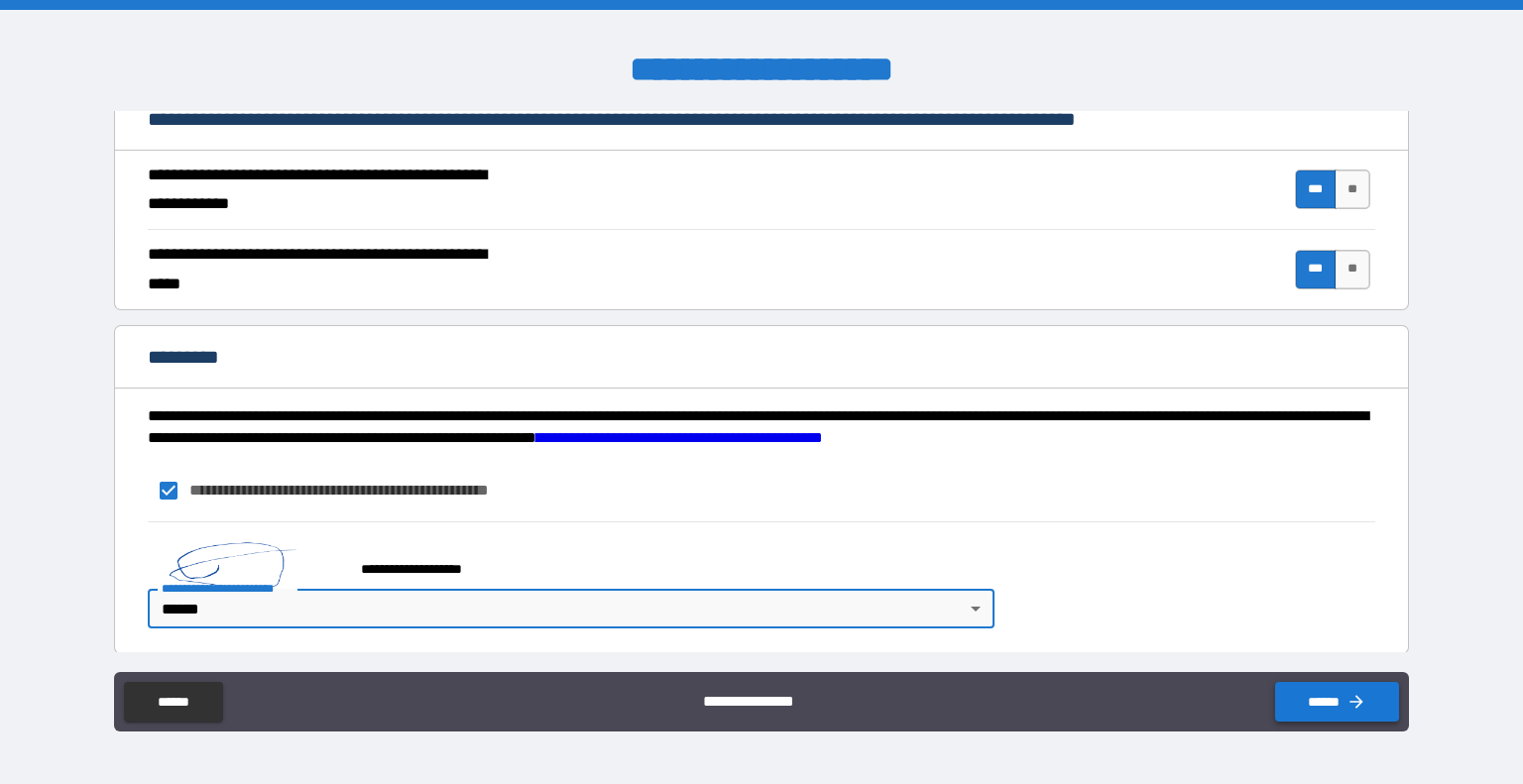 click on "******" at bounding box center [1337, 702] 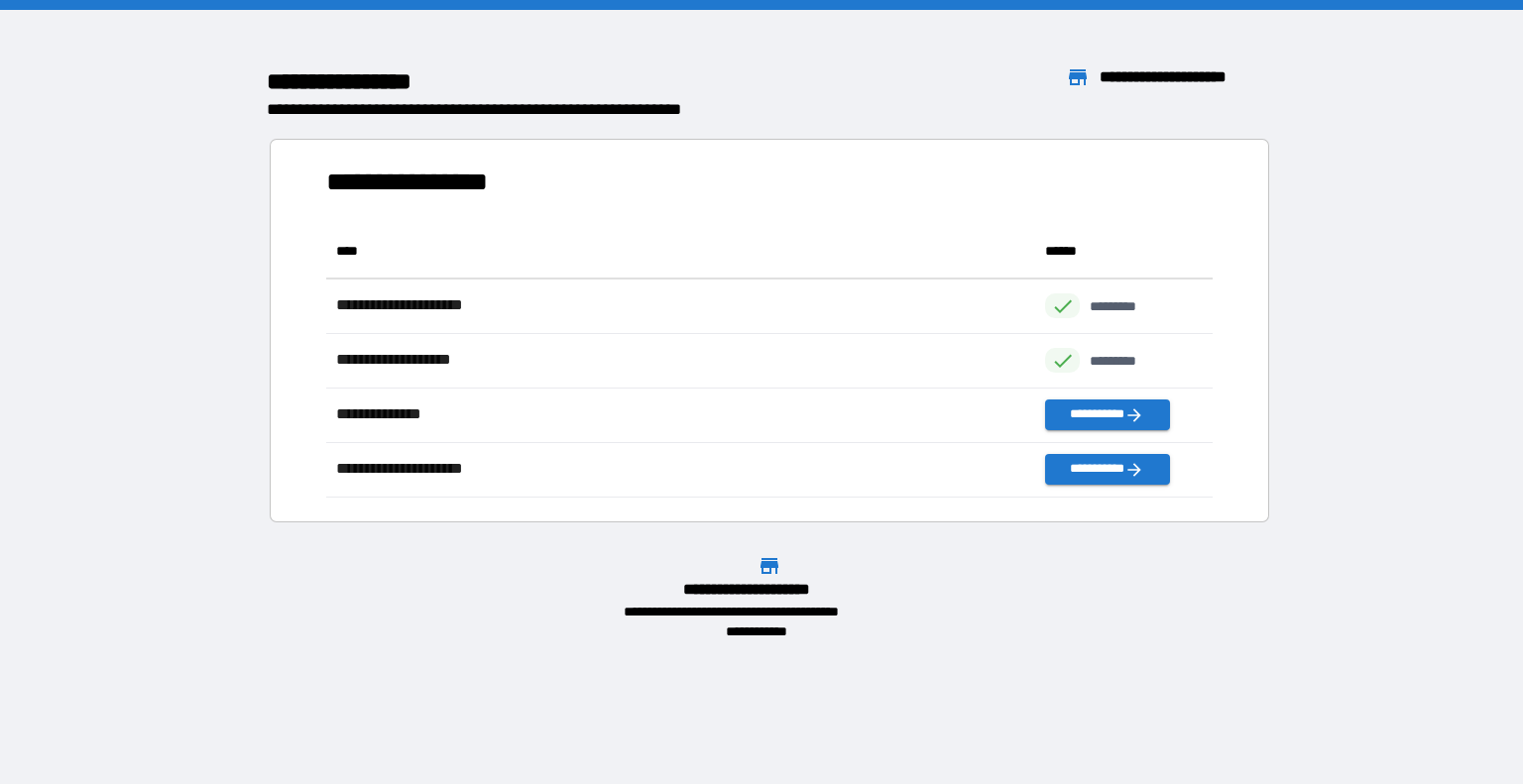 scroll, scrollTop: 16, scrollLeft: 16, axis: both 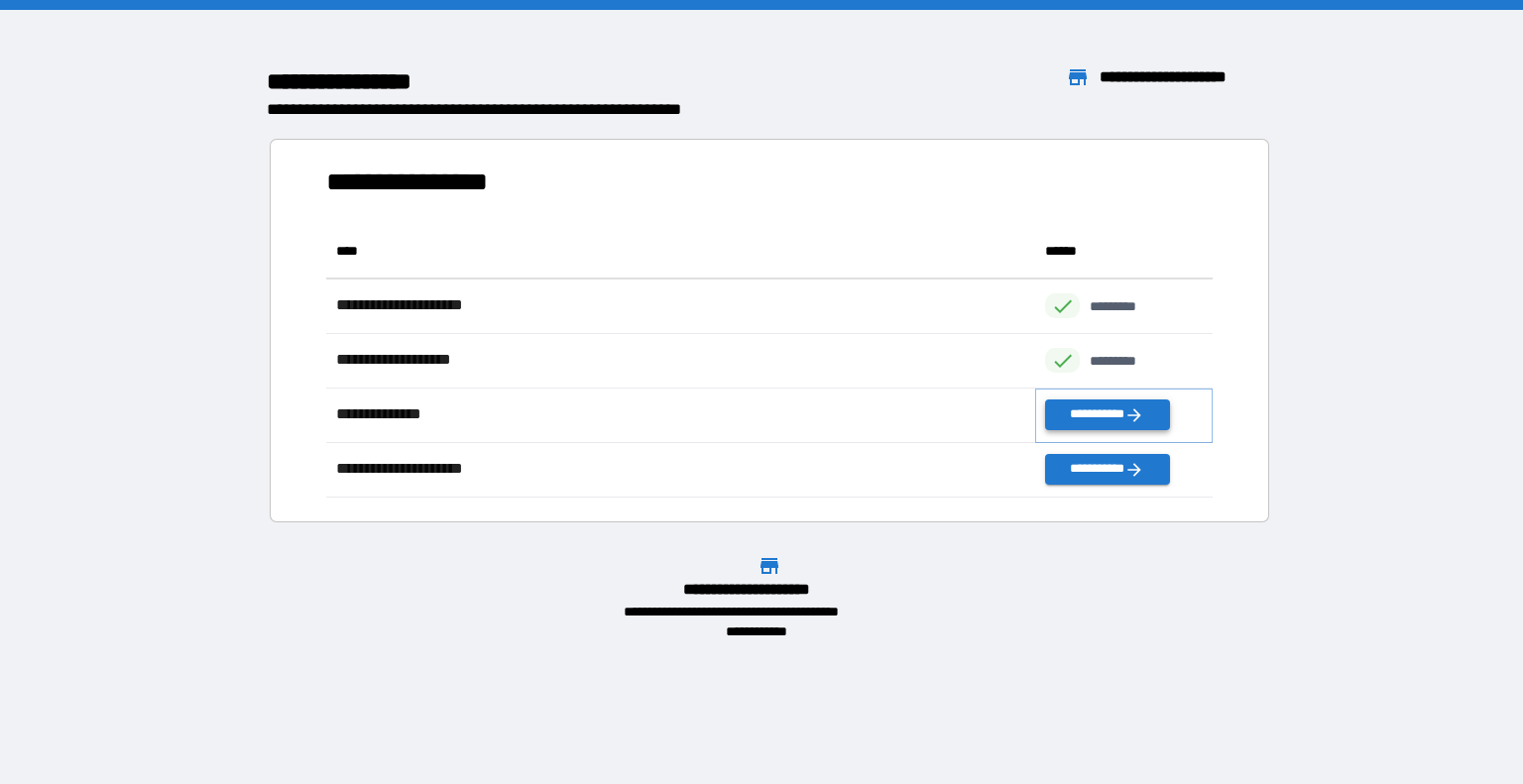 click on "**********" at bounding box center (1107, 414) 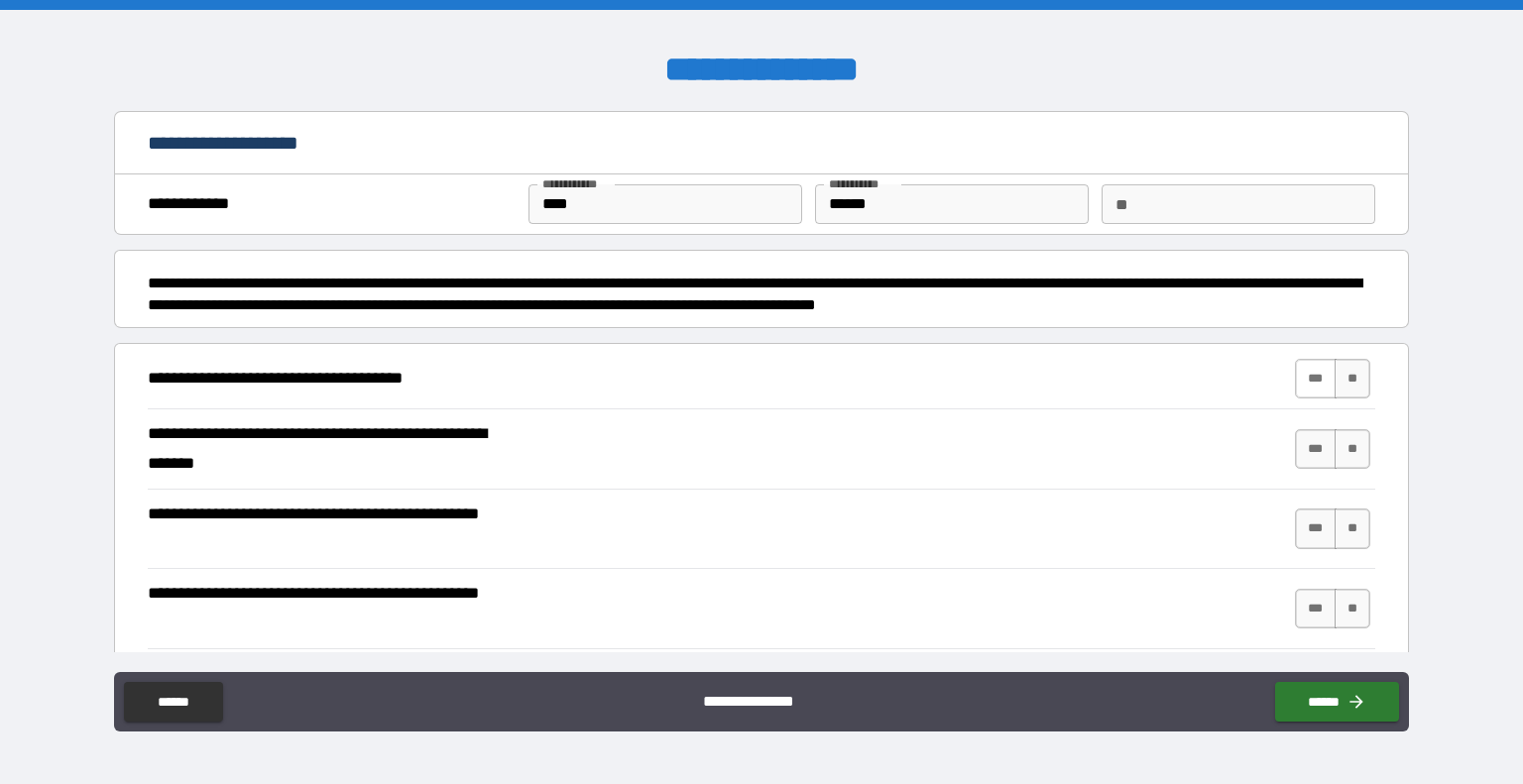 click on "***" at bounding box center (1316, 379) 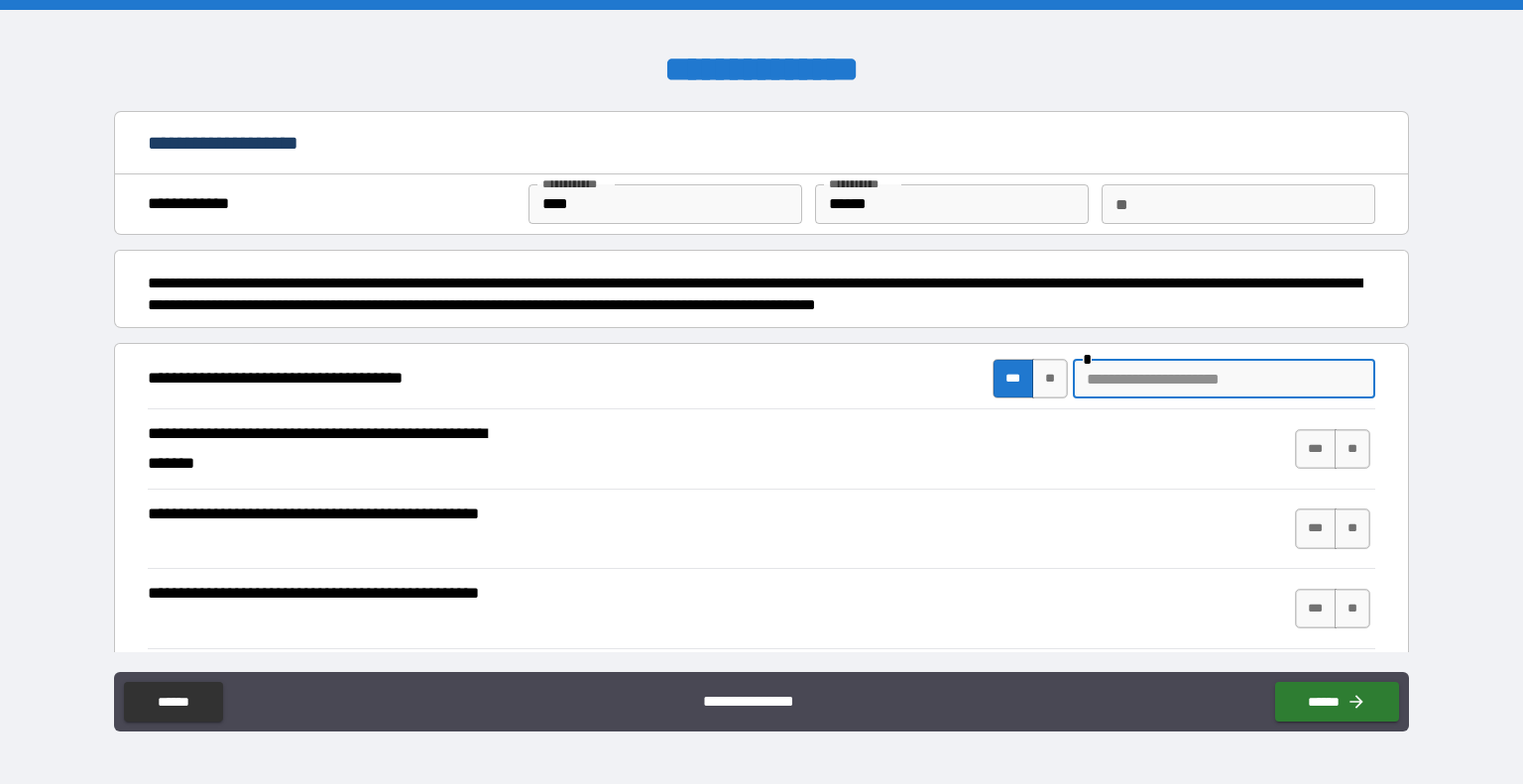 click at bounding box center [1224, 379] 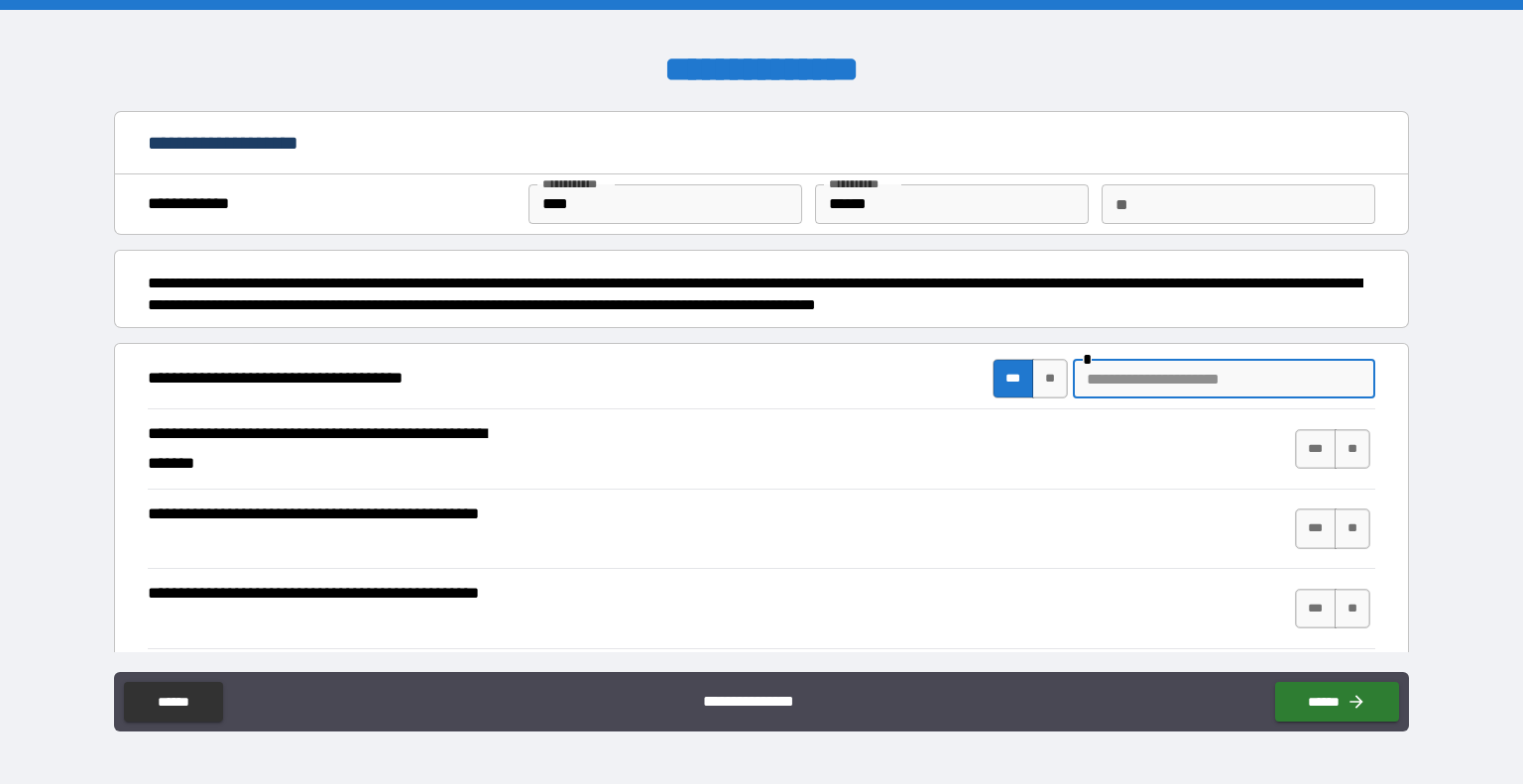 type on "*" 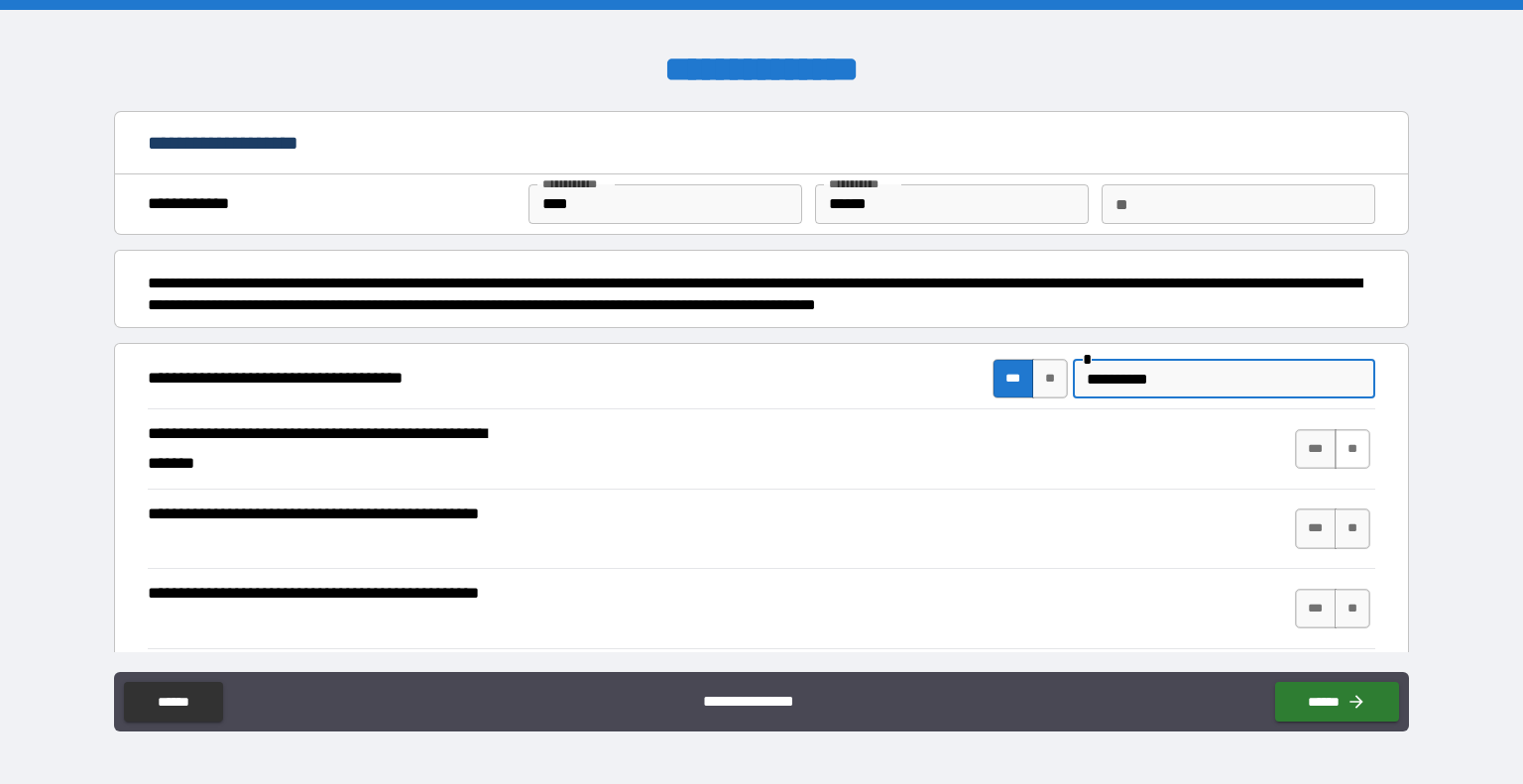 type on "**********" 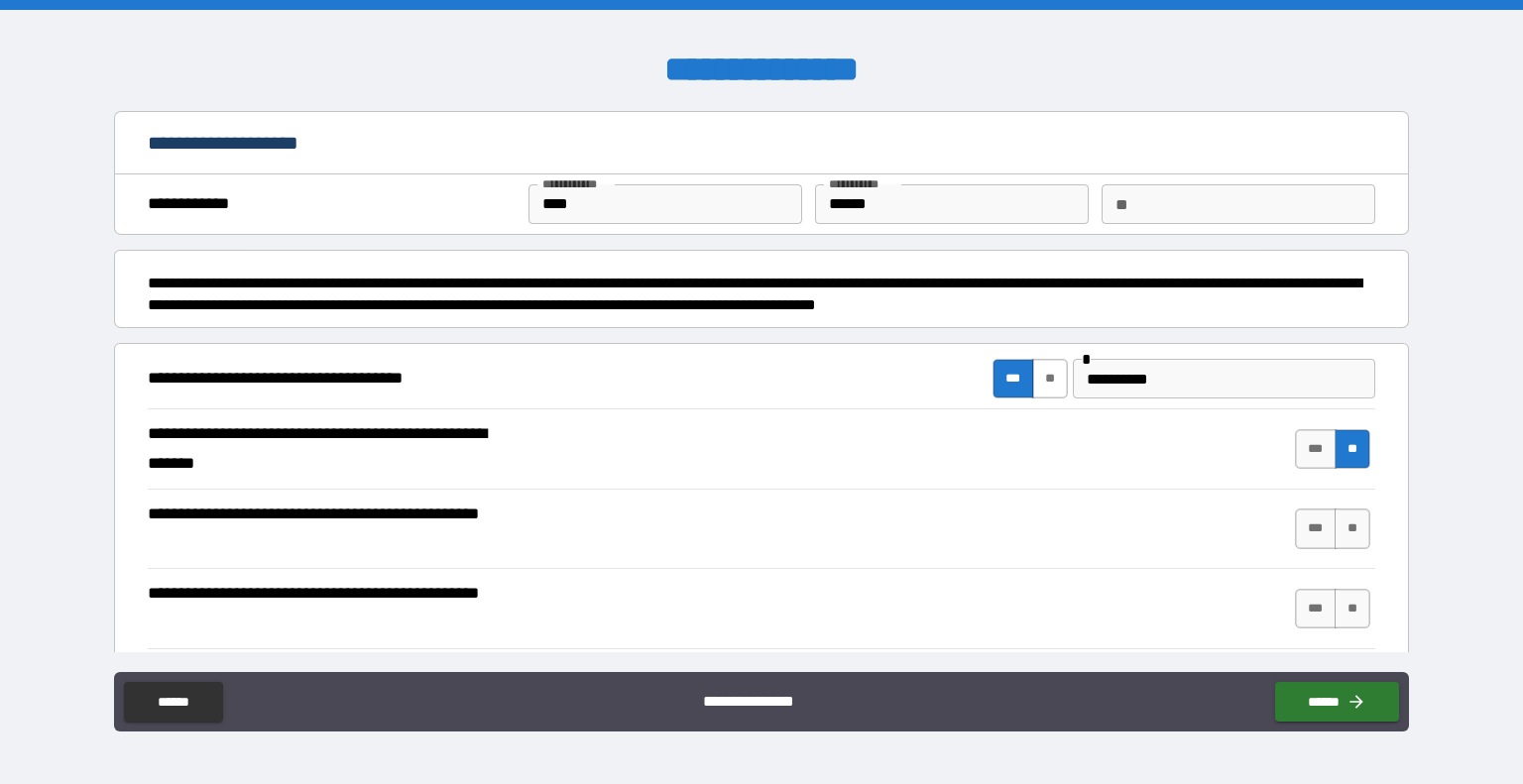 click on "**" at bounding box center [1050, 379] 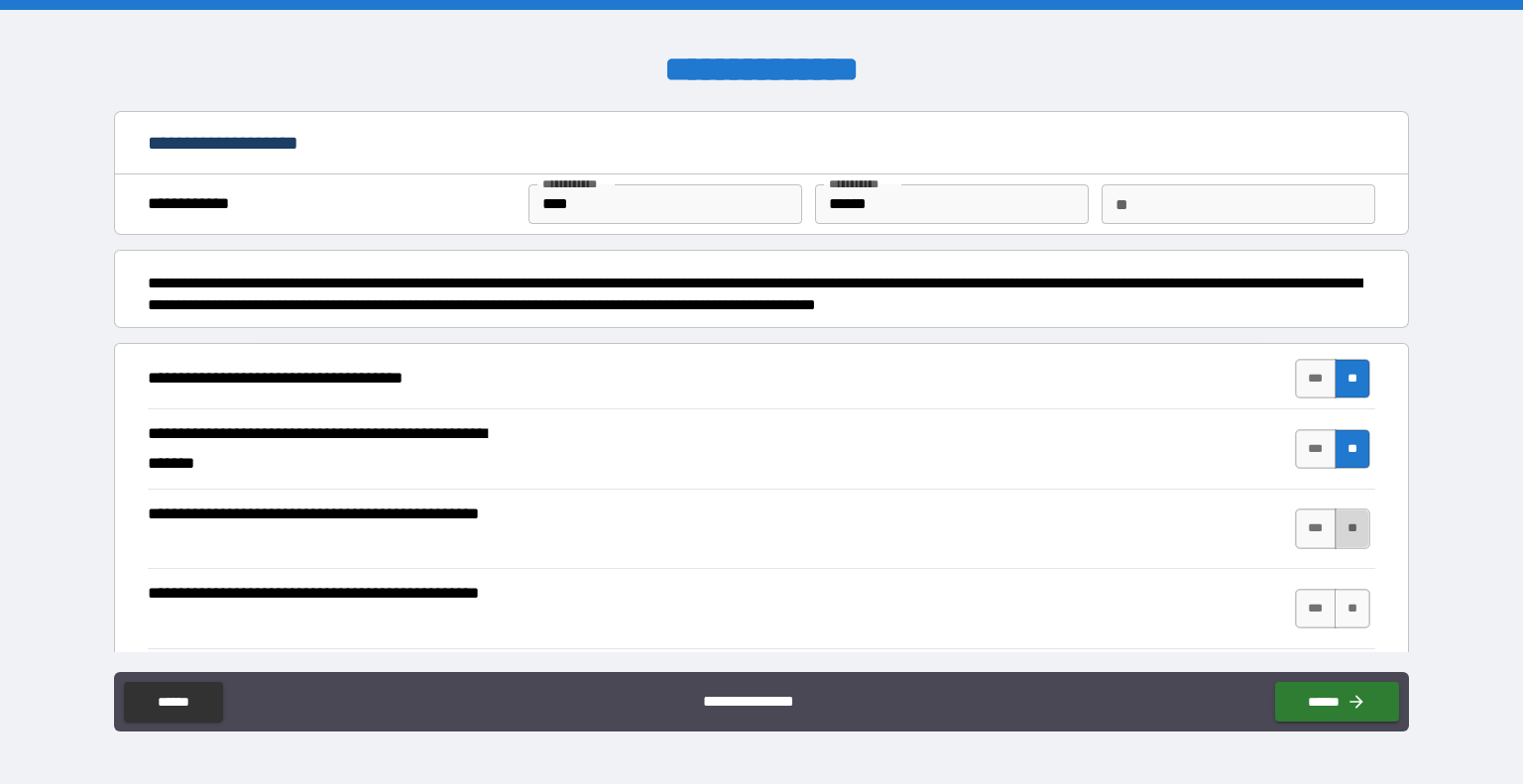 click on "**" at bounding box center (1352, 528) 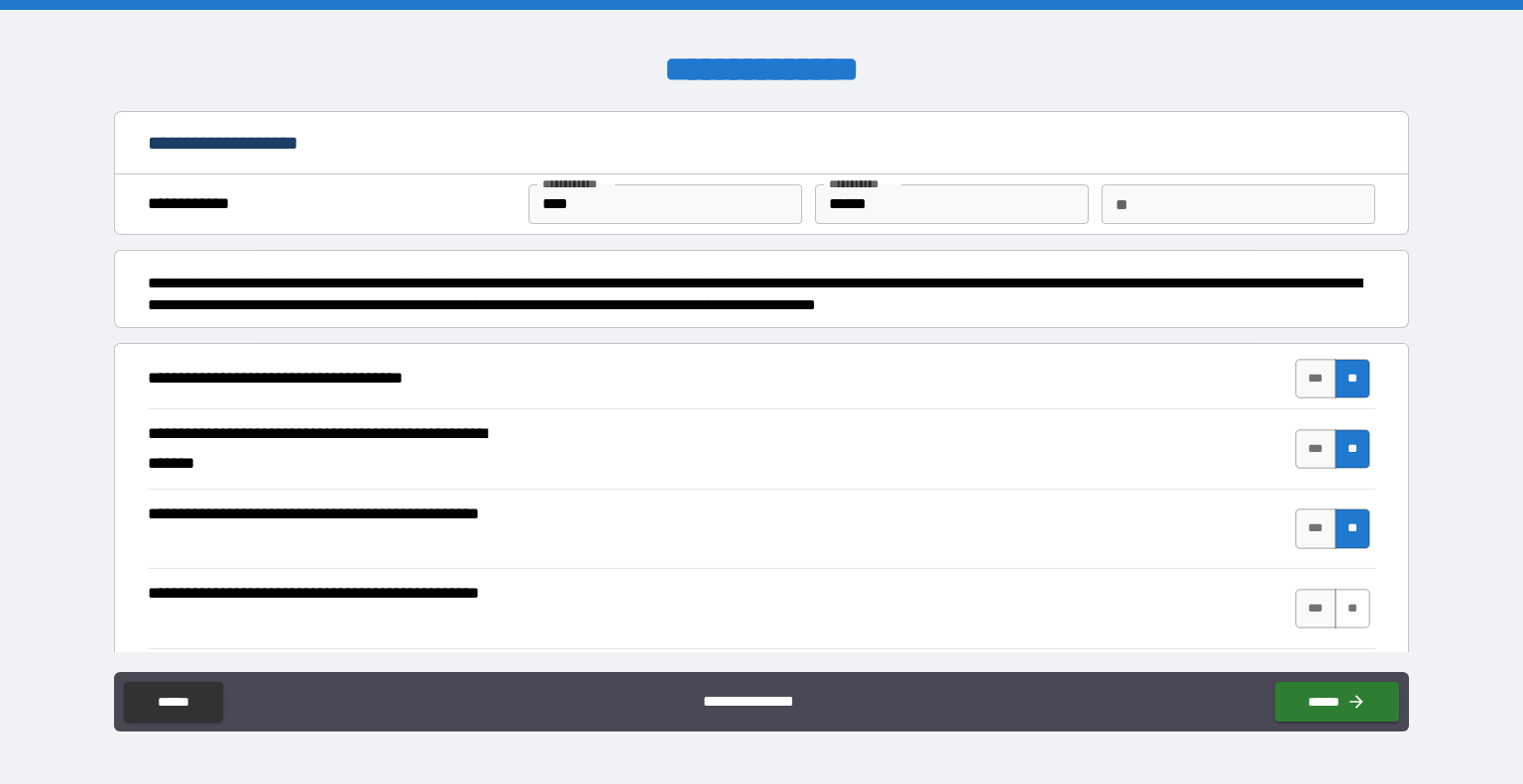 click on "**" at bounding box center [1352, 609] 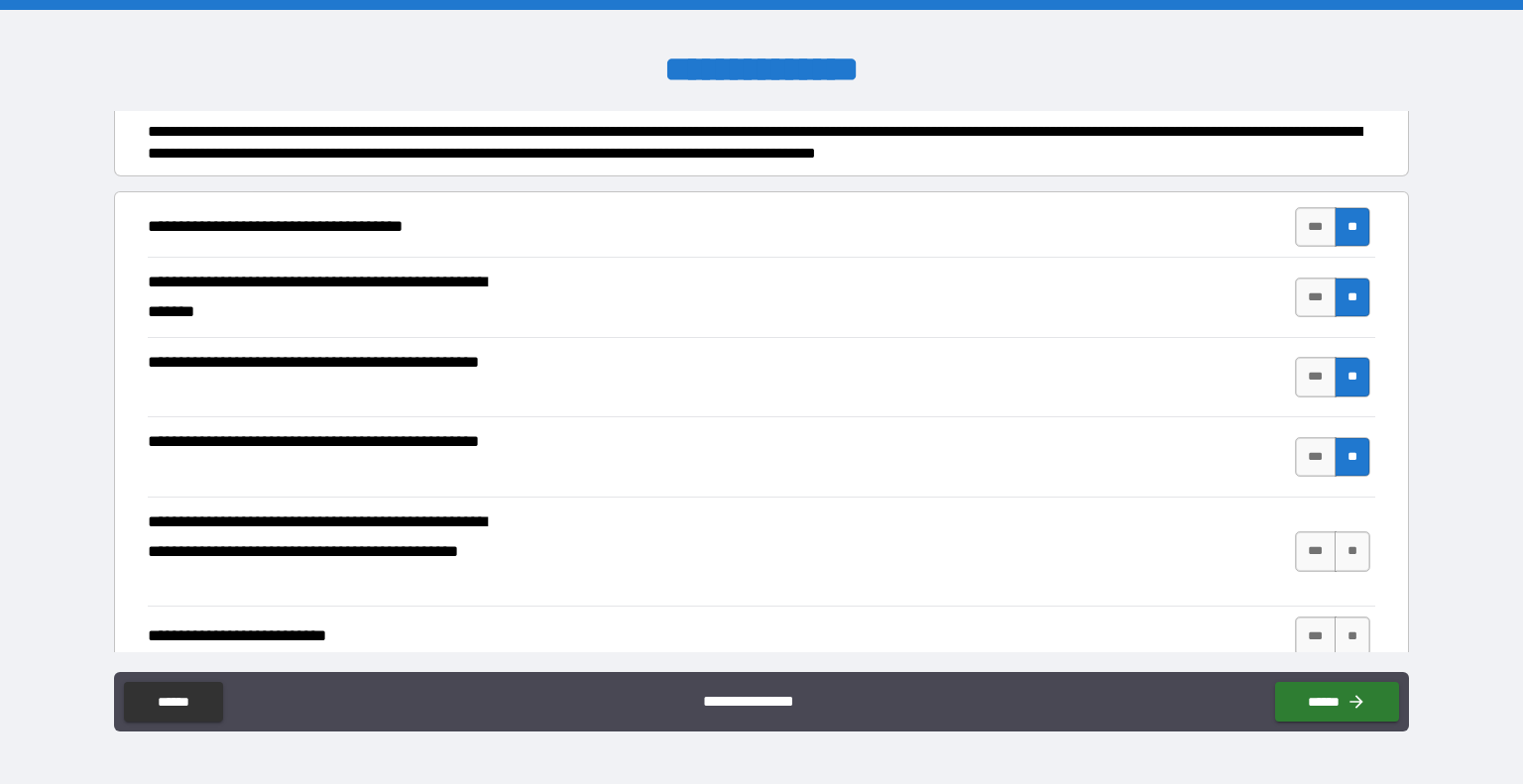 scroll, scrollTop: 396, scrollLeft: 0, axis: vertical 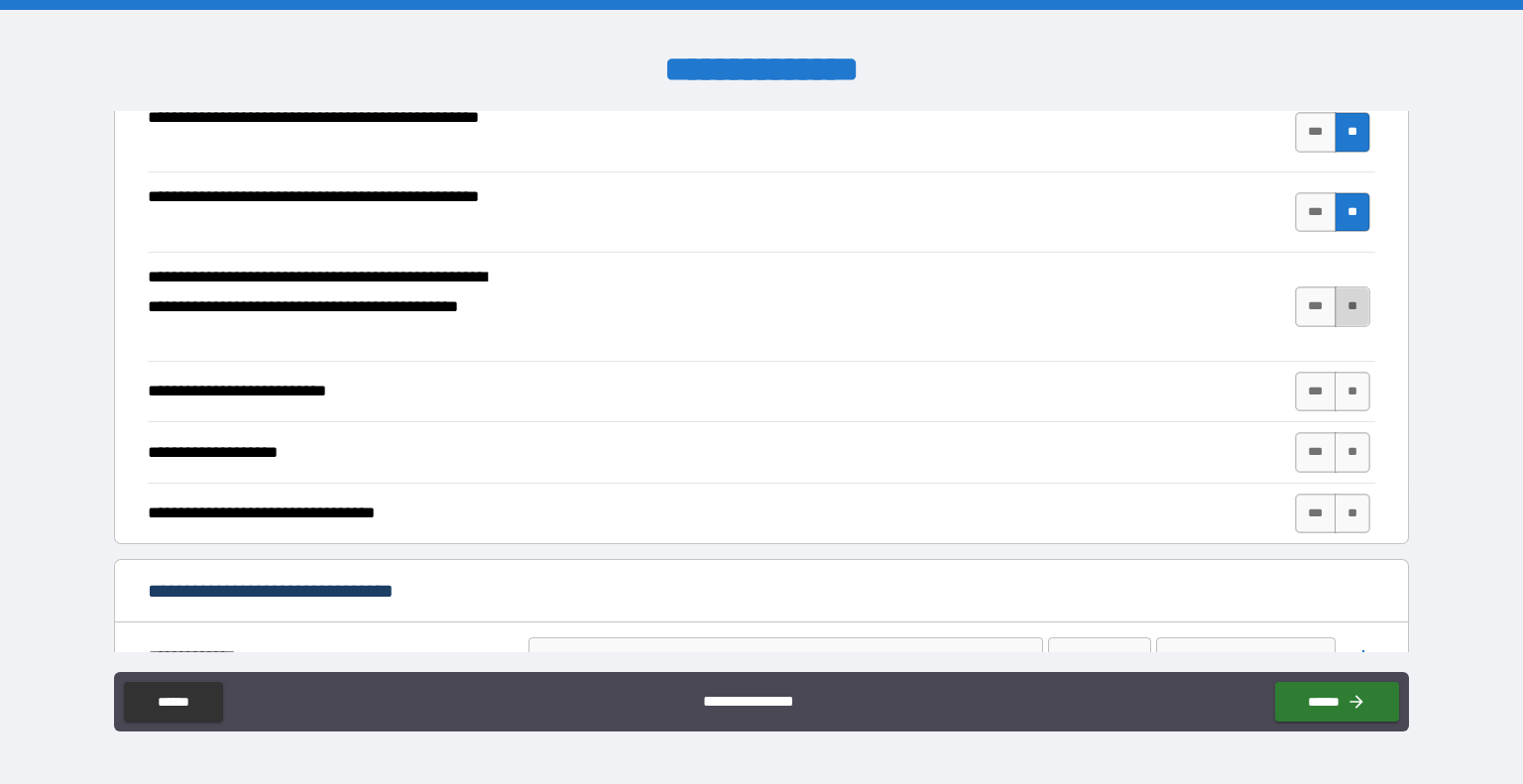 click on "**" at bounding box center (1352, 306) 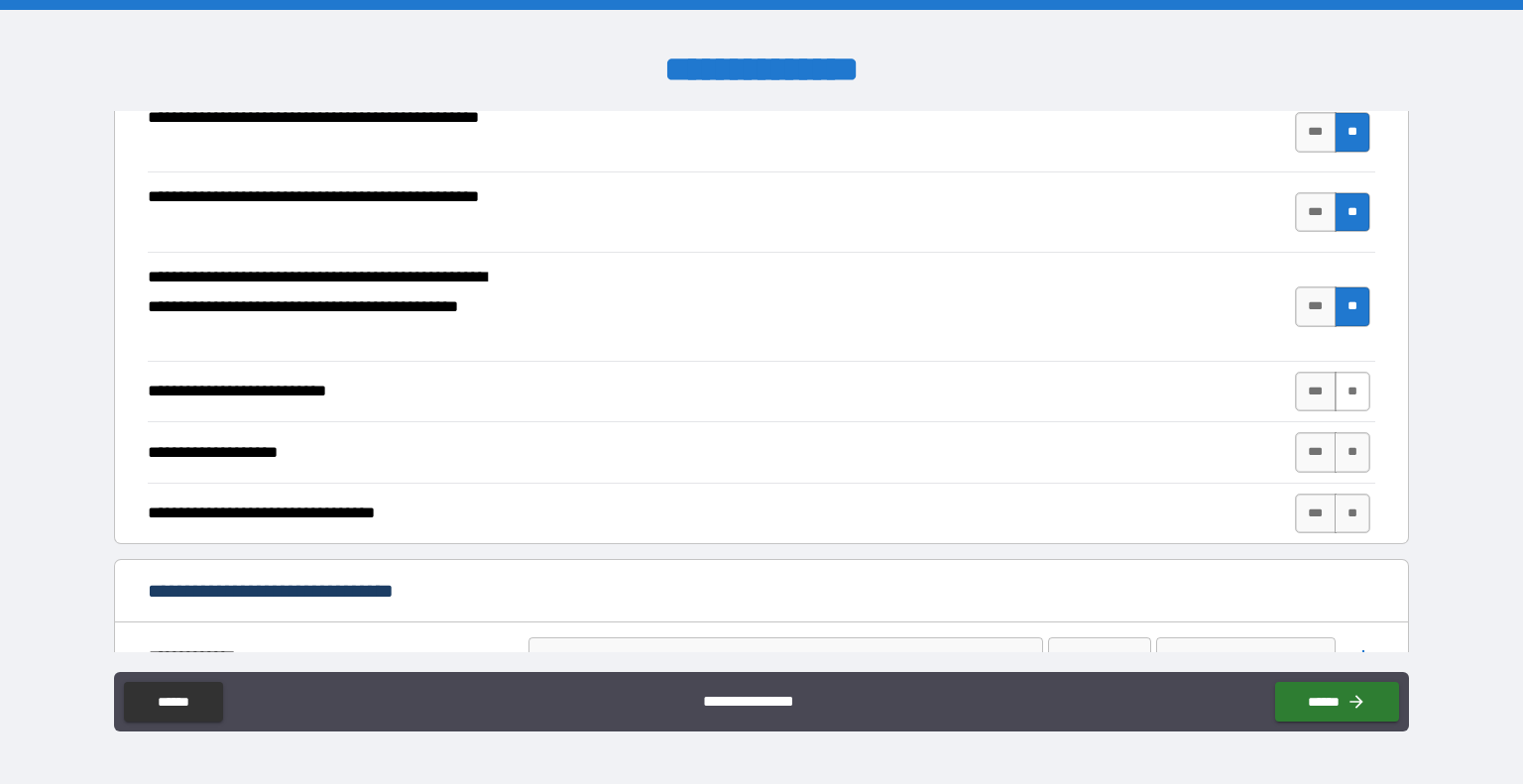 click on "**" at bounding box center (1352, 392) 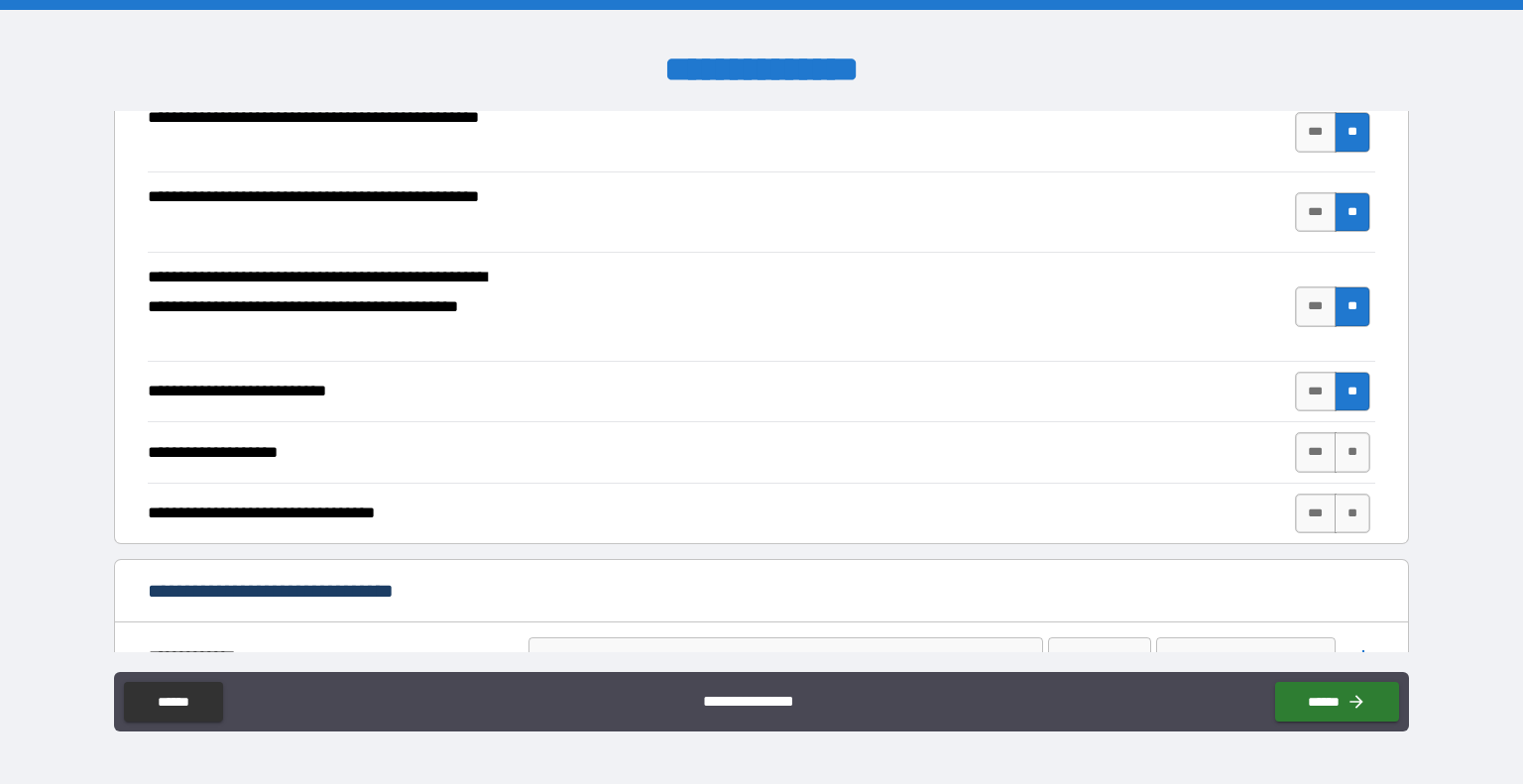 click on "**********" at bounding box center [762, 451] 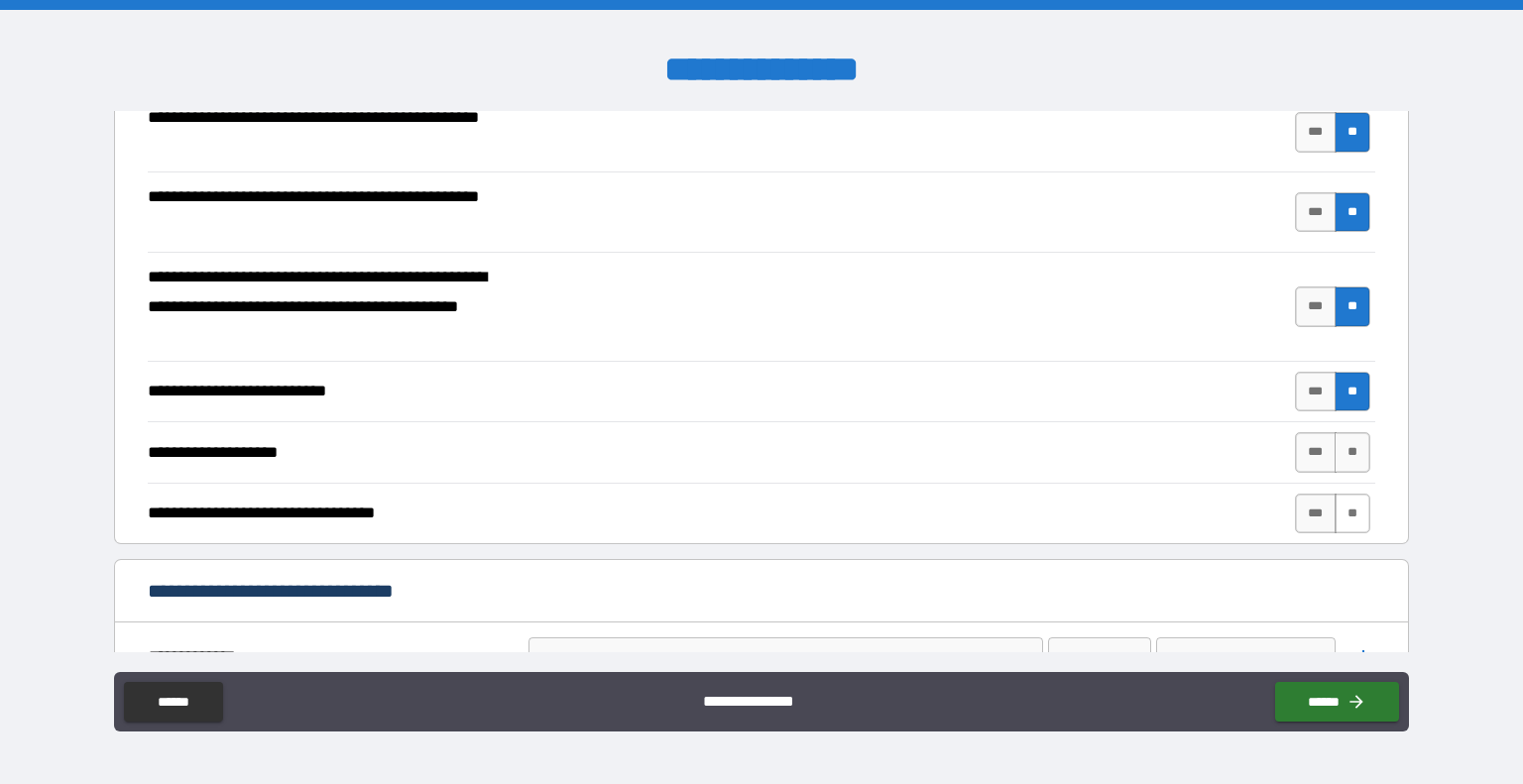 click on "**" at bounding box center [1352, 513] 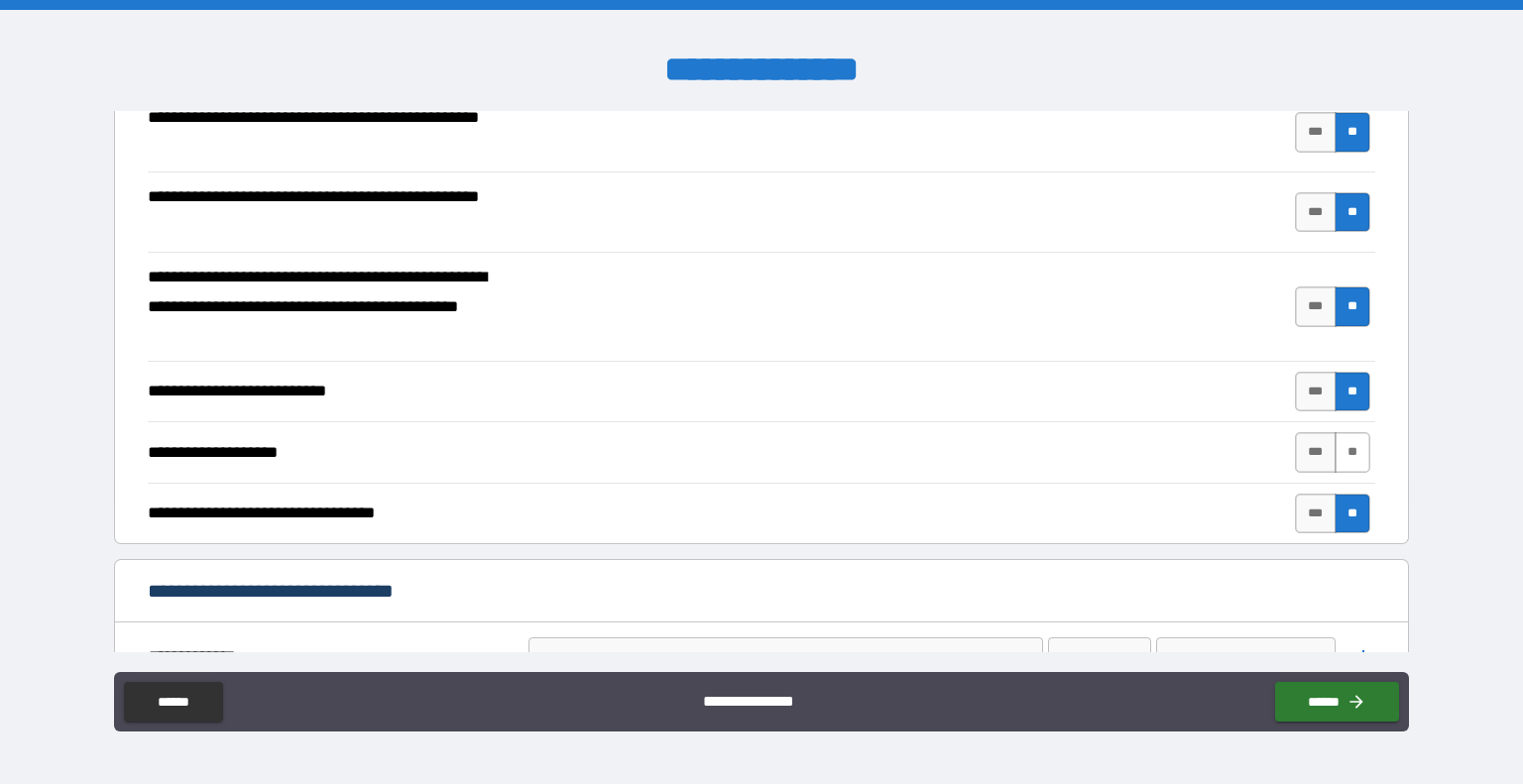 click on "**" at bounding box center [1352, 452] 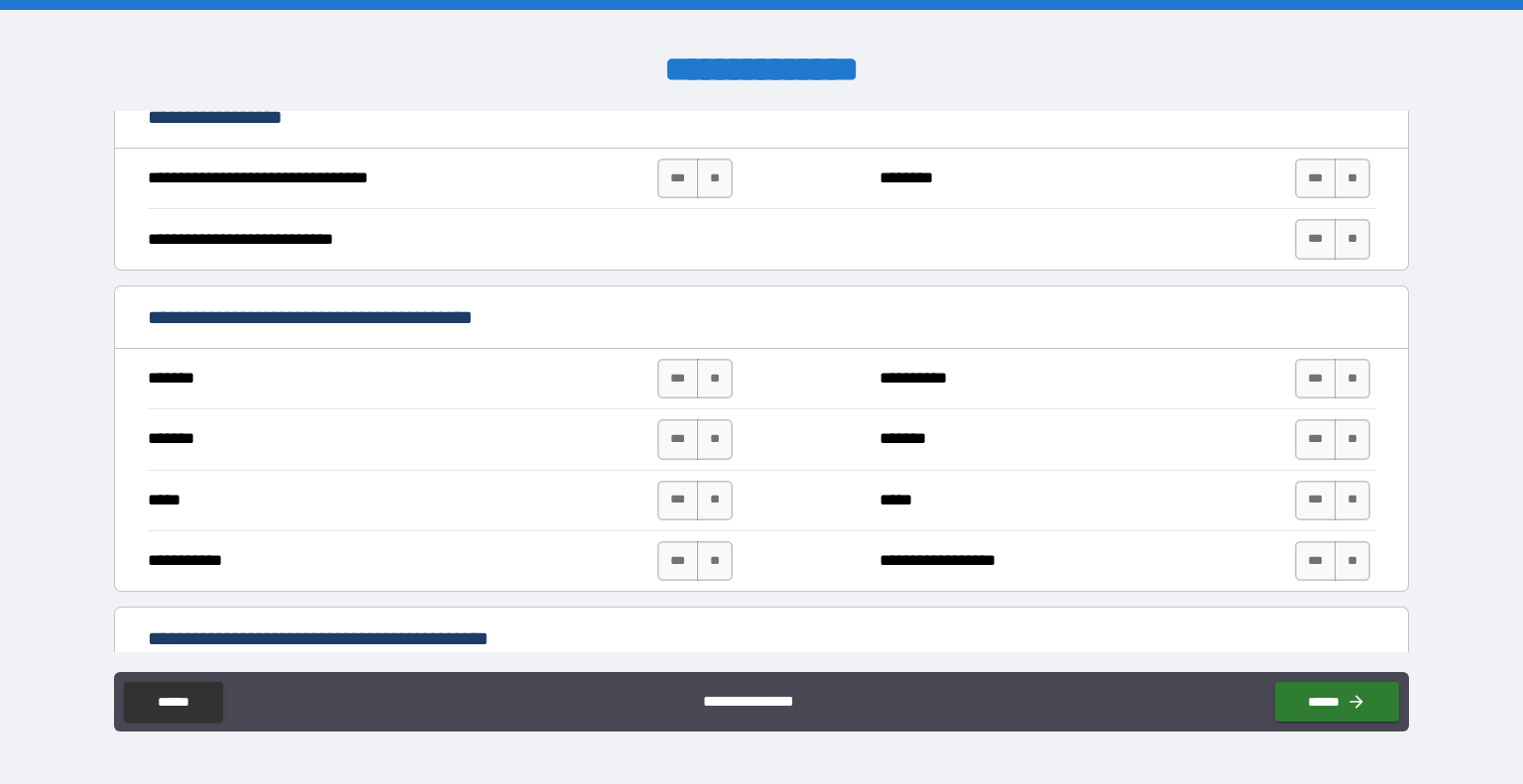 scroll, scrollTop: 1090, scrollLeft: 0, axis: vertical 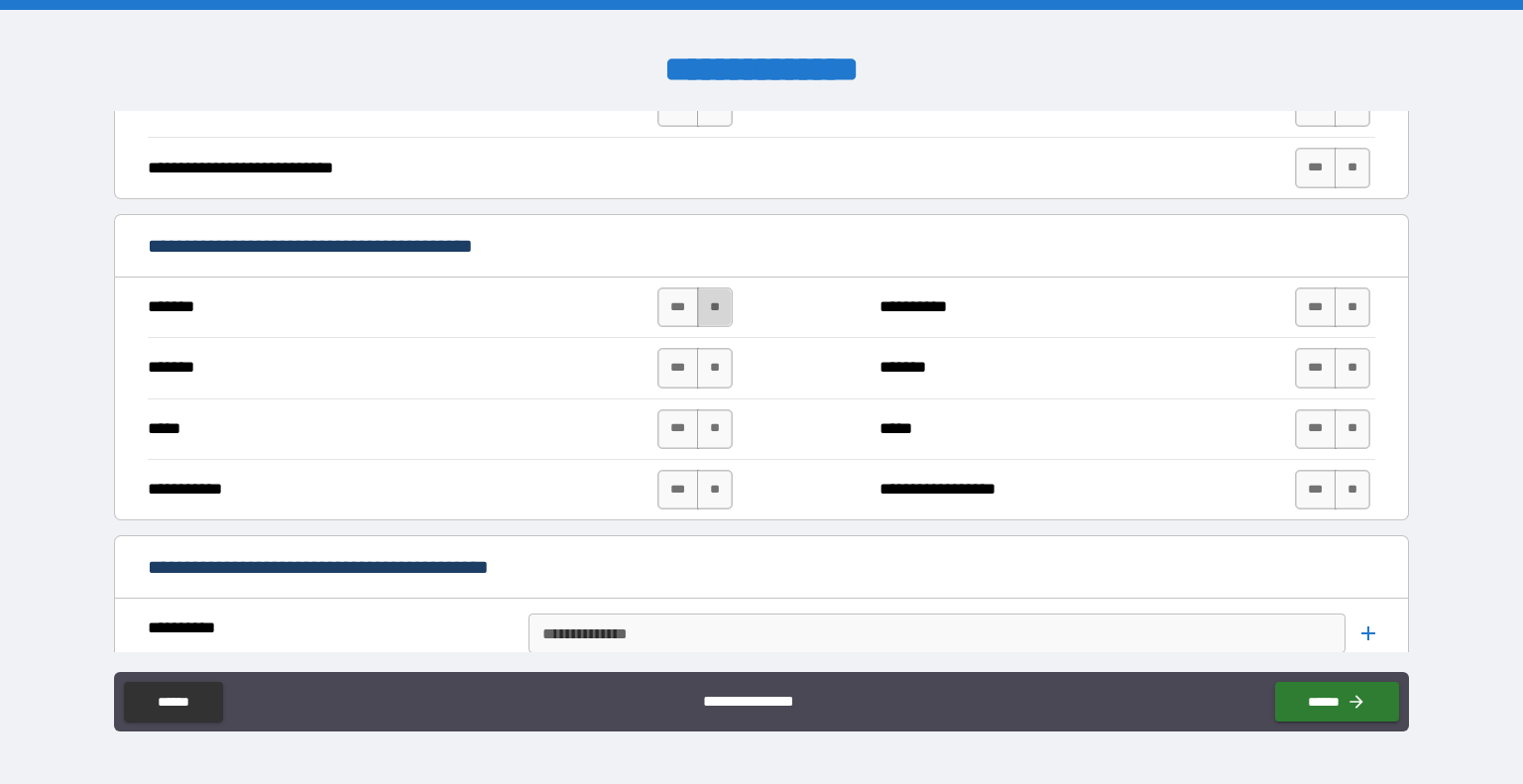 click on "**" at bounding box center [715, 307] 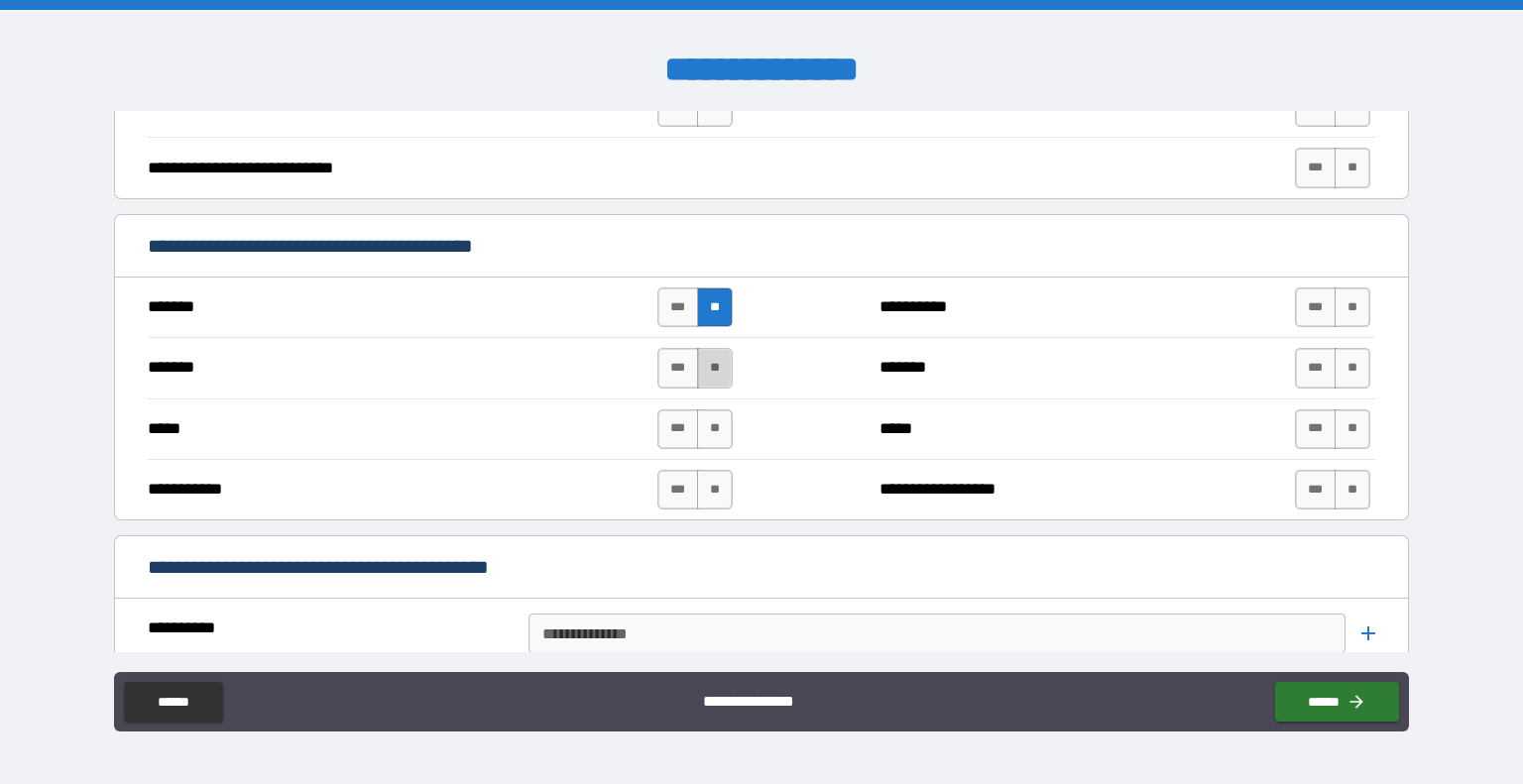 click on "**" at bounding box center (715, 368) 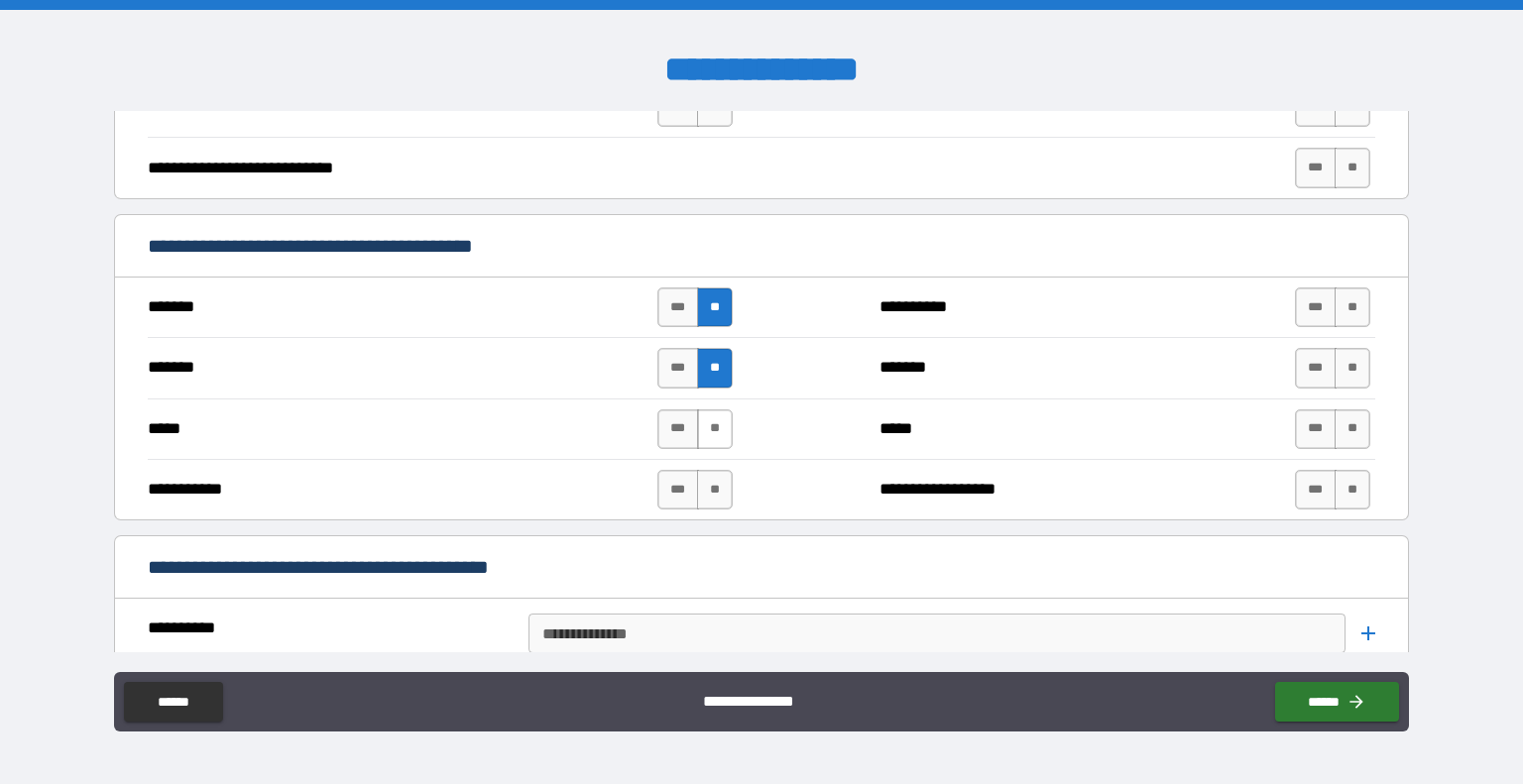 click on "**" at bounding box center (715, 429) 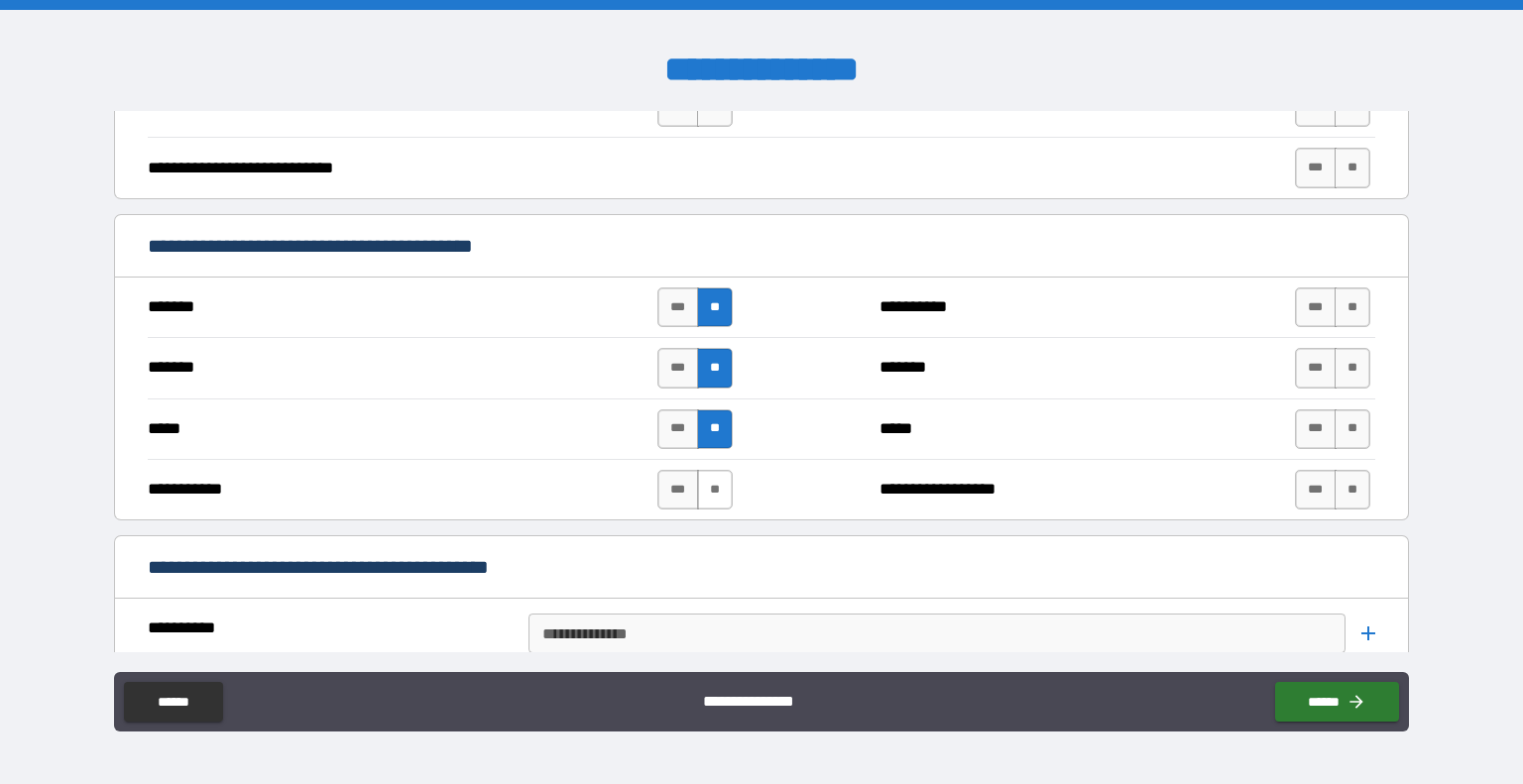 click on "**" at bounding box center [715, 490] 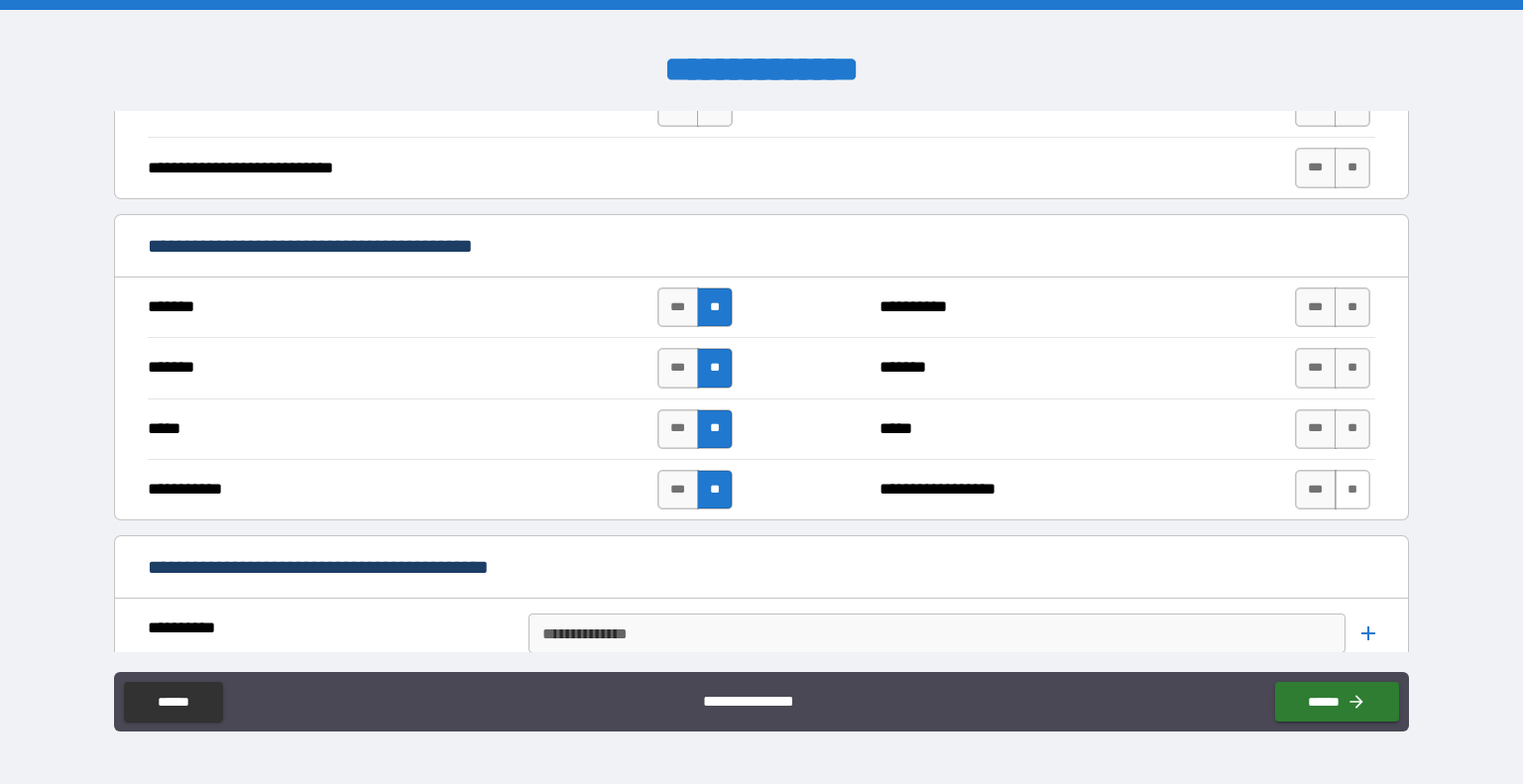 click on "**" at bounding box center [1352, 490] 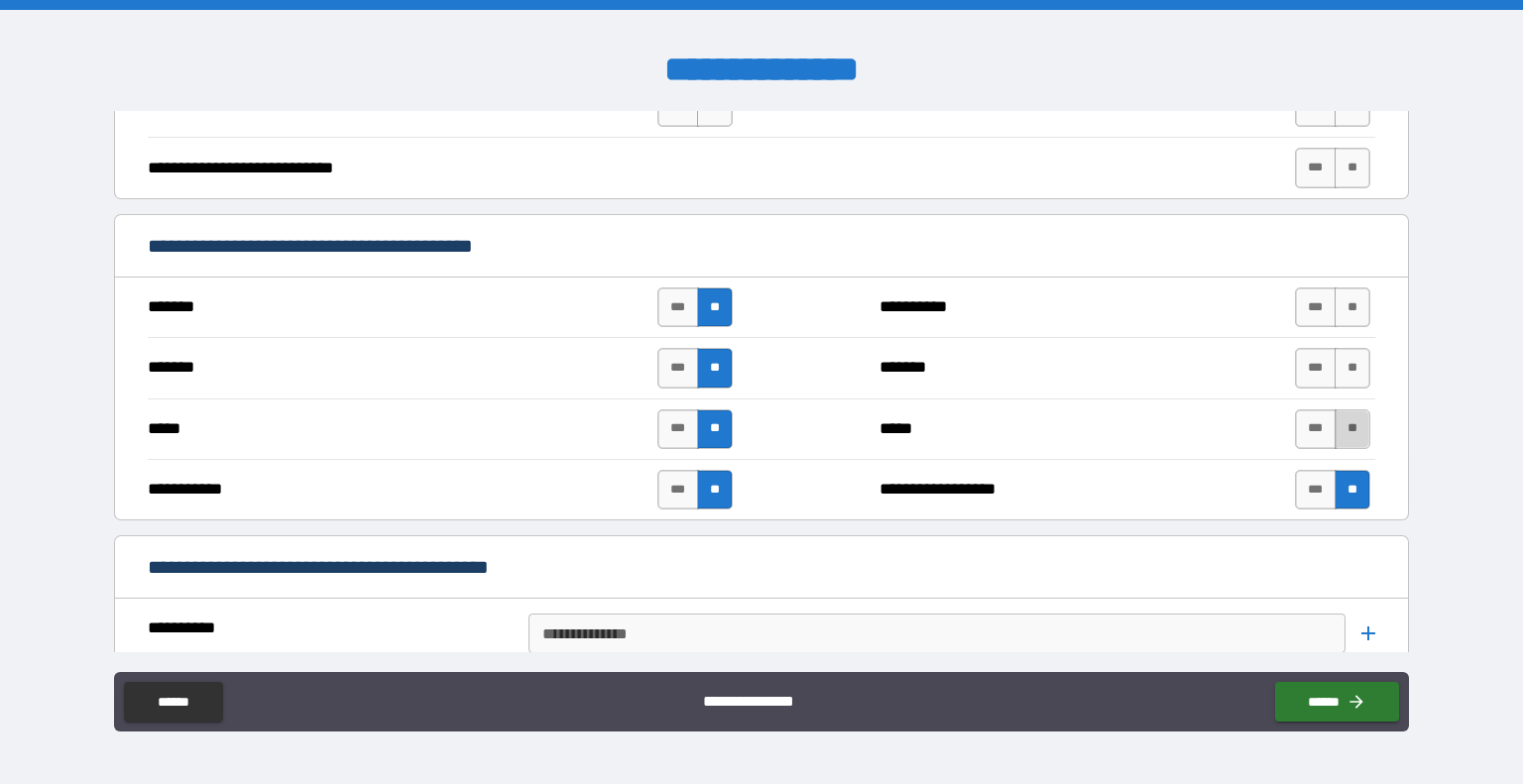 click on "**" at bounding box center (1352, 429) 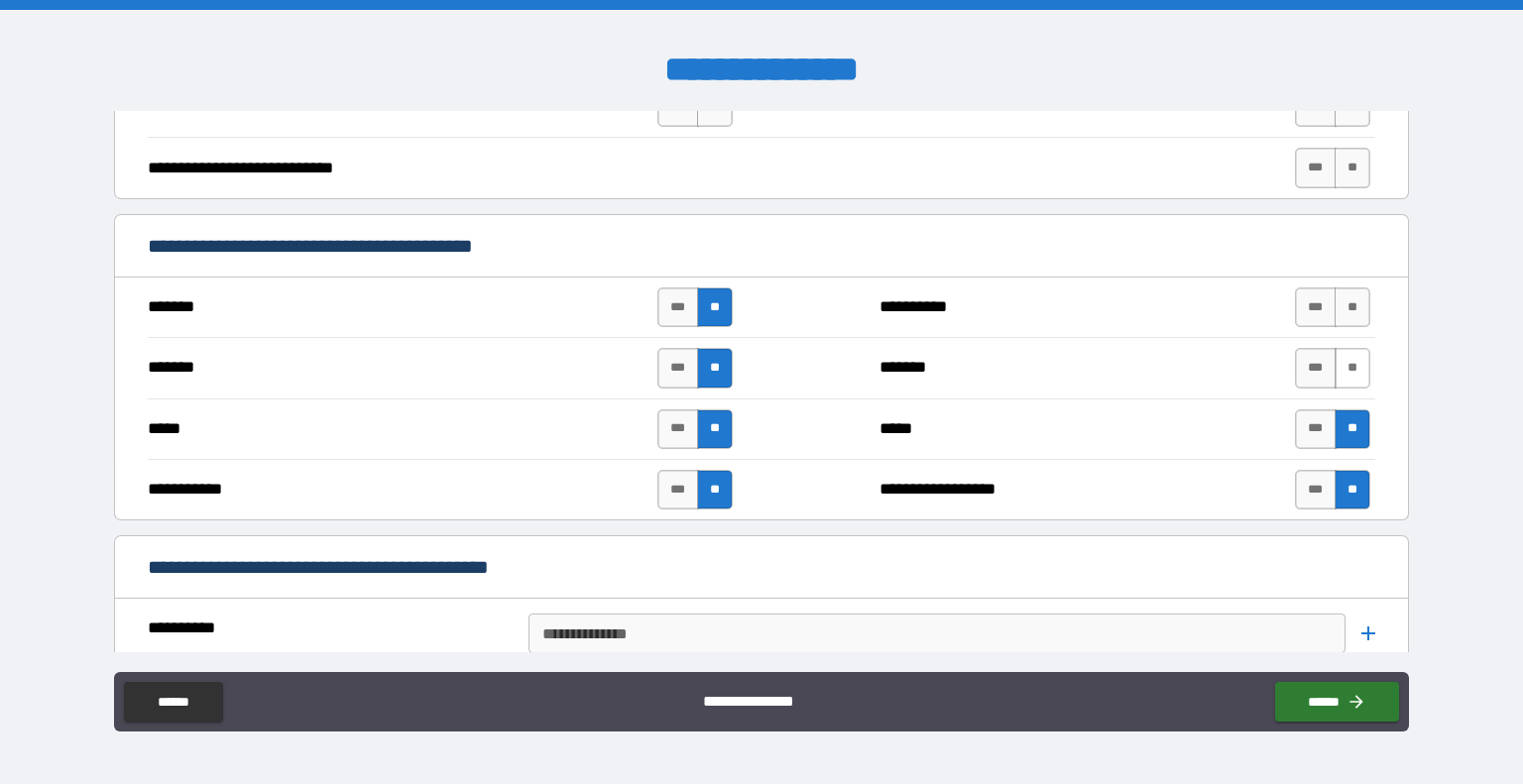 click on "**" at bounding box center [1352, 368] 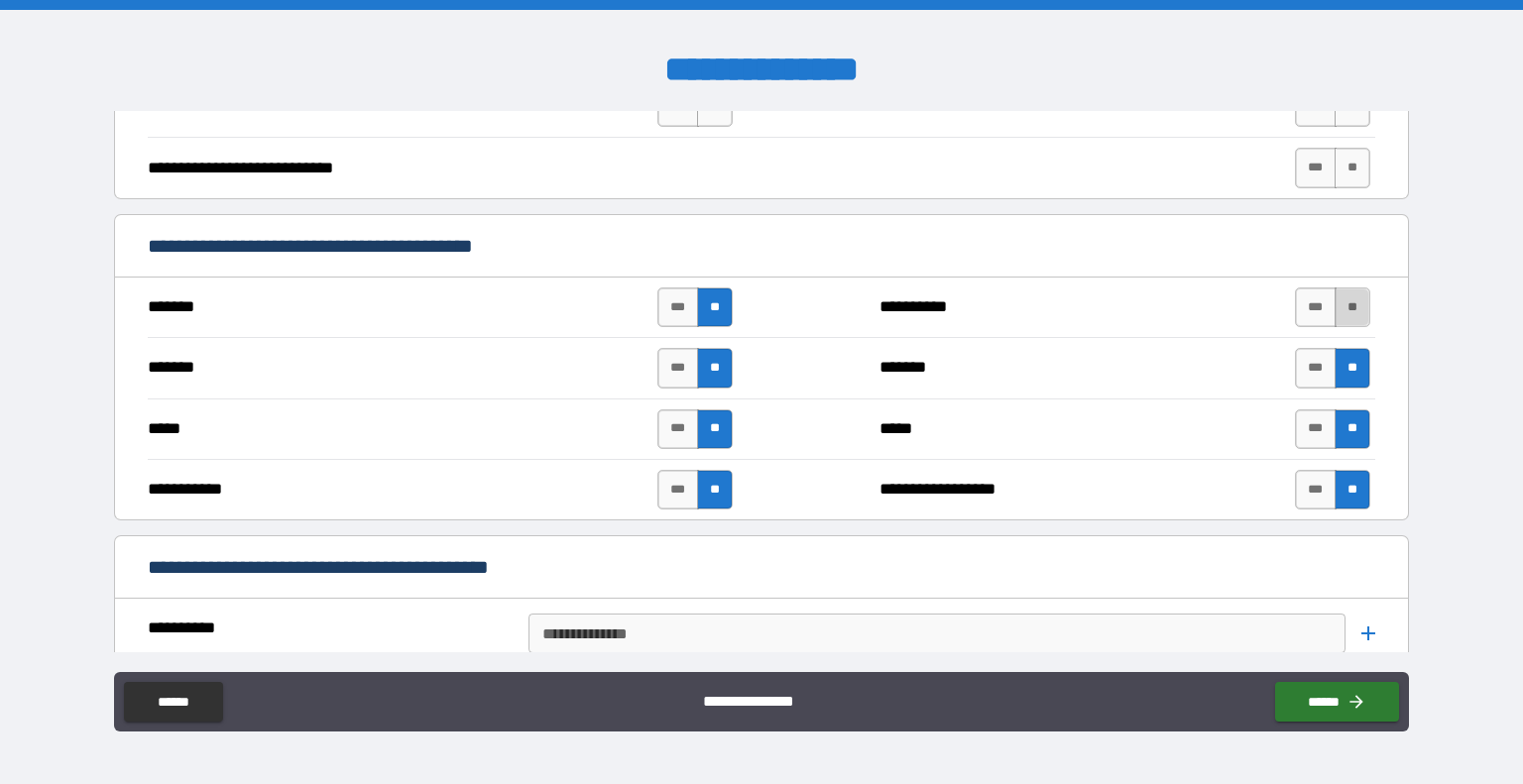 click on "**" at bounding box center [1352, 307] 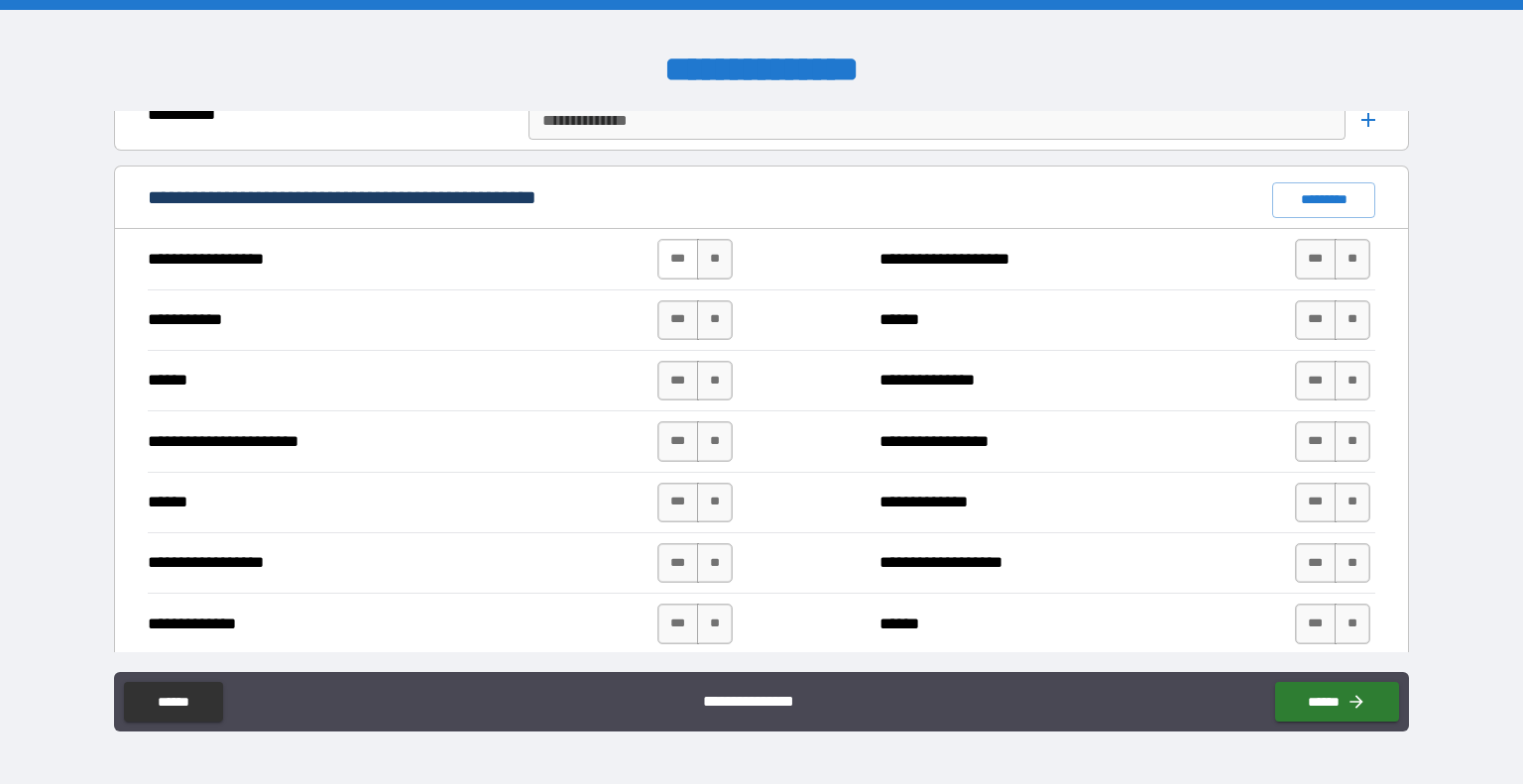 scroll, scrollTop: 1487, scrollLeft: 0, axis: vertical 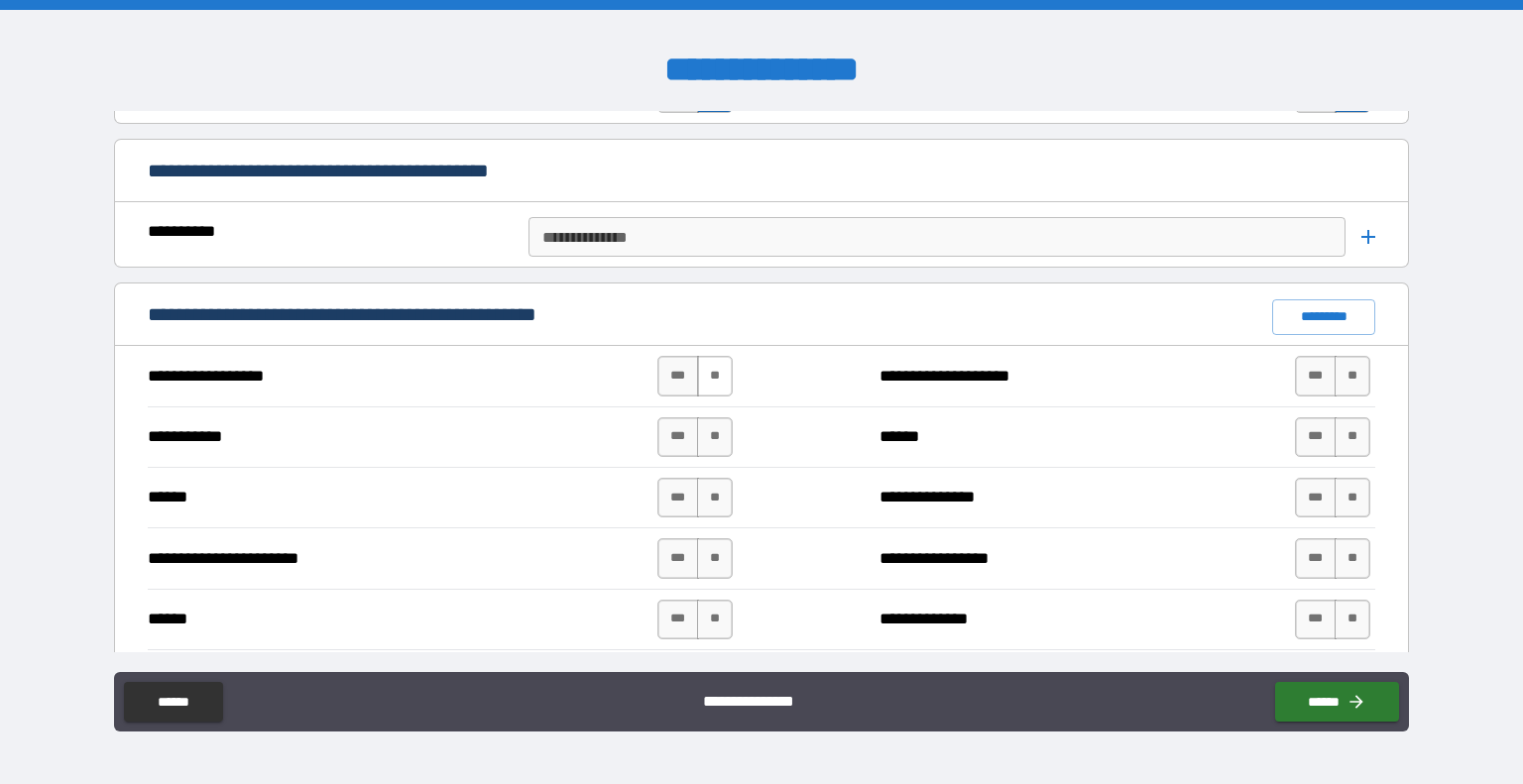 drag, startPoint x: 723, startPoint y: 372, endPoint x: 721, endPoint y: 384, distance: 12.165525 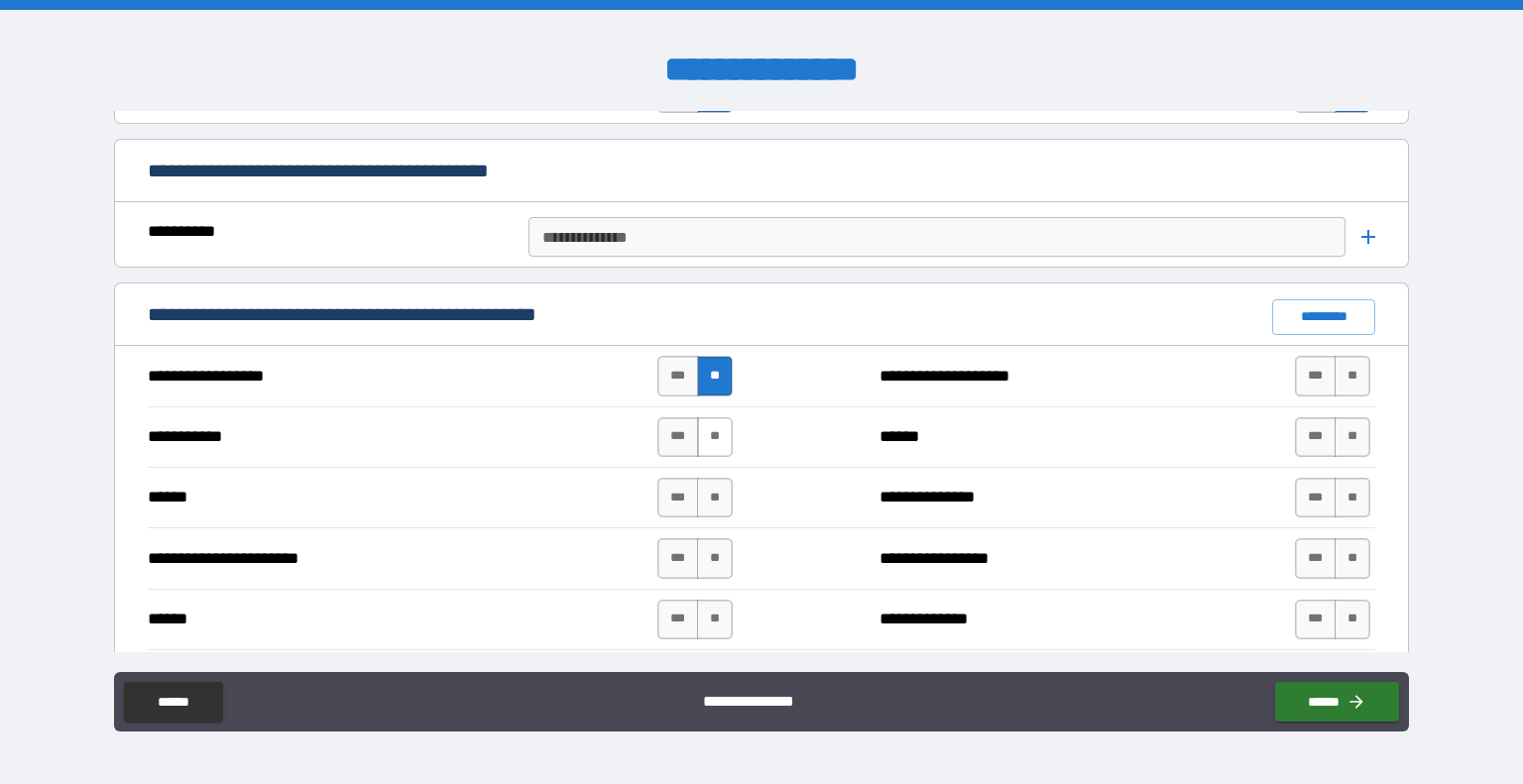 click on "**" at bounding box center [715, 437] 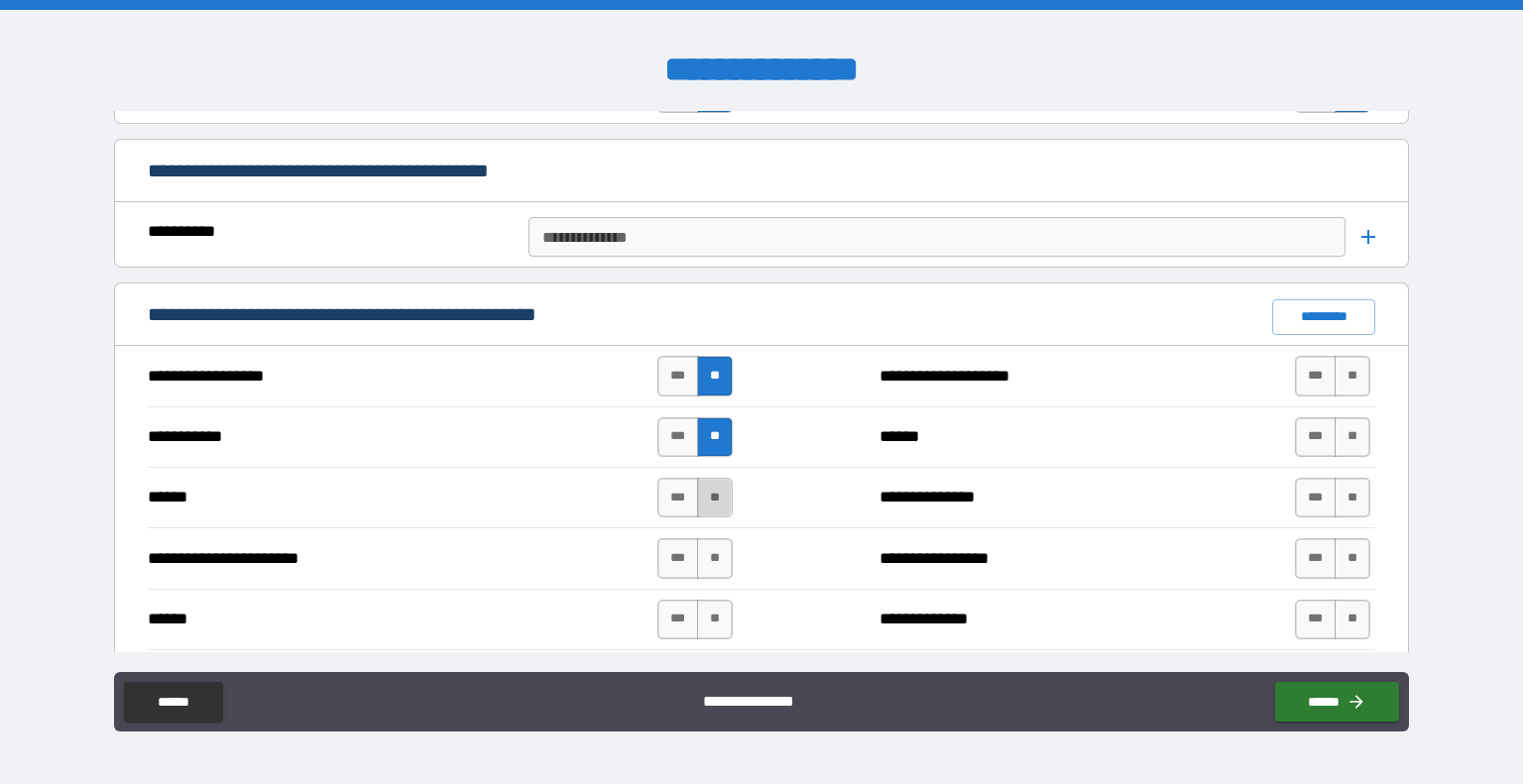 click on "**" at bounding box center (715, 498) 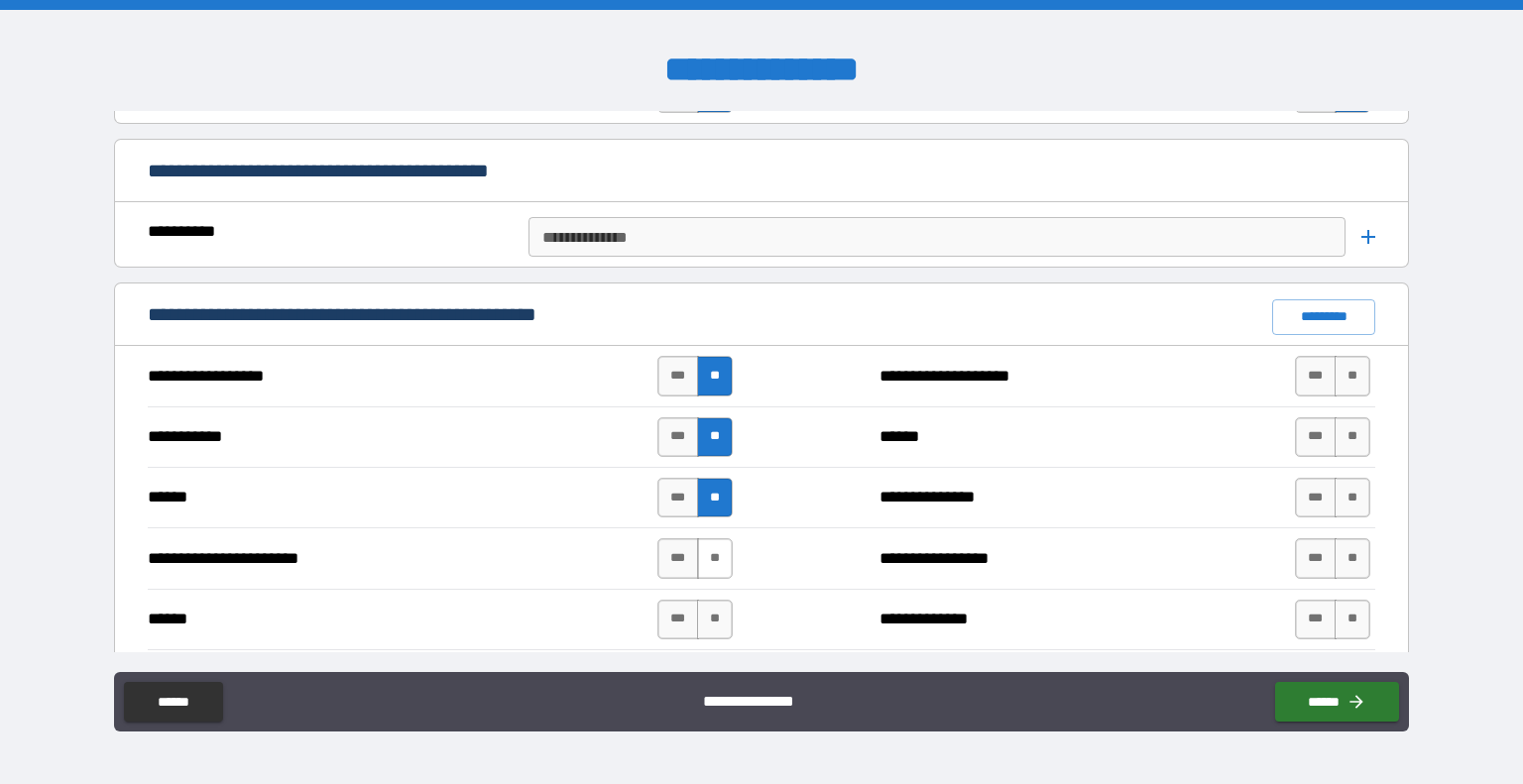 click on "**" at bounding box center (715, 558) 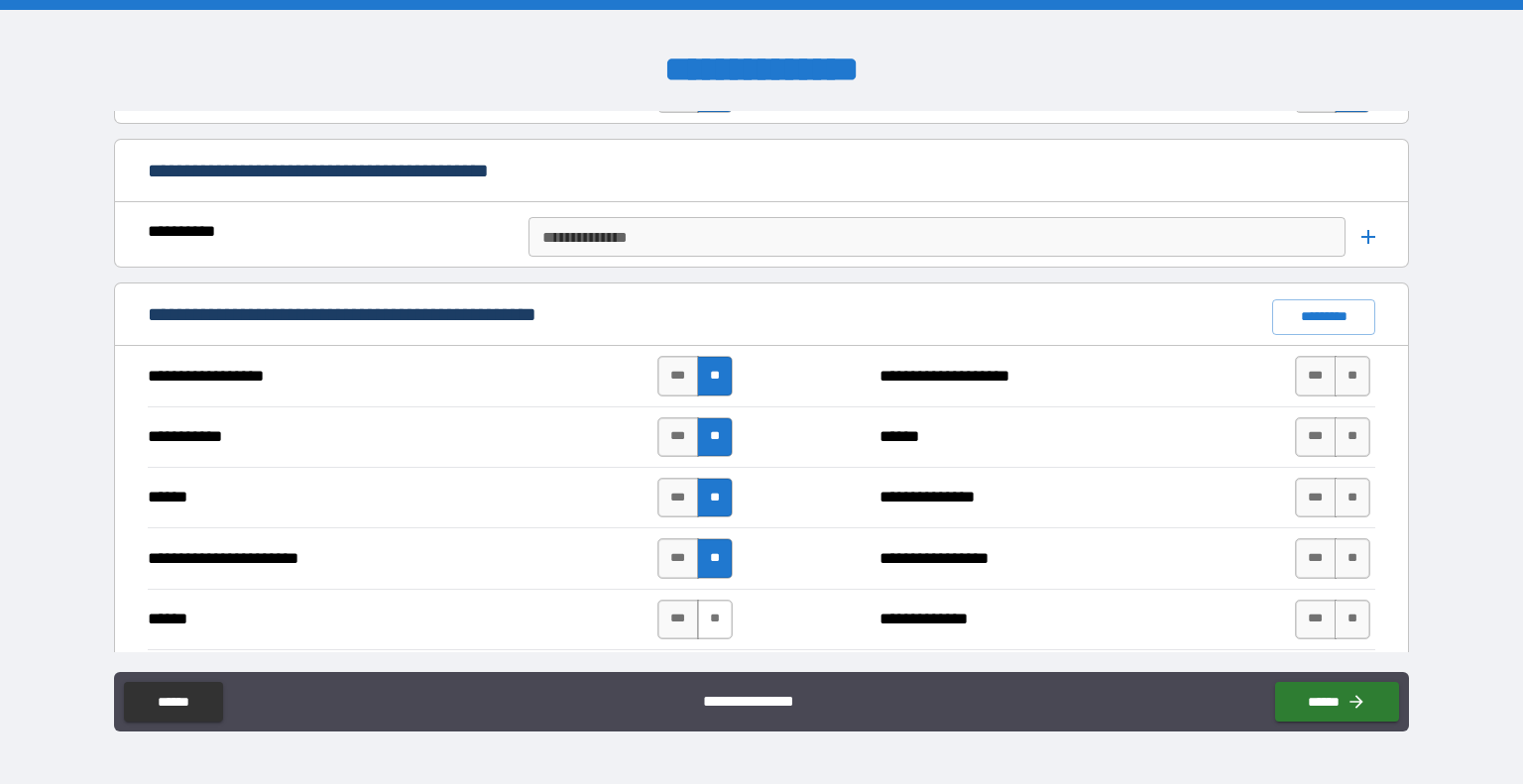 click on "**" at bounding box center [715, 619] 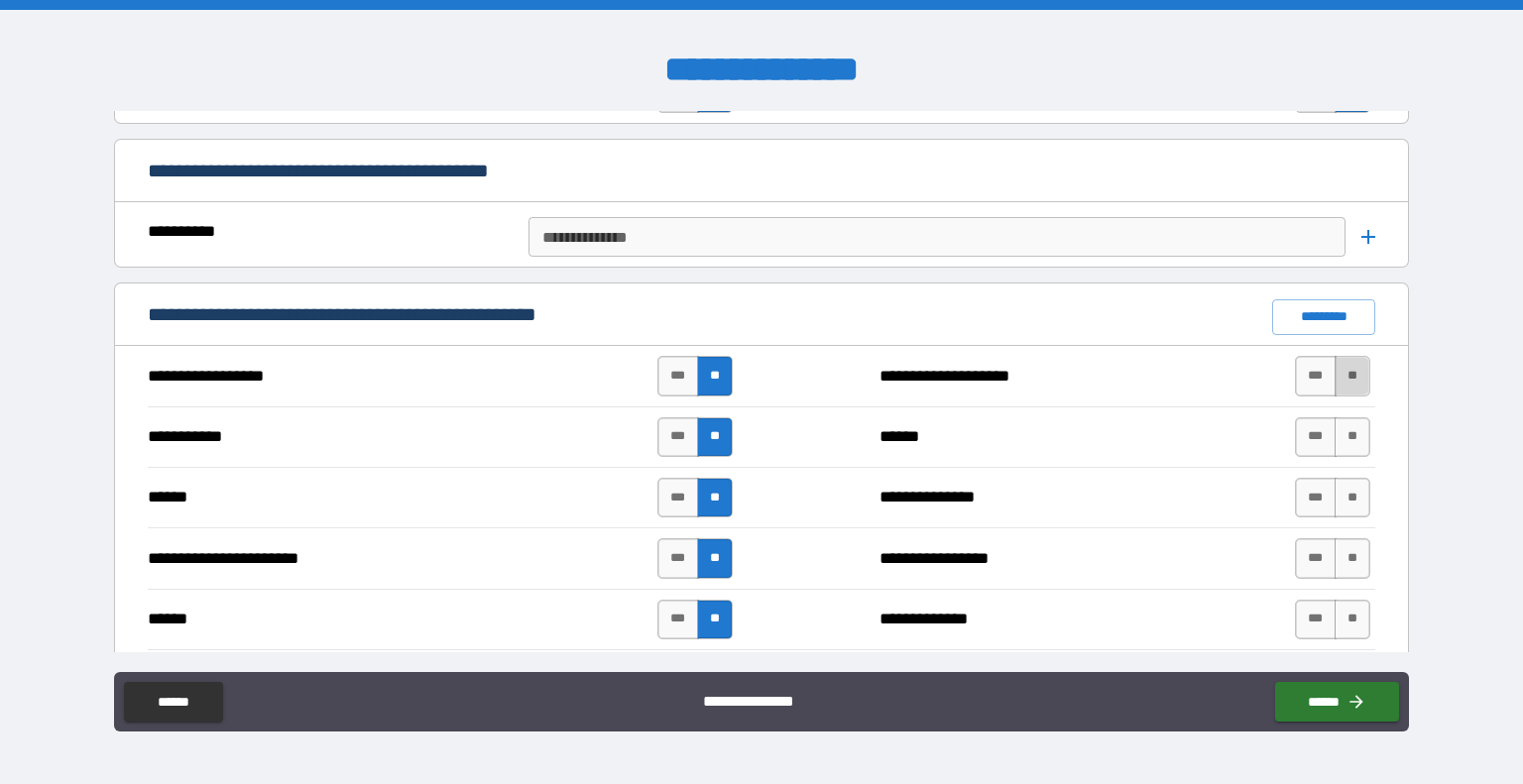 click on "**" at bounding box center (1352, 376) 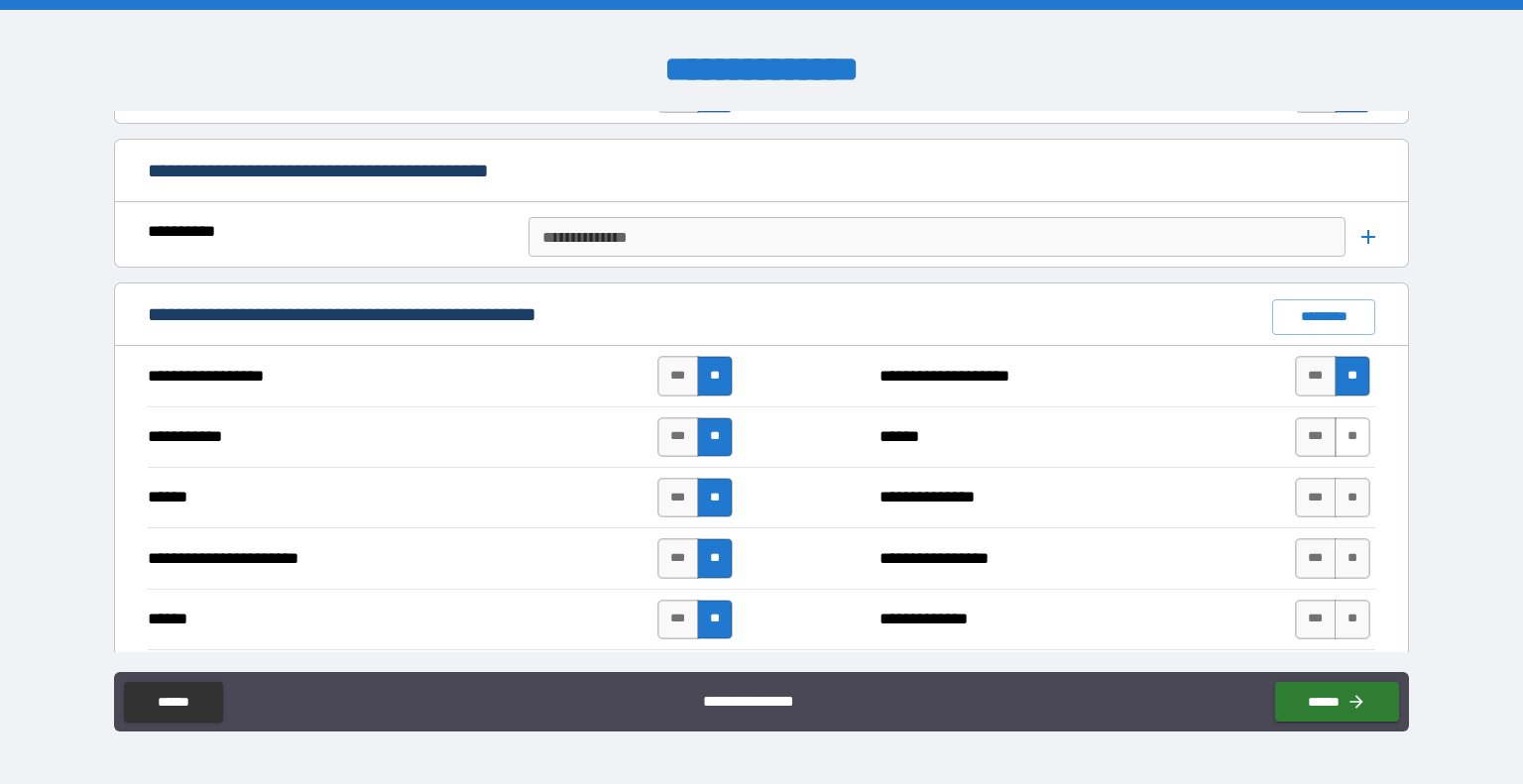 click on "**" at bounding box center (1352, 437) 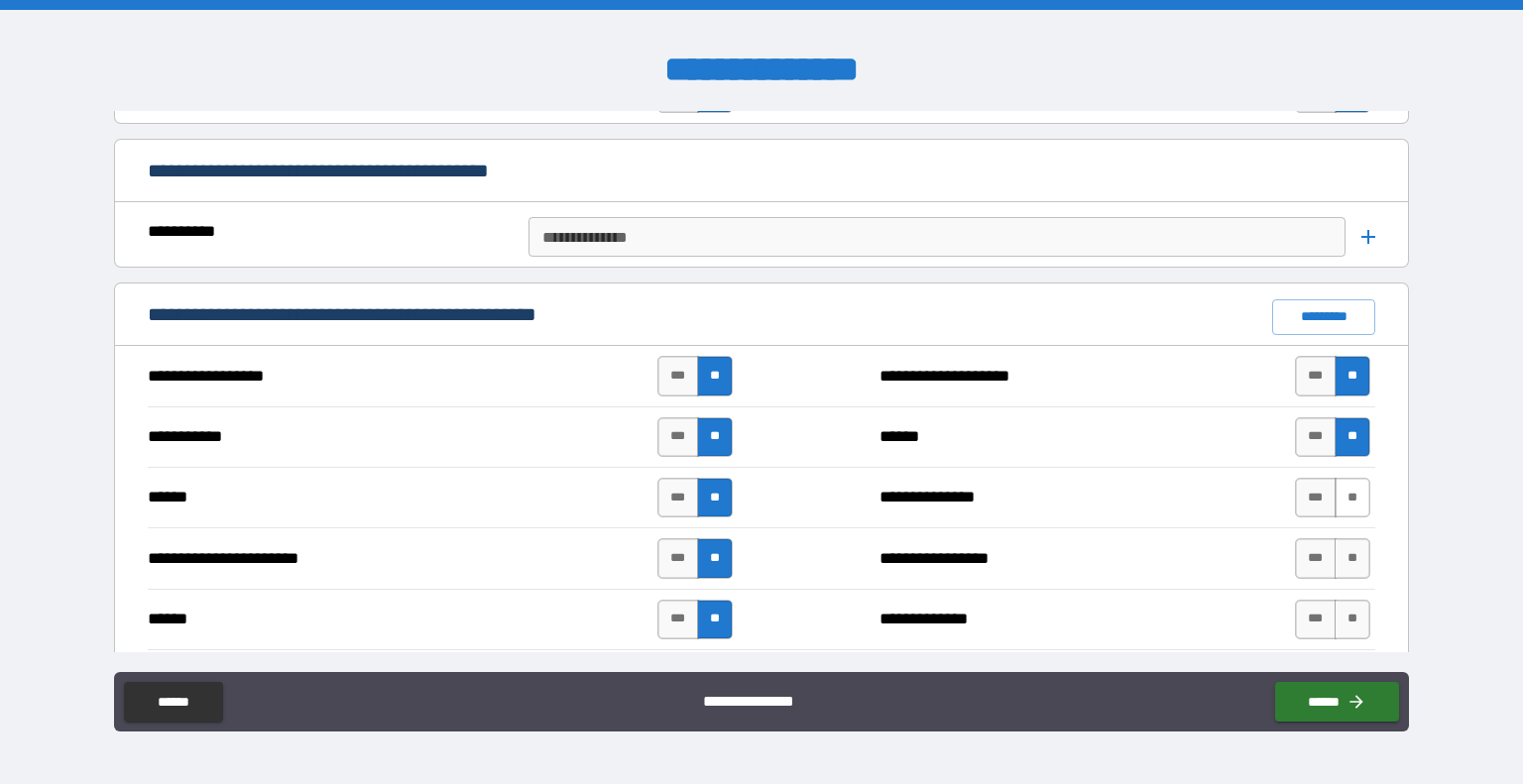 click on "**" at bounding box center (1352, 498) 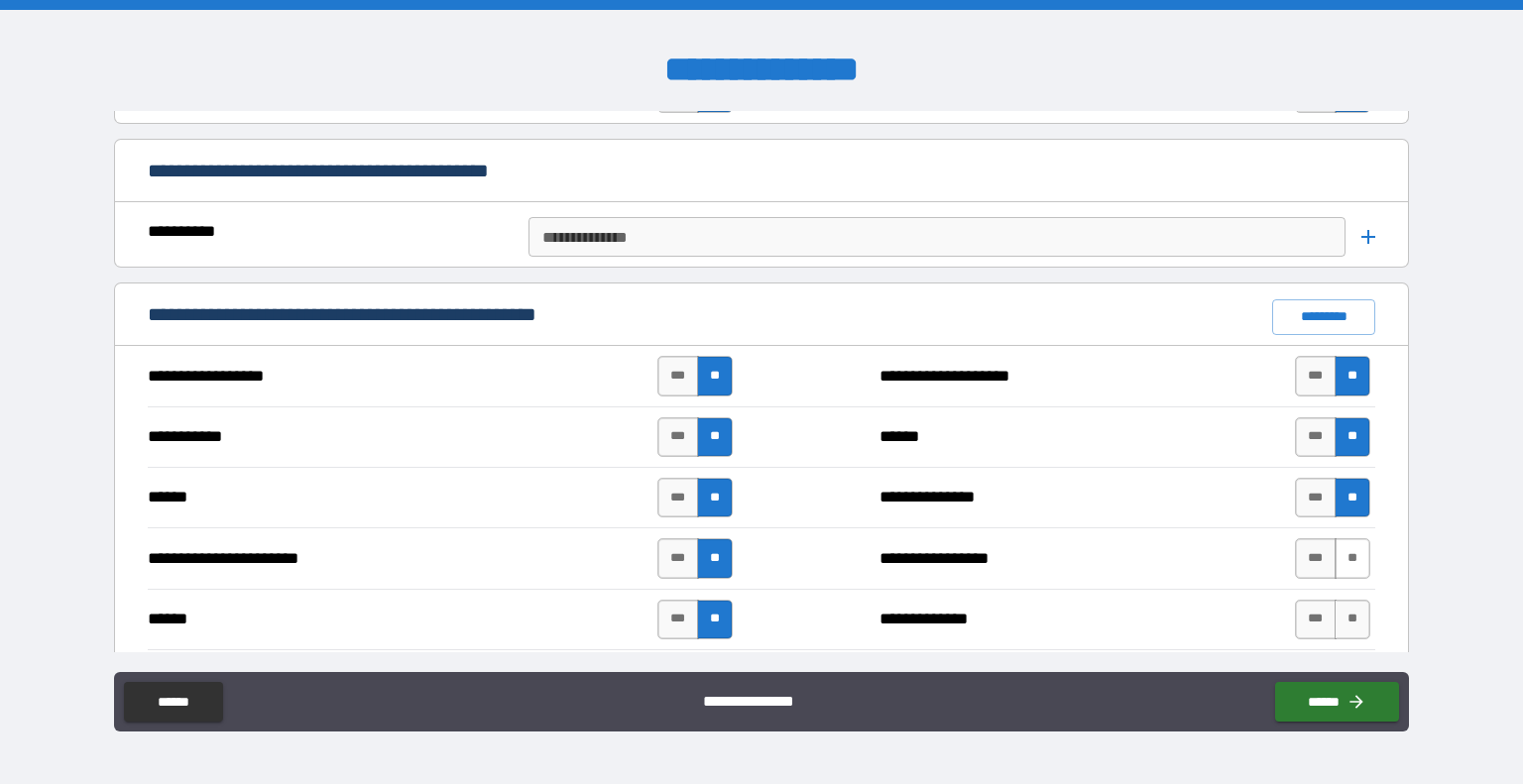click on "**" at bounding box center [1352, 558] 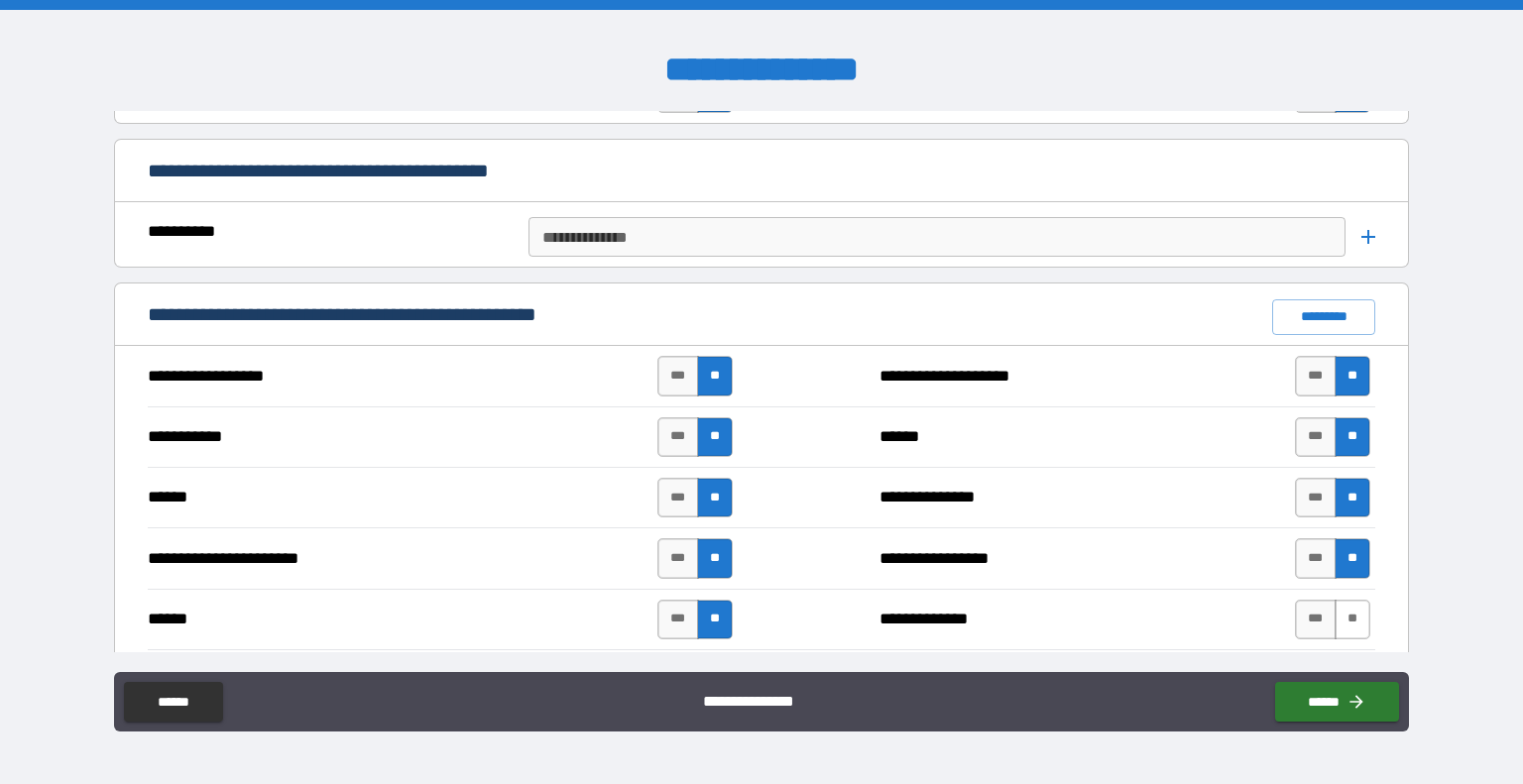 click on "**" at bounding box center [1352, 619] 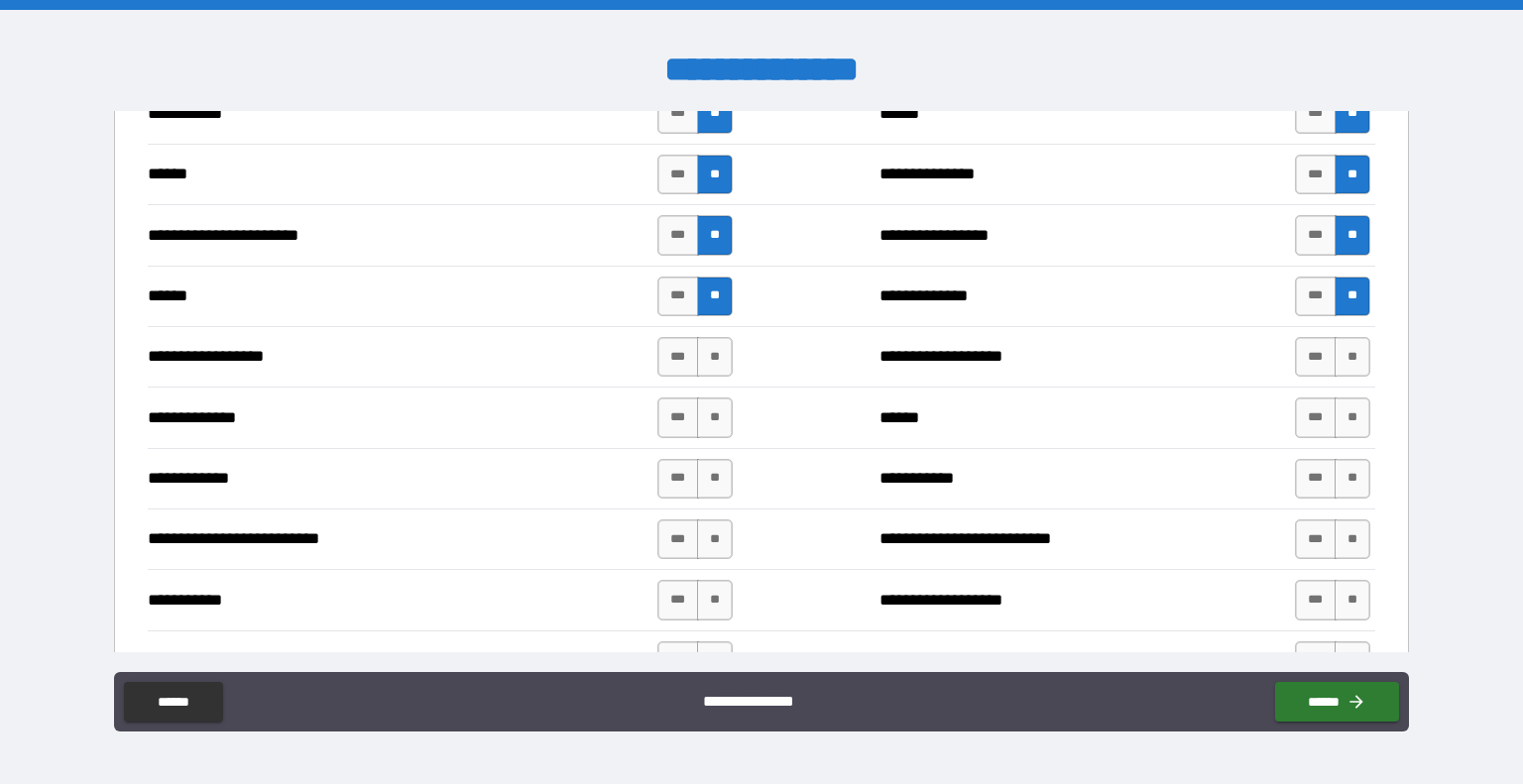 scroll, scrollTop: 1883, scrollLeft: 0, axis: vertical 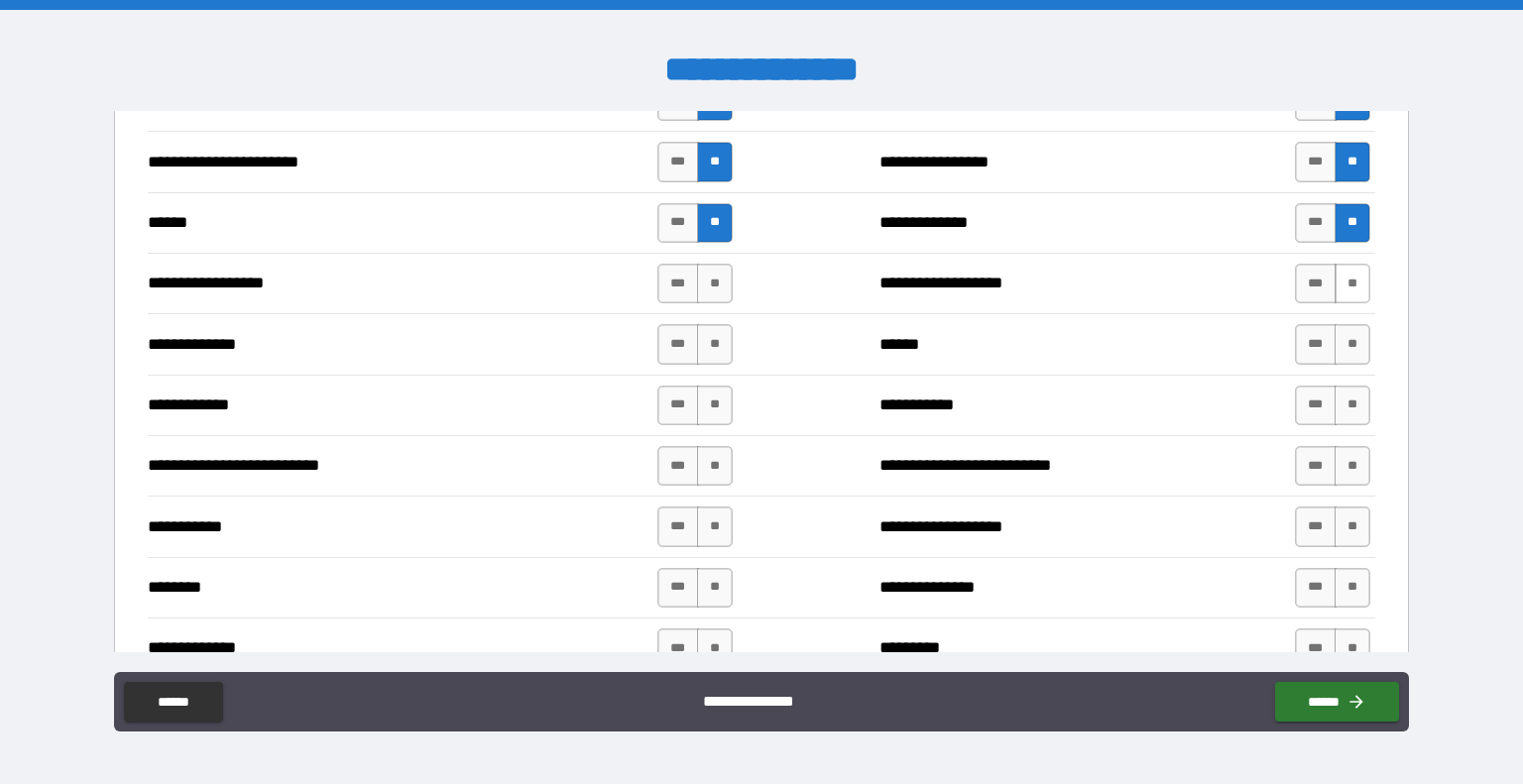 drag, startPoint x: 1341, startPoint y: 270, endPoint x: 1345, endPoint y: 336, distance: 66.1211 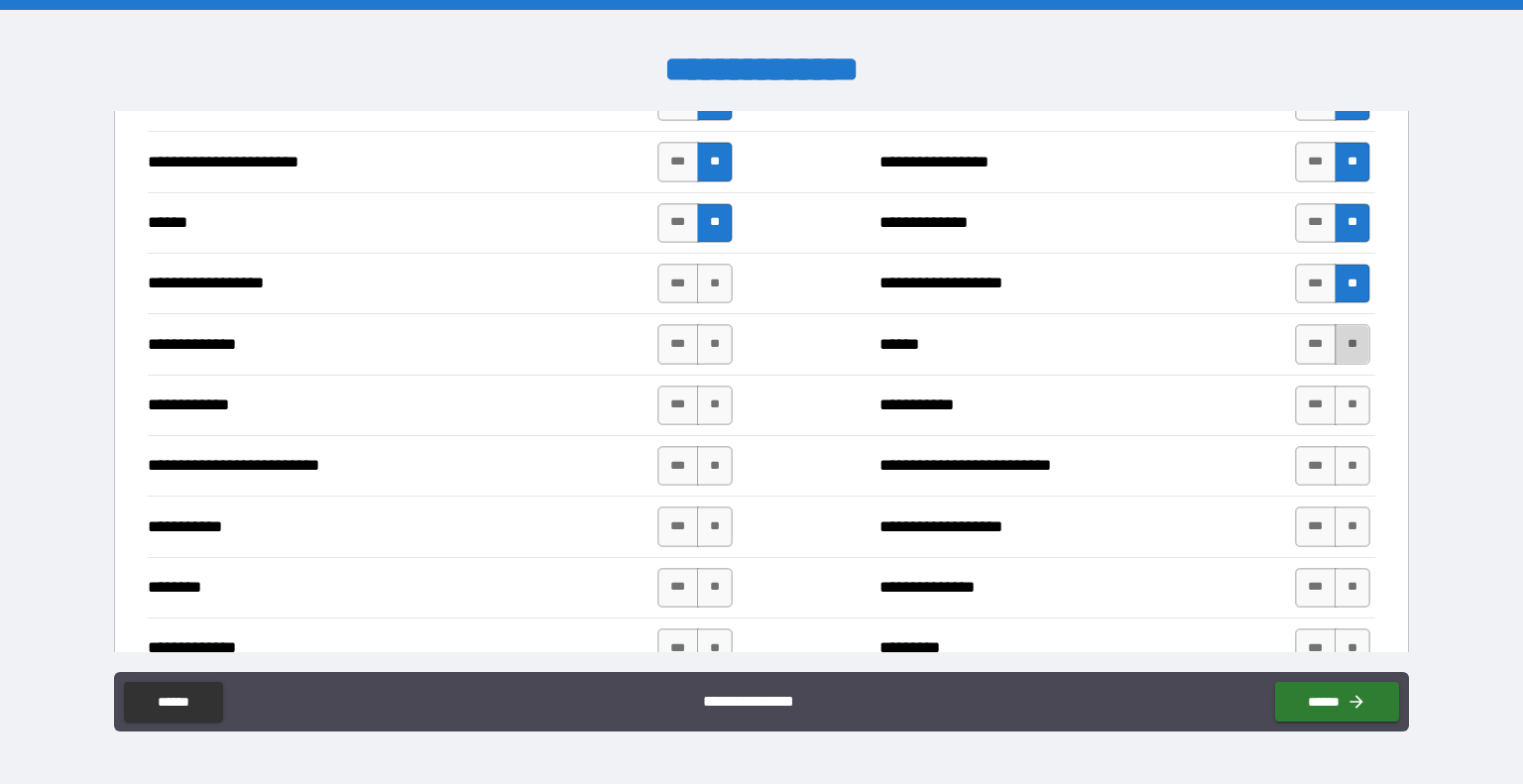 click on "**" at bounding box center [1352, 344] 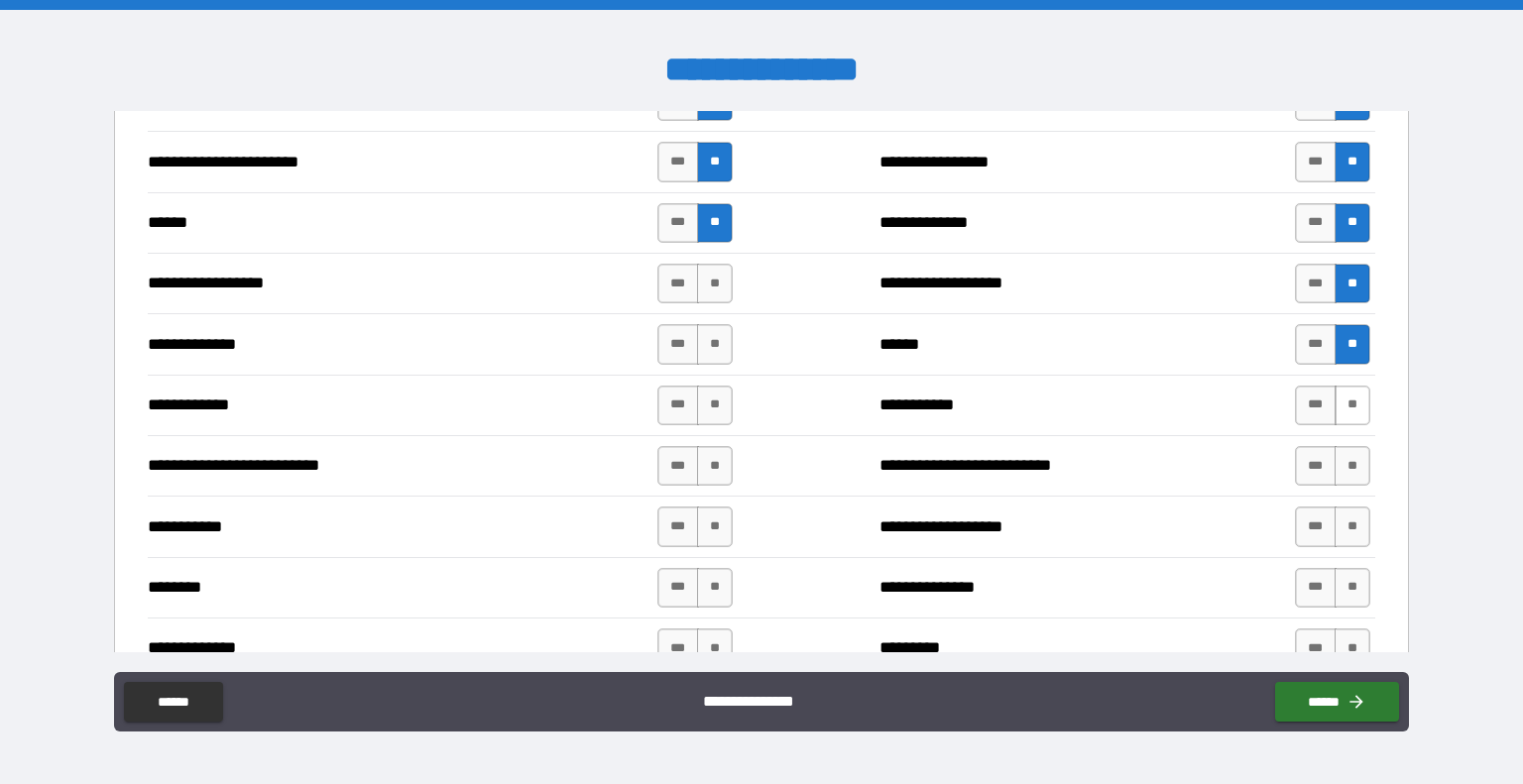 click on "**" at bounding box center (1352, 405) 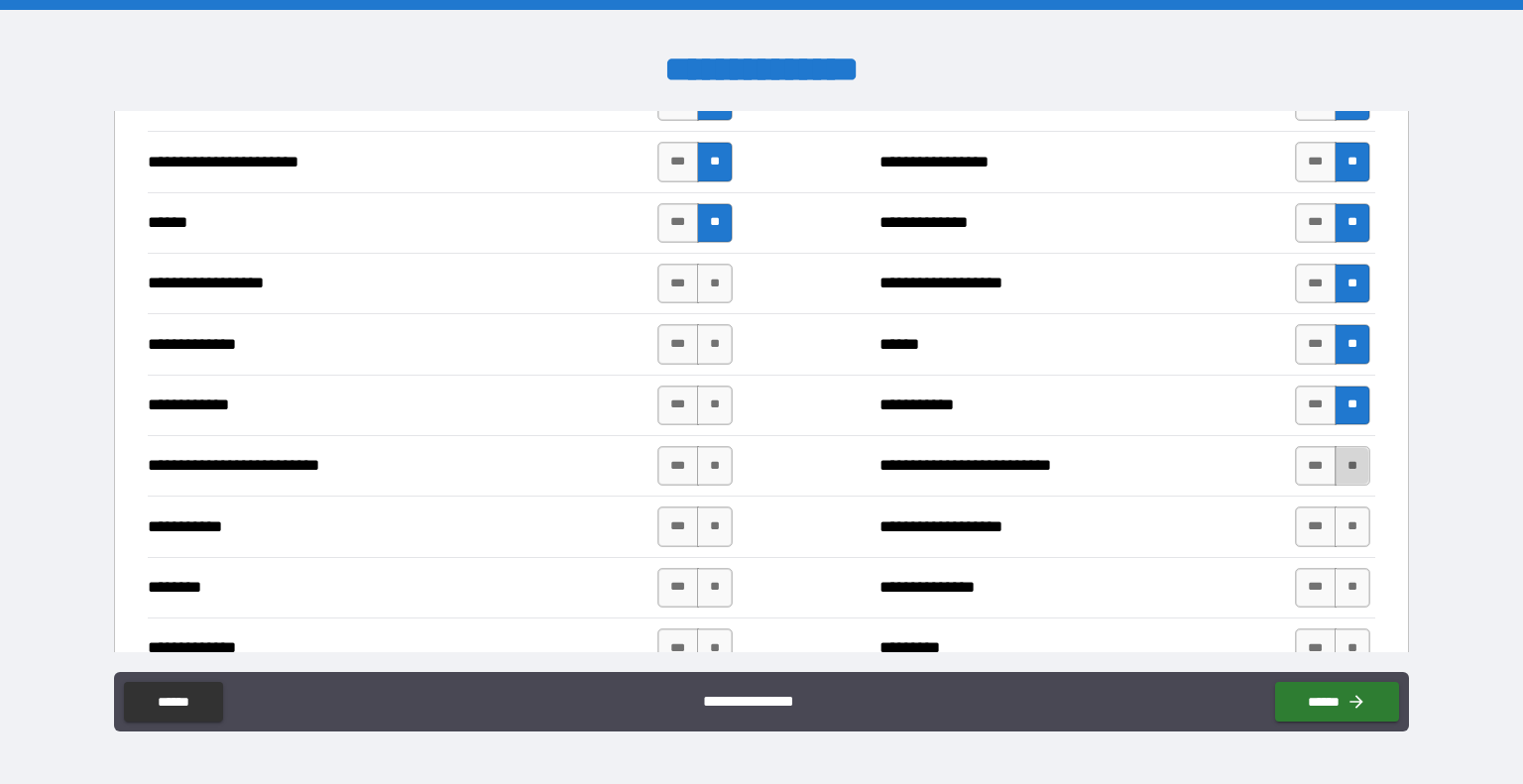 click on "**" at bounding box center [1352, 466] 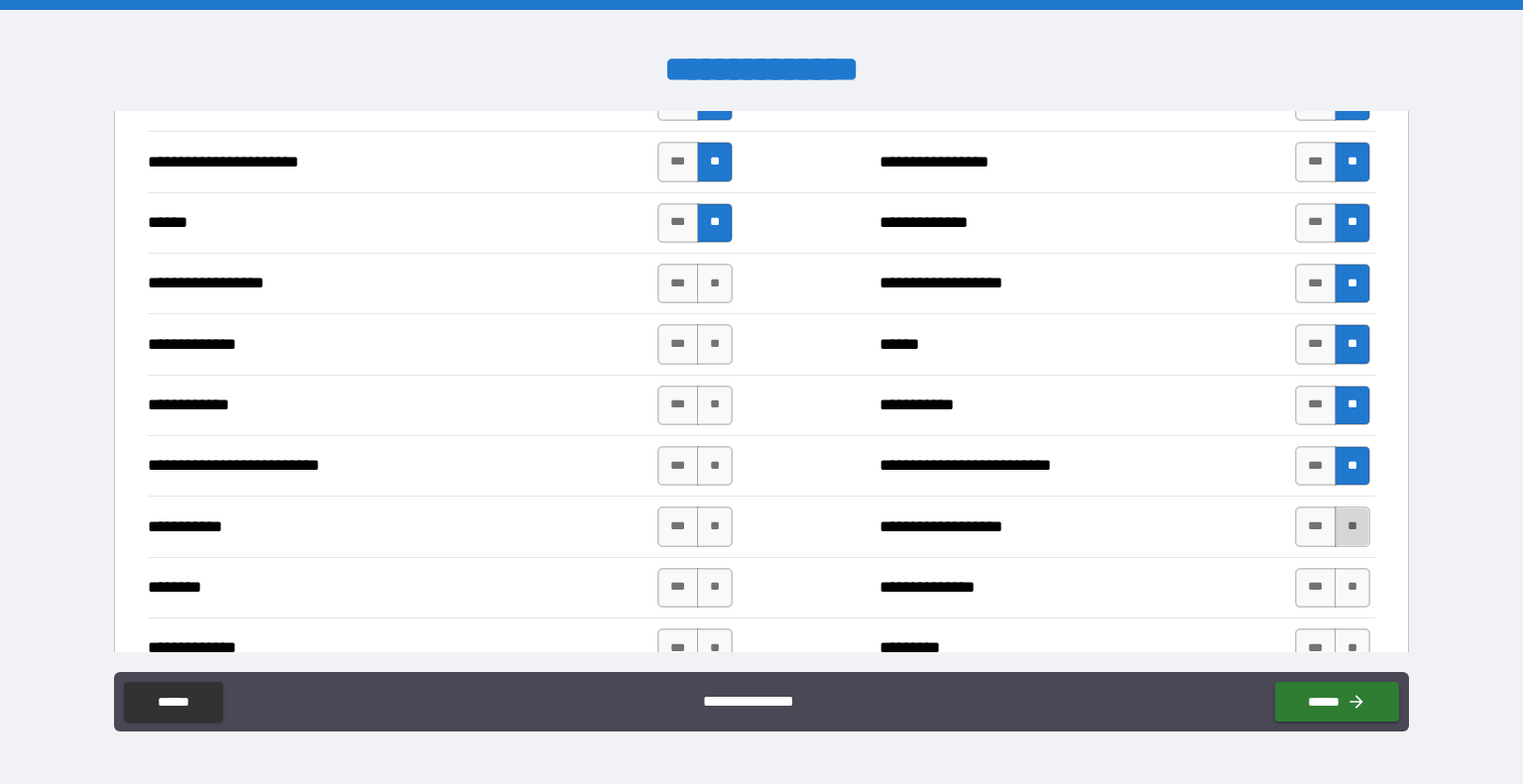 drag, startPoint x: 1348, startPoint y: 514, endPoint x: 1345, endPoint y: 528, distance: 14.31782 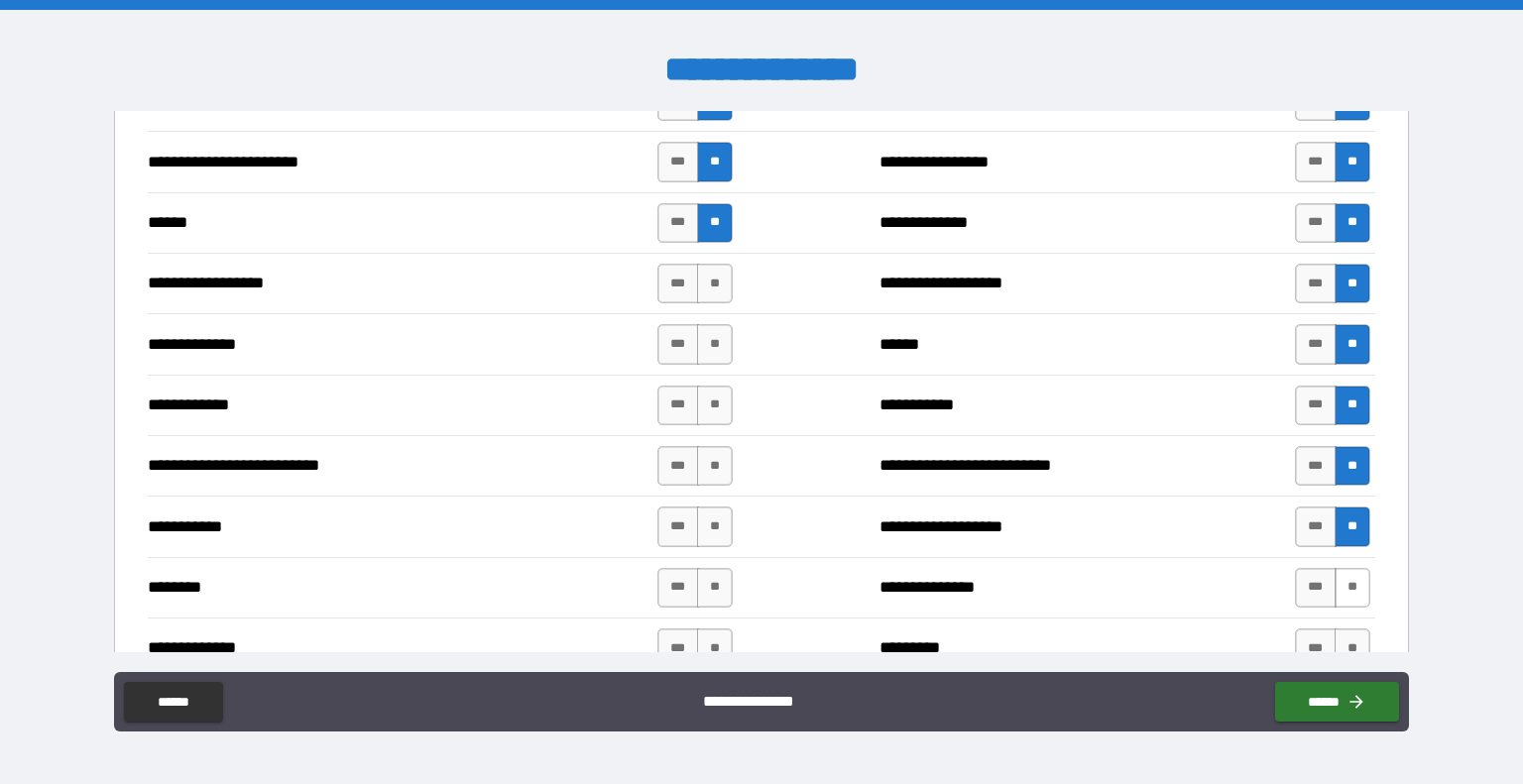 click on "**" at bounding box center (1352, 588) 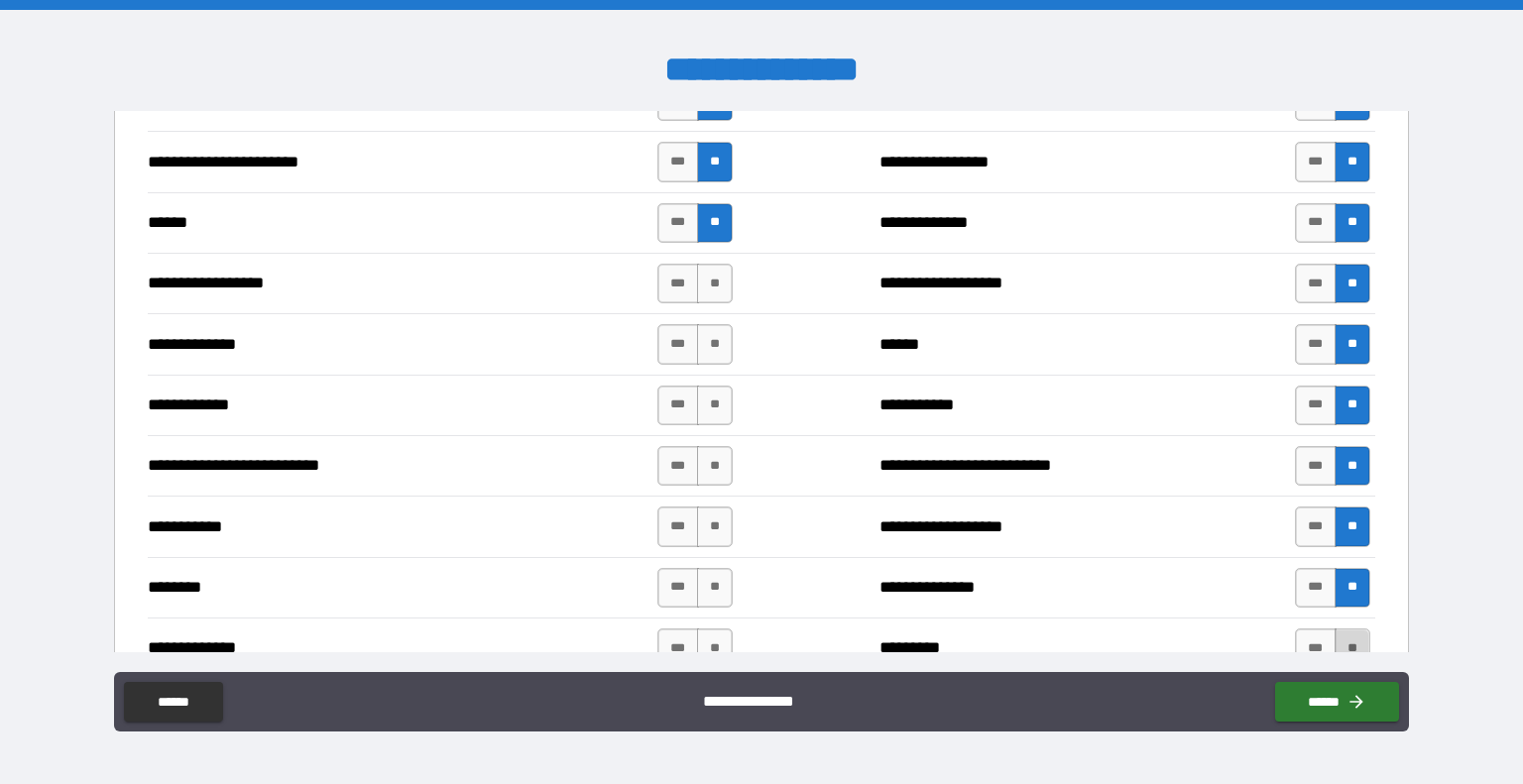 click on "**" at bounding box center [1352, 648] 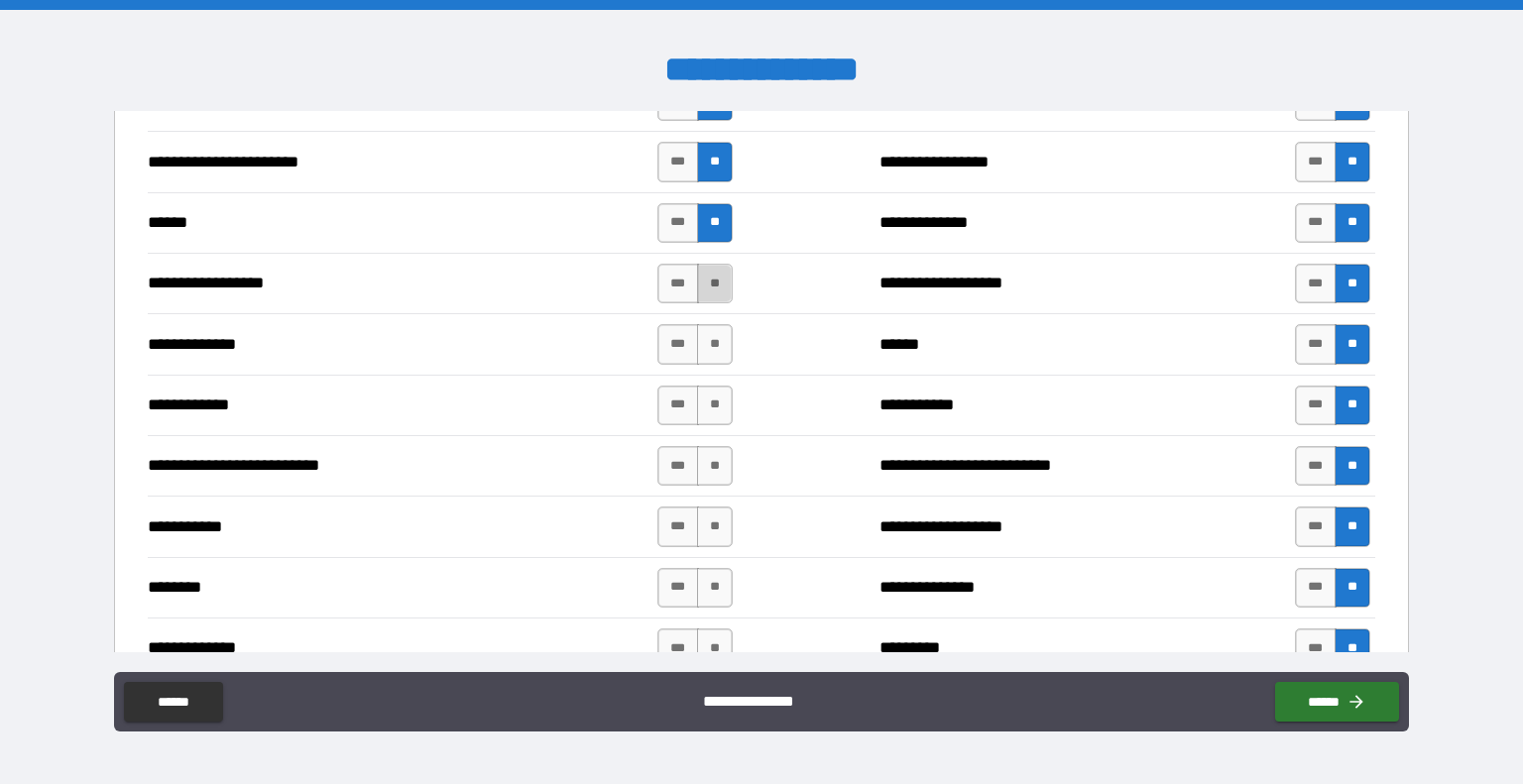 click on "**" at bounding box center (715, 283) 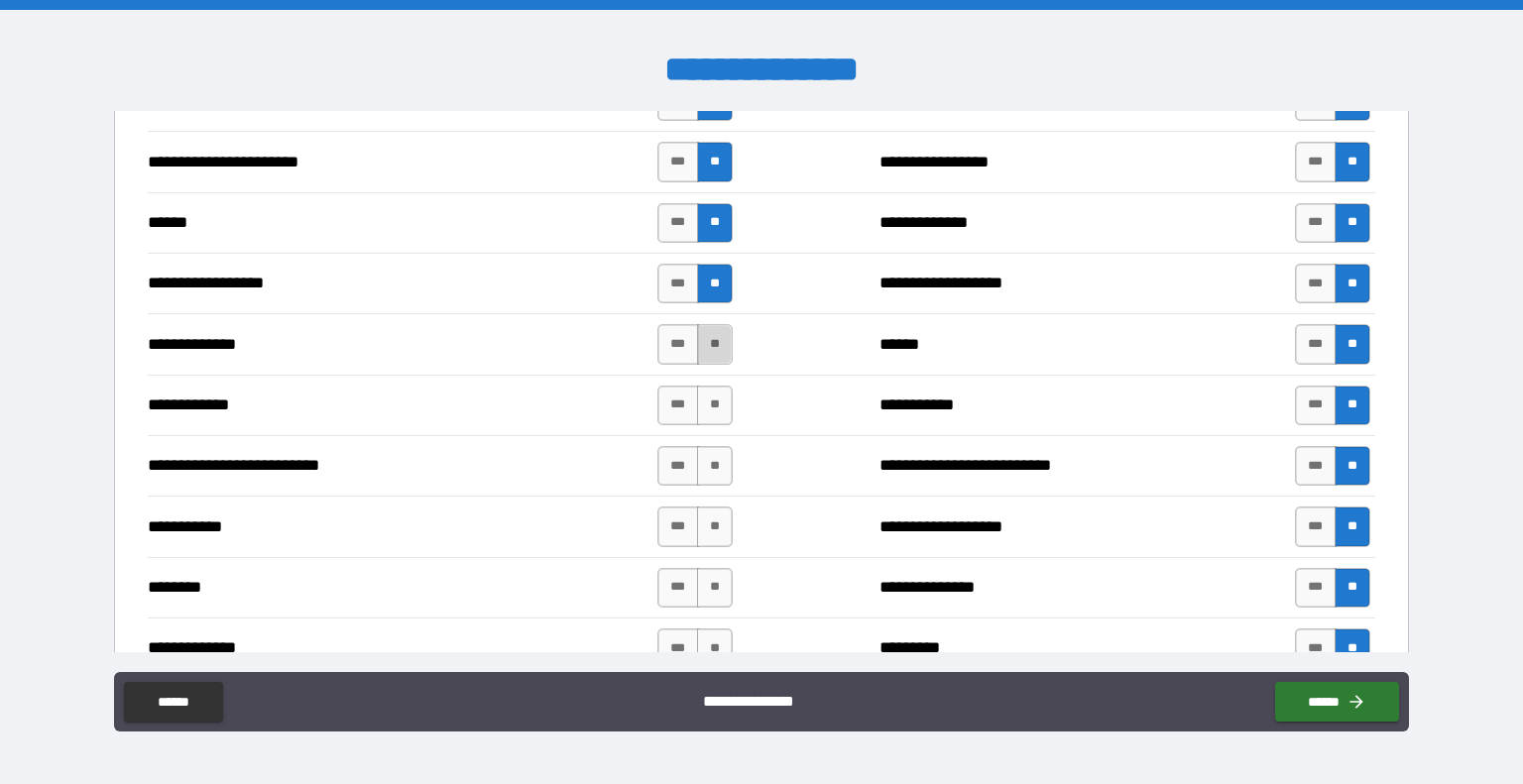 click on "**" at bounding box center [715, 344] 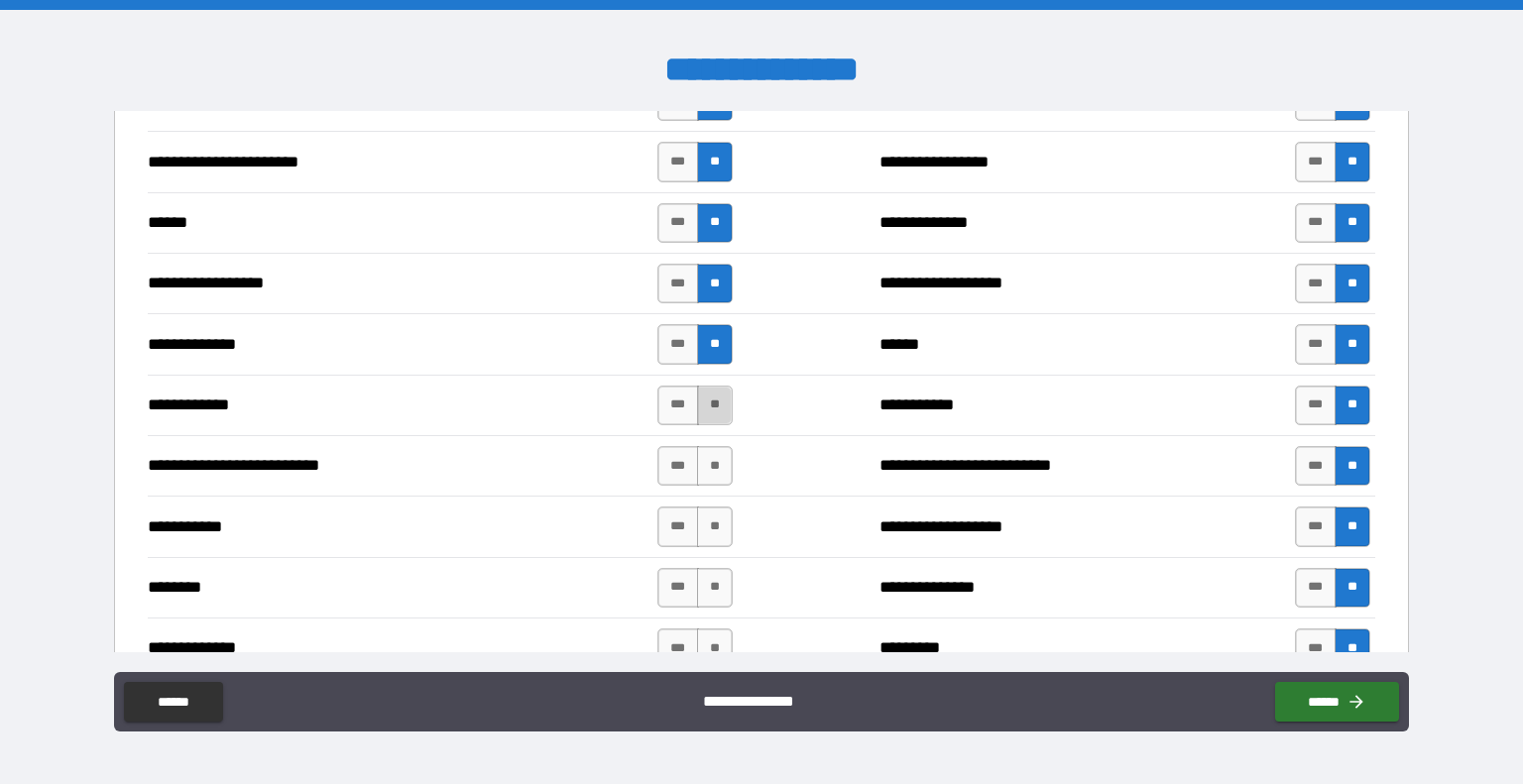 click on "**" at bounding box center [715, 405] 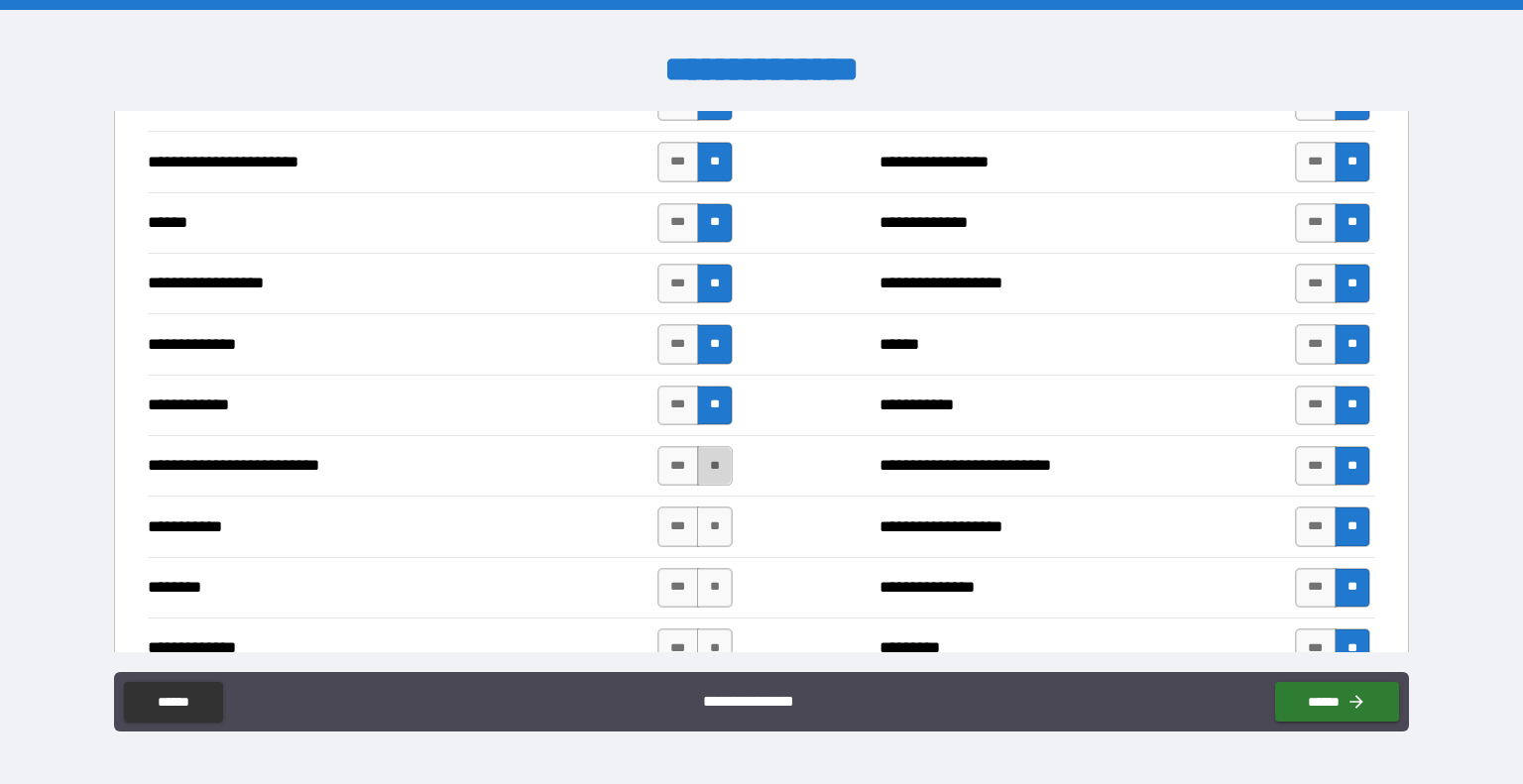 click on "**" at bounding box center [715, 466] 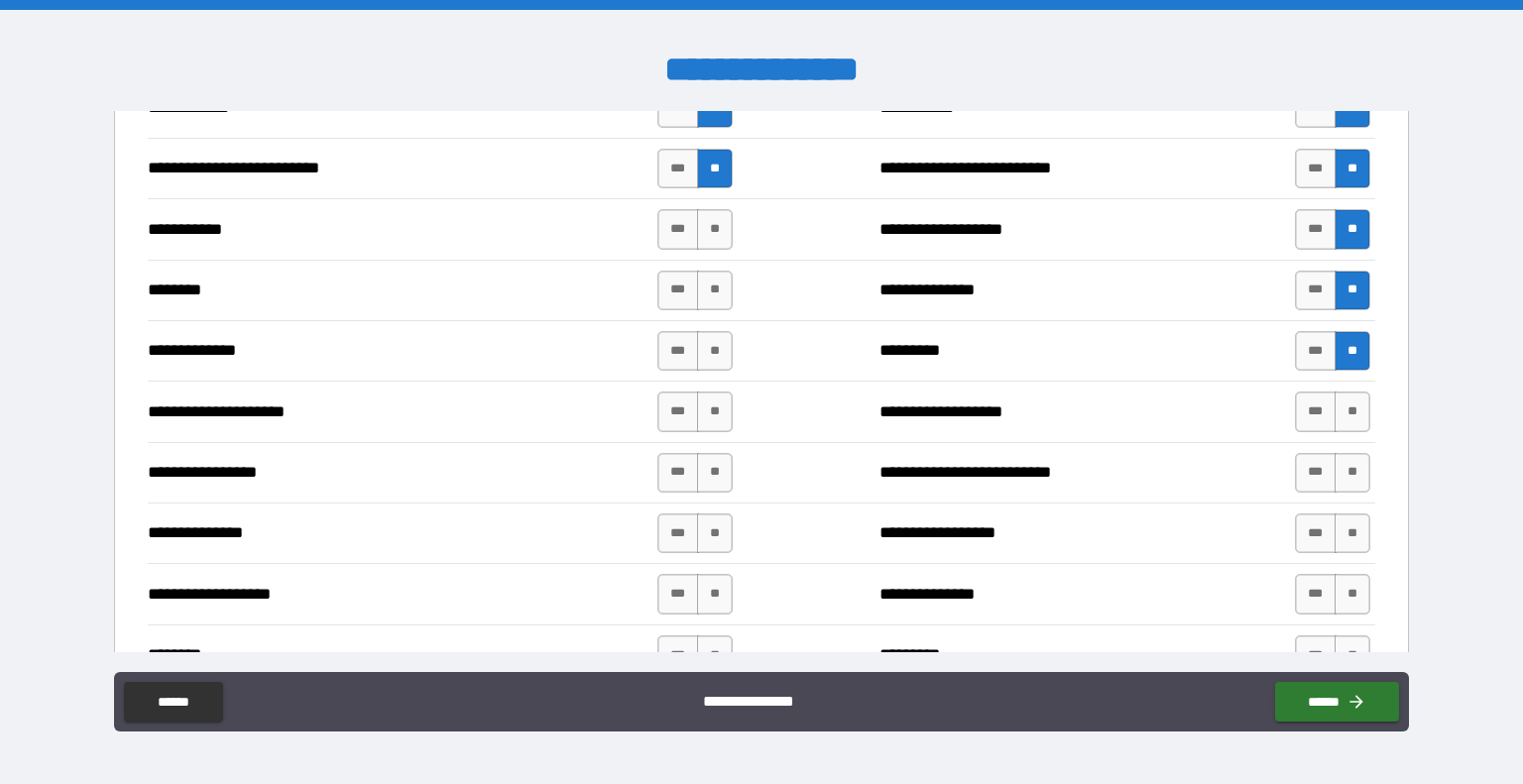 scroll, scrollTop: 2081, scrollLeft: 0, axis: vertical 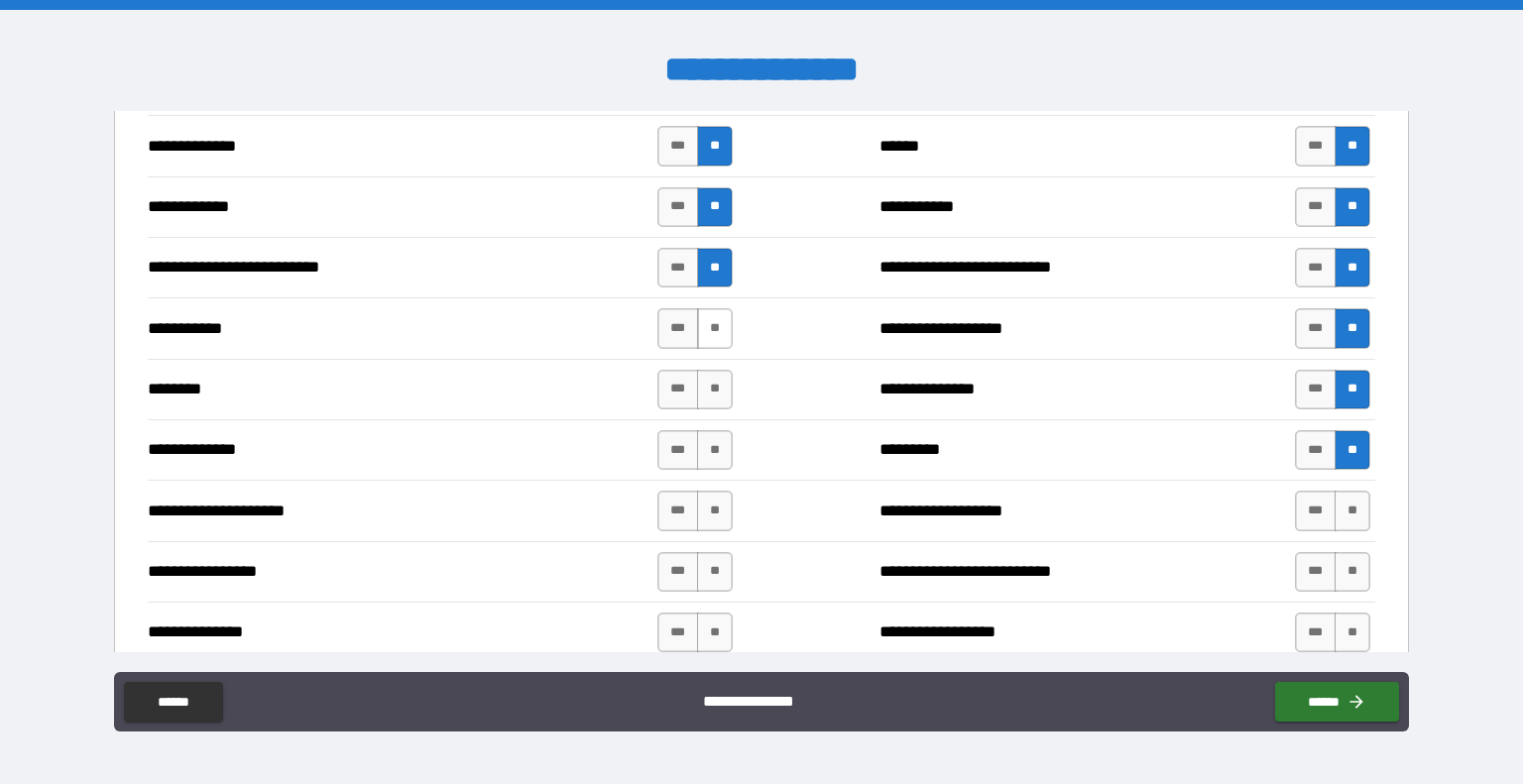 click on "**" at bounding box center [715, 328] 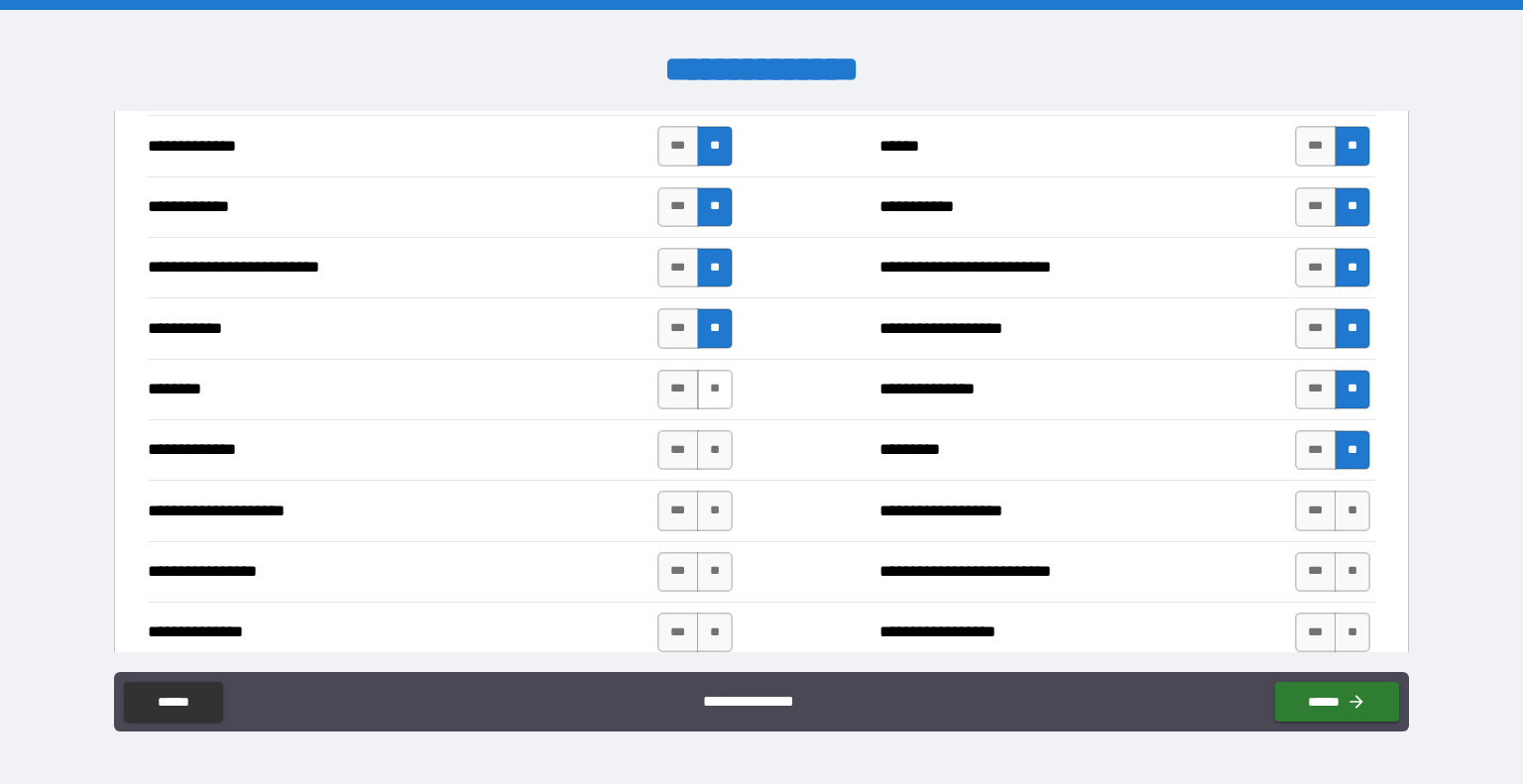 click on "**" at bounding box center [715, 390] 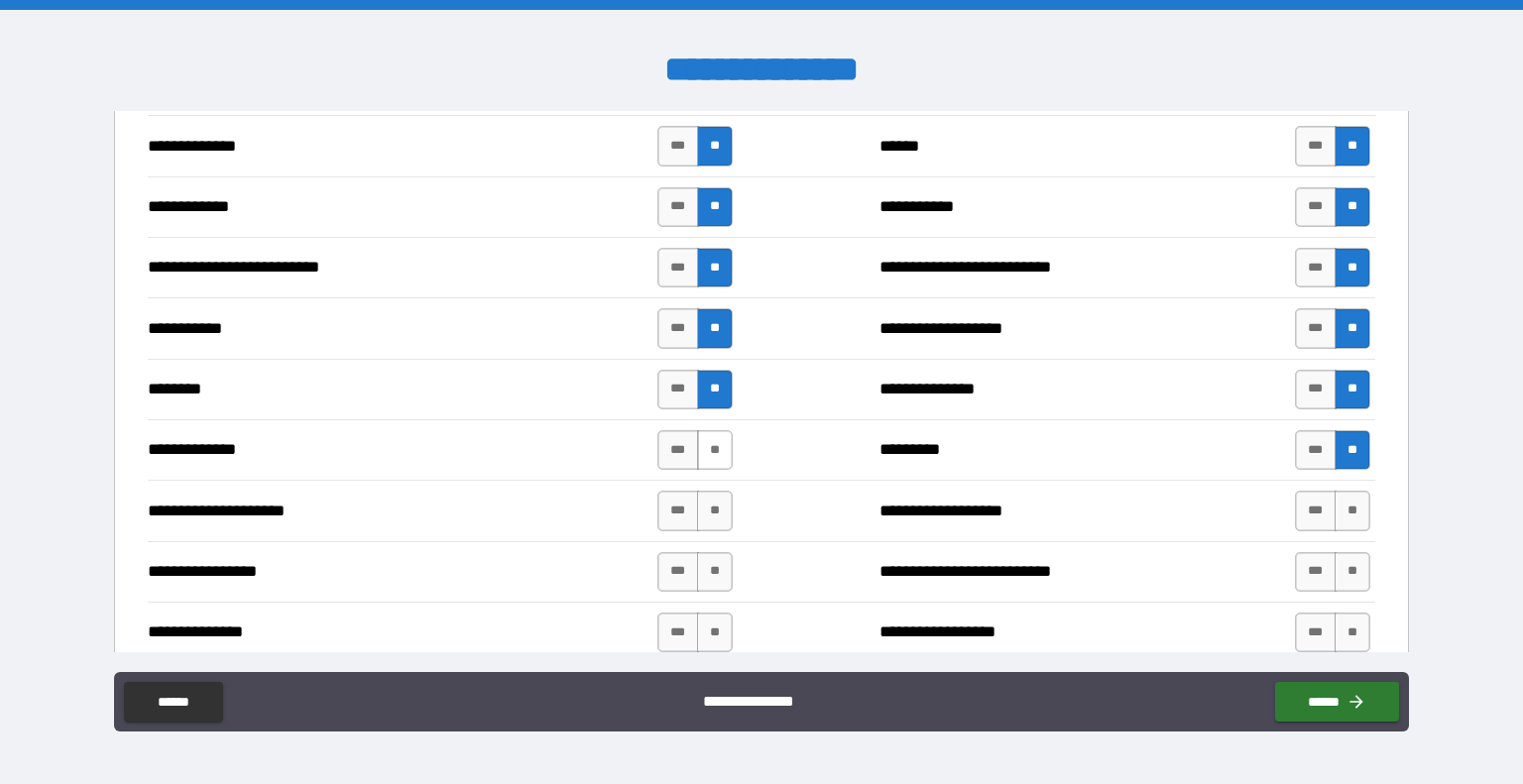 click on "**" at bounding box center [715, 450] 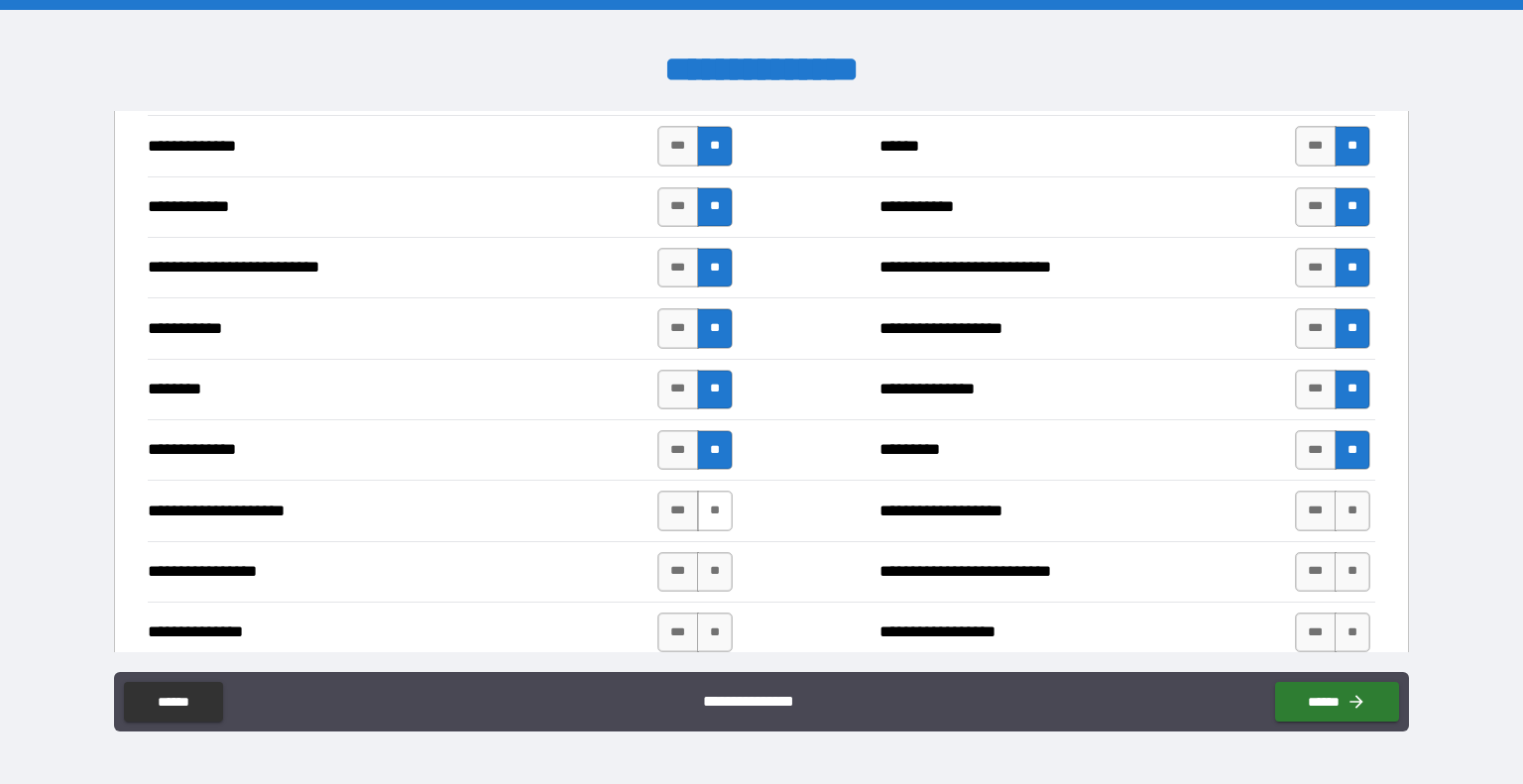 click on "**" at bounding box center (715, 510) 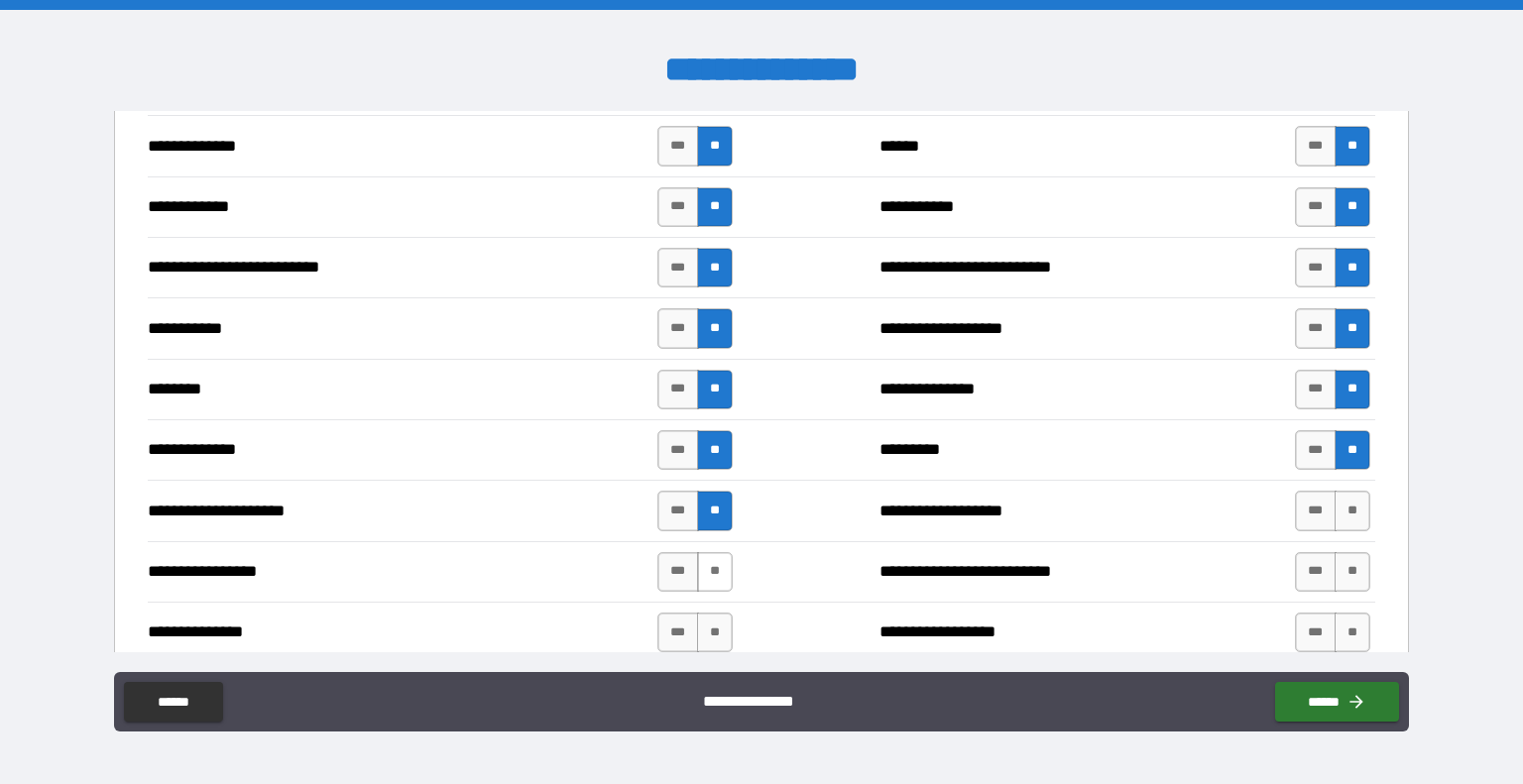click on "**" at bounding box center (715, 572) 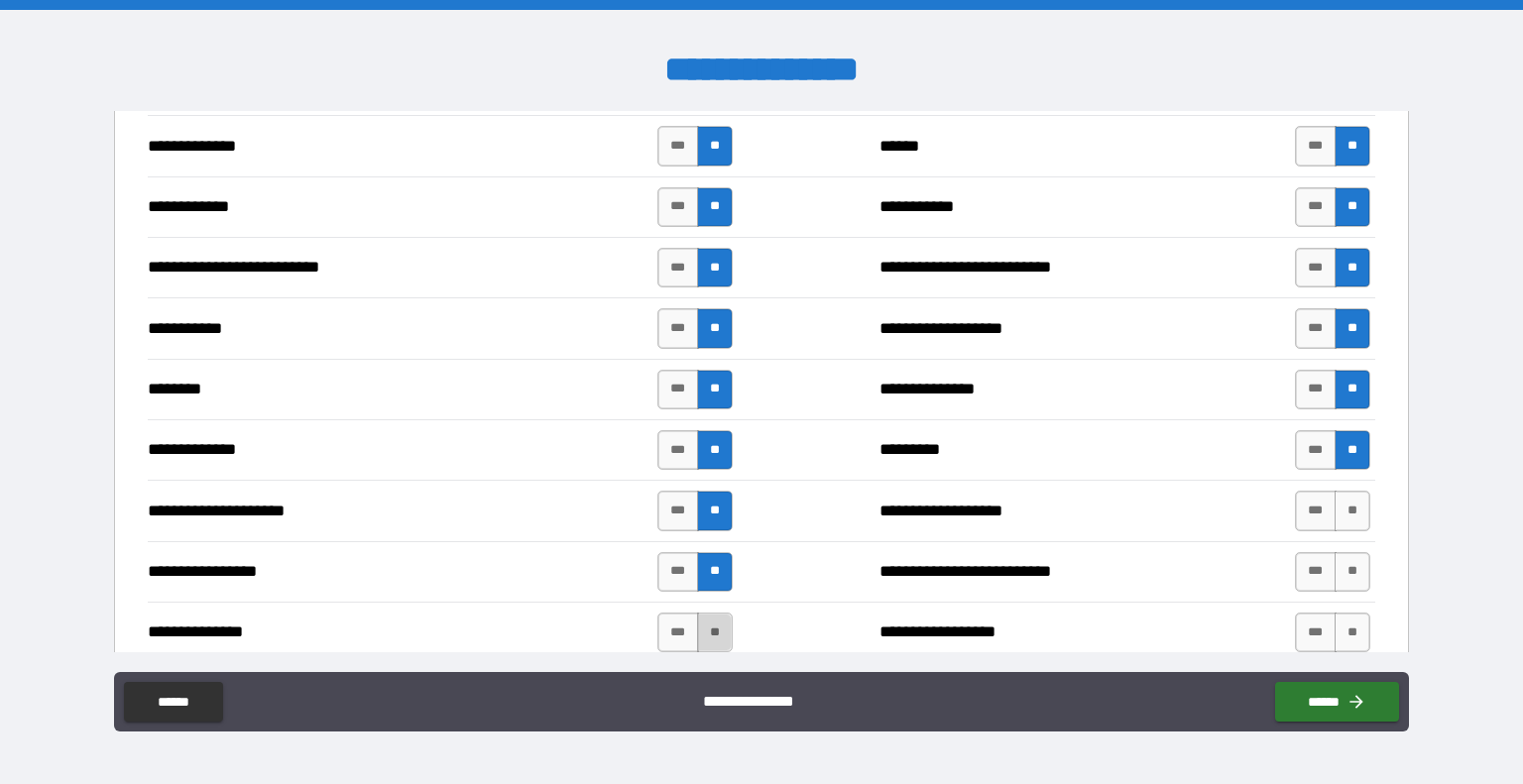 click on "**" at bounding box center (715, 632) 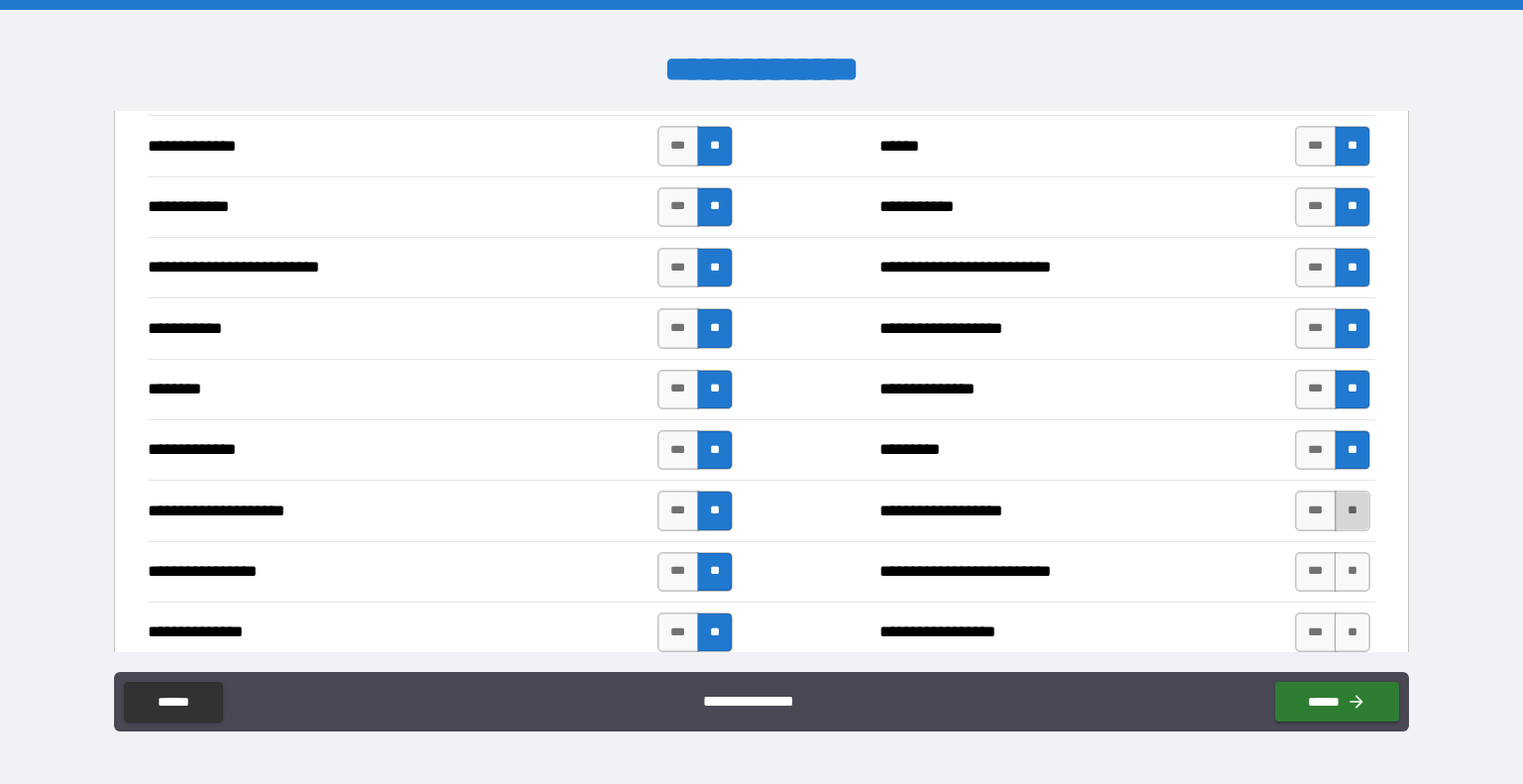 click on "**" at bounding box center (1352, 510) 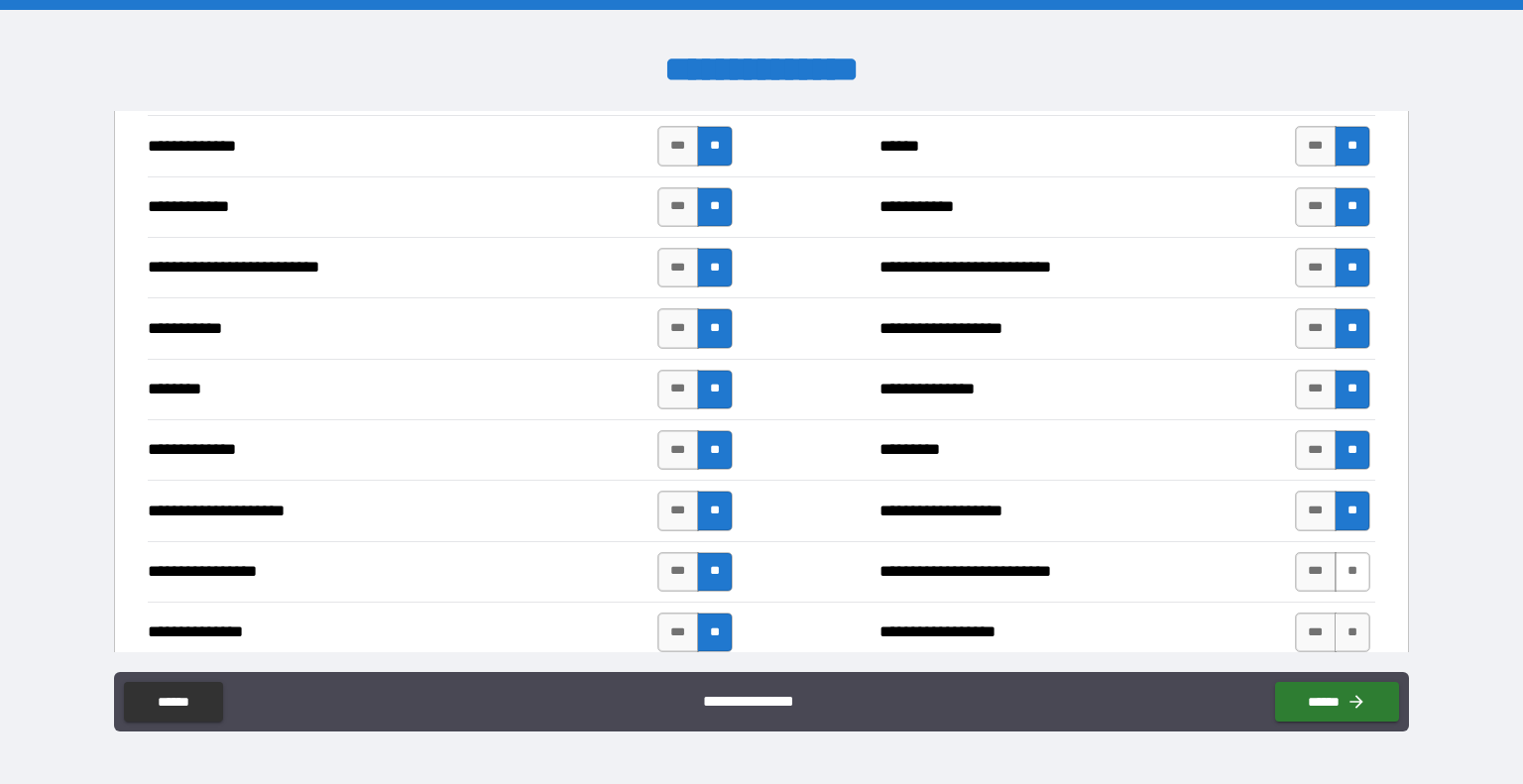 click on "**" at bounding box center (1352, 572) 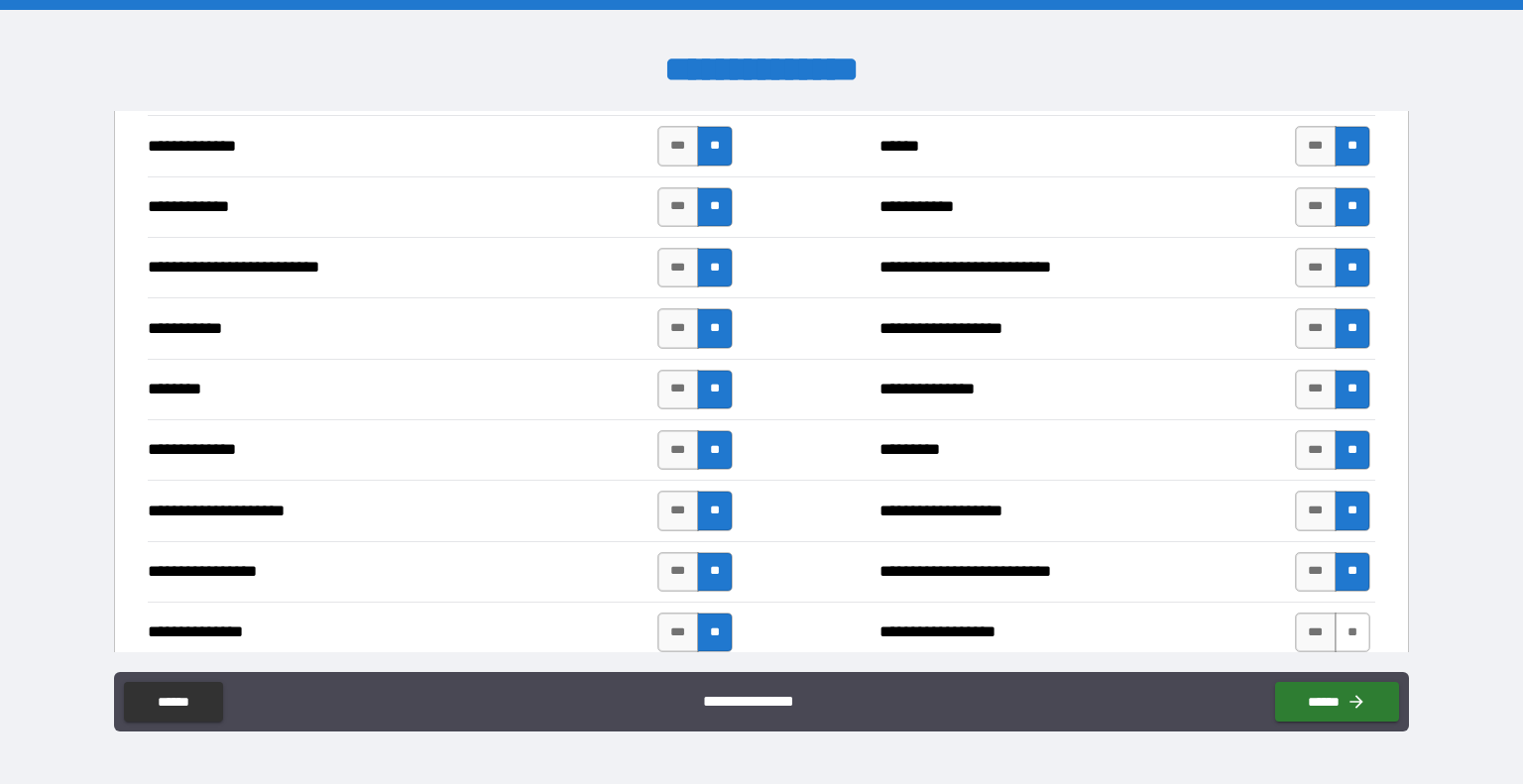 drag, startPoint x: 1341, startPoint y: 610, endPoint x: 1284, endPoint y: 562, distance: 74.518454 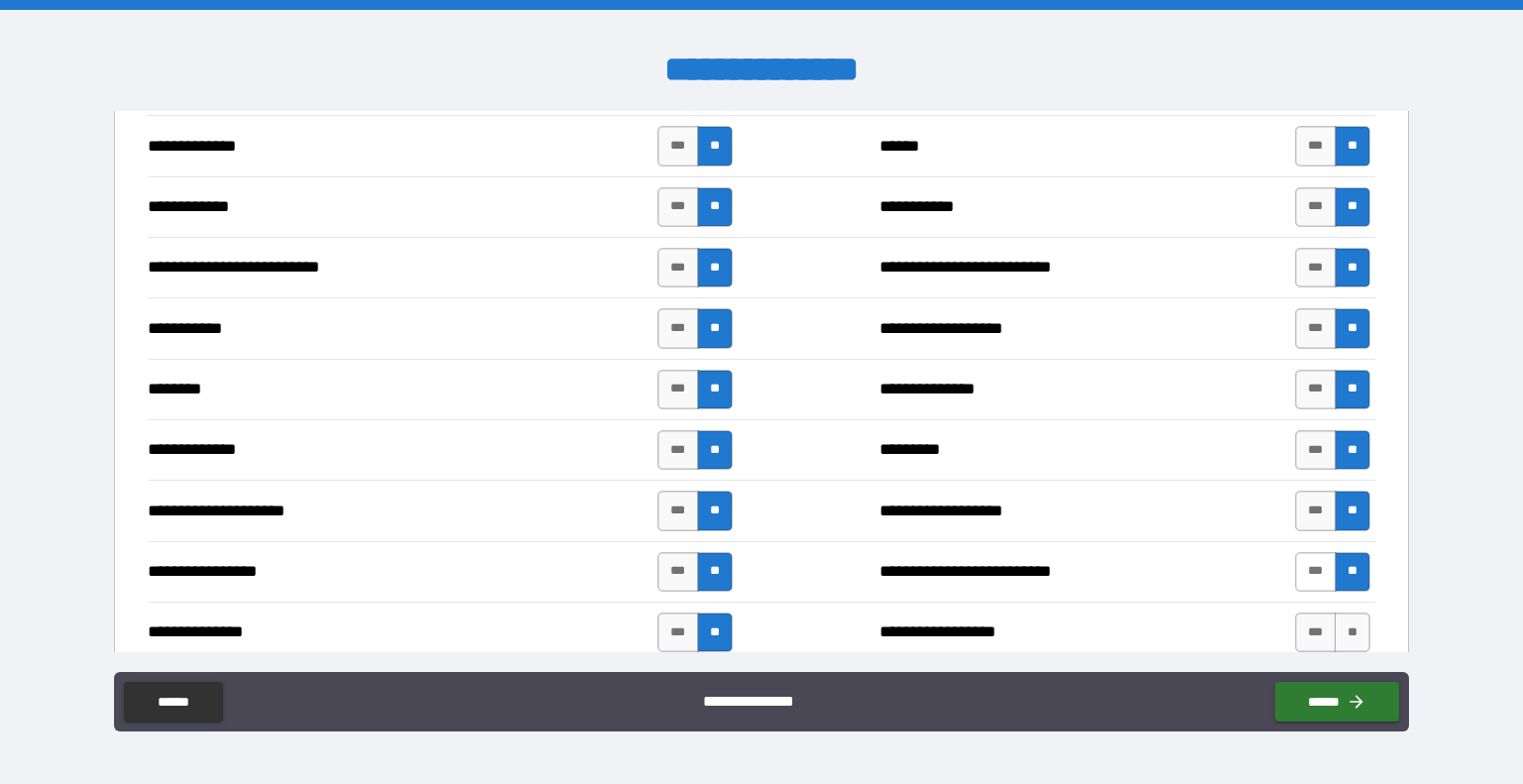 click on "**" at bounding box center [1352, 632] 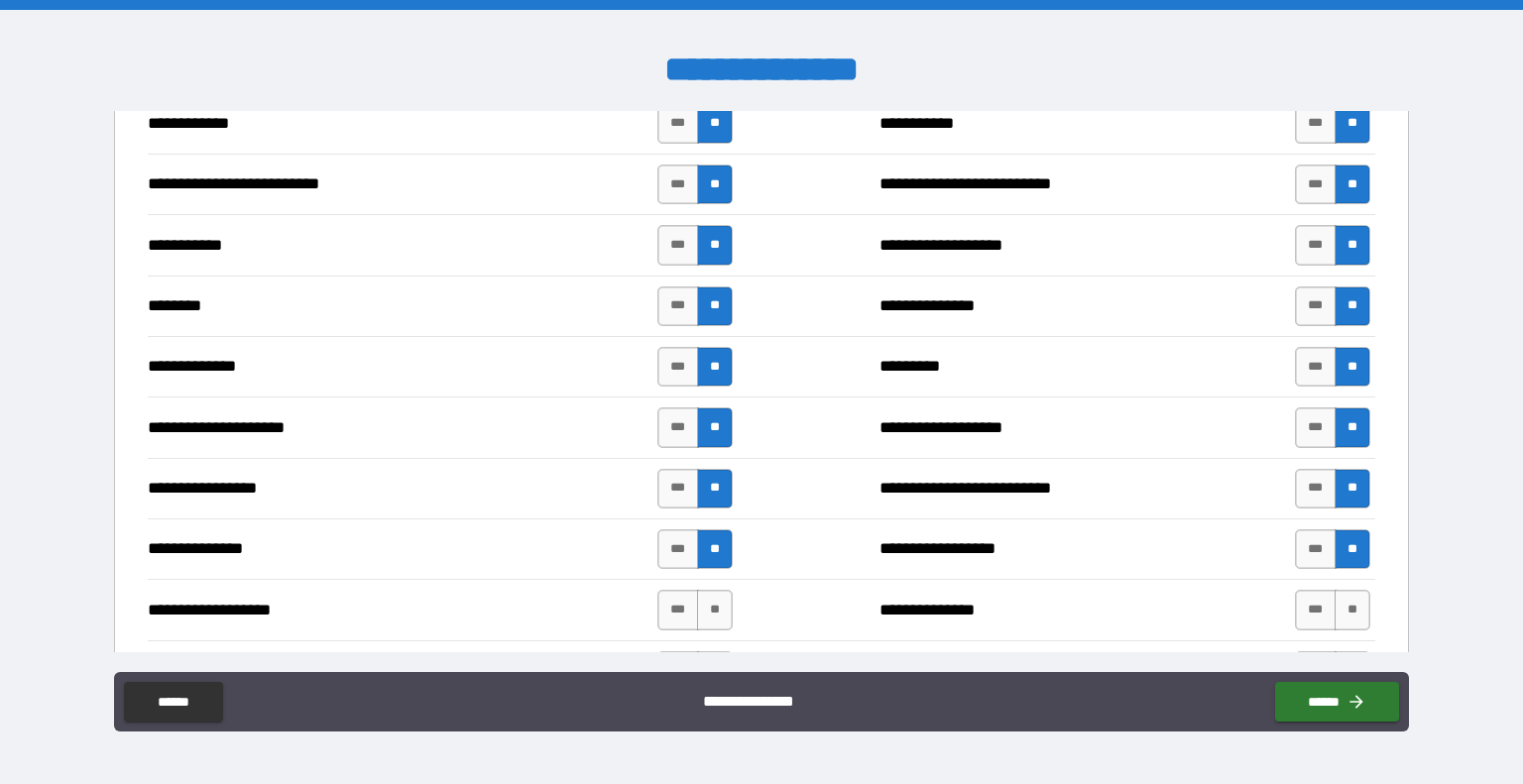scroll, scrollTop: 2478, scrollLeft: 0, axis: vertical 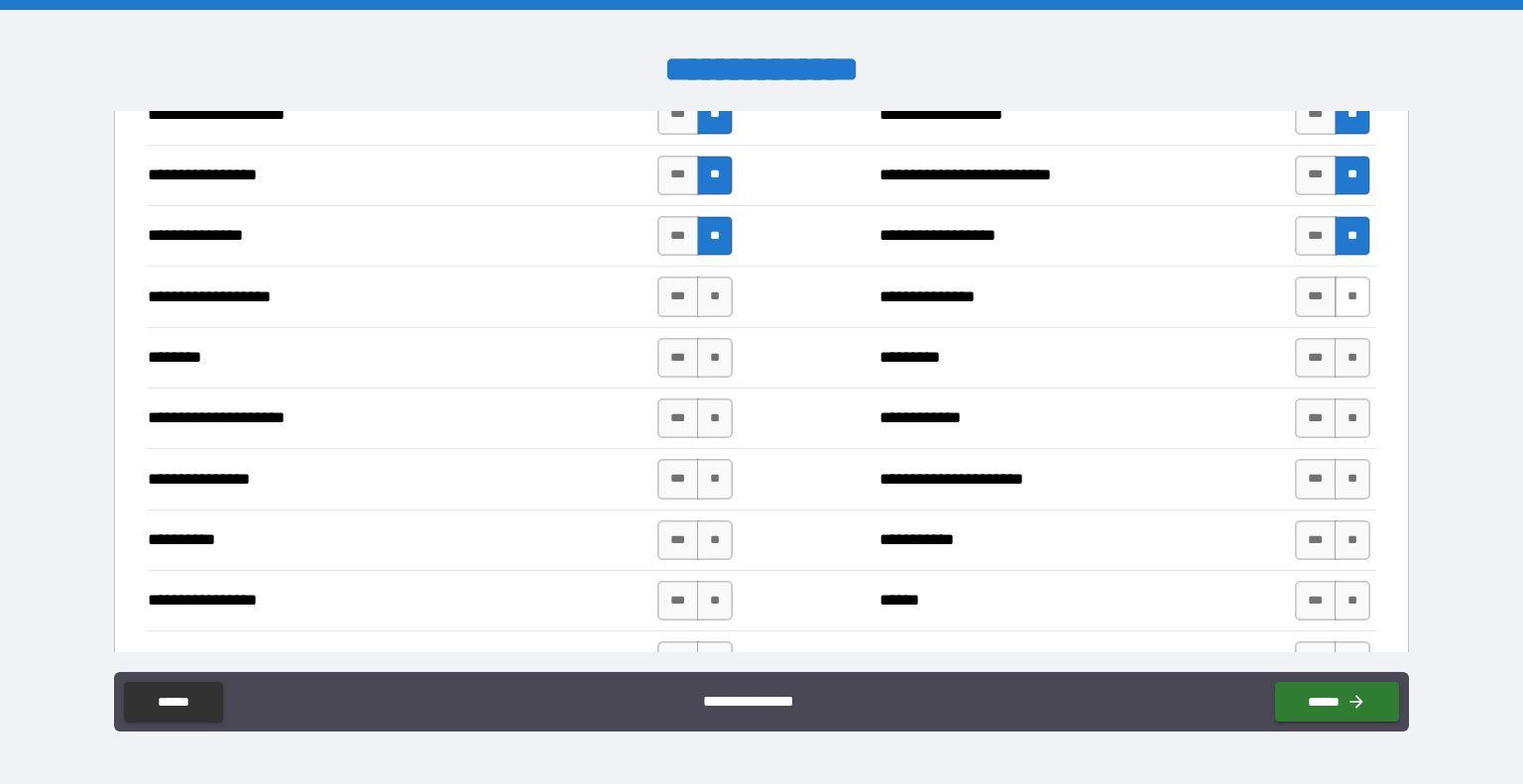 click on "**" at bounding box center [1352, 296] 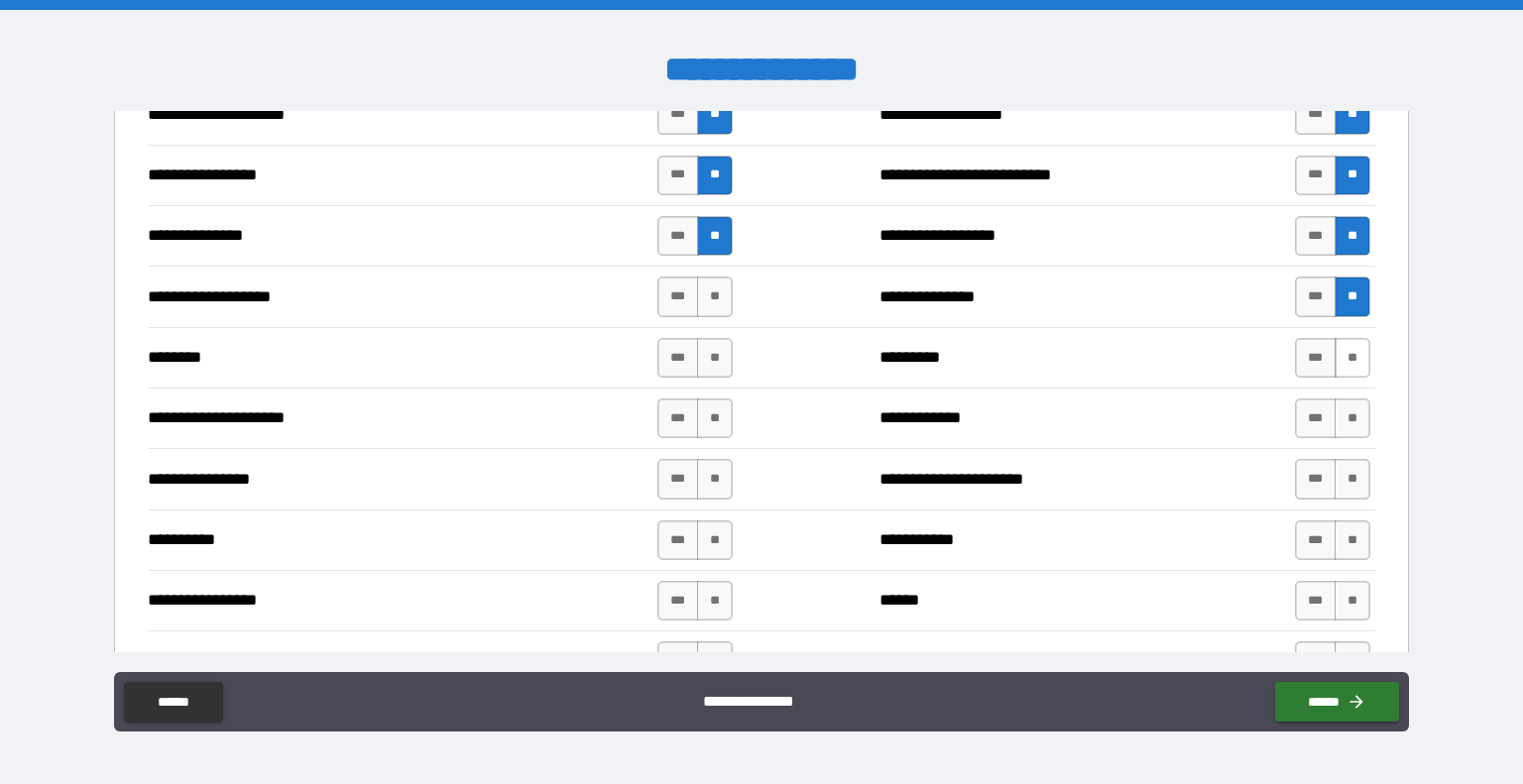 click on "**" at bounding box center (1352, 358) 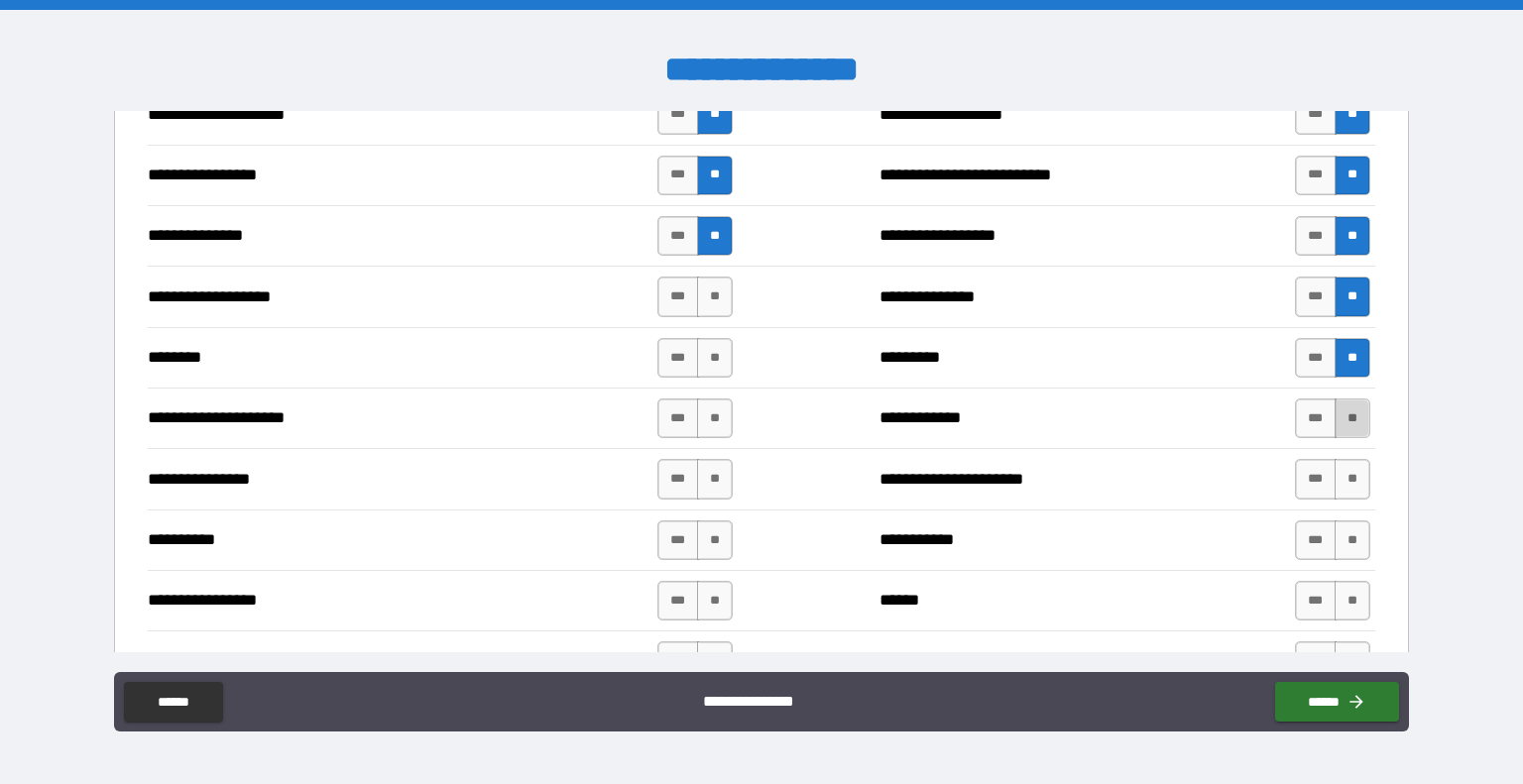 click on "**" at bounding box center (1352, 418) 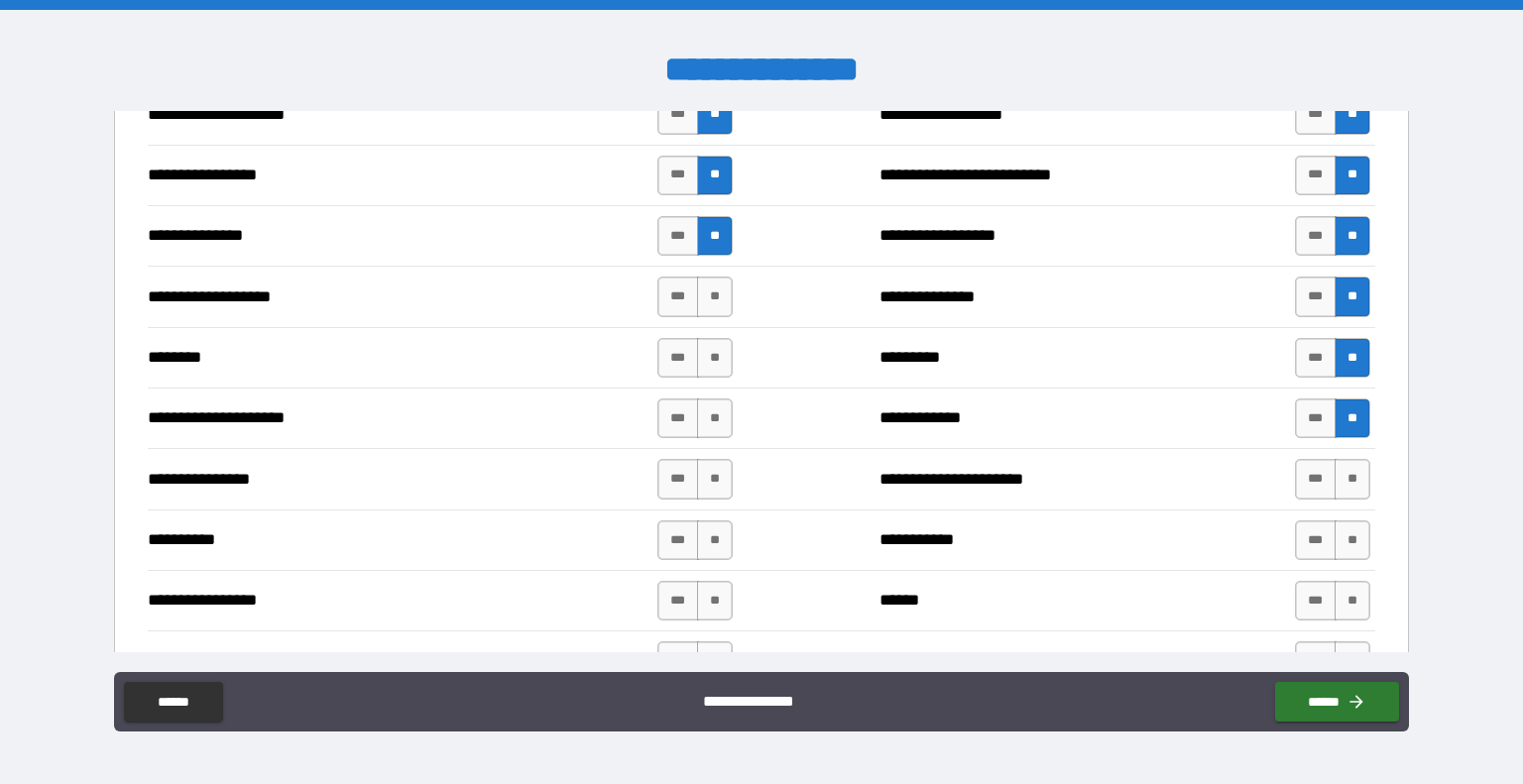 click on "*** **" at bounding box center [1335, 479] 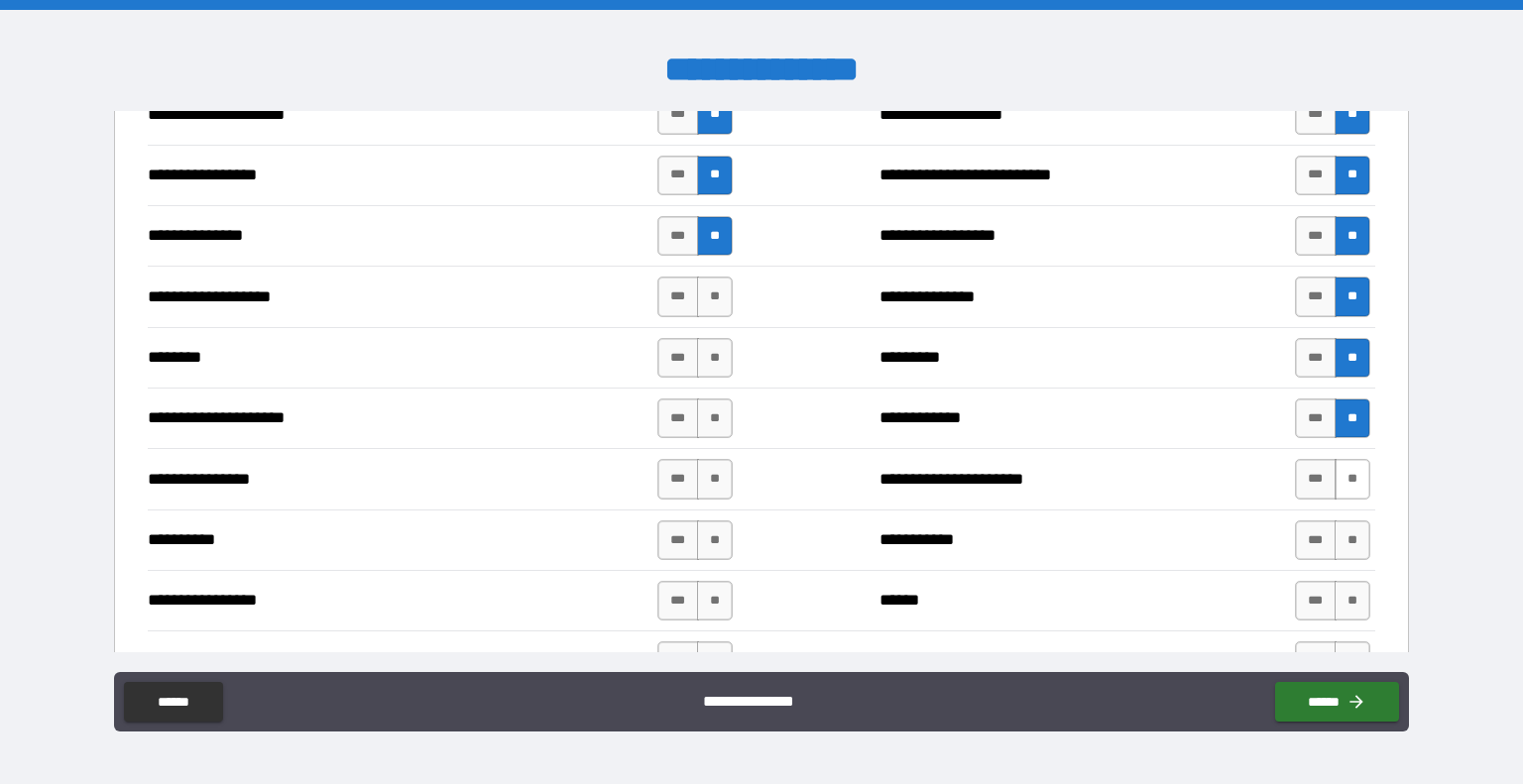 click on "**" at bounding box center [1352, 479] 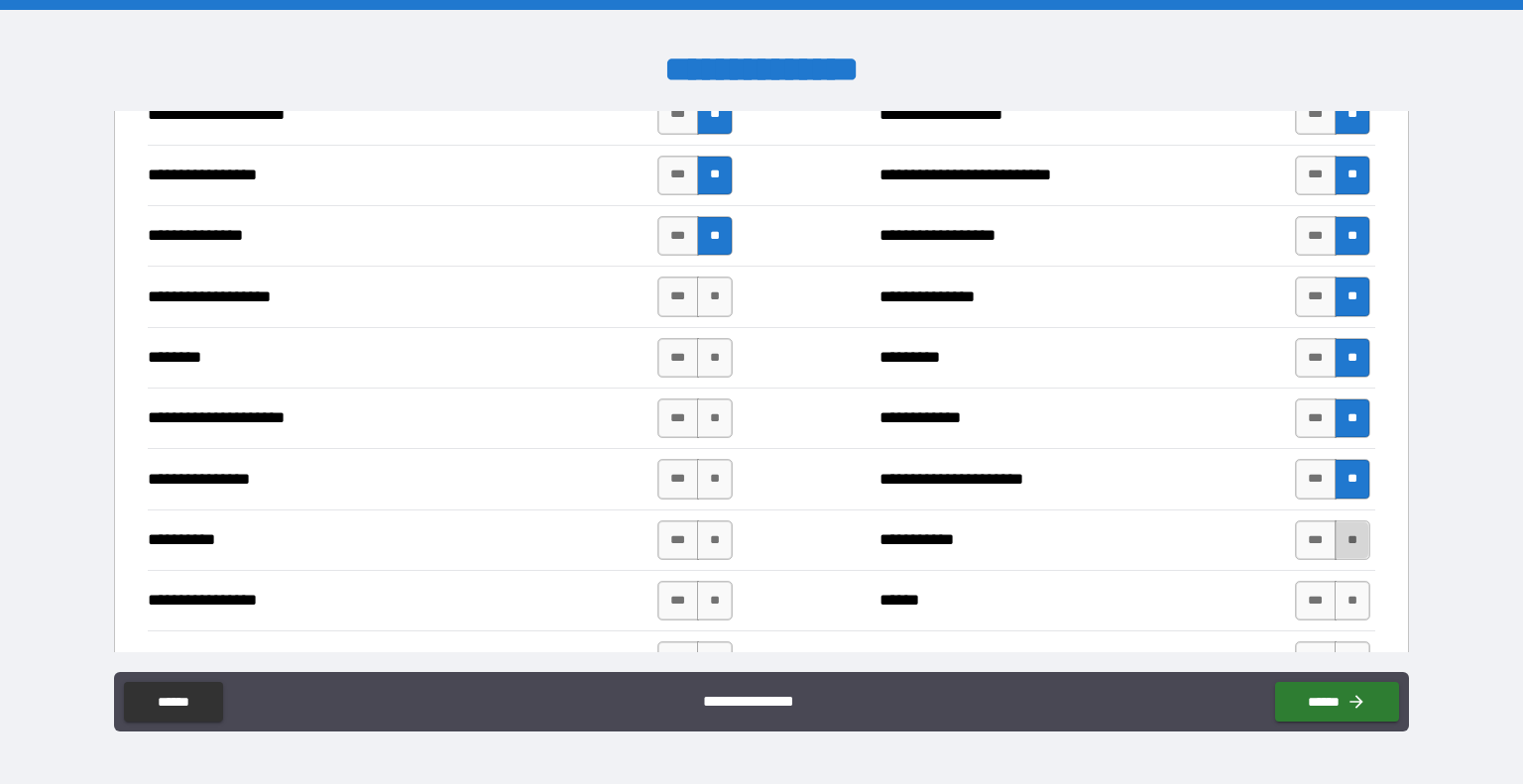 click on "**" at bounding box center (1352, 540) 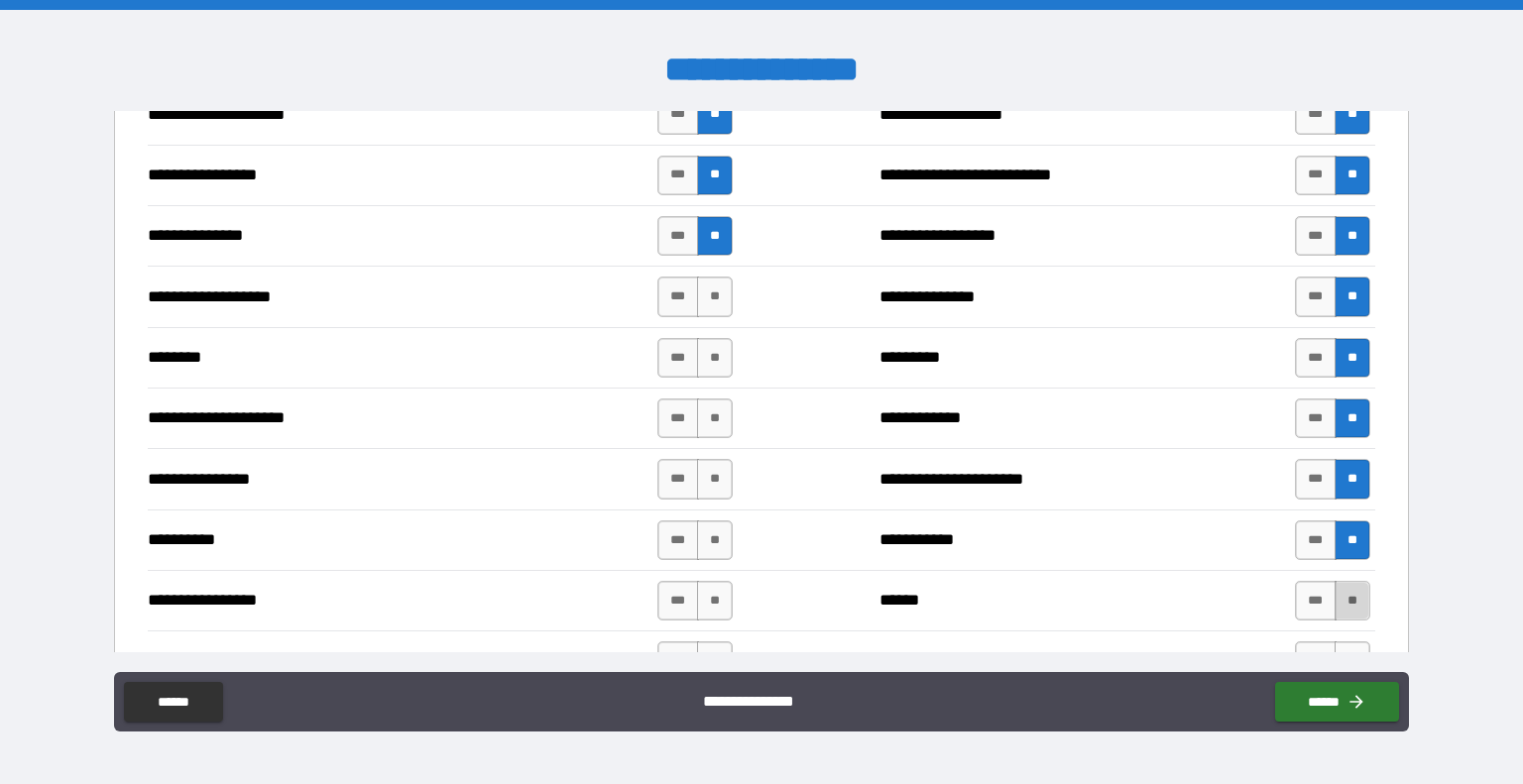 click on "**" at bounding box center (1352, 601) 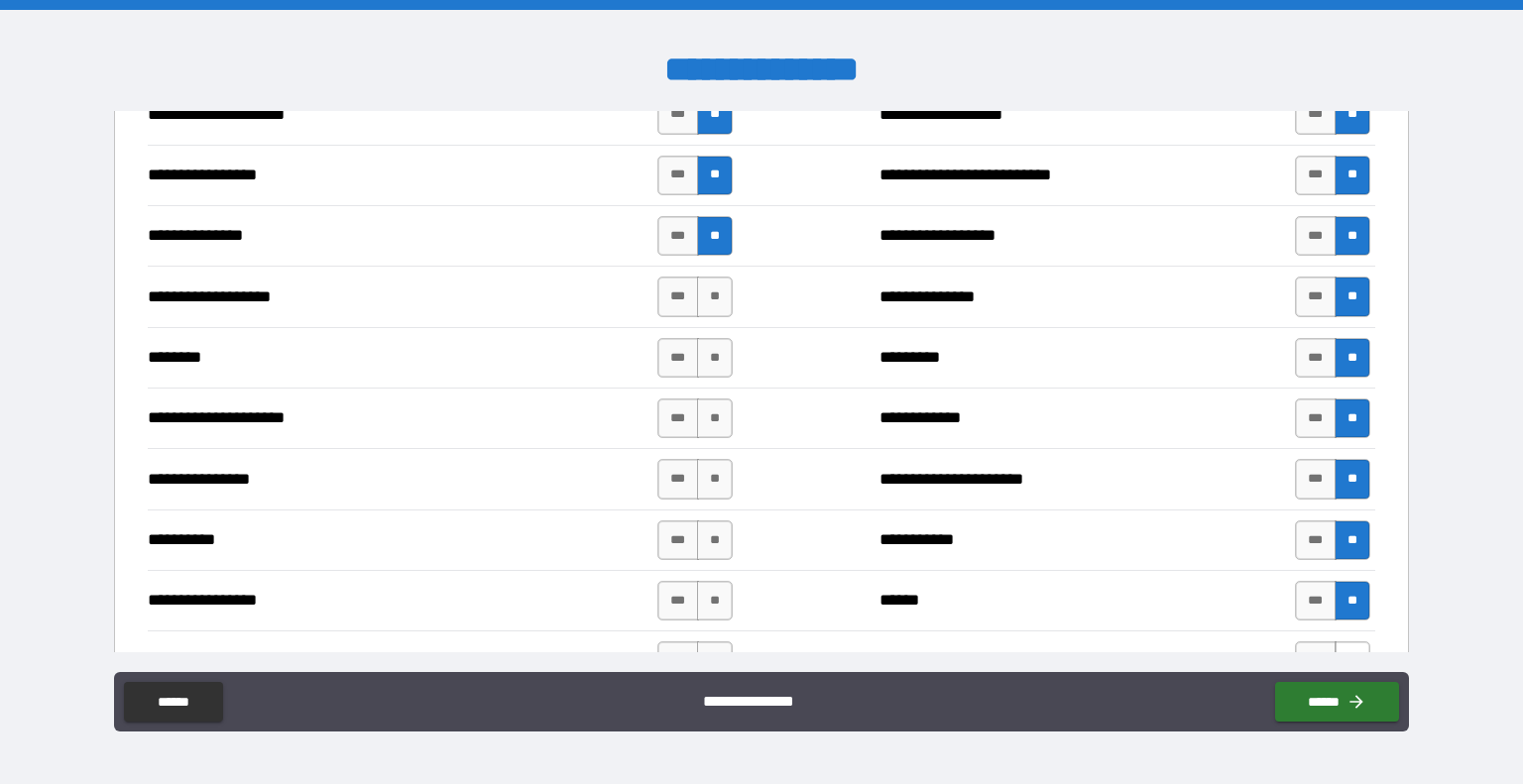 click on "**" at bounding box center [1352, 661] 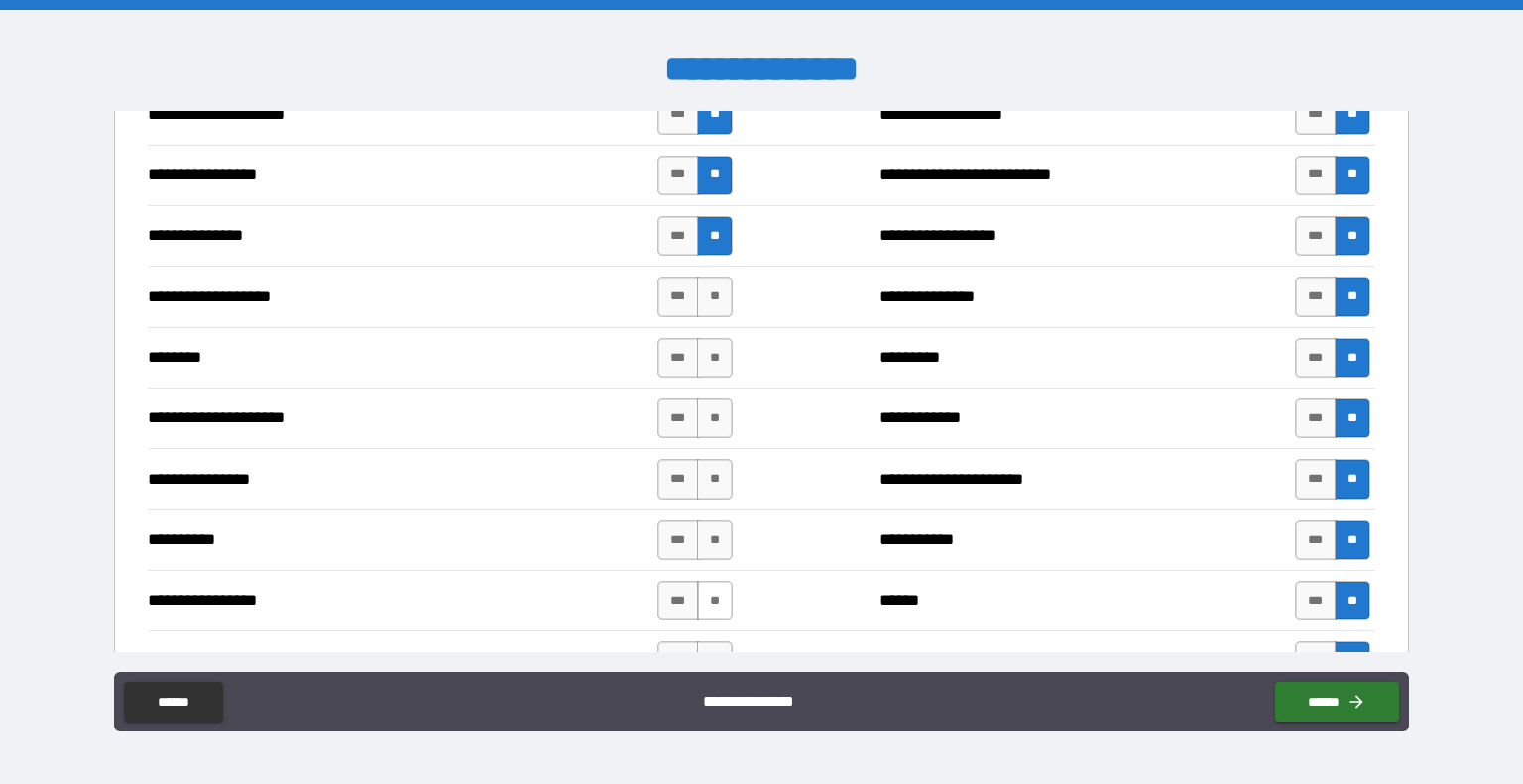 click on "**" at bounding box center [715, 601] 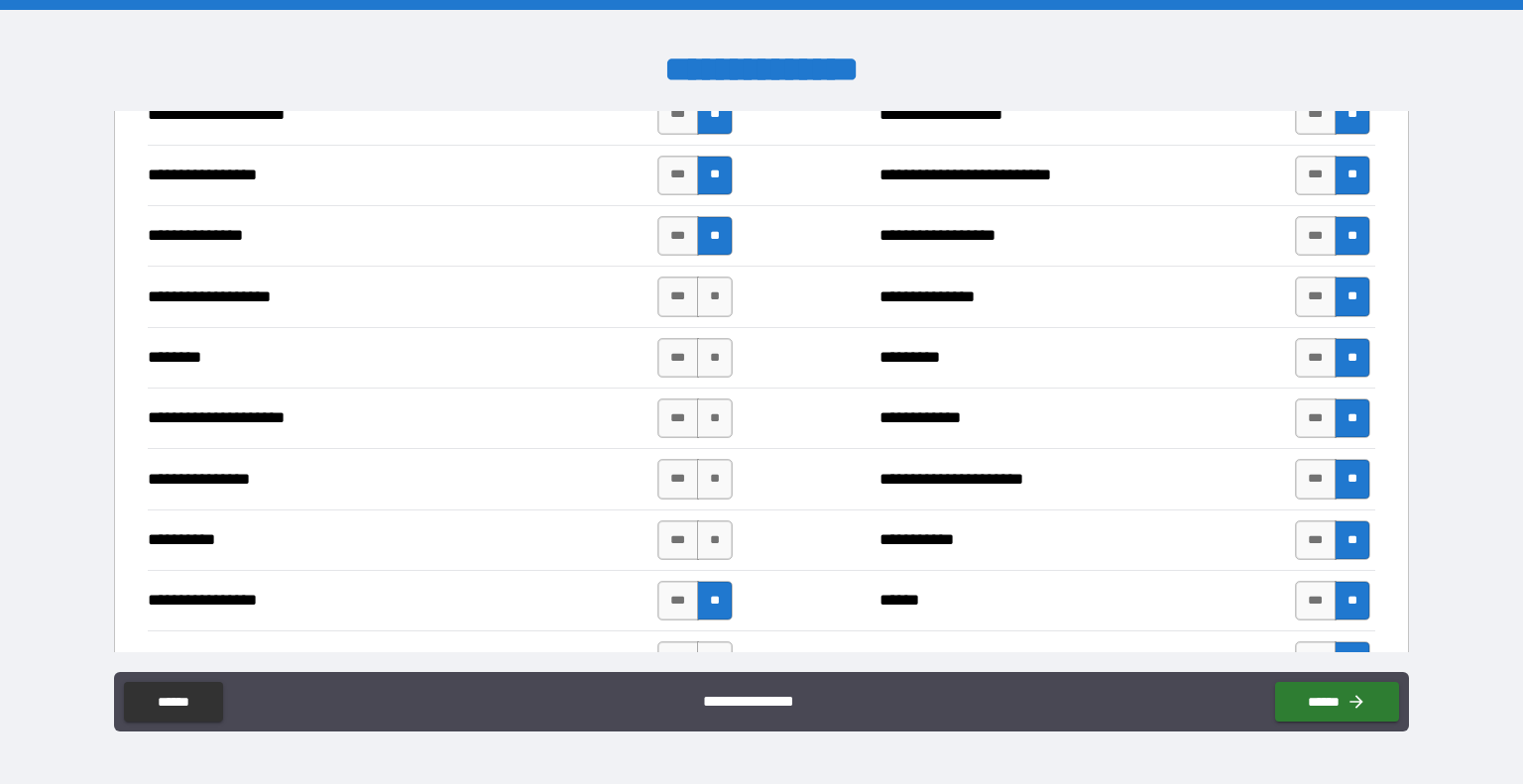 click on "*** **" at bounding box center [697, 540] 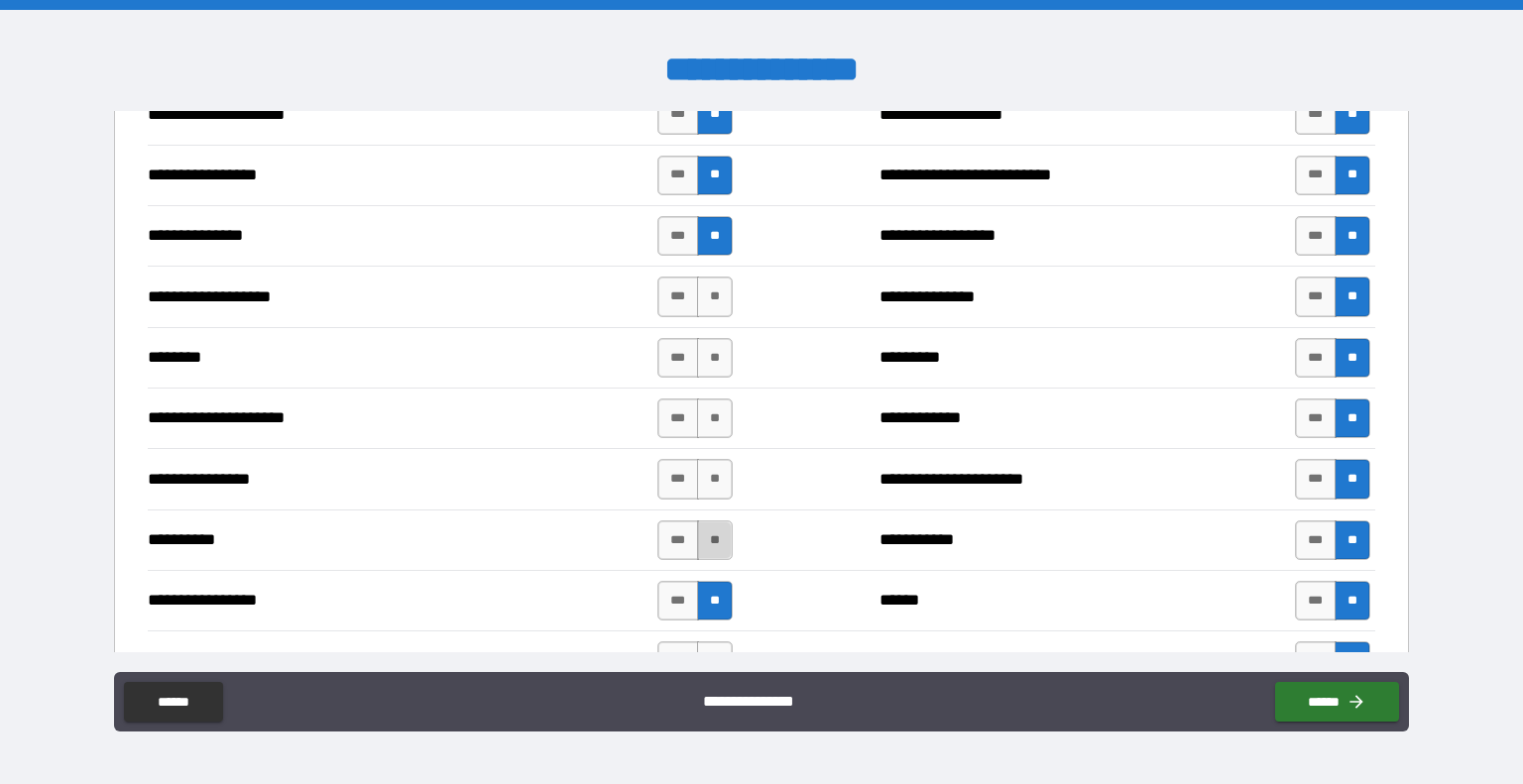 click on "**" at bounding box center [715, 540] 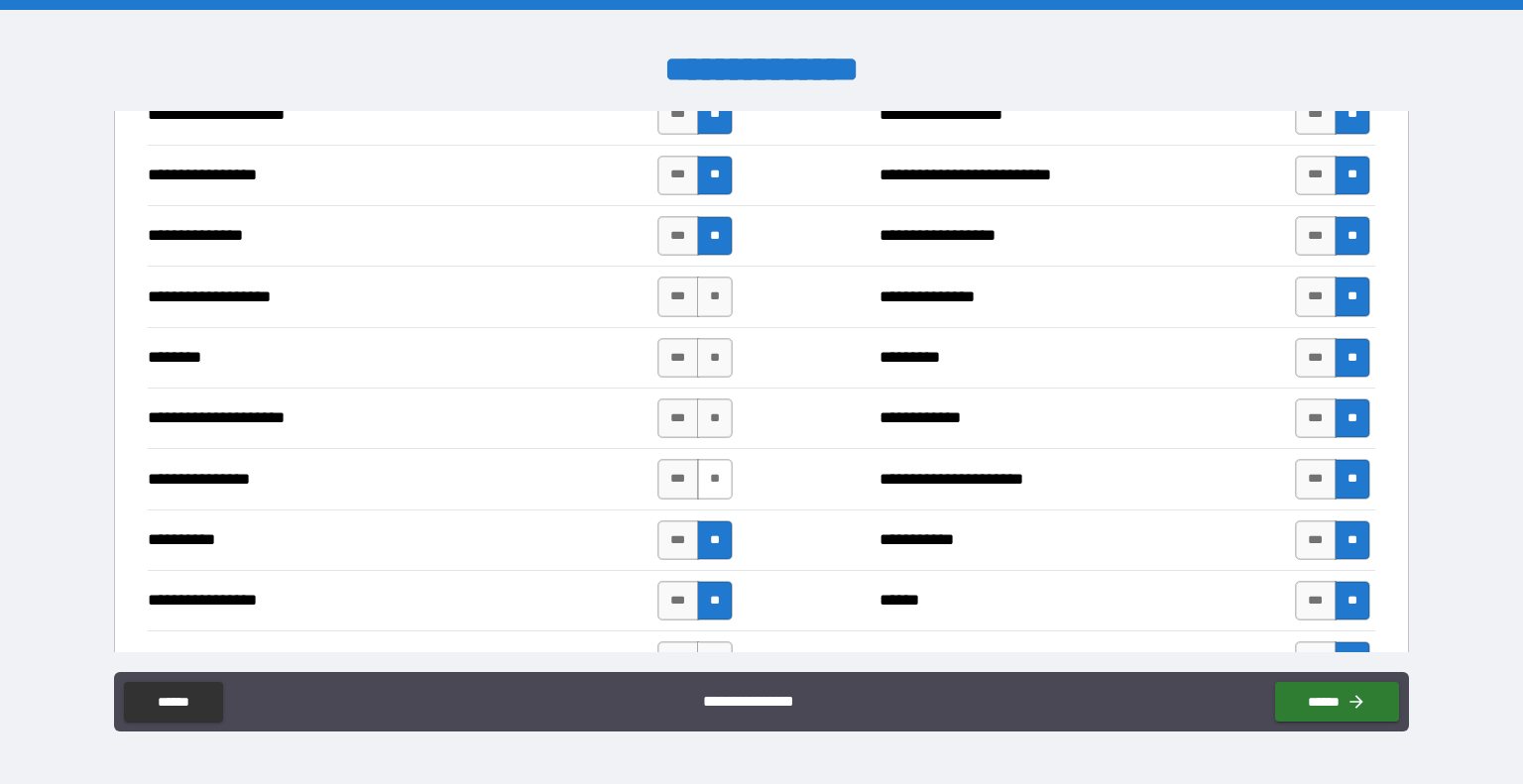 click on "**" at bounding box center [715, 479] 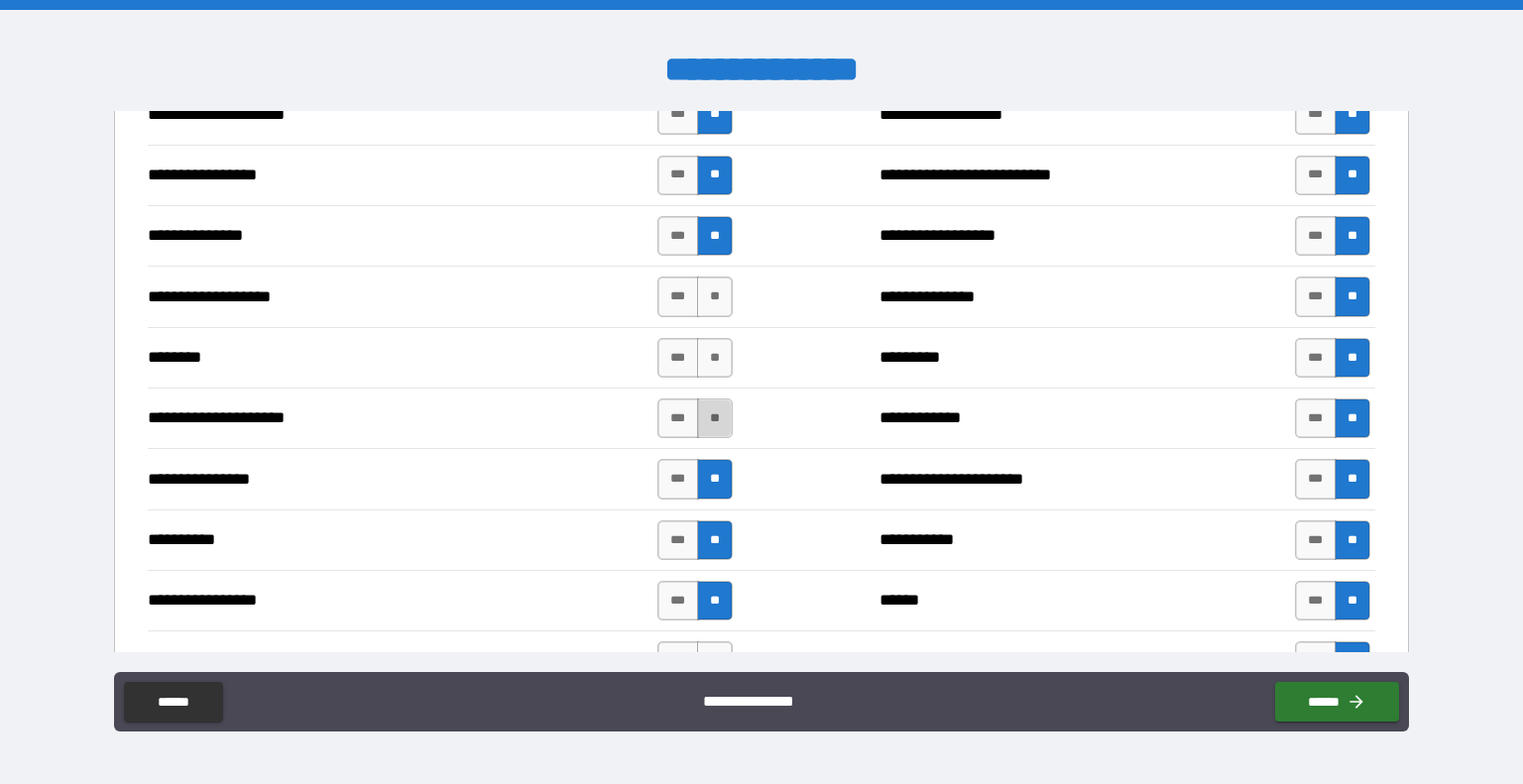 click on "**" at bounding box center [715, 418] 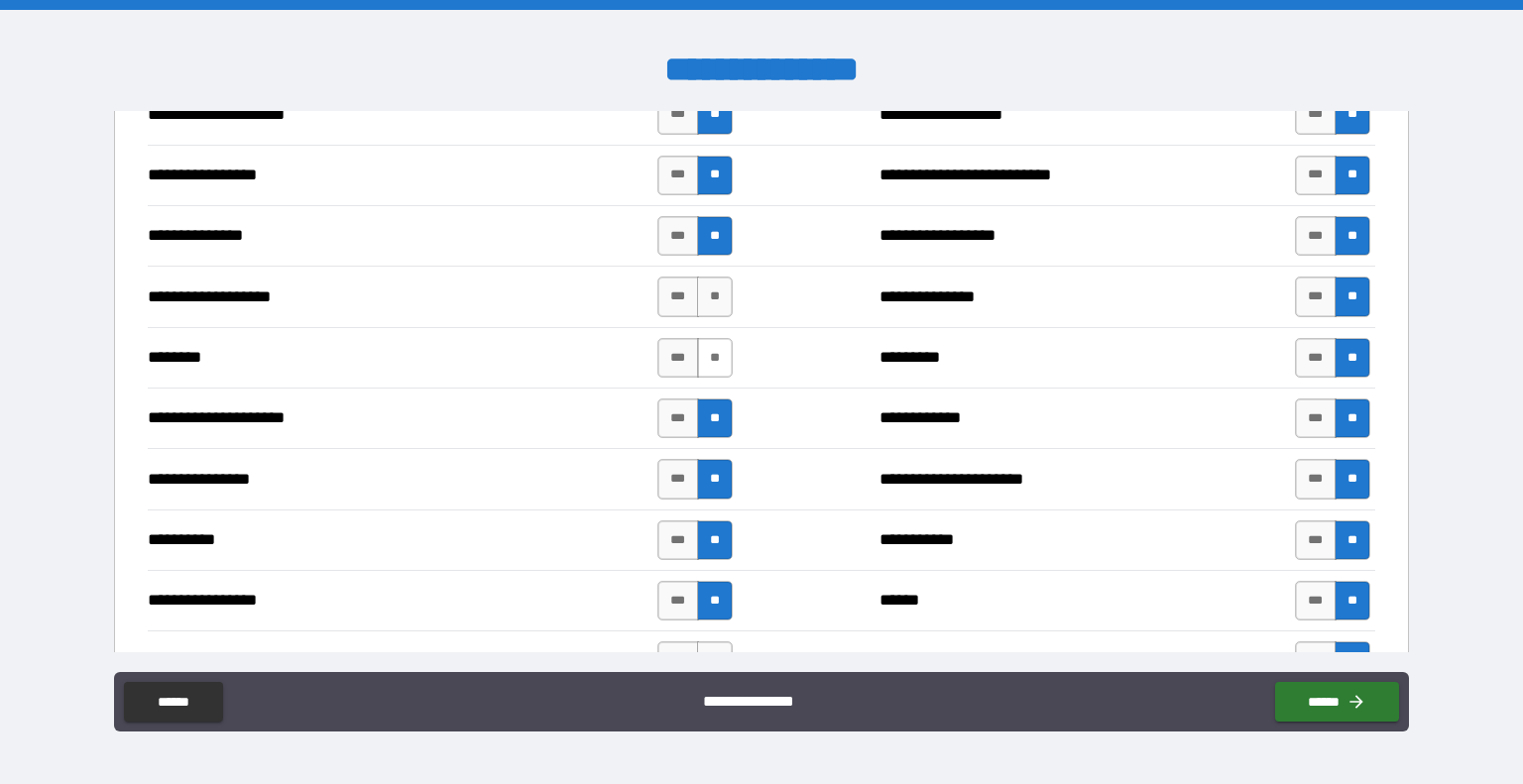 click on "**" at bounding box center (715, 358) 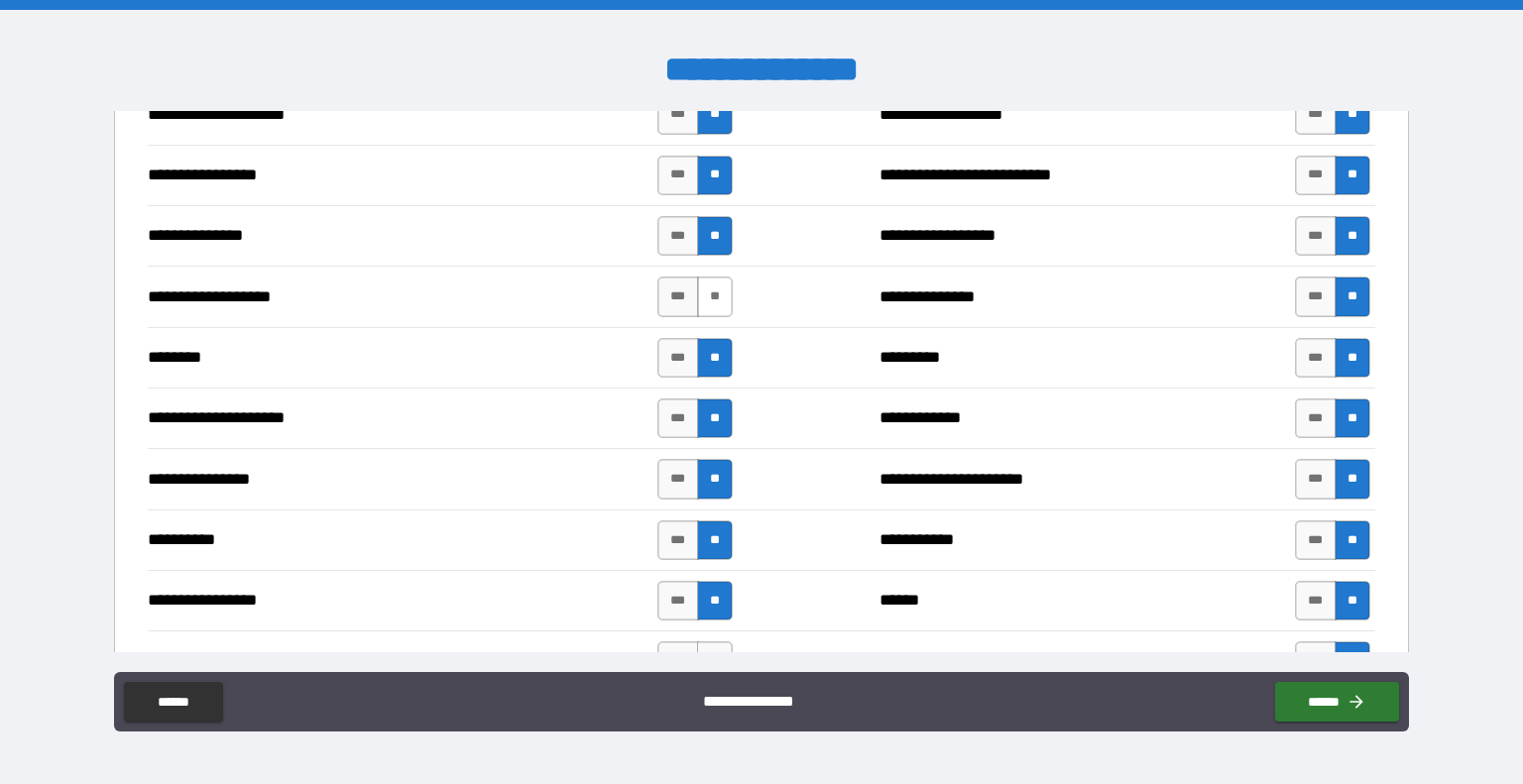 click on "**" at bounding box center (715, 296) 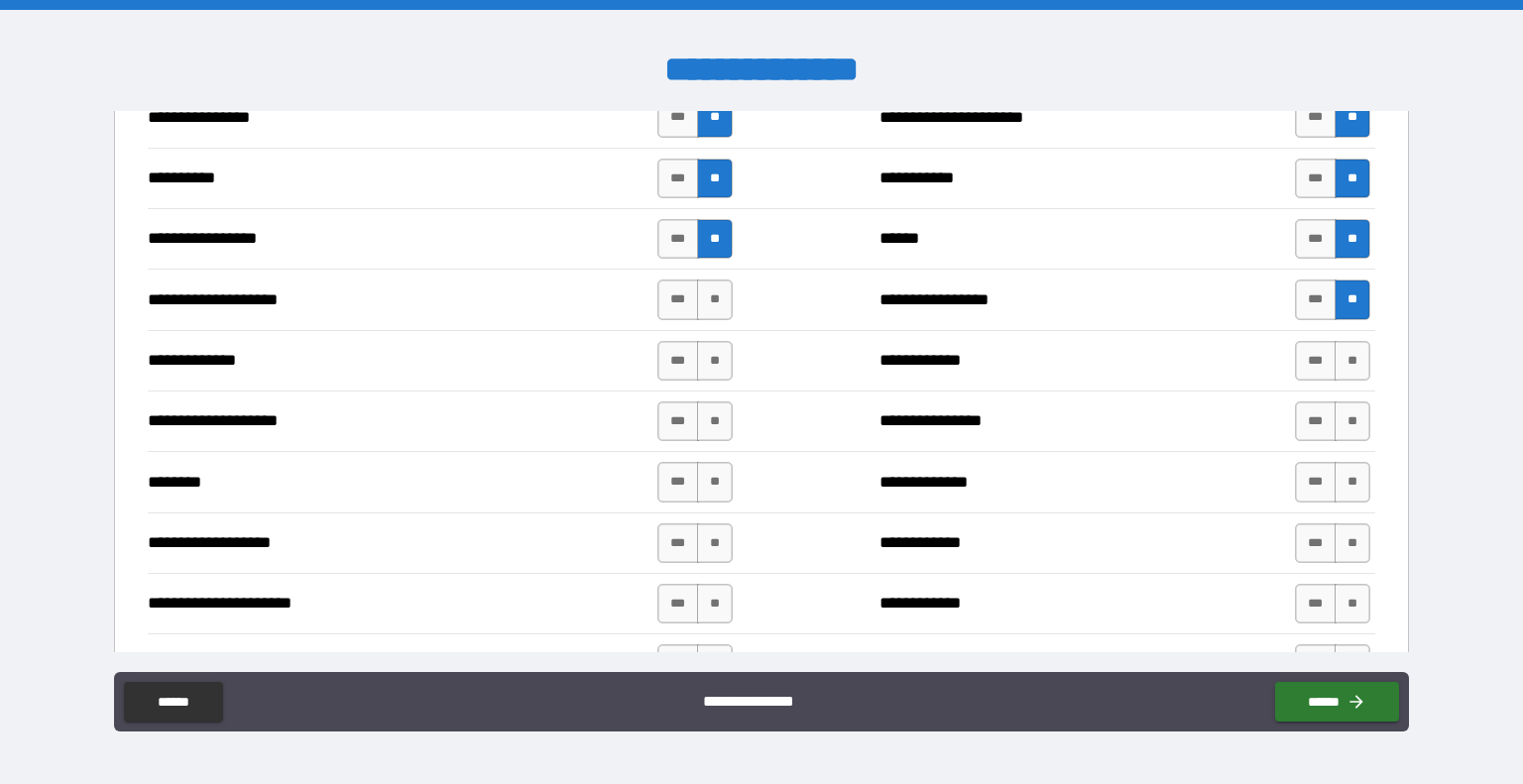 scroll, scrollTop: 2874, scrollLeft: 0, axis: vertical 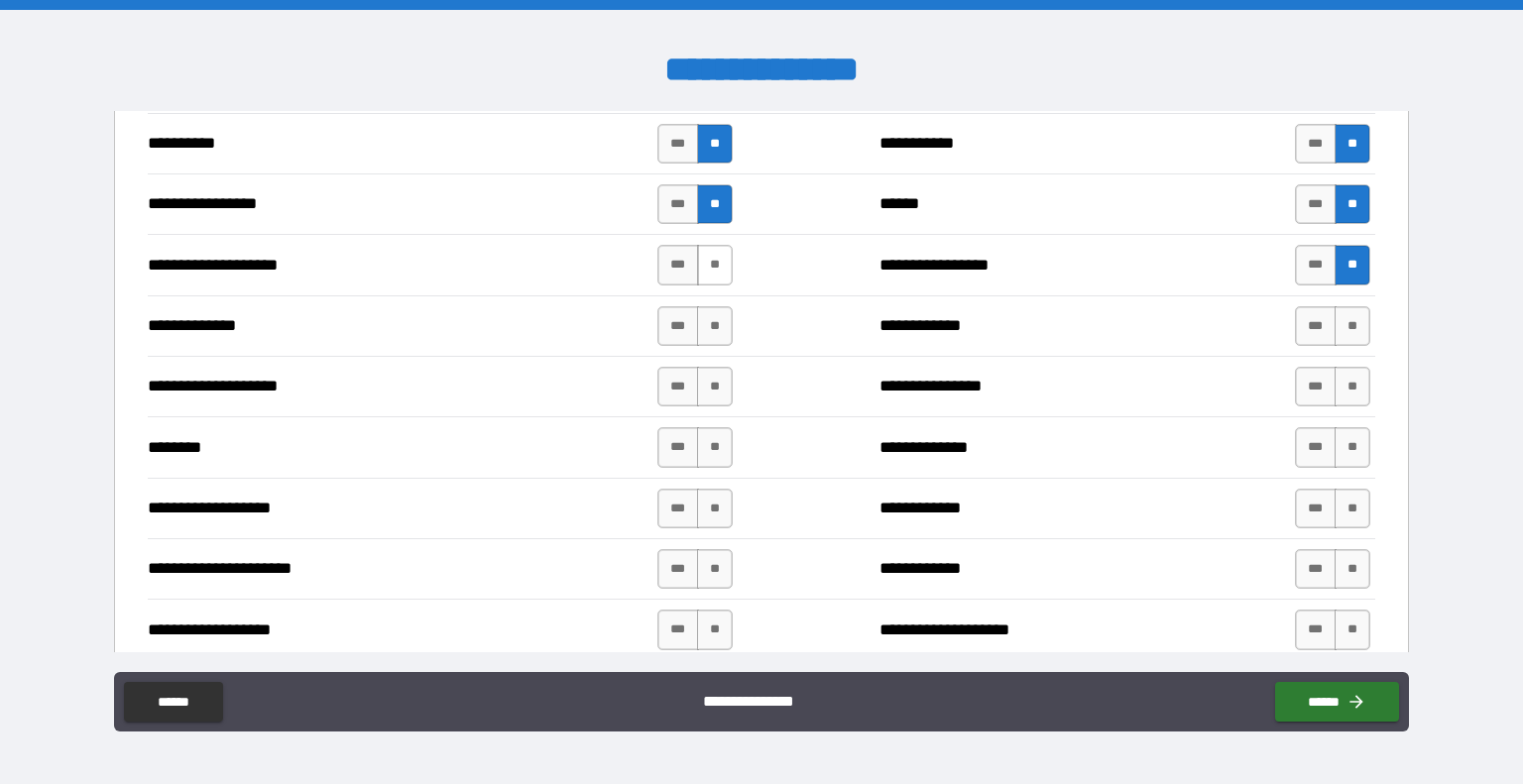 click on "**" at bounding box center [715, 265] 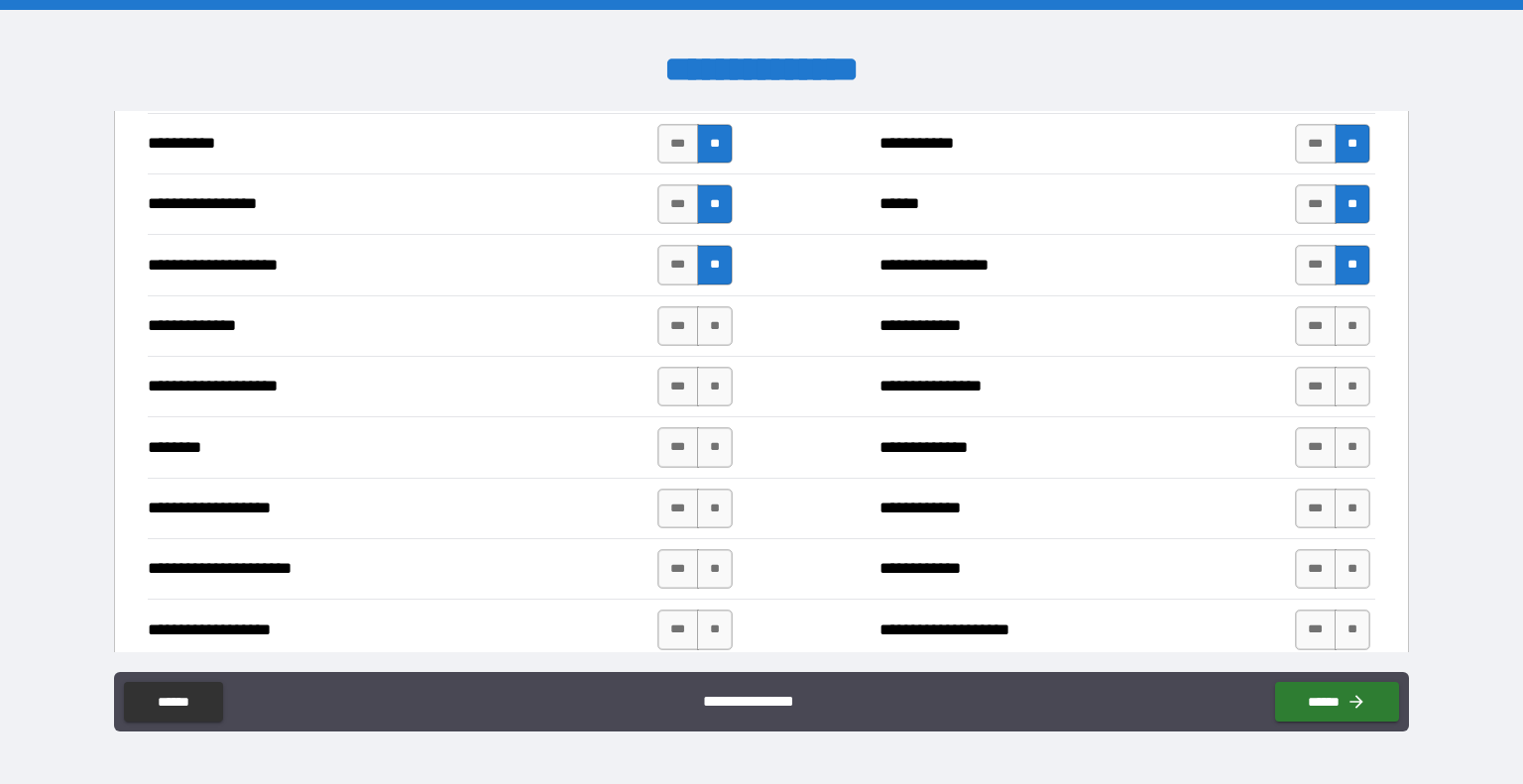 click on "**********" at bounding box center [762, 325] 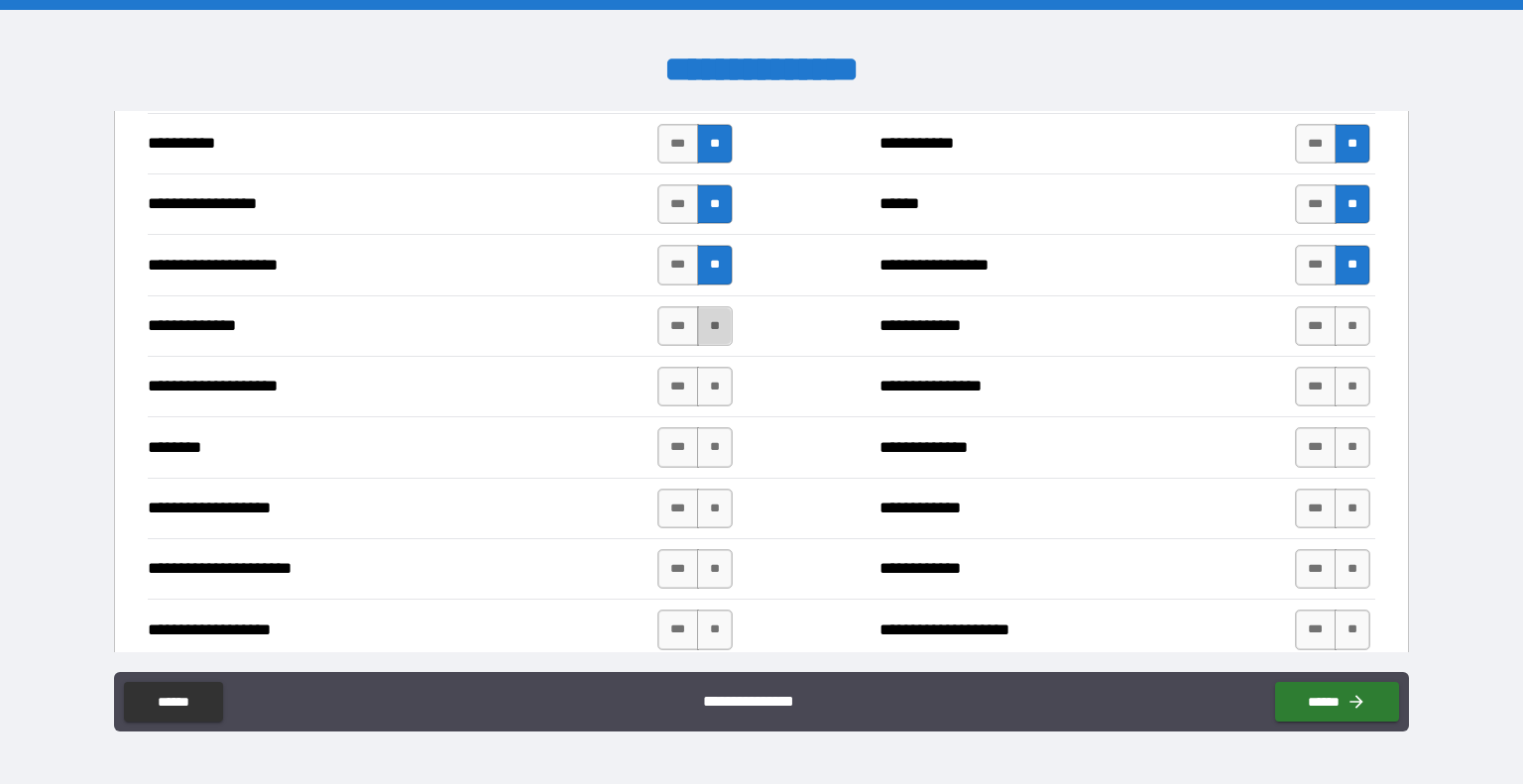 click on "**" at bounding box center (715, 326) 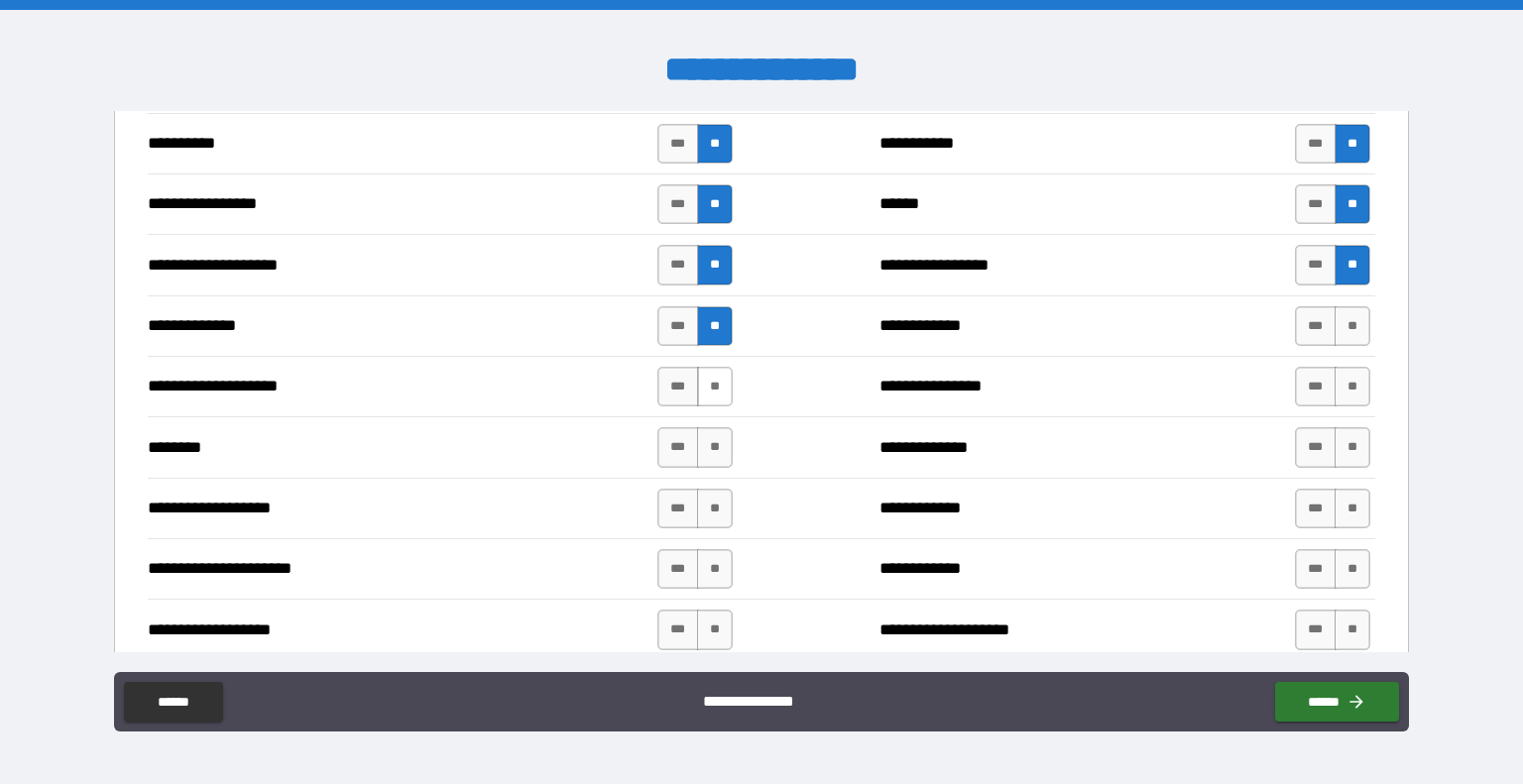 click on "**" at bounding box center [715, 387] 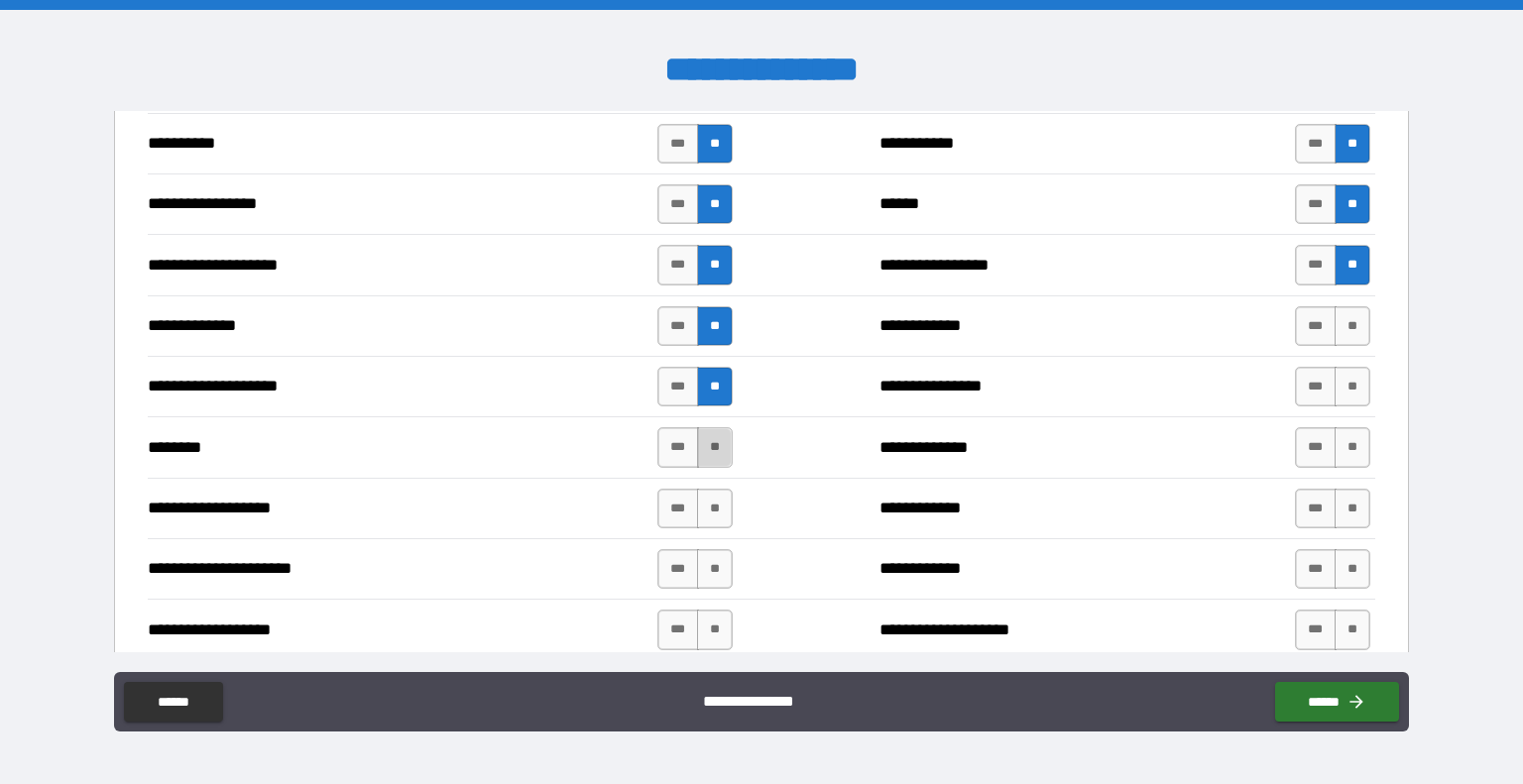 click on "**" at bounding box center (715, 447) 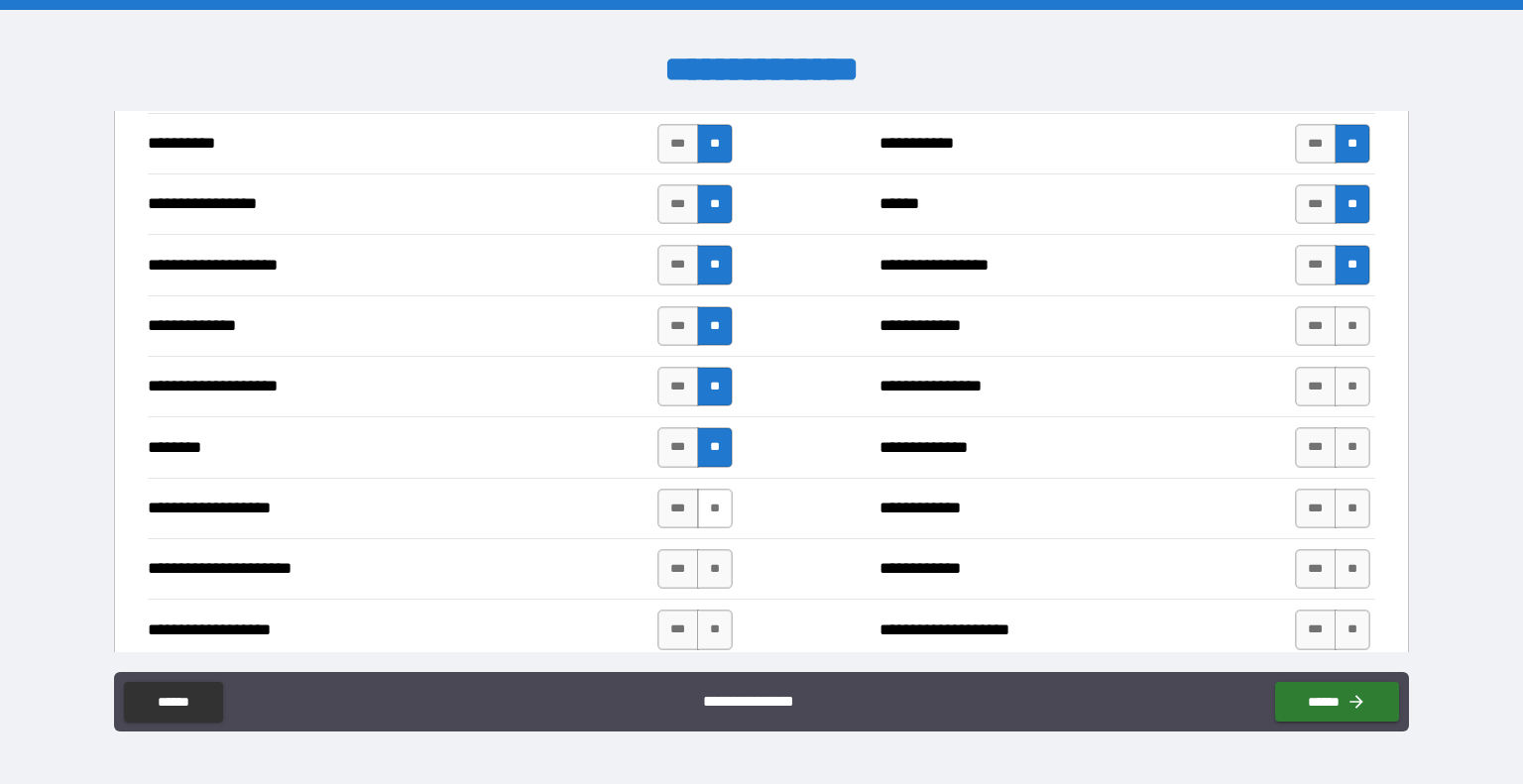 click on "**" at bounding box center [715, 508] 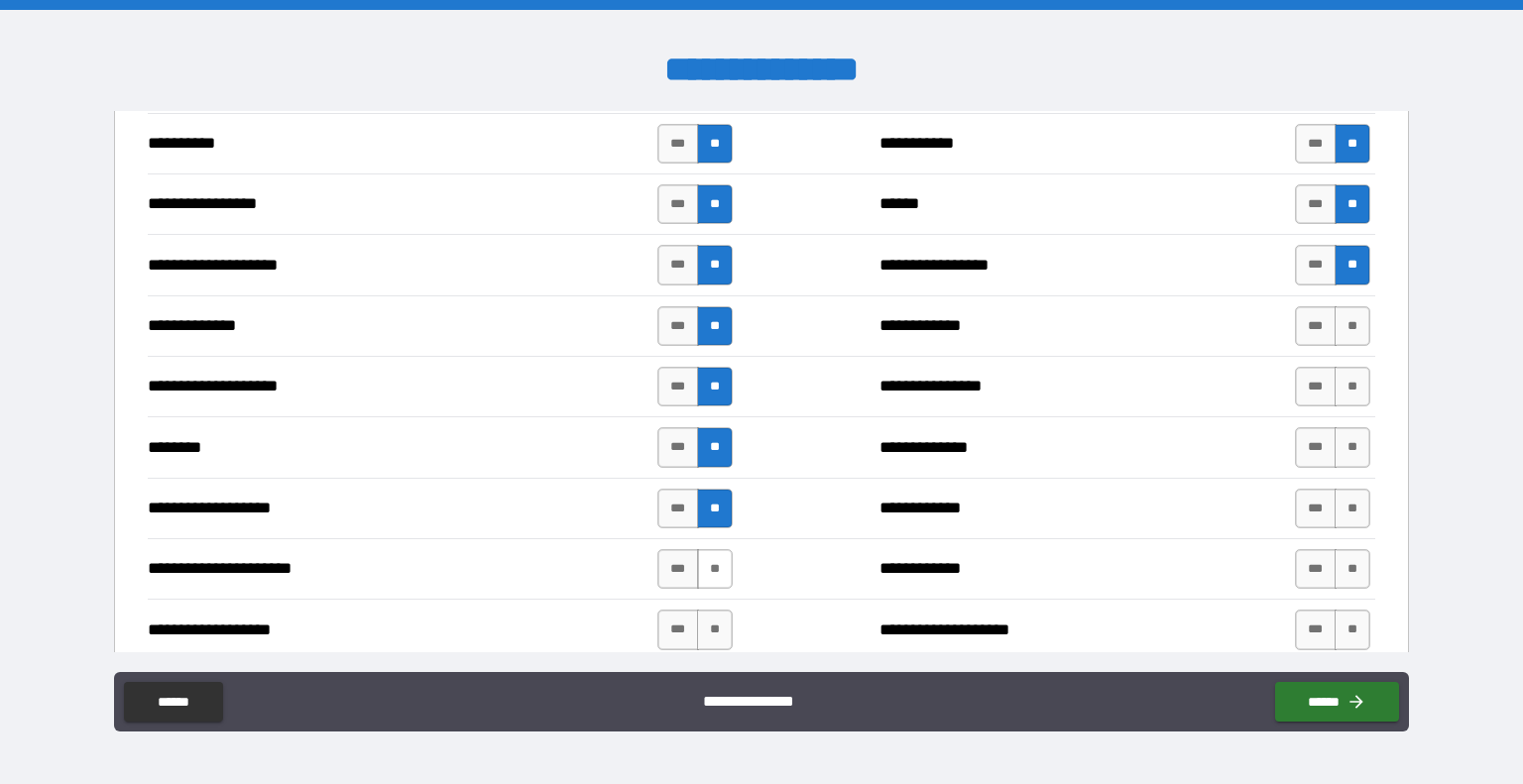click on "**" at bounding box center (715, 569) 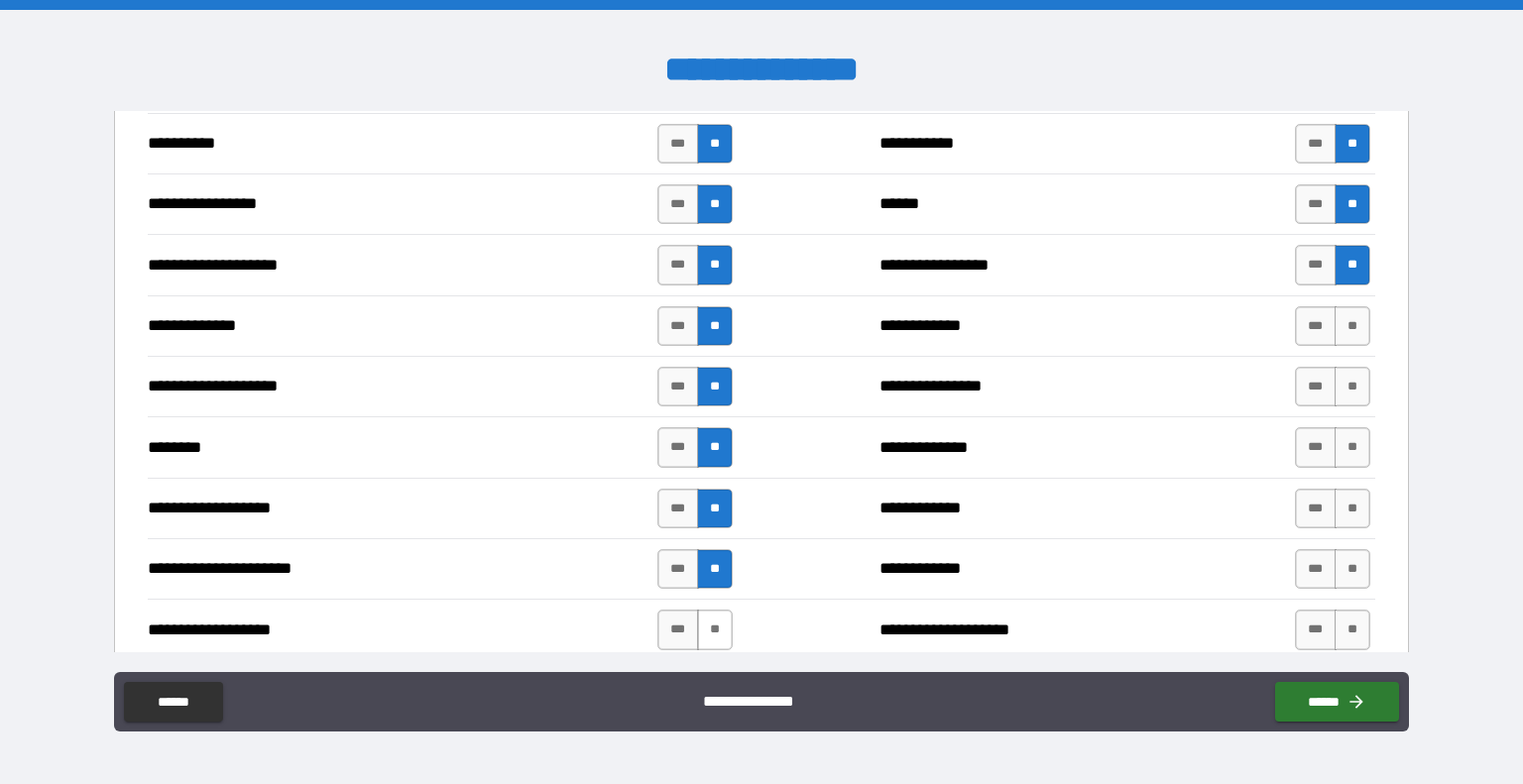 click on "**" at bounding box center (715, 629) 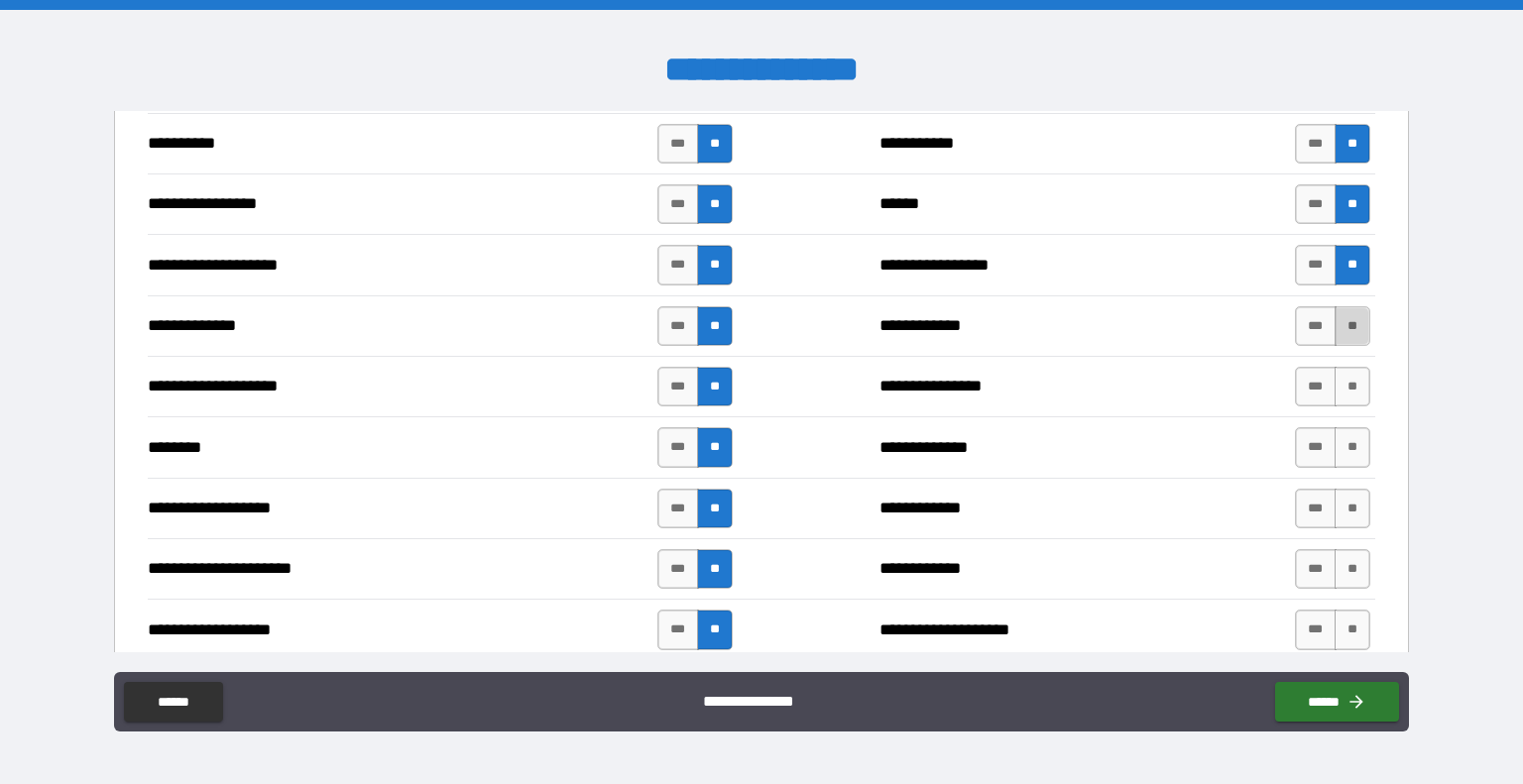 click on "**" at bounding box center (1352, 326) 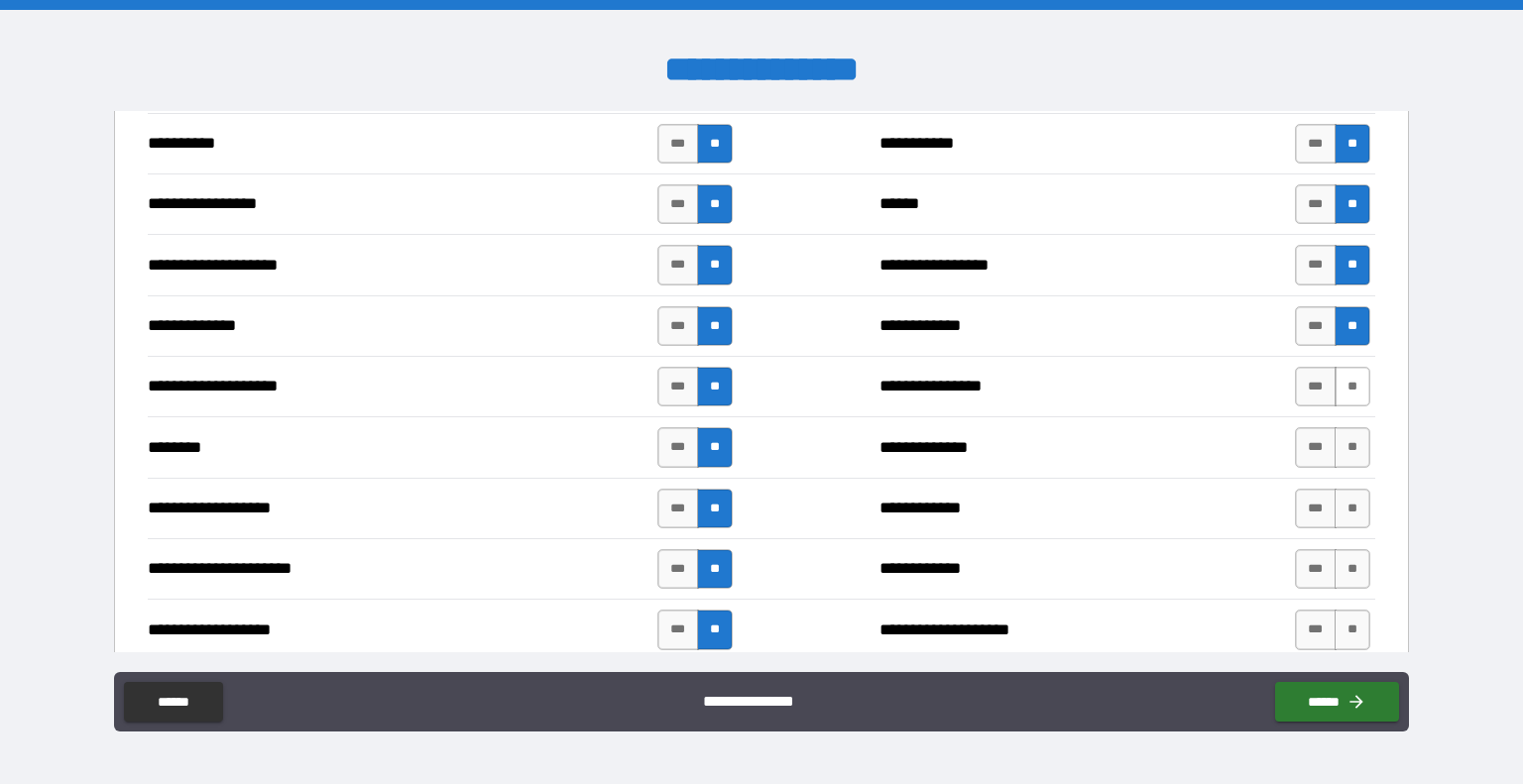 click on "**" at bounding box center (1352, 387) 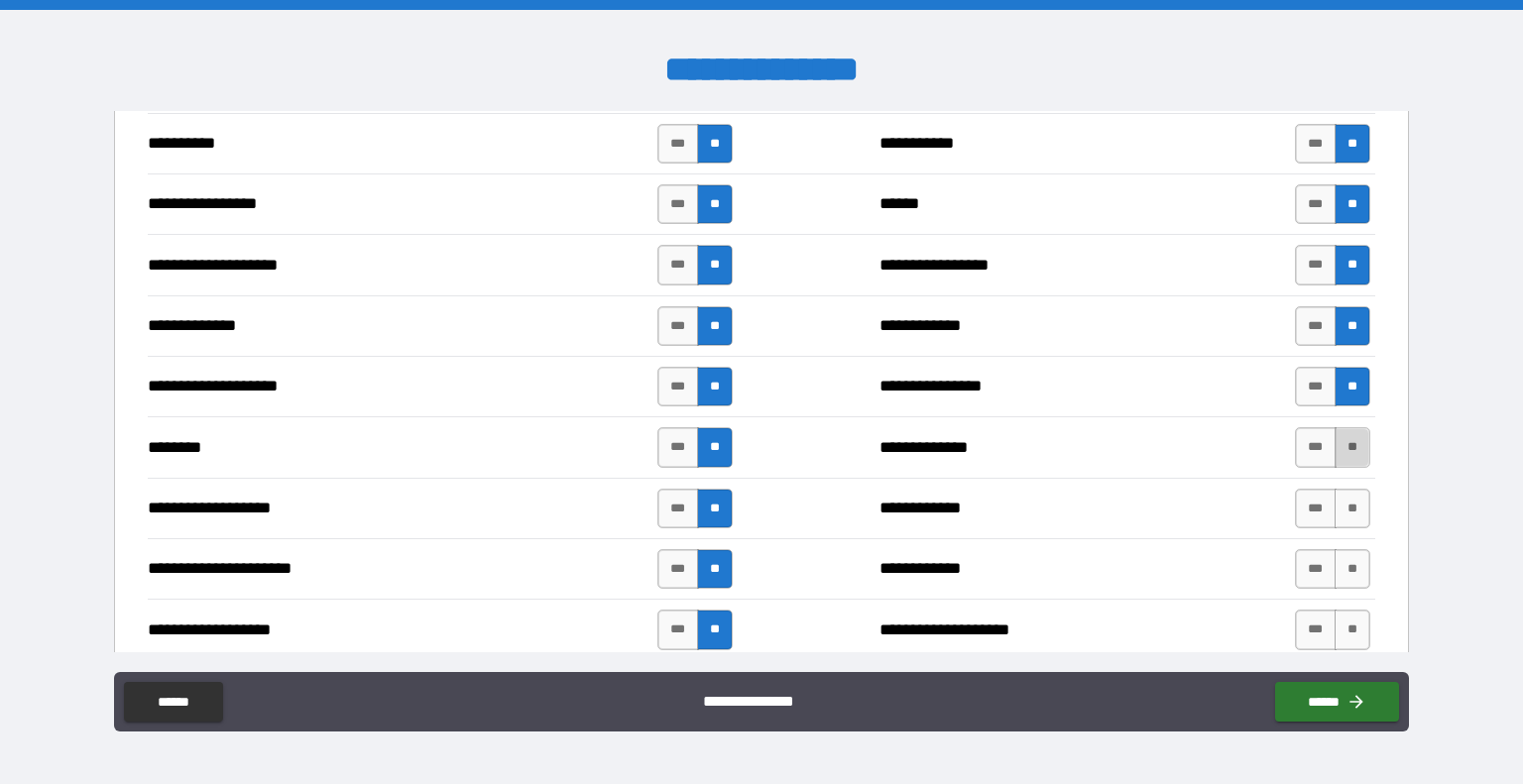 click on "**" at bounding box center (1352, 447) 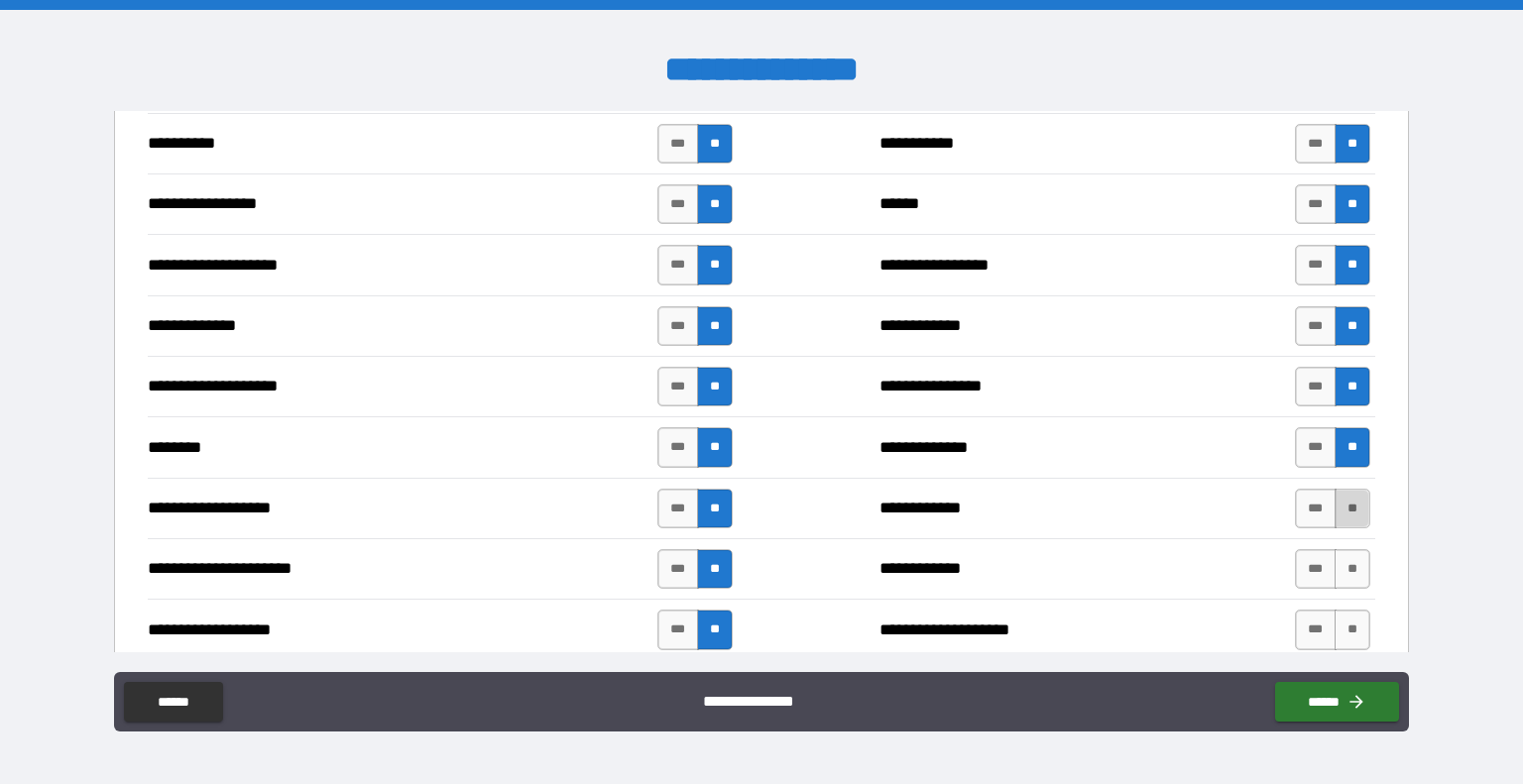 click on "**" at bounding box center (1352, 508) 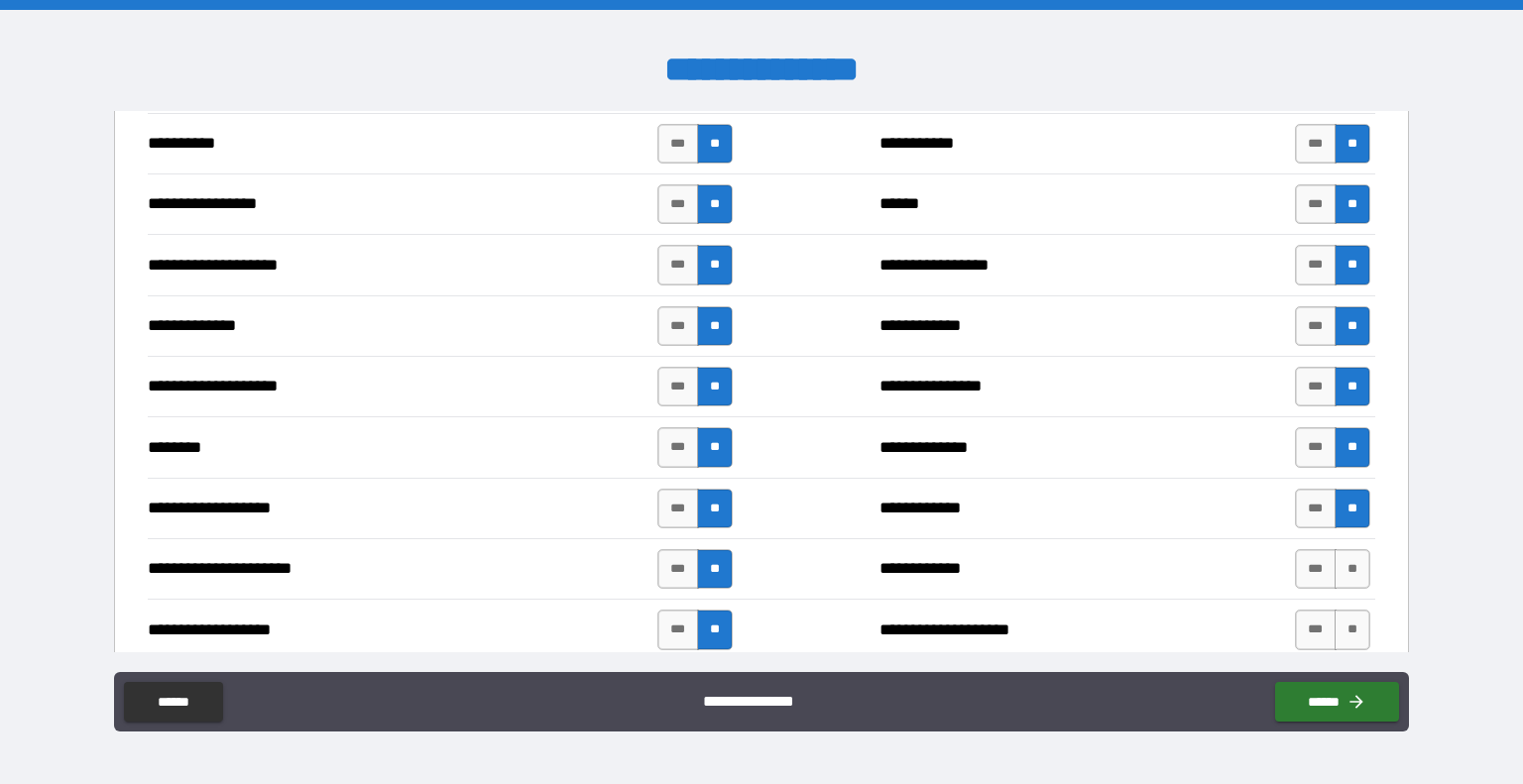 click on "**********" at bounding box center [762, 568] 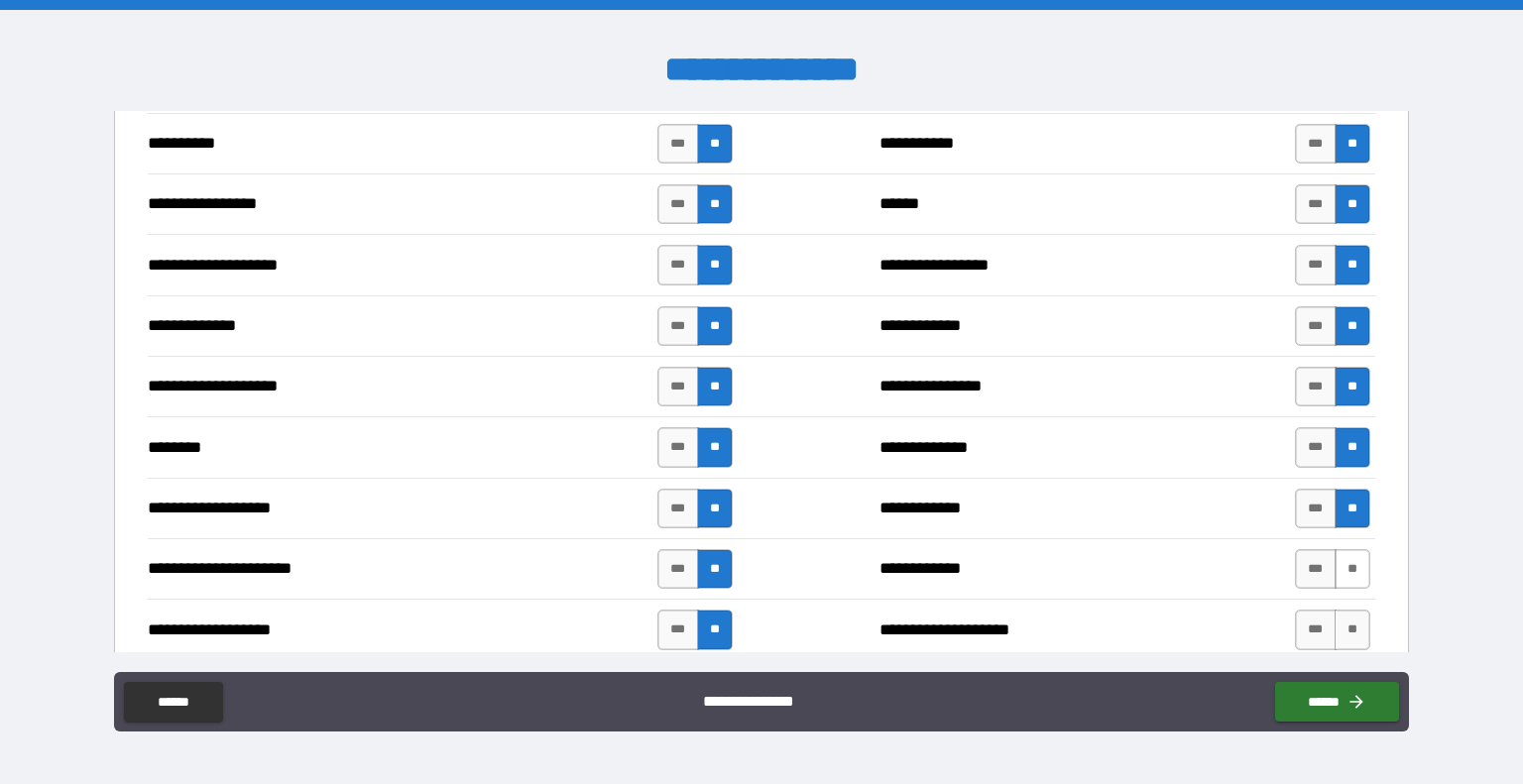 click on "**" at bounding box center (1352, 569) 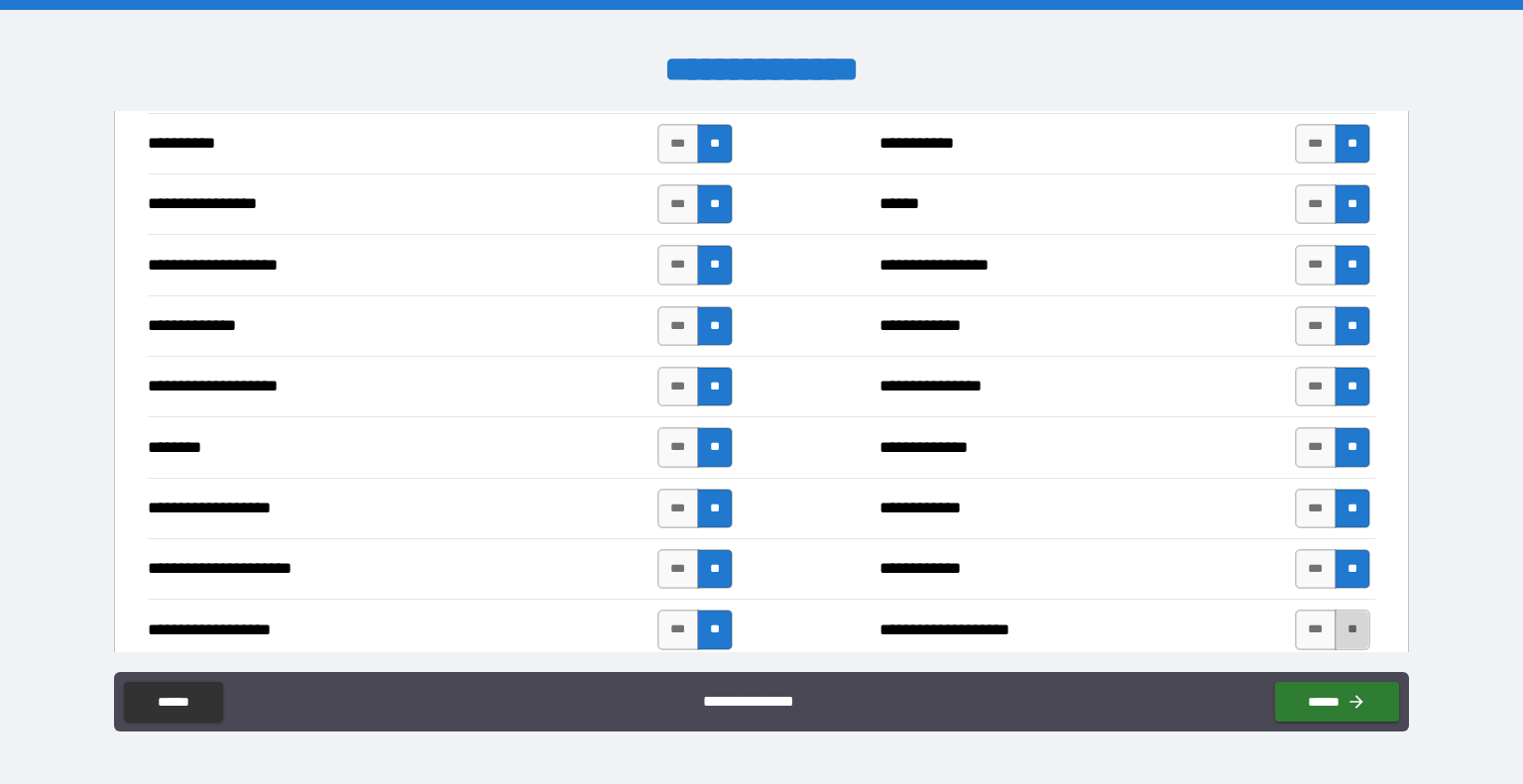 drag, startPoint x: 1349, startPoint y: 617, endPoint x: 1326, endPoint y: 603, distance: 26.925824 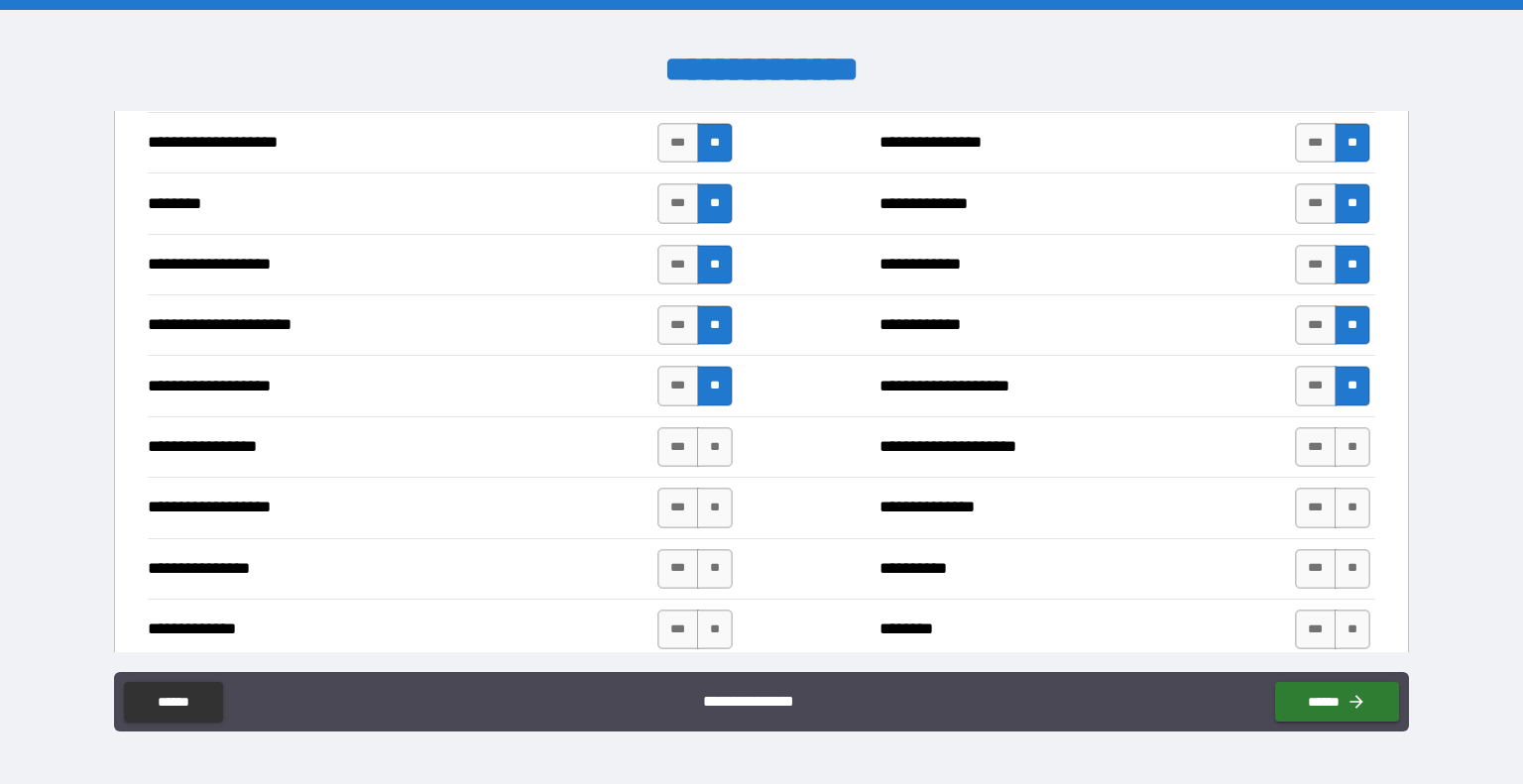scroll, scrollTop: 3370, scrollLeft: 0, axis: vertical 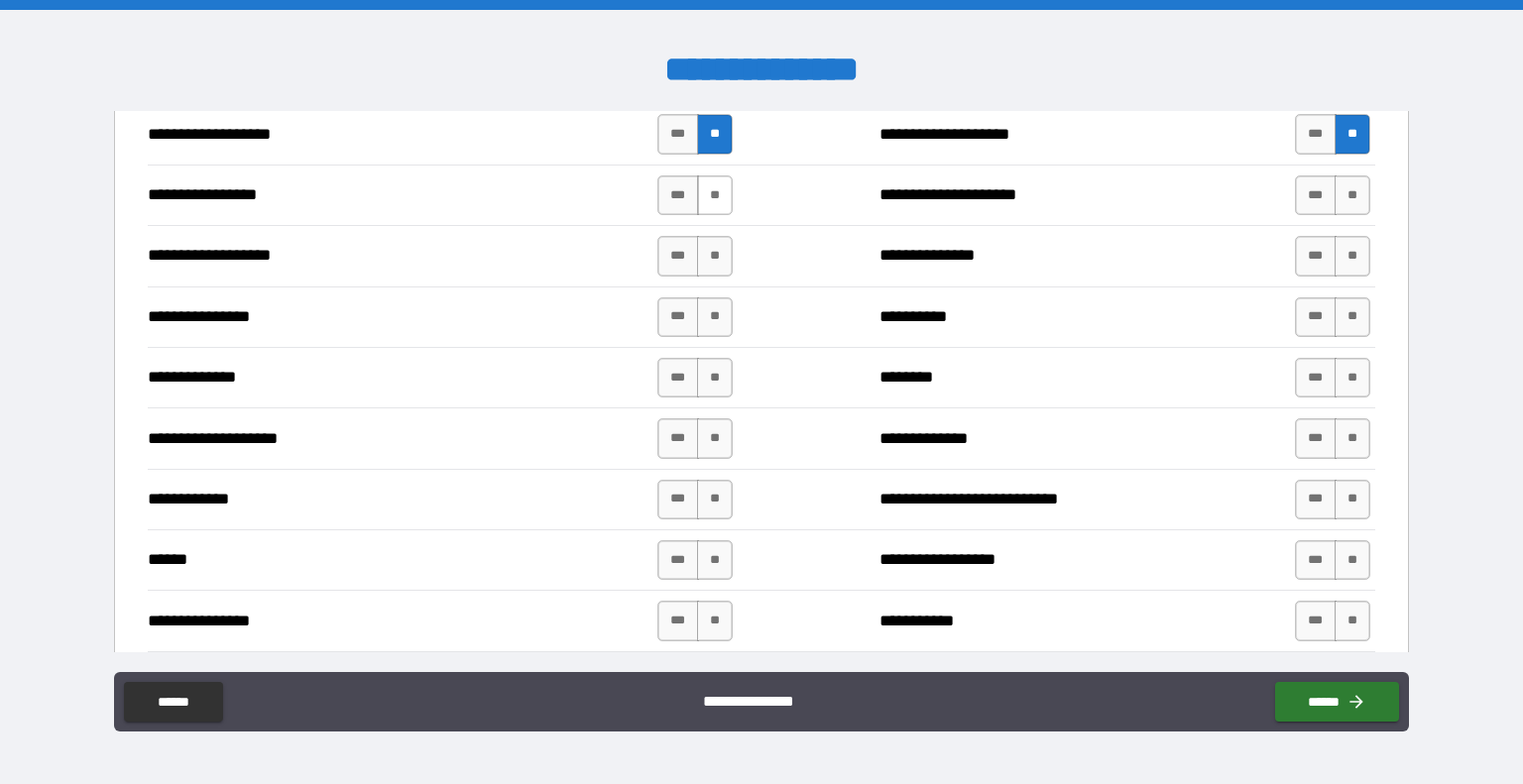 click on "**" at bounding box center [715, 195] 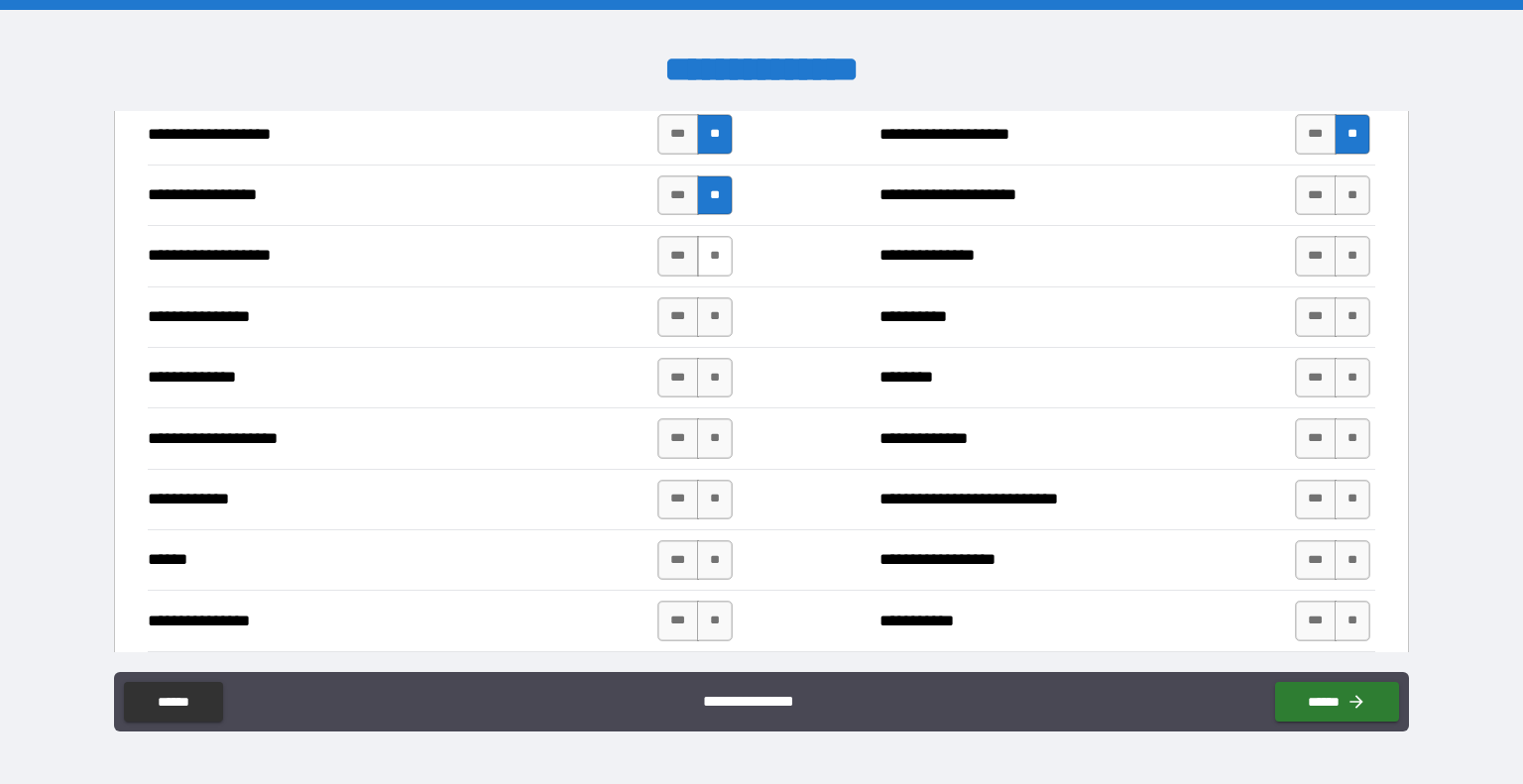drag, startPoint x: 711, startPoint y: 246, endPoint x: 711, endPoint y: 257, distance: 11 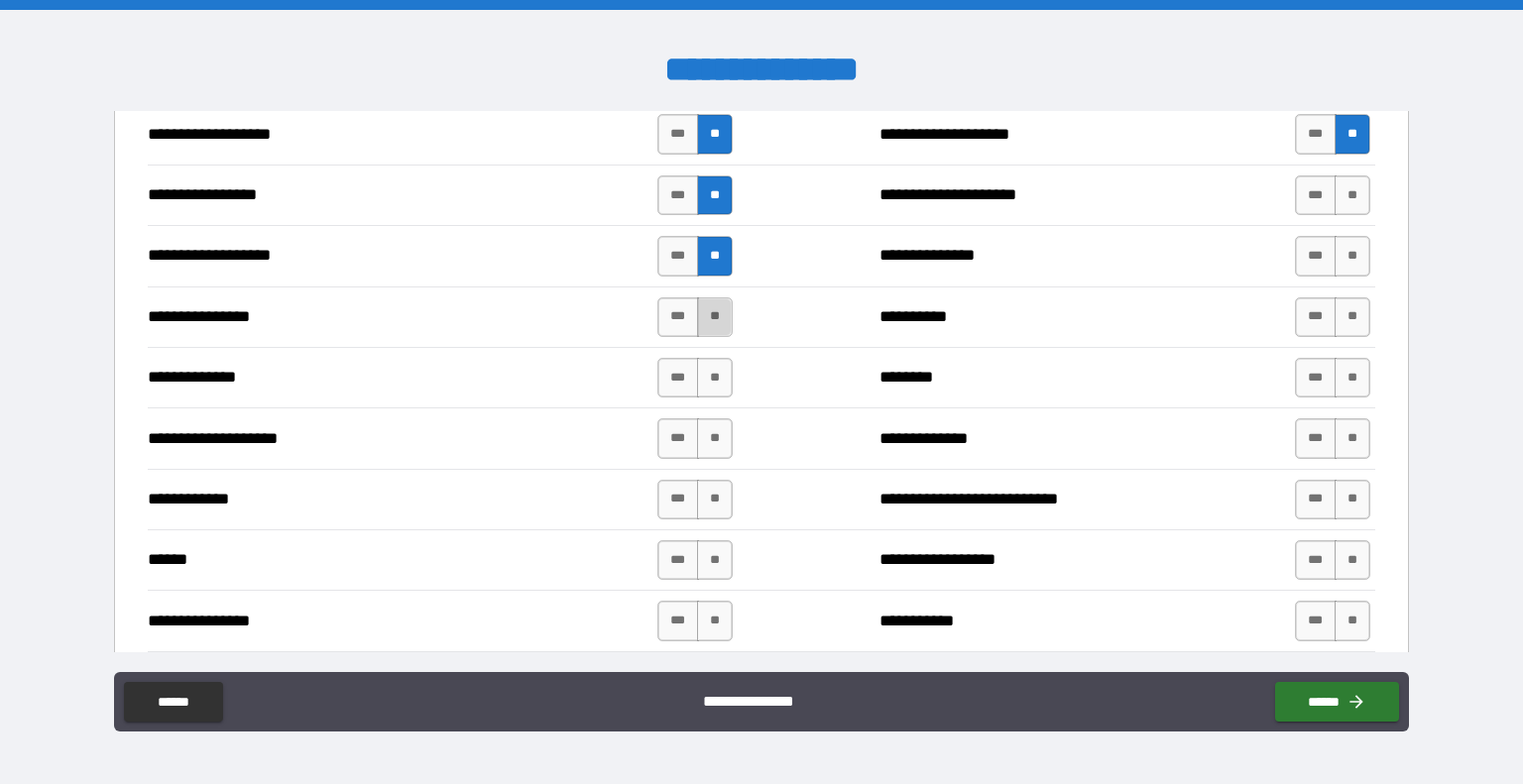 drag, startPoint x: 714, startPoint y: 296, endPoint x: 714, endPoint y: 368, distance: 72 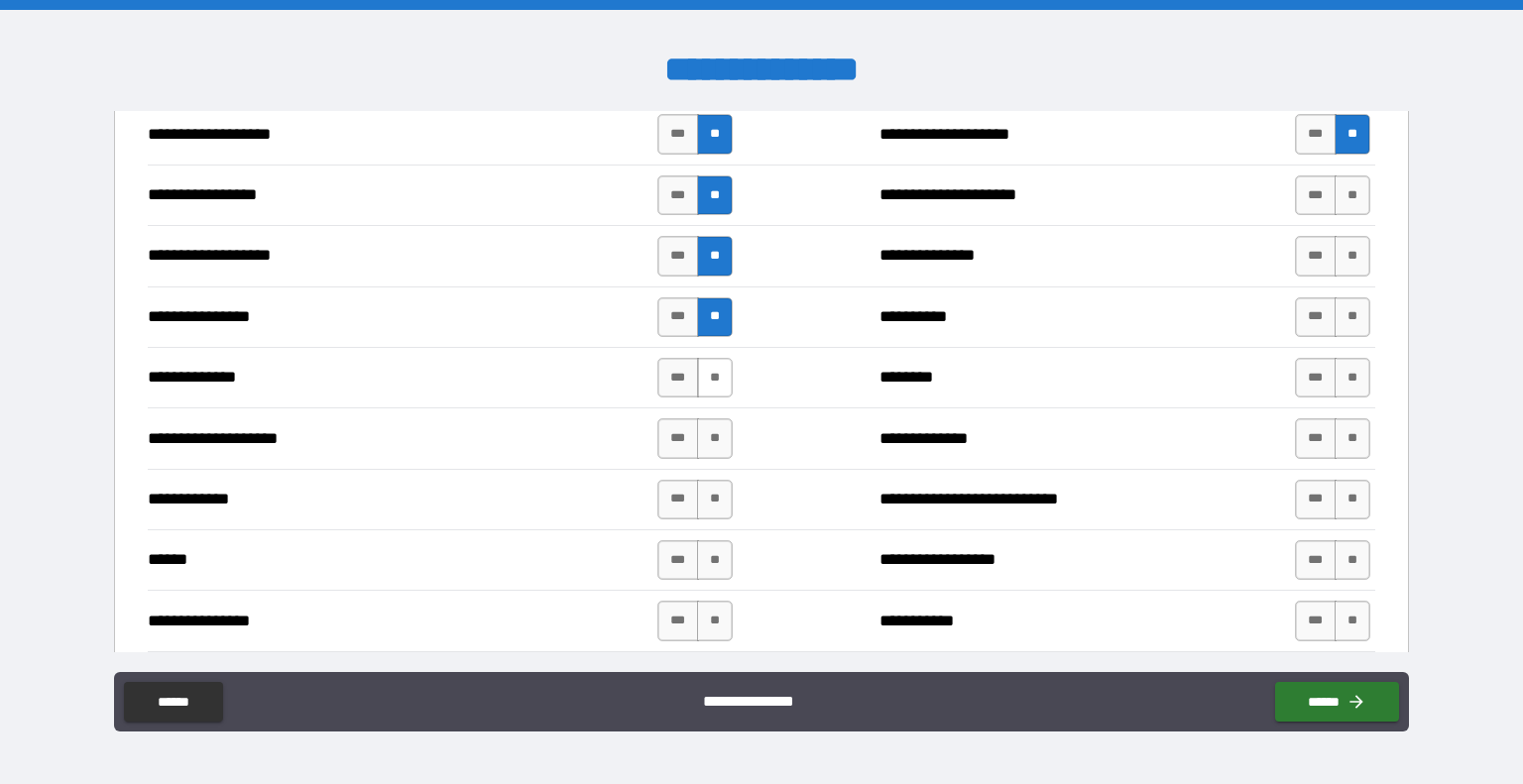 click on "**" at bounding box center (715, 378) 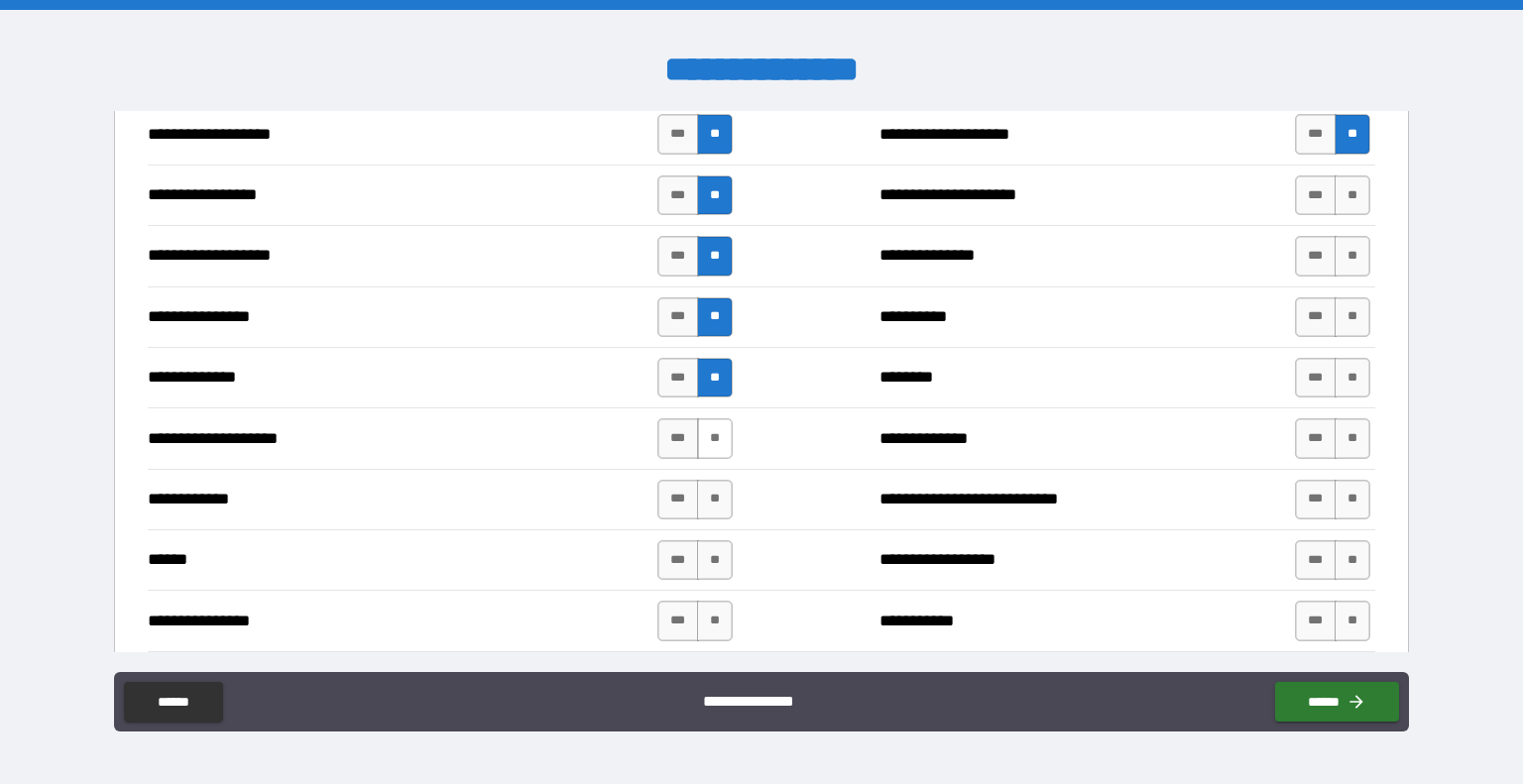 click on "**" at bounding box center [715, 438] 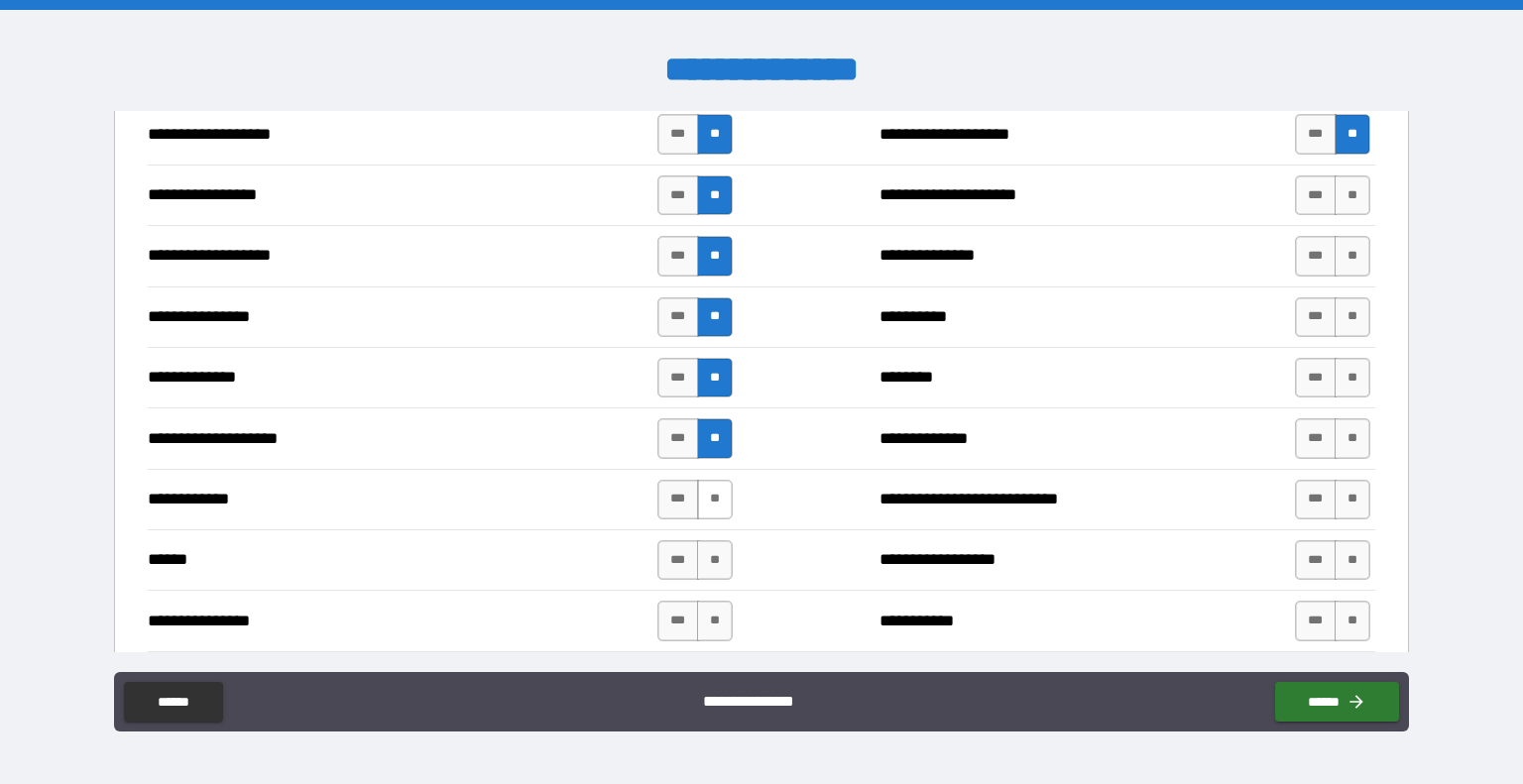 click on "**" at bounding box center (715, 500) 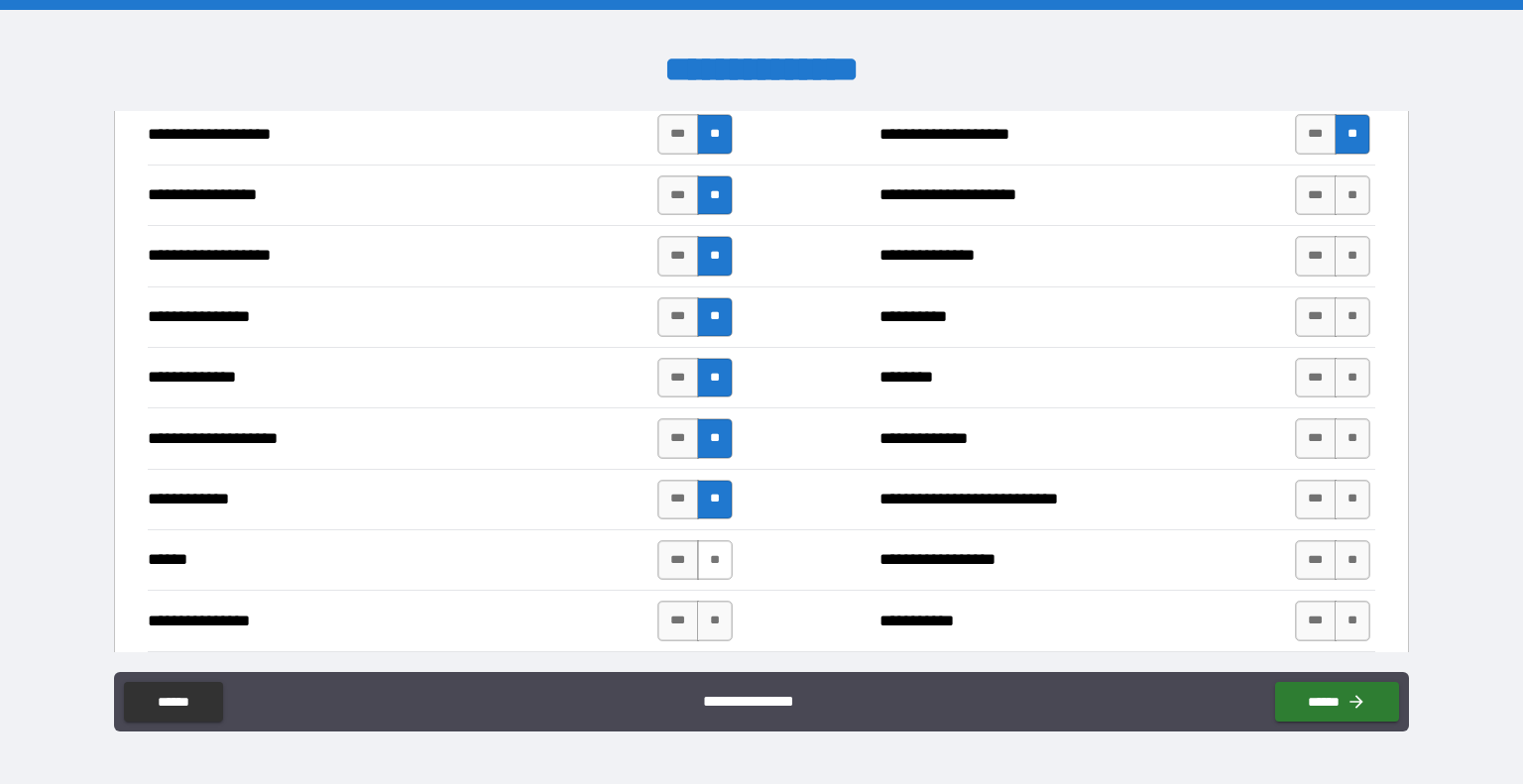click on "**" at bounding box center (715, 560) 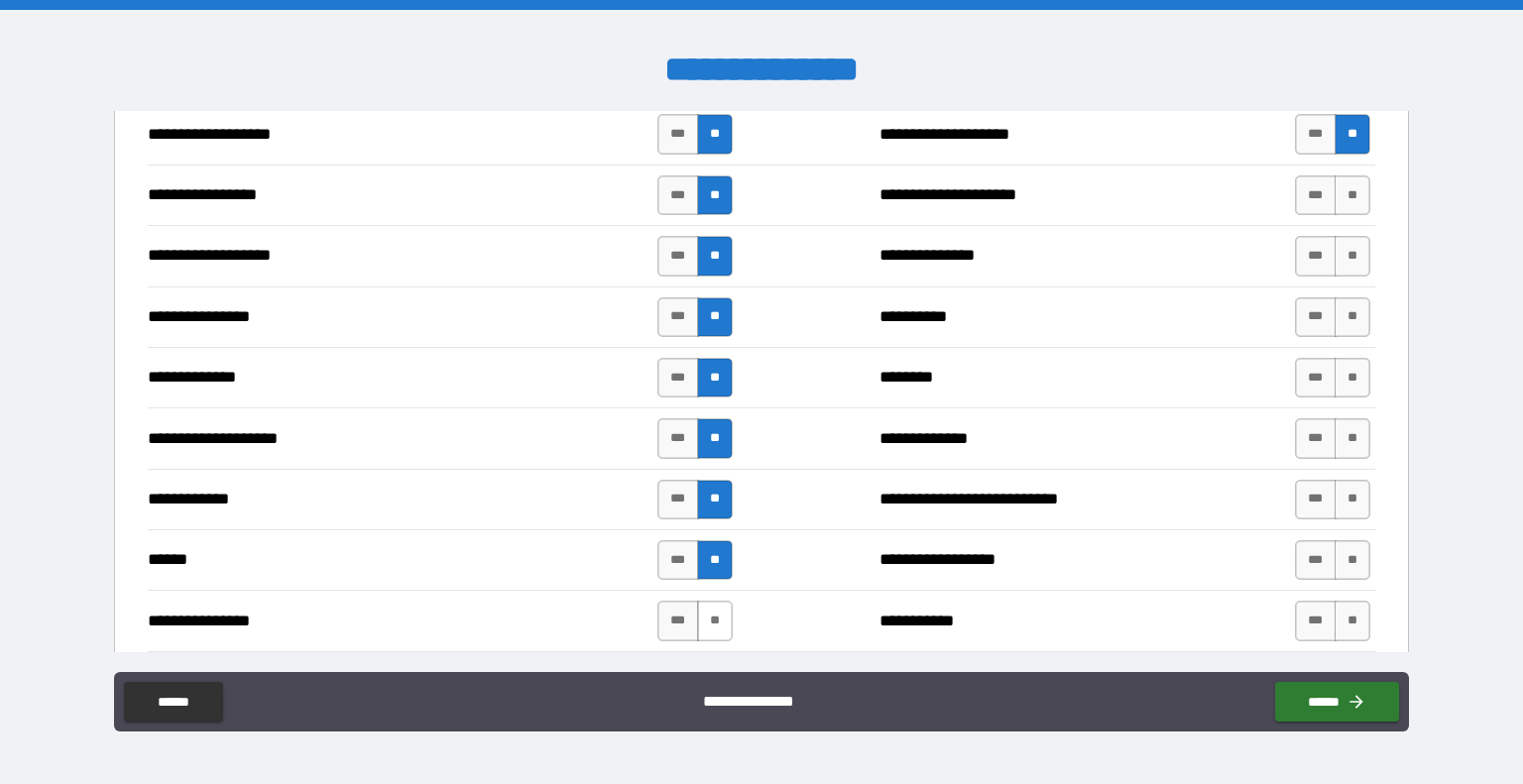 click on "**" at bounding box center [715, 620] 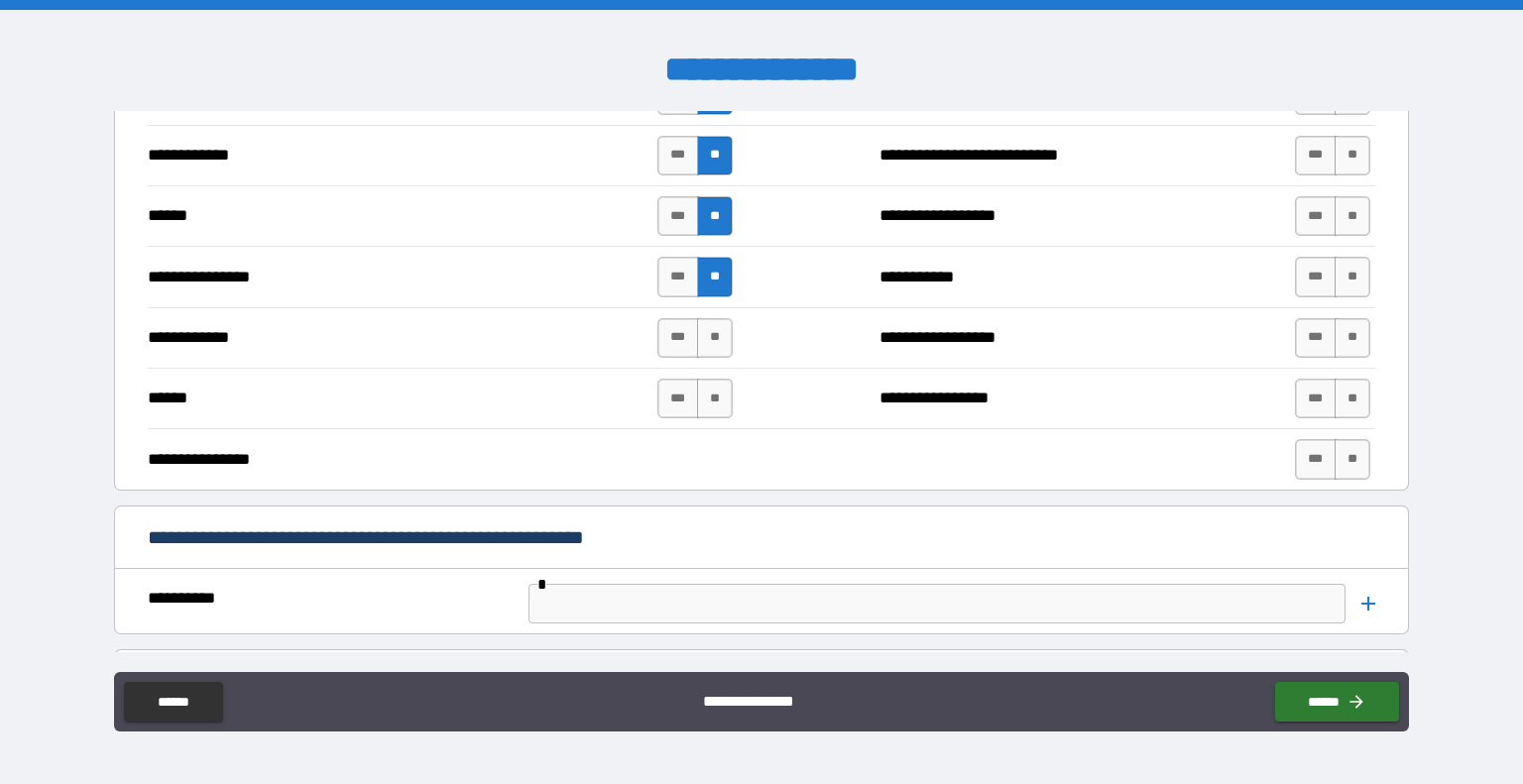 scroll, scrollTop: 3766, scrollLeft: 0, axis: vertical 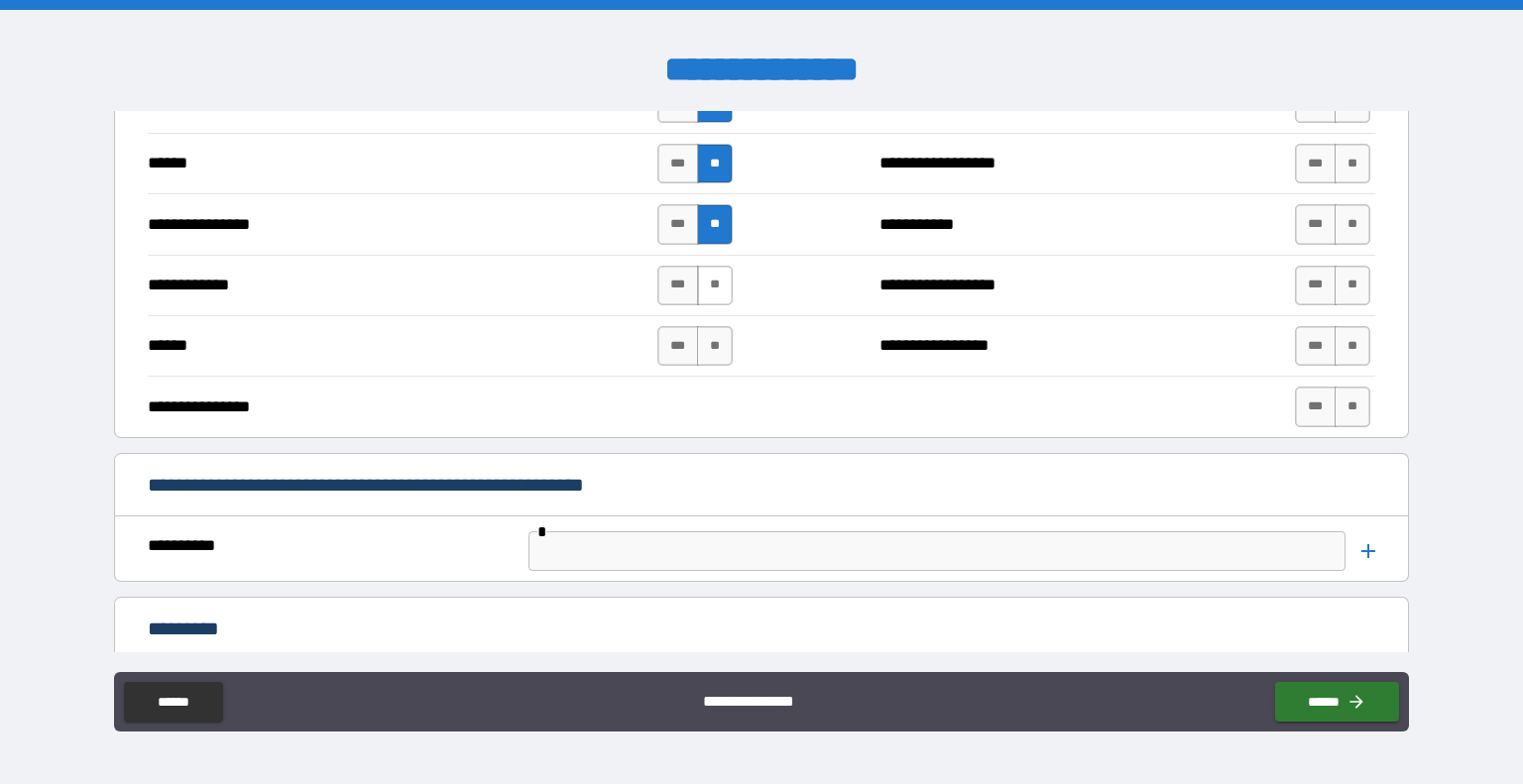 click on "**" at bounding box center [715, 285] 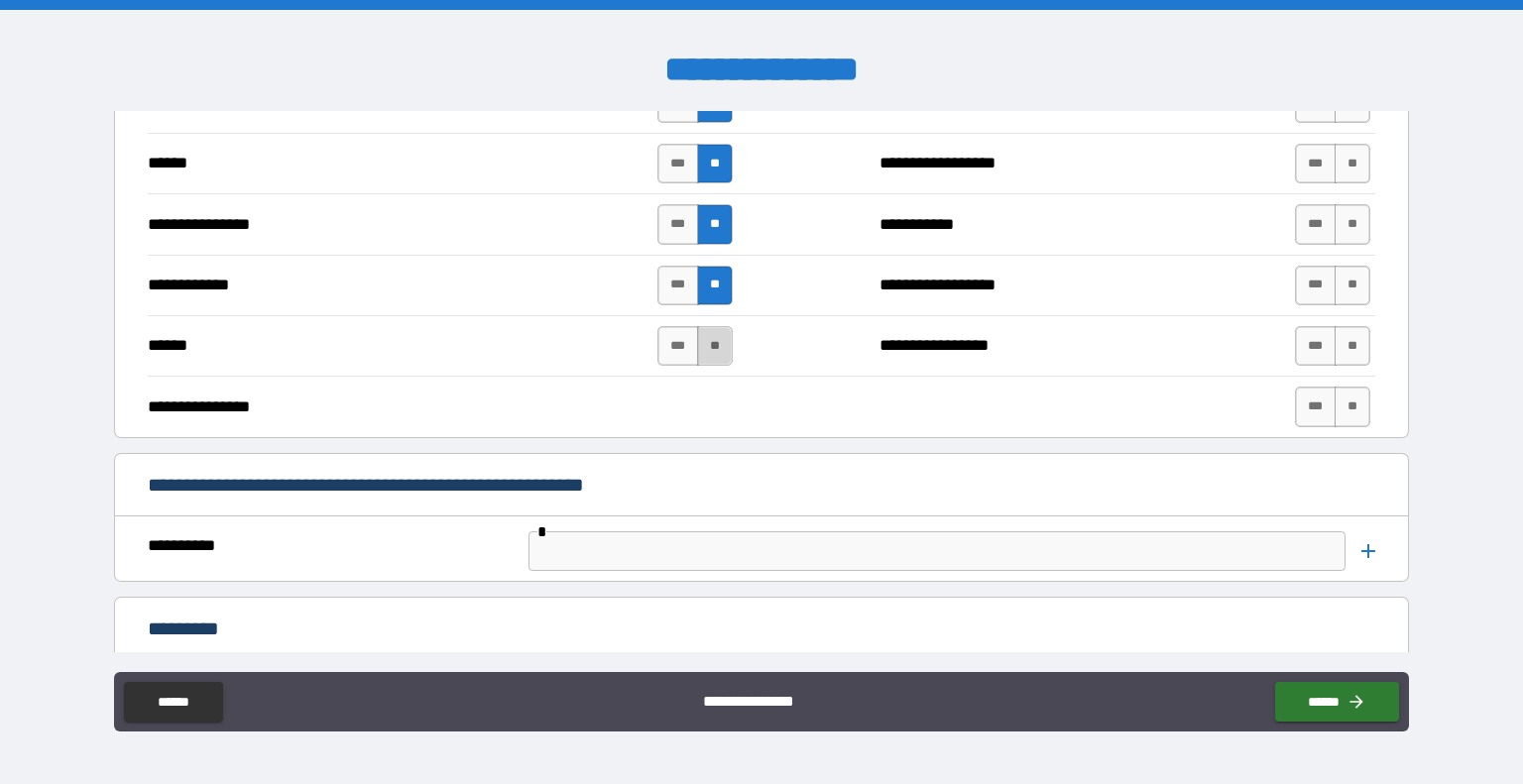 click on "**" at bounding box center (715, 346) 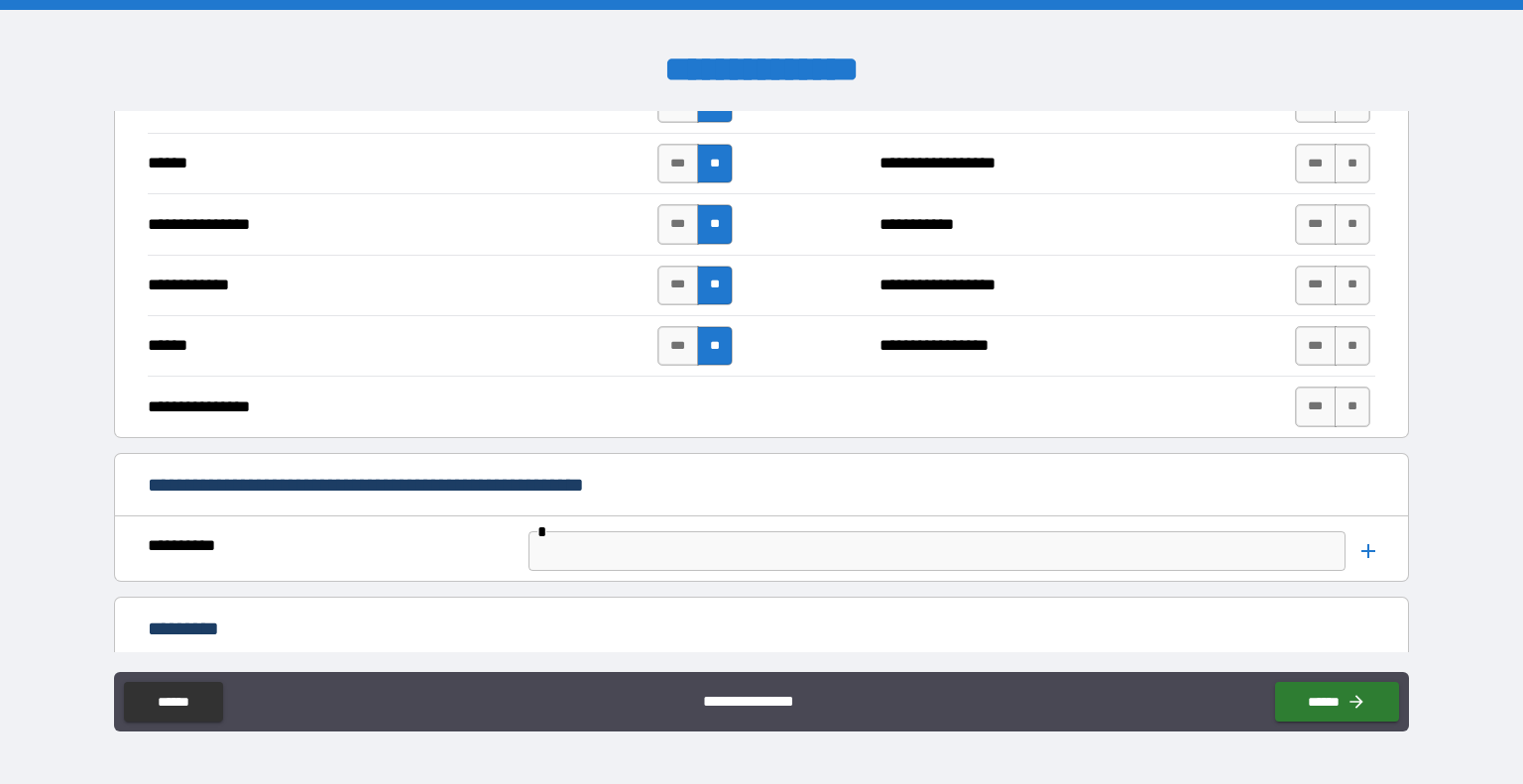 click on "**********" at bounding box center (762, 406) 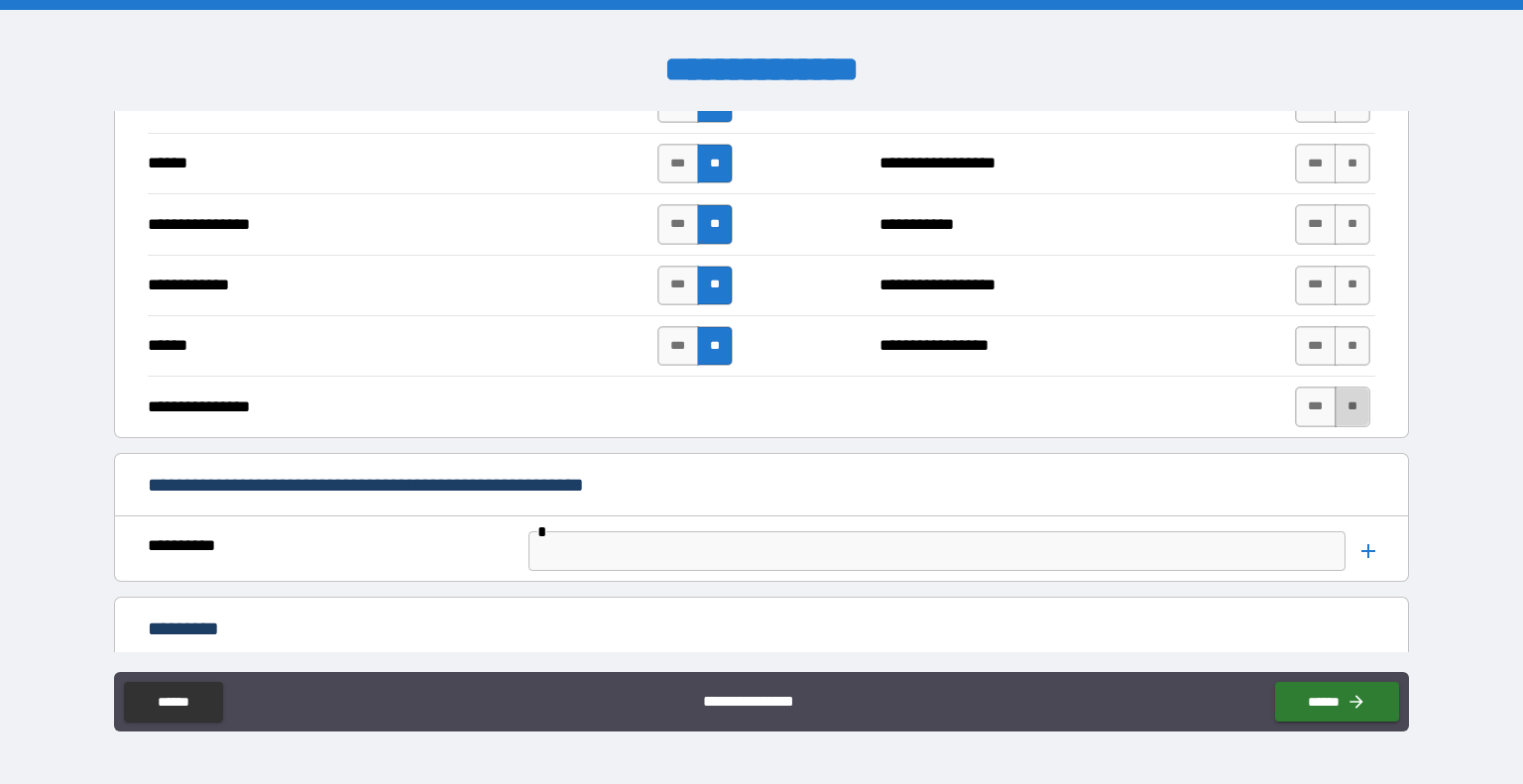 click on "**" at bounding box center (1352, 406) 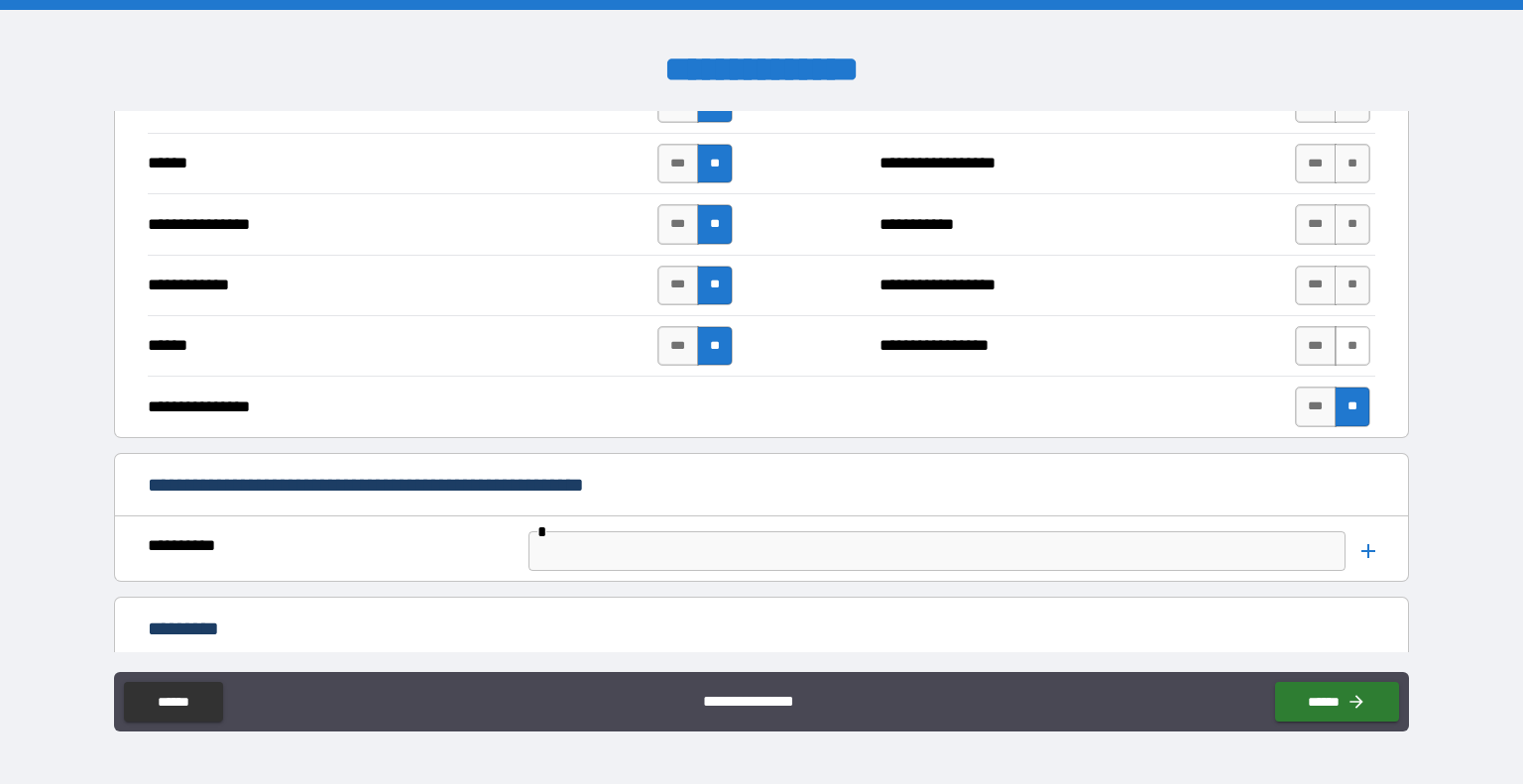 click on "**" at bounding box center (1352, 346) 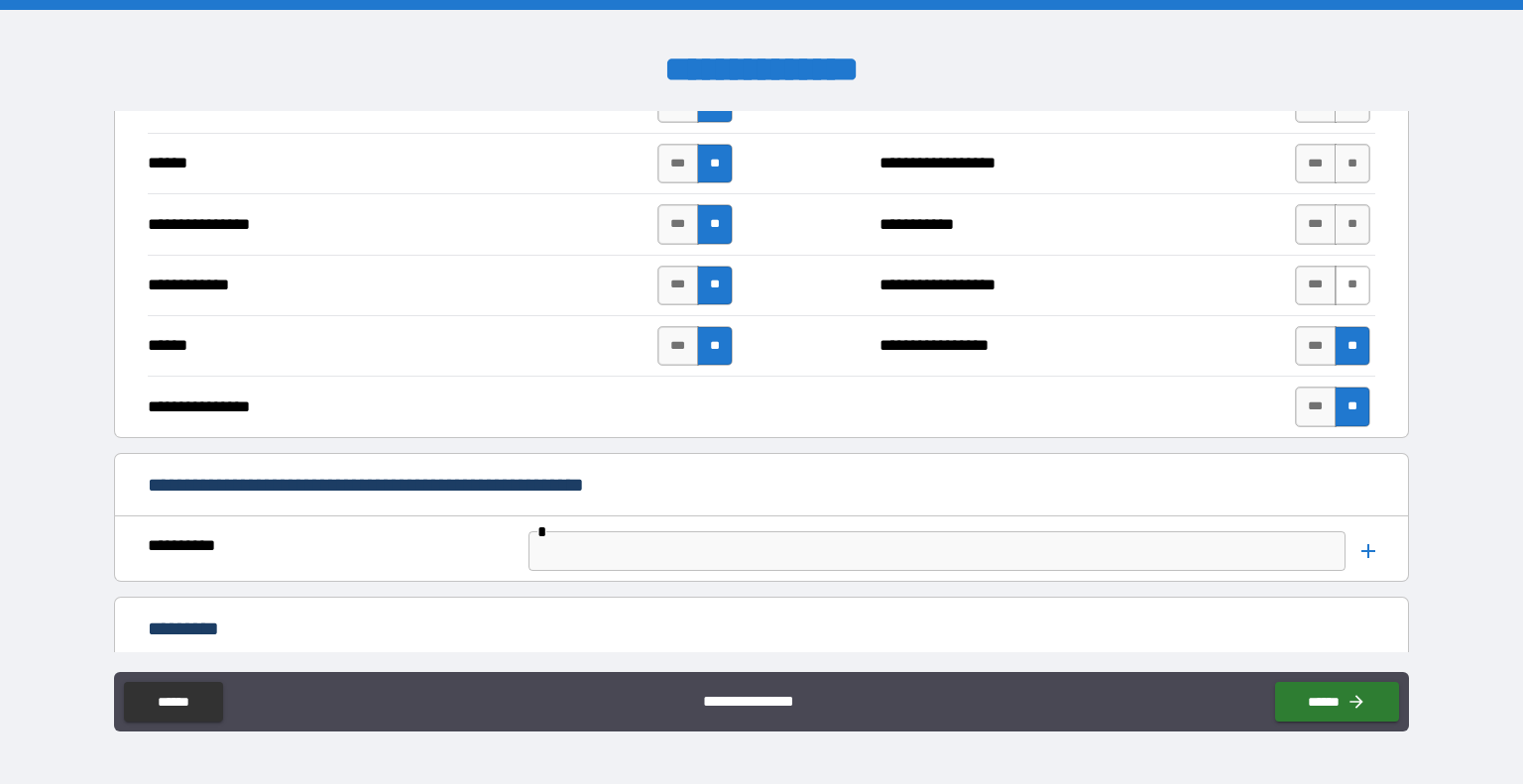 click on "**" at bounding box center (1352, 285) 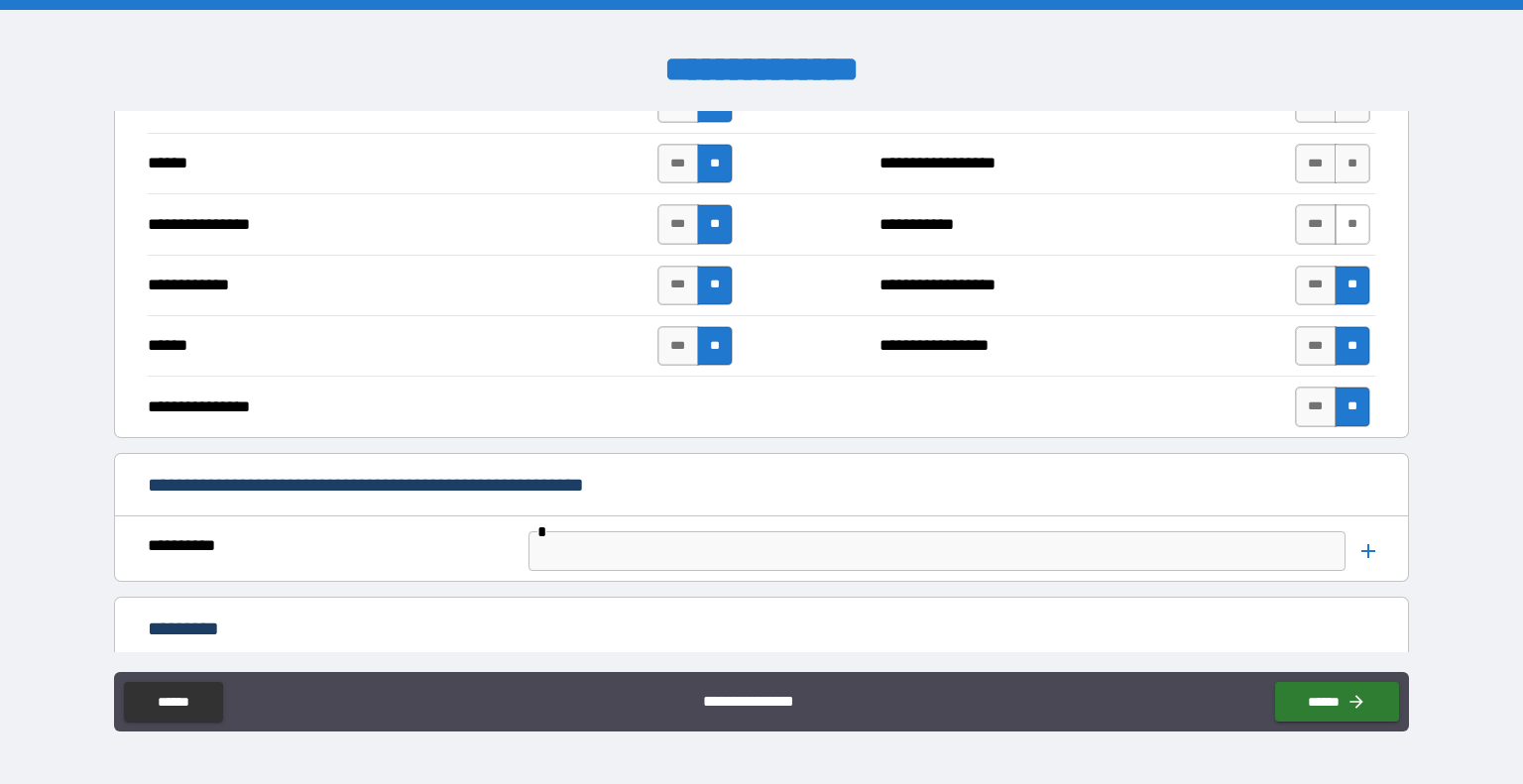 click on "**" at bounding box center (1352, 224) 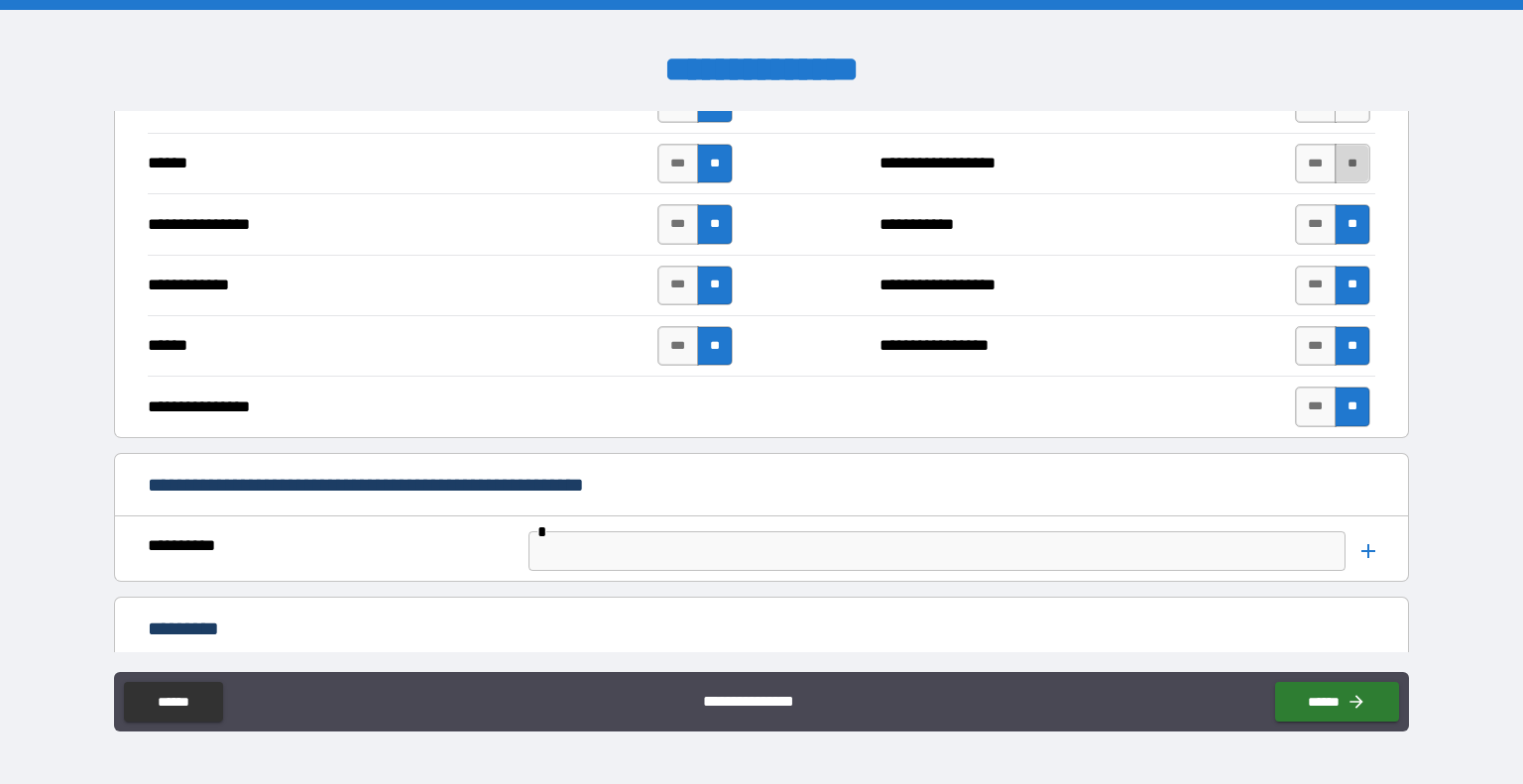 click on "**" at bounding box center (1352, 164) 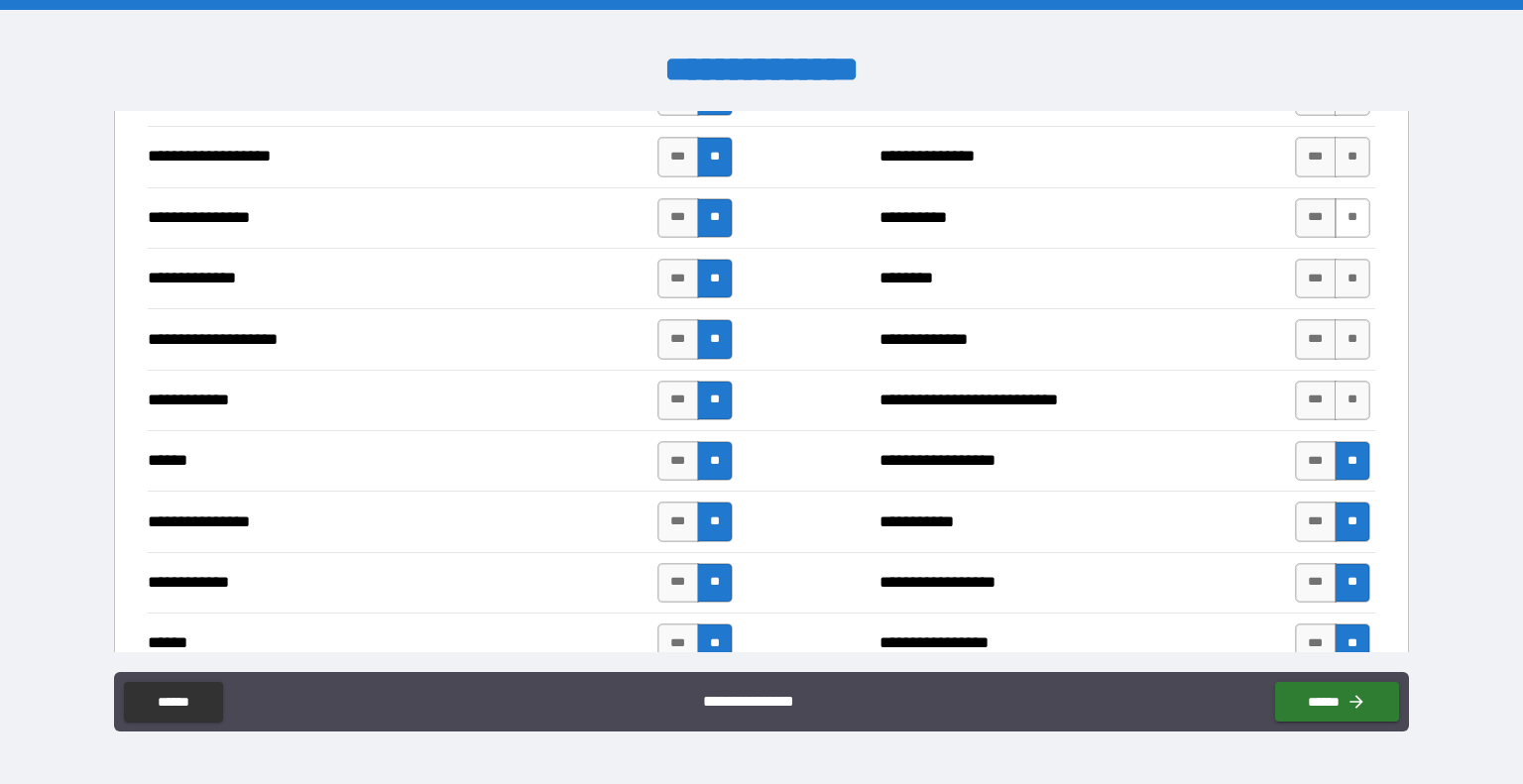 scroll, scrollTop: 3469, scrollLeft: 0, axis: vertical 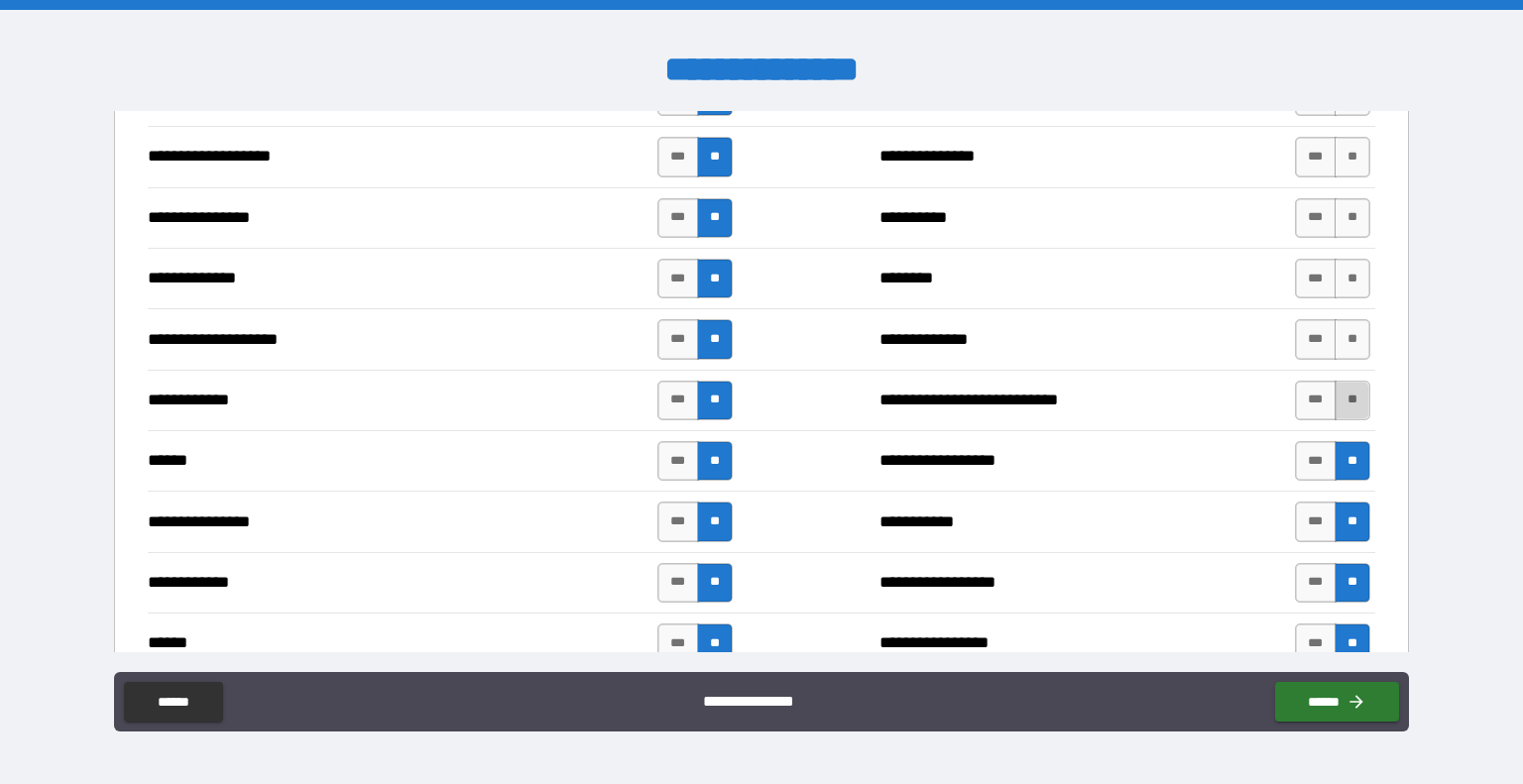 click on "**" at bounding box center (1352, 400) 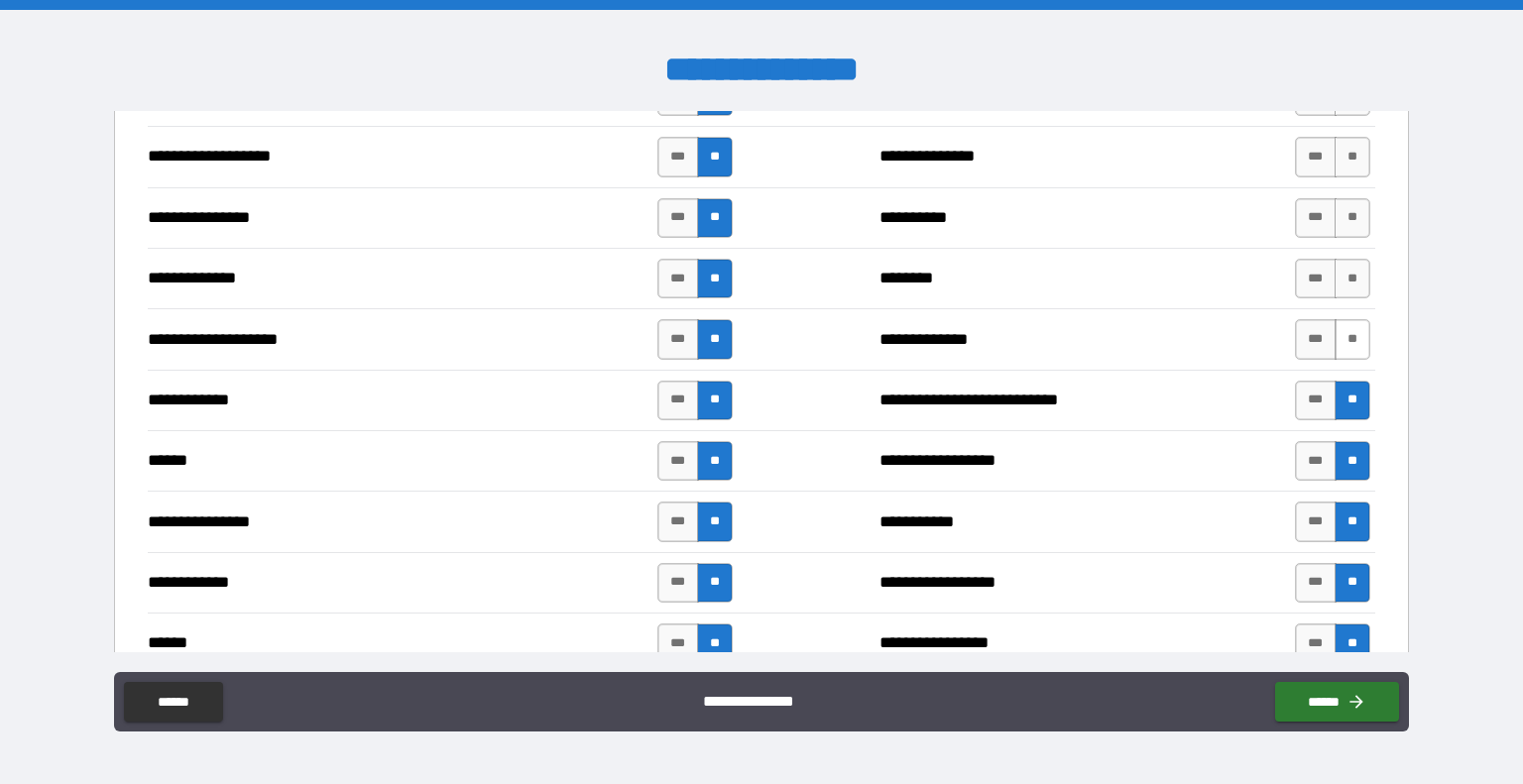 click on "**" at bounding box center (1352, 339) 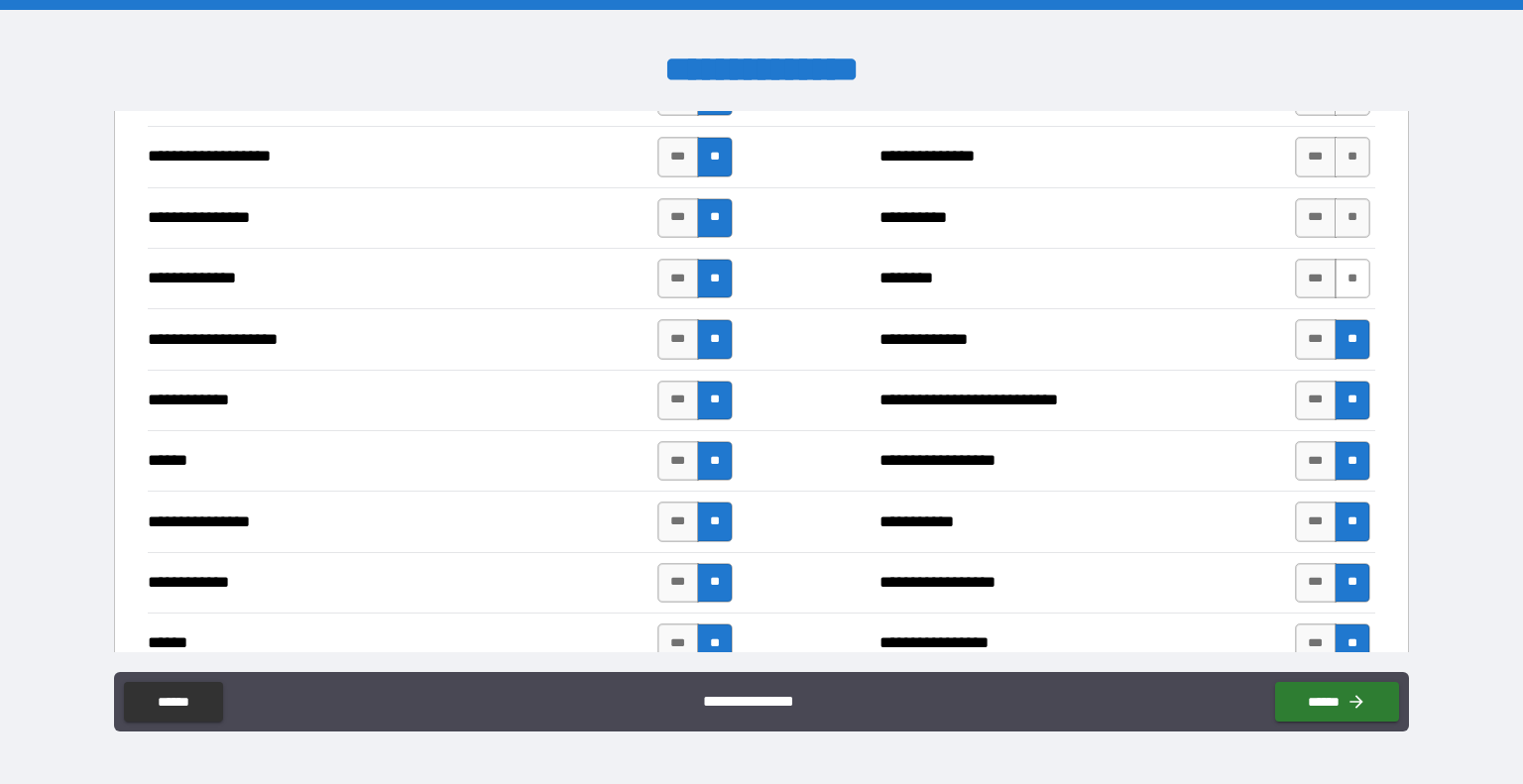 click on "**" at bounding box center (1352, 279) 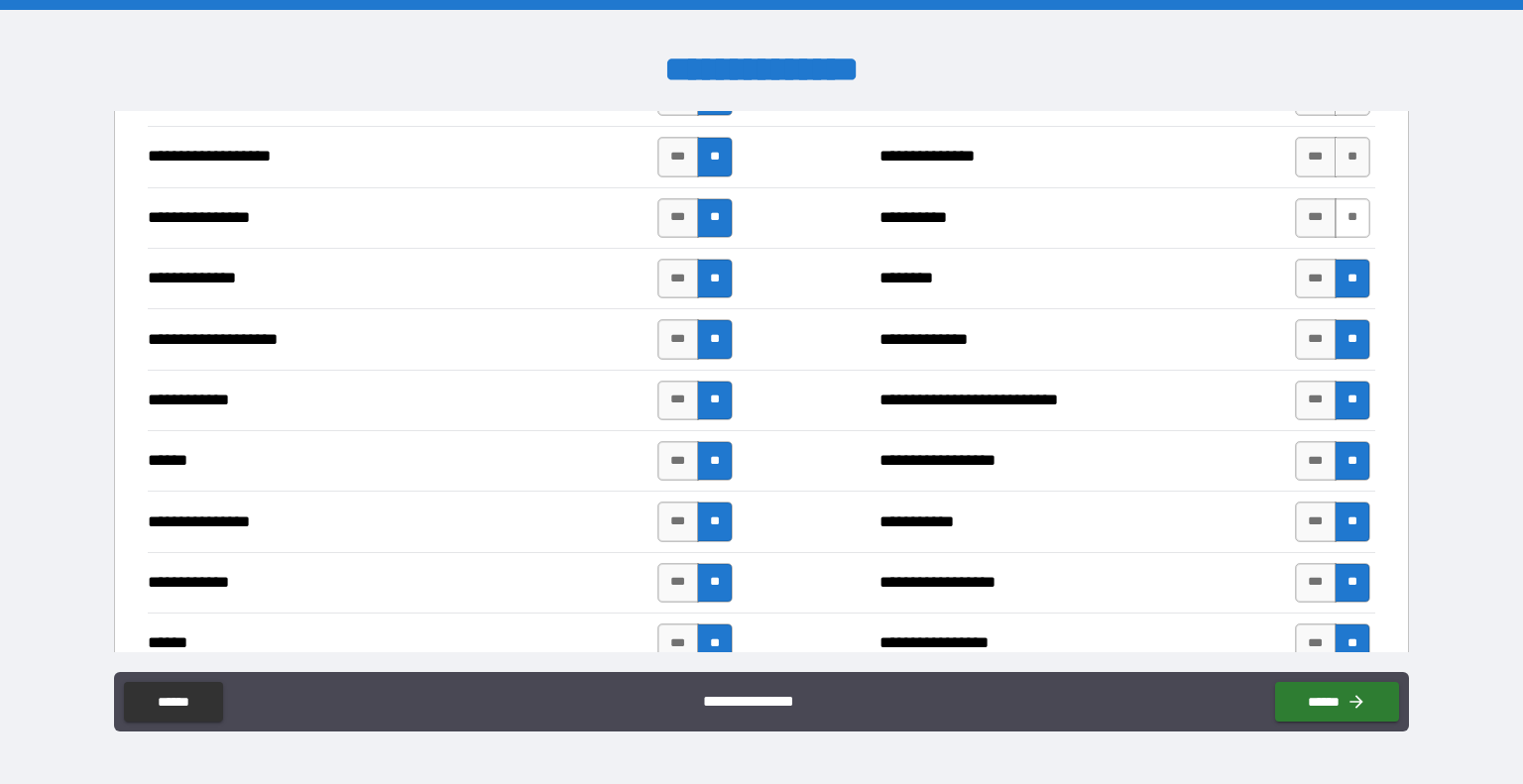 click on "**" at bounding box center (1352, 218) 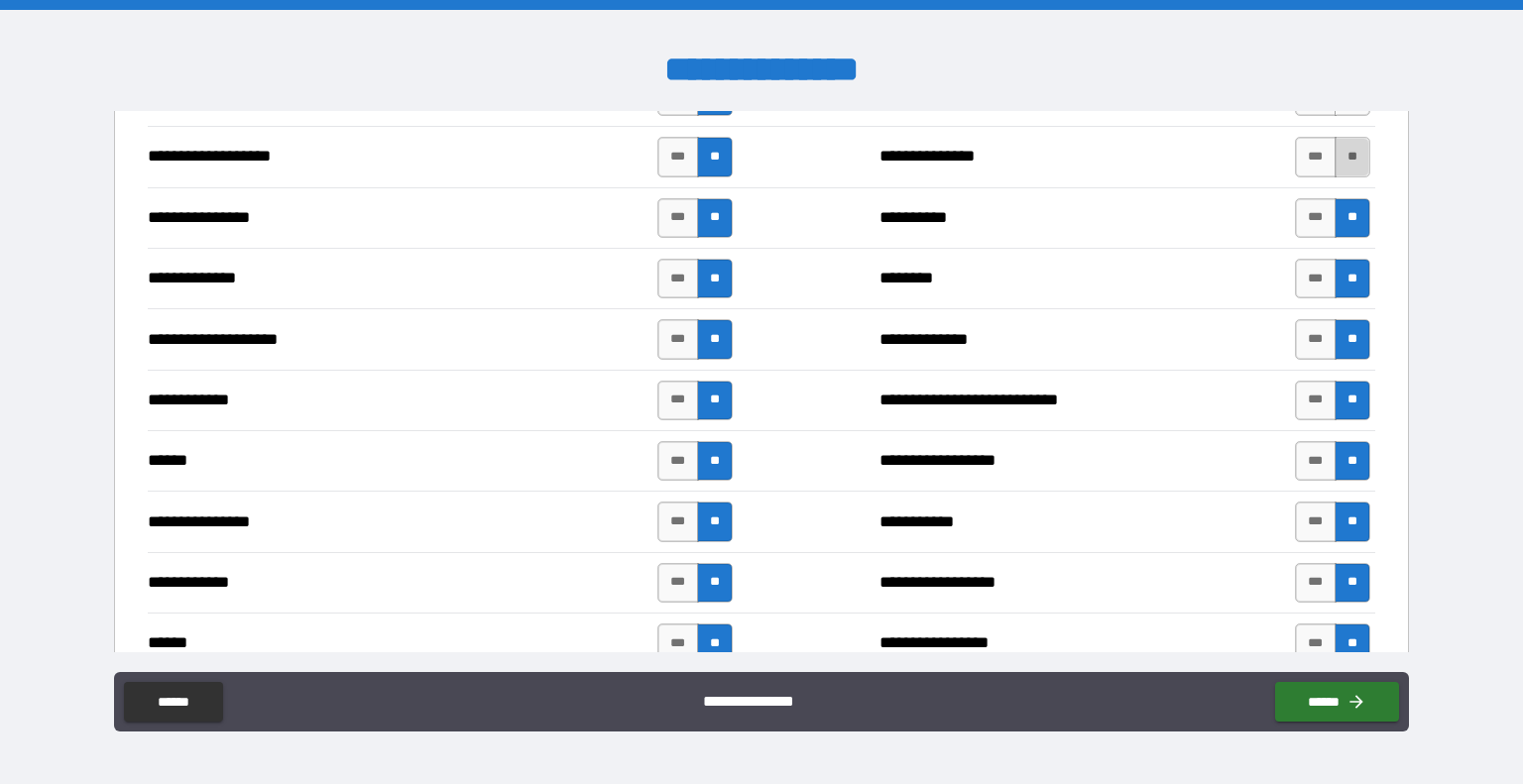 click on "**" at bounding box center [1352, 157] 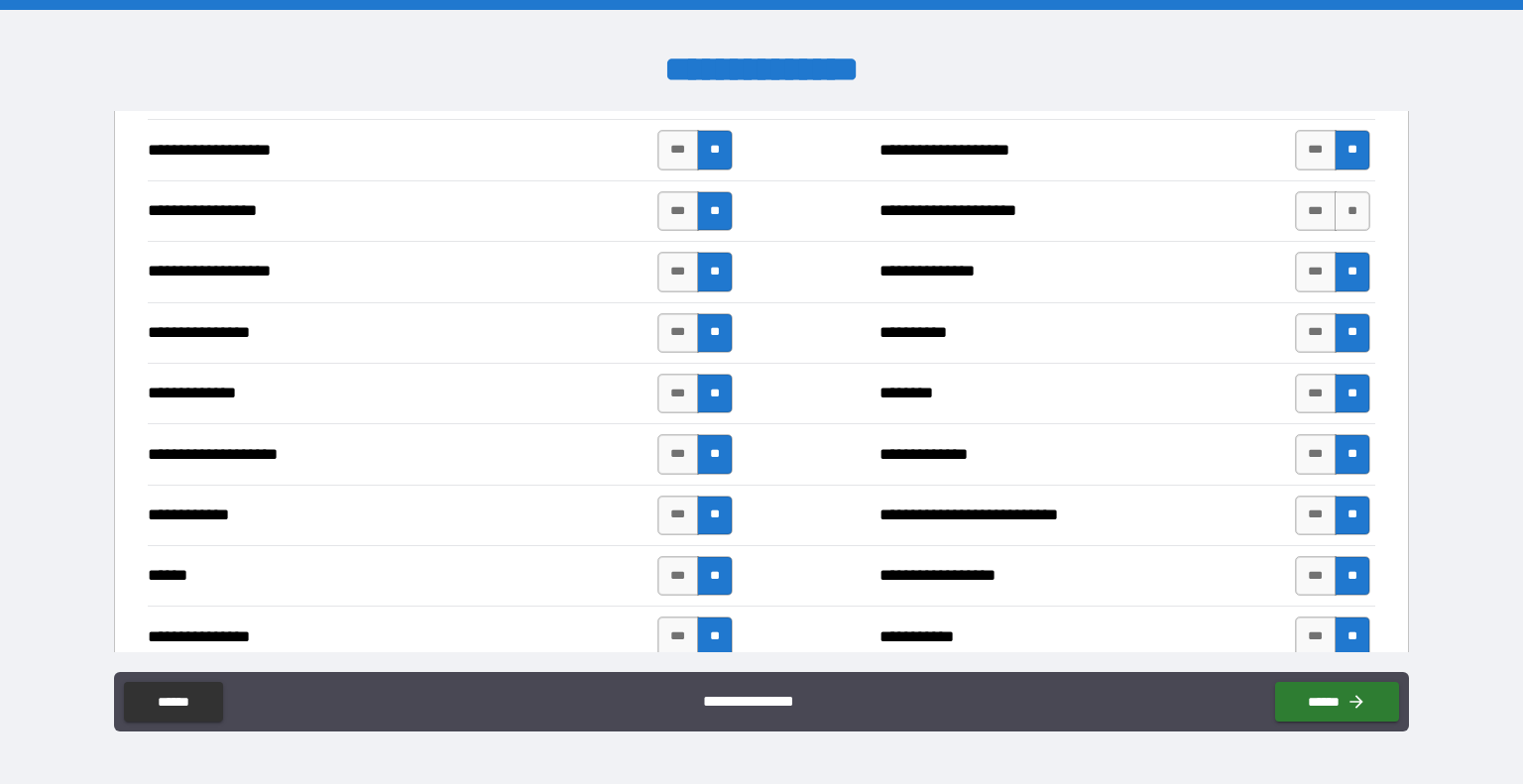 scroll, scrollTop: 3172, scrollLeft: 0, axis: vertical 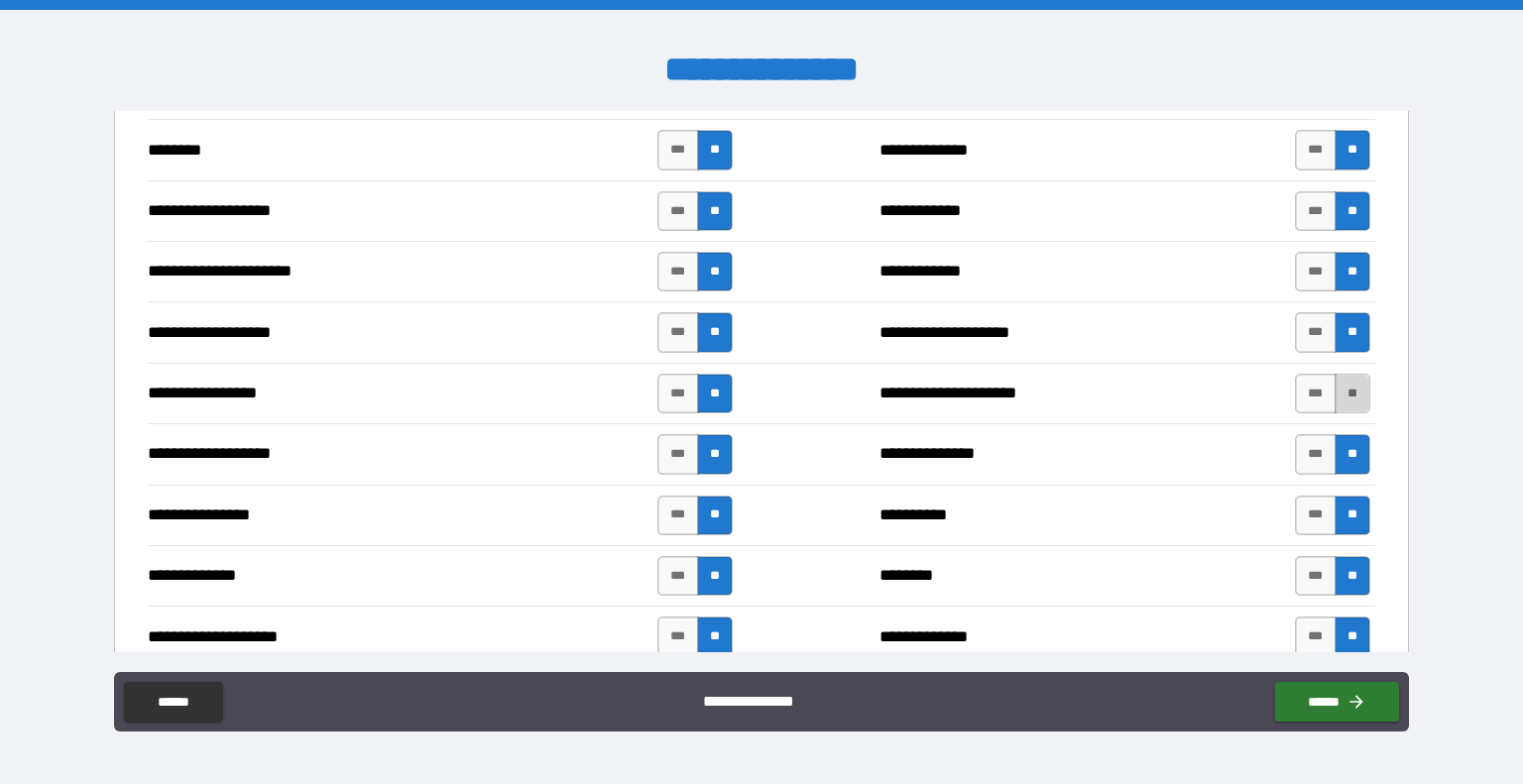 click on "**" at bounding box center (1352, 393) 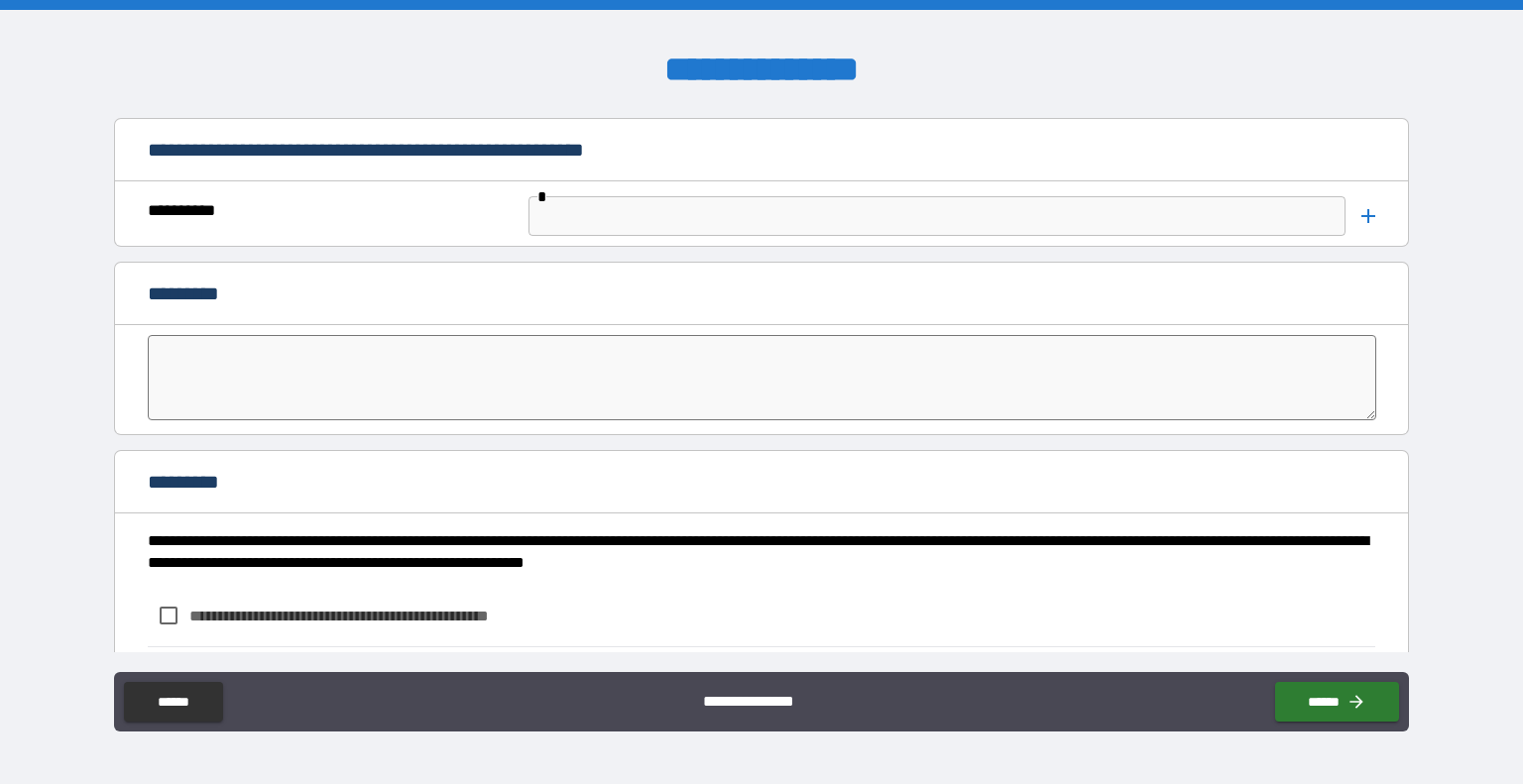 scroll, scrollTop: 4002, scrollLeft: 0, axis: vertical 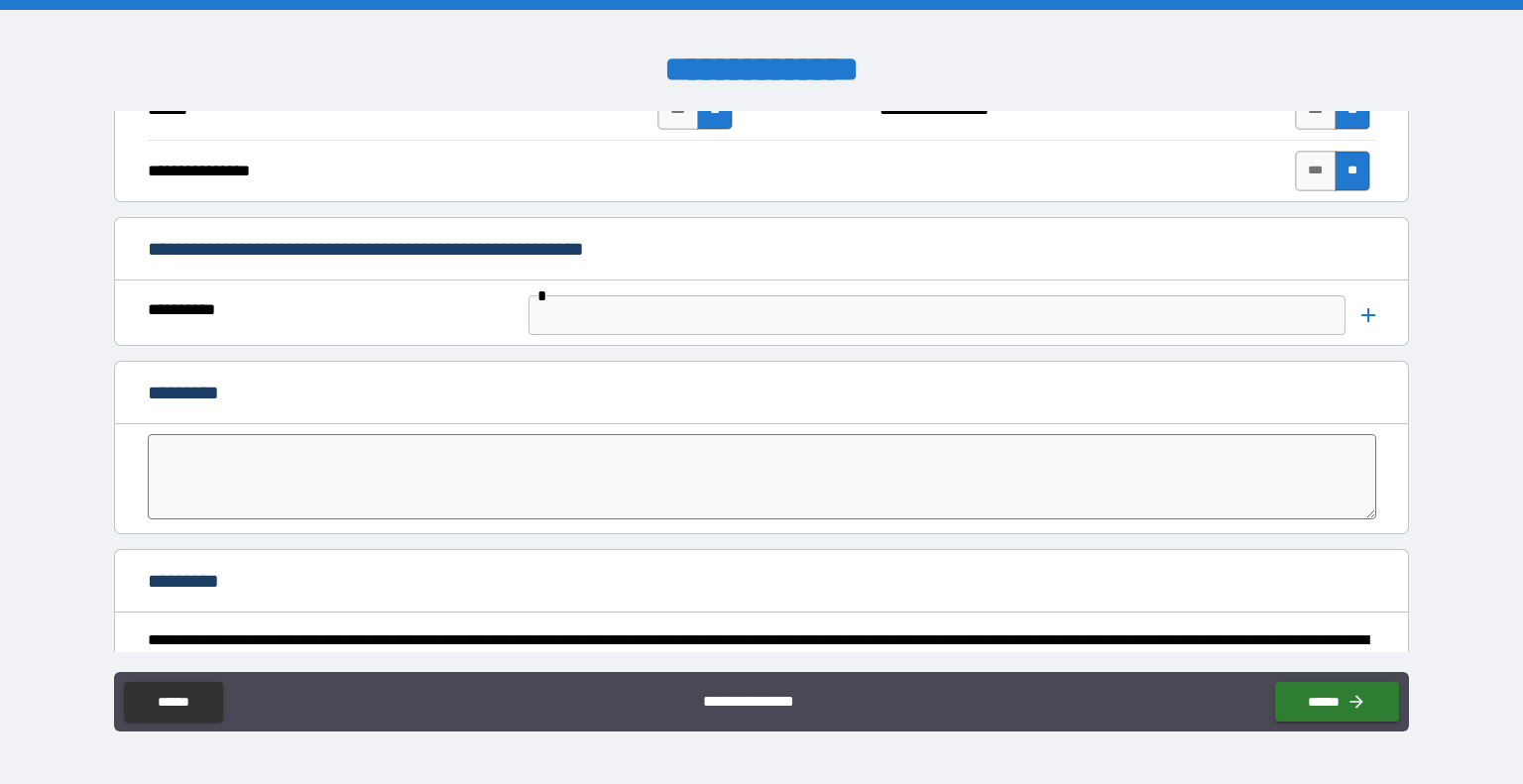 click at bounding box center (937, 315) 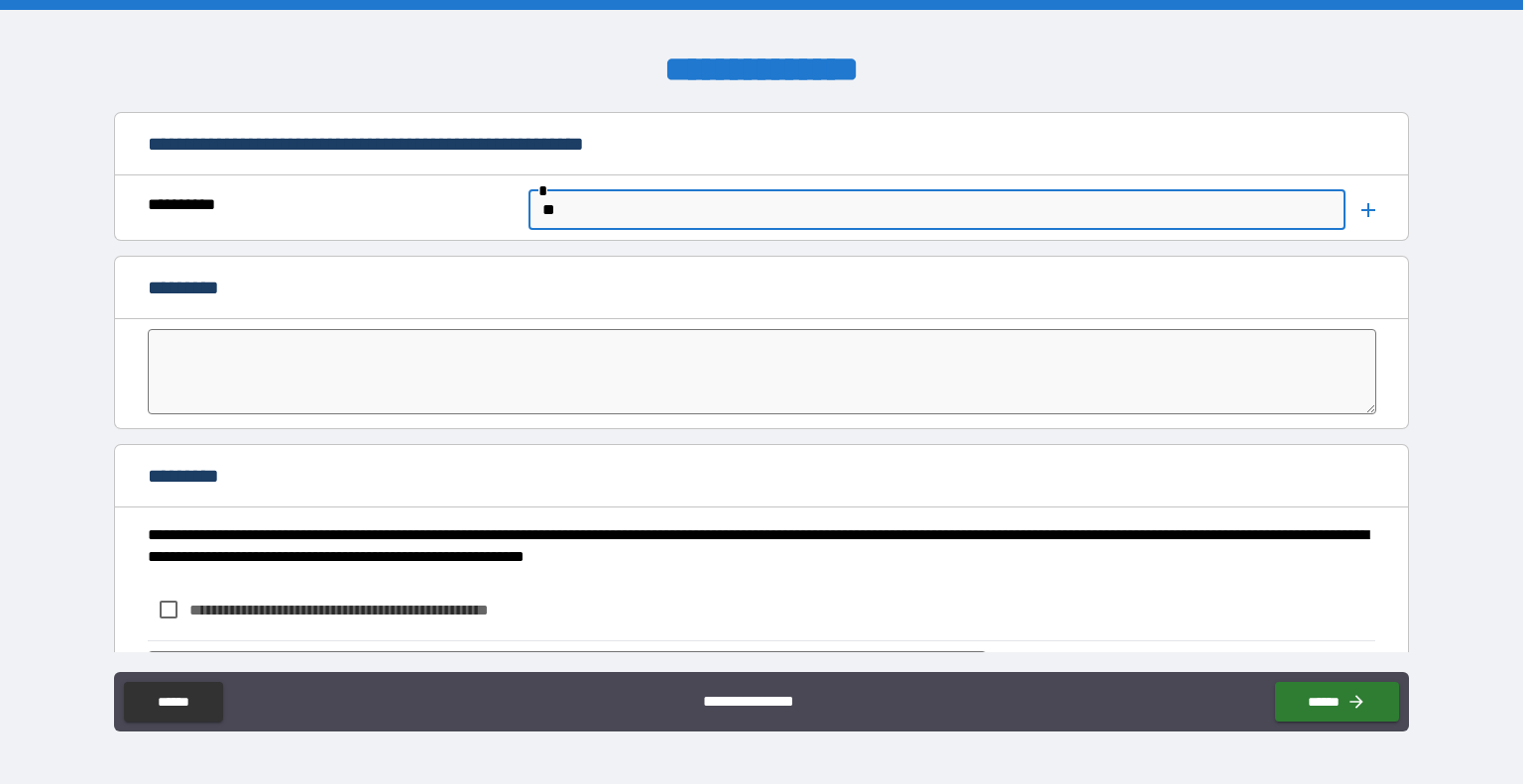 scroll, scrollTop: 4200, scrollLeft: 0, axis: vertical 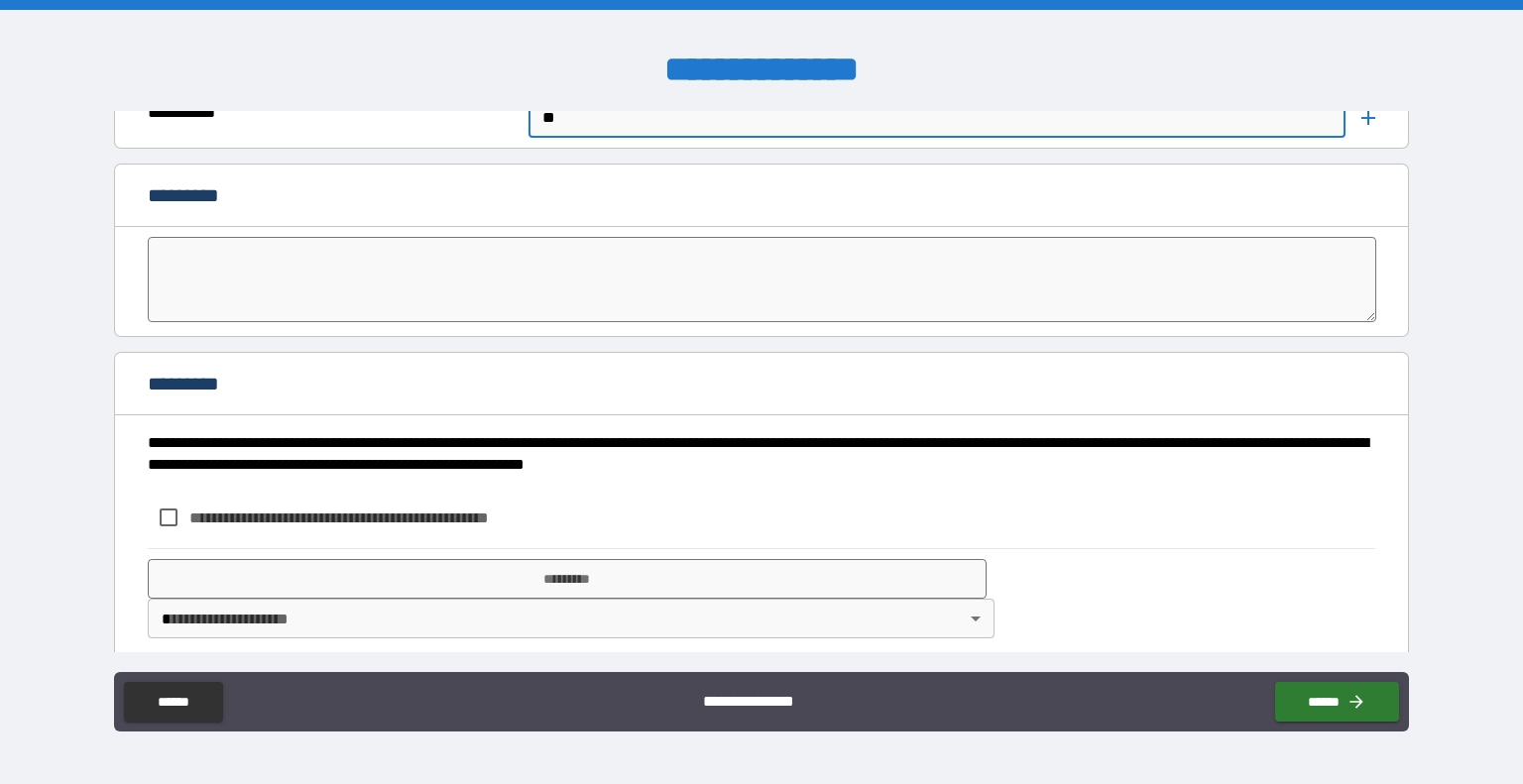 type on "**" 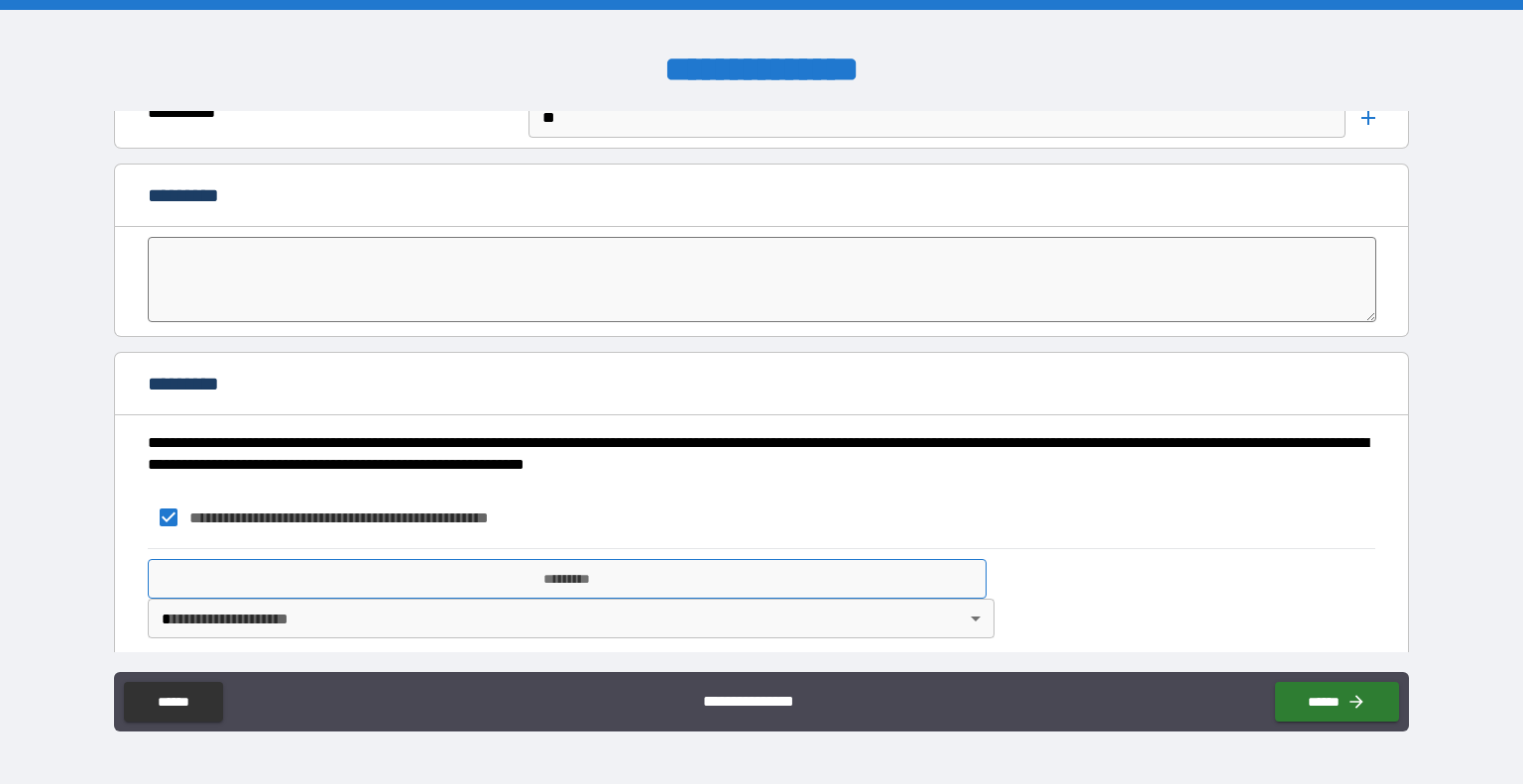click on "*********" at bounding box center [567, 579] 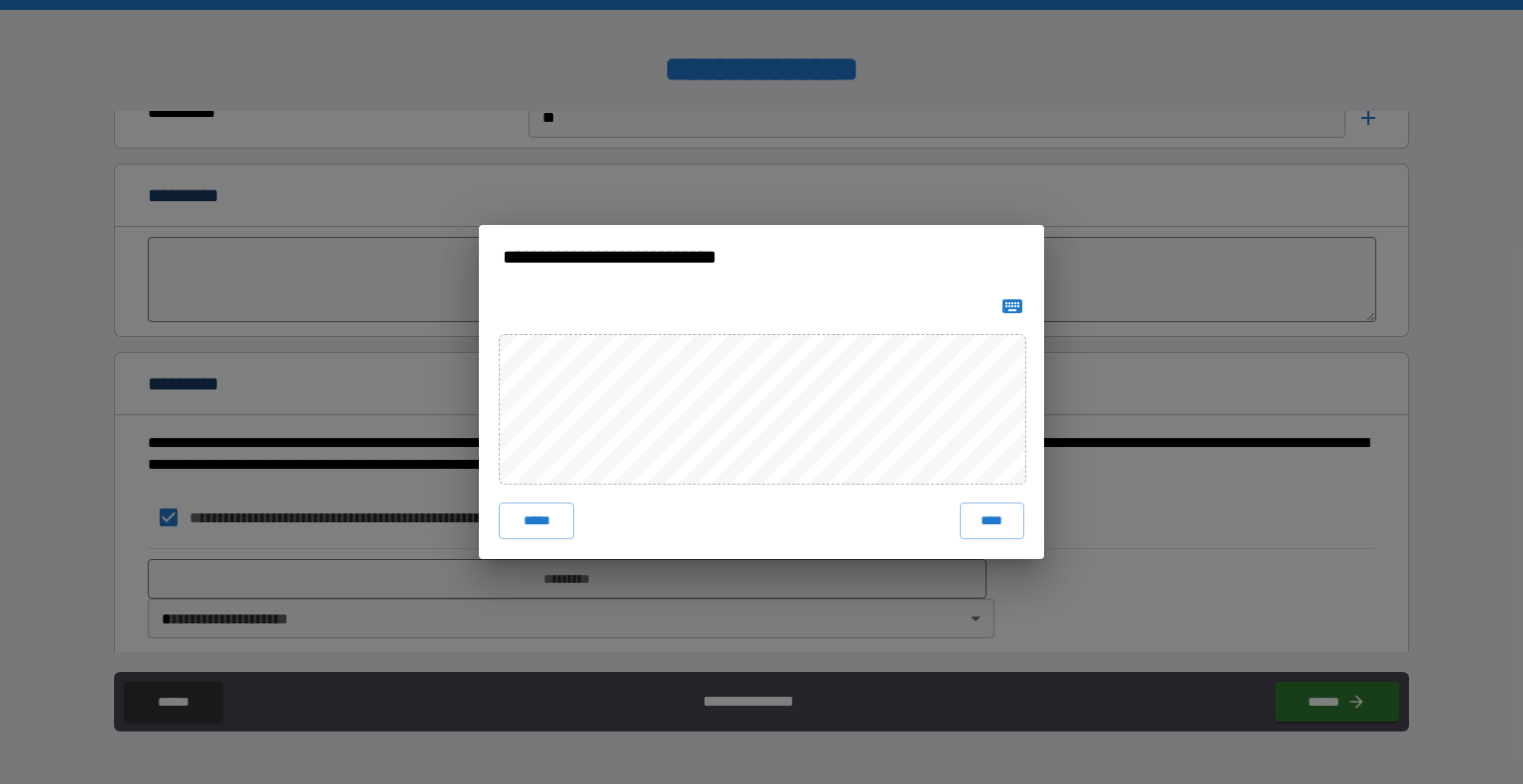 click on "**********" at bounding box center [762, 392] 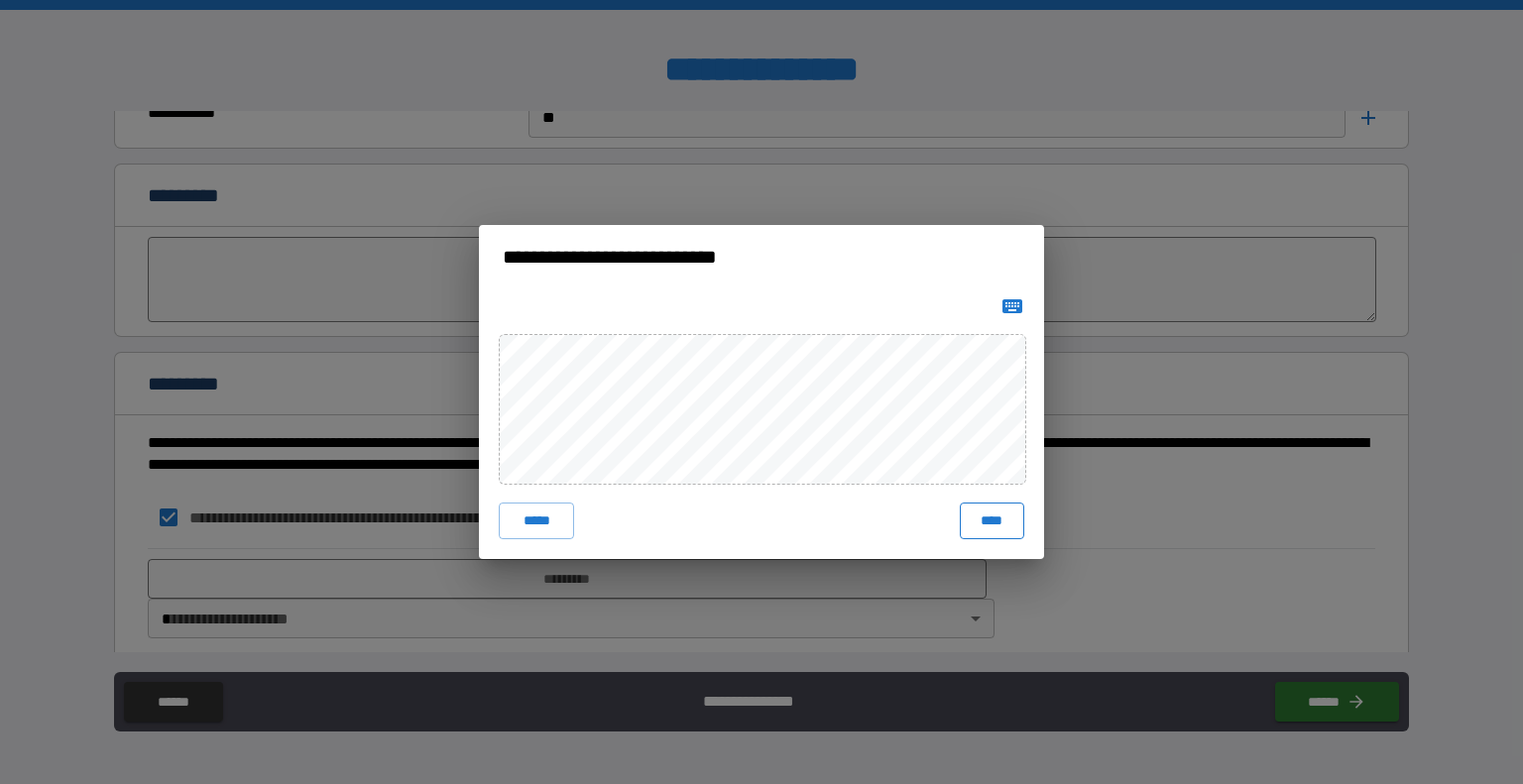 click on "****" at bounding box center (992, 520) 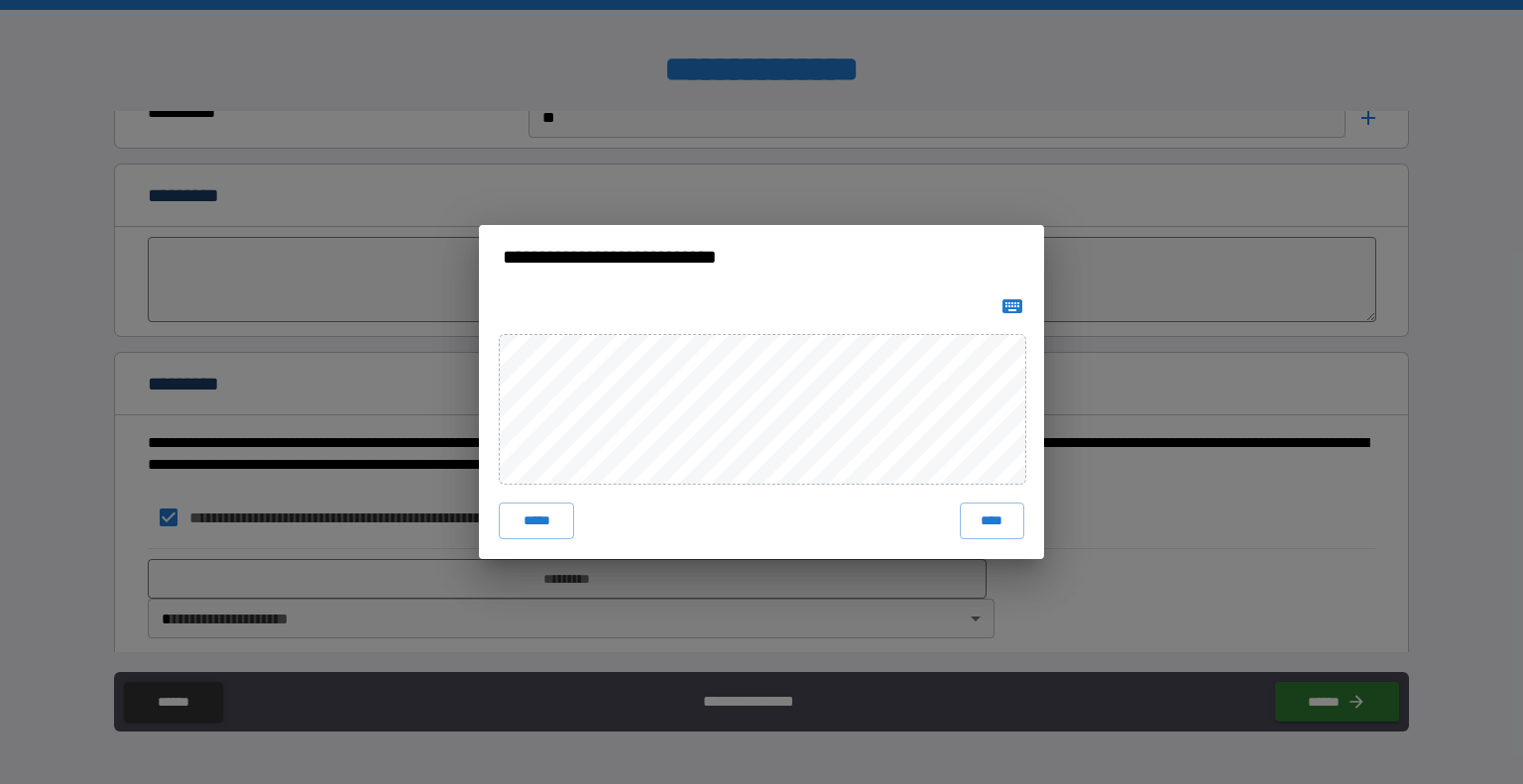 scroll, scrollTop: 4200, scrollLeft: 0, axis: vertical 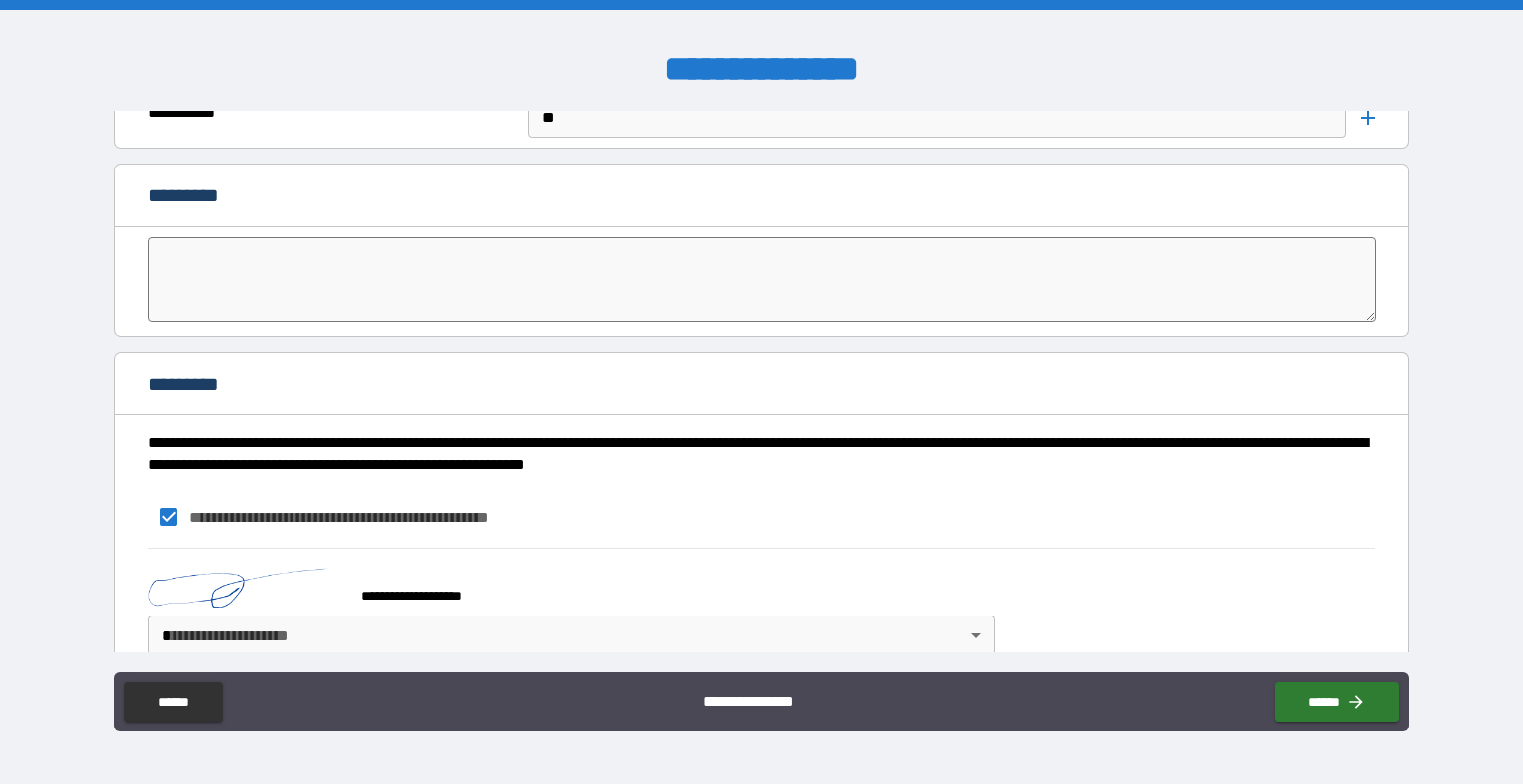 click on "**********" at bounding box center [762, 392] 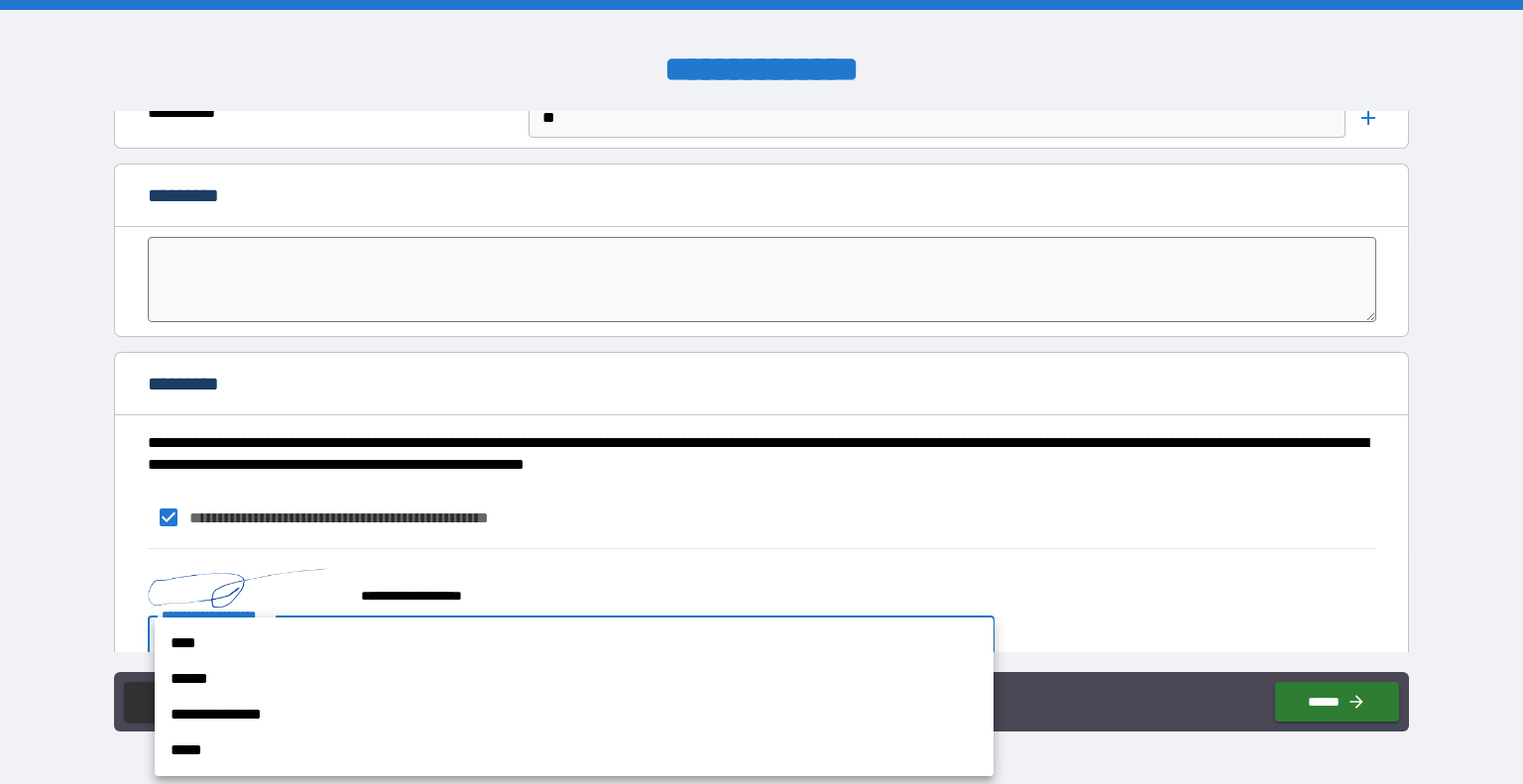 click on "**********" at bounding box center [574, 715] 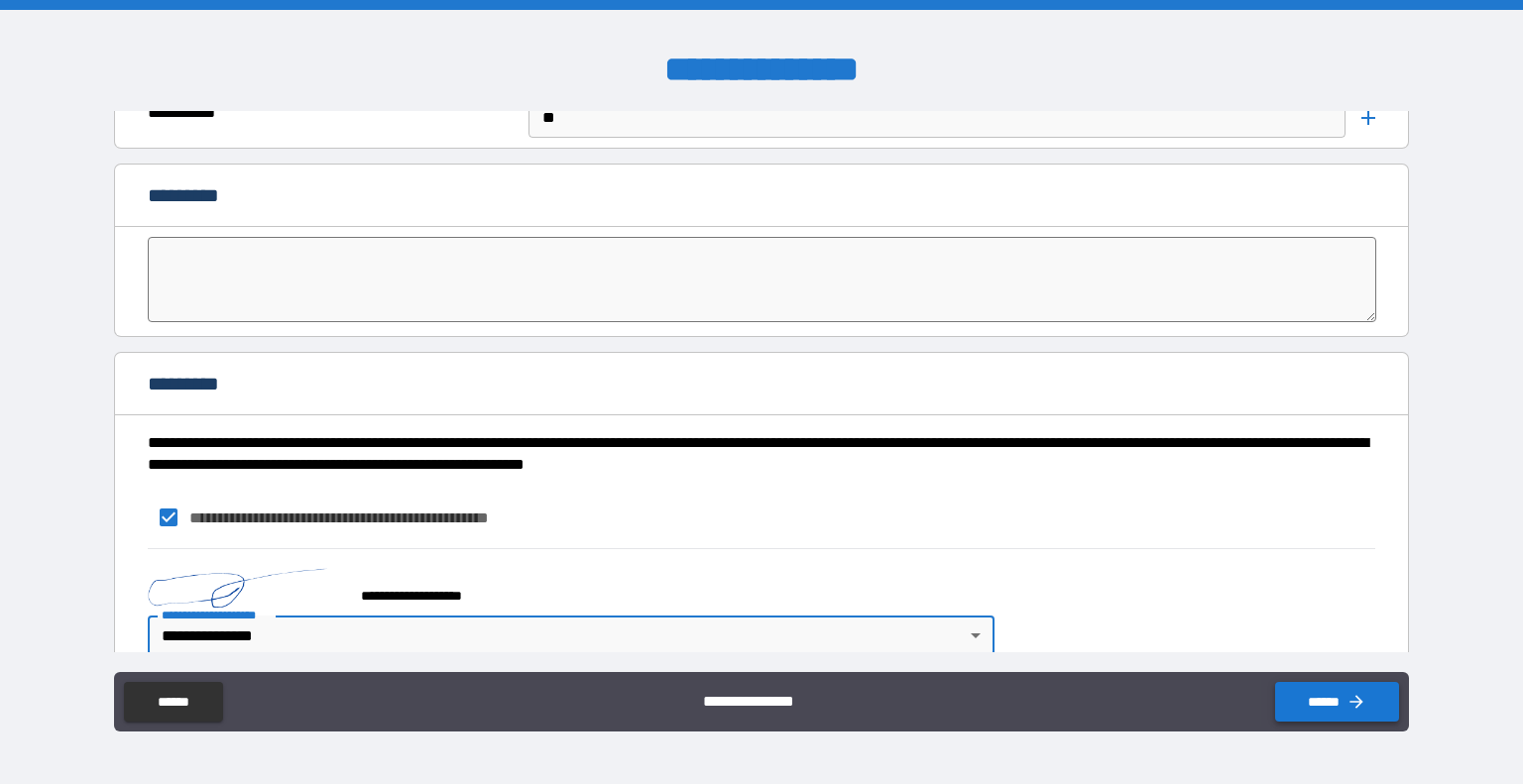 click 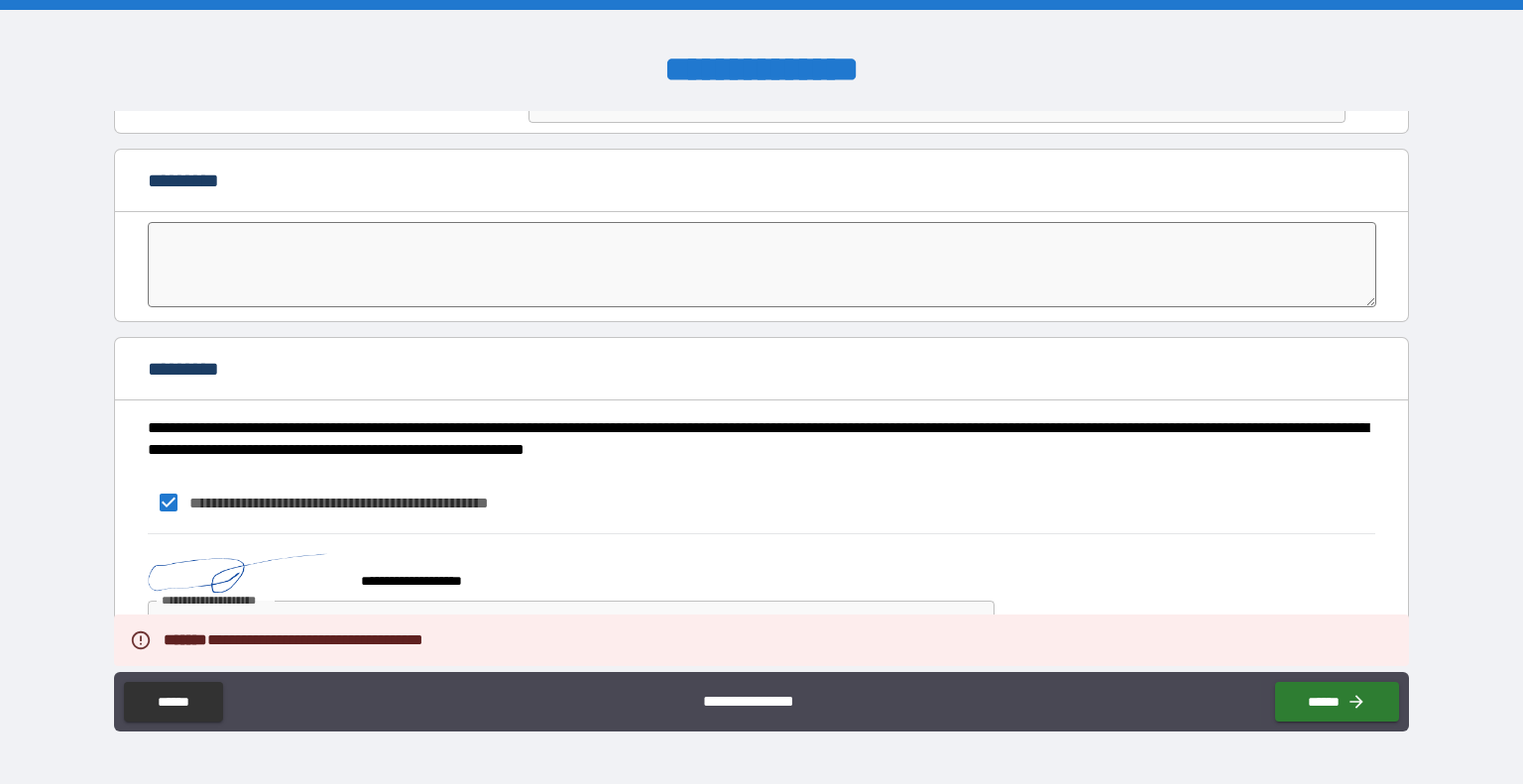scroll, scrollTop: 4217, scrollLeft: 0, axis: vertical 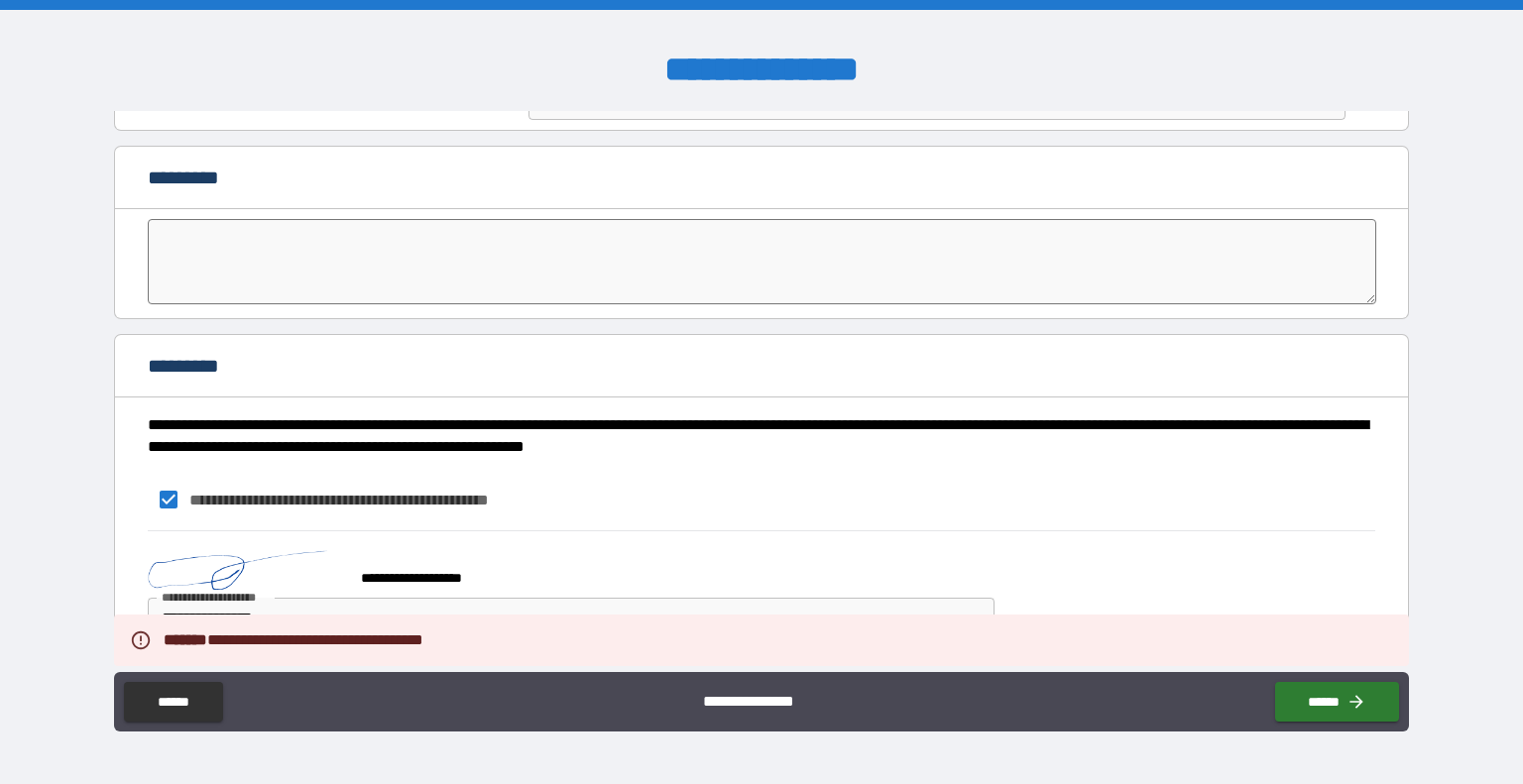 click on "**********" at bounding box center (762, 500) 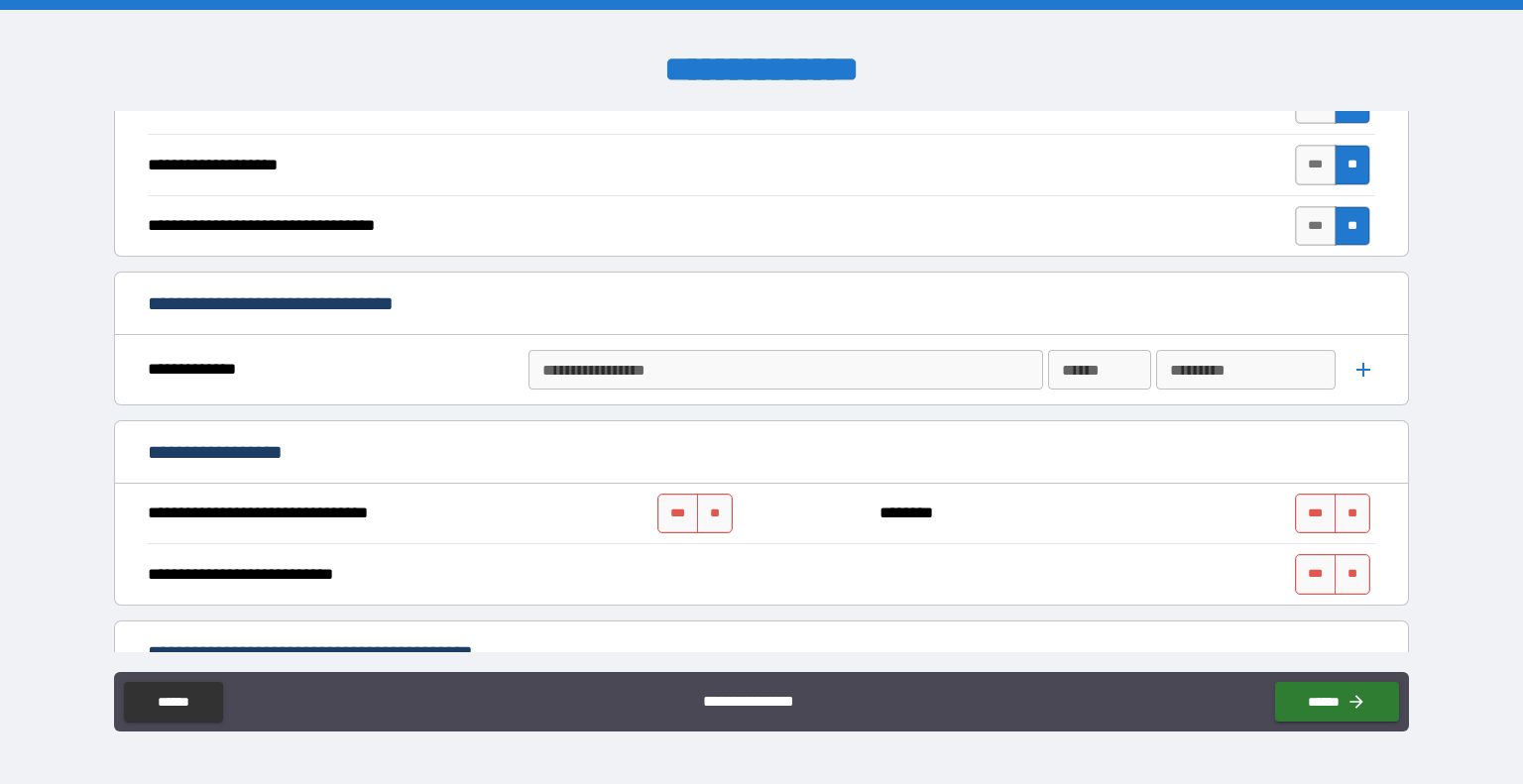 scroll, scrollTop: 649, scrollLeft: 0, axis: vertical 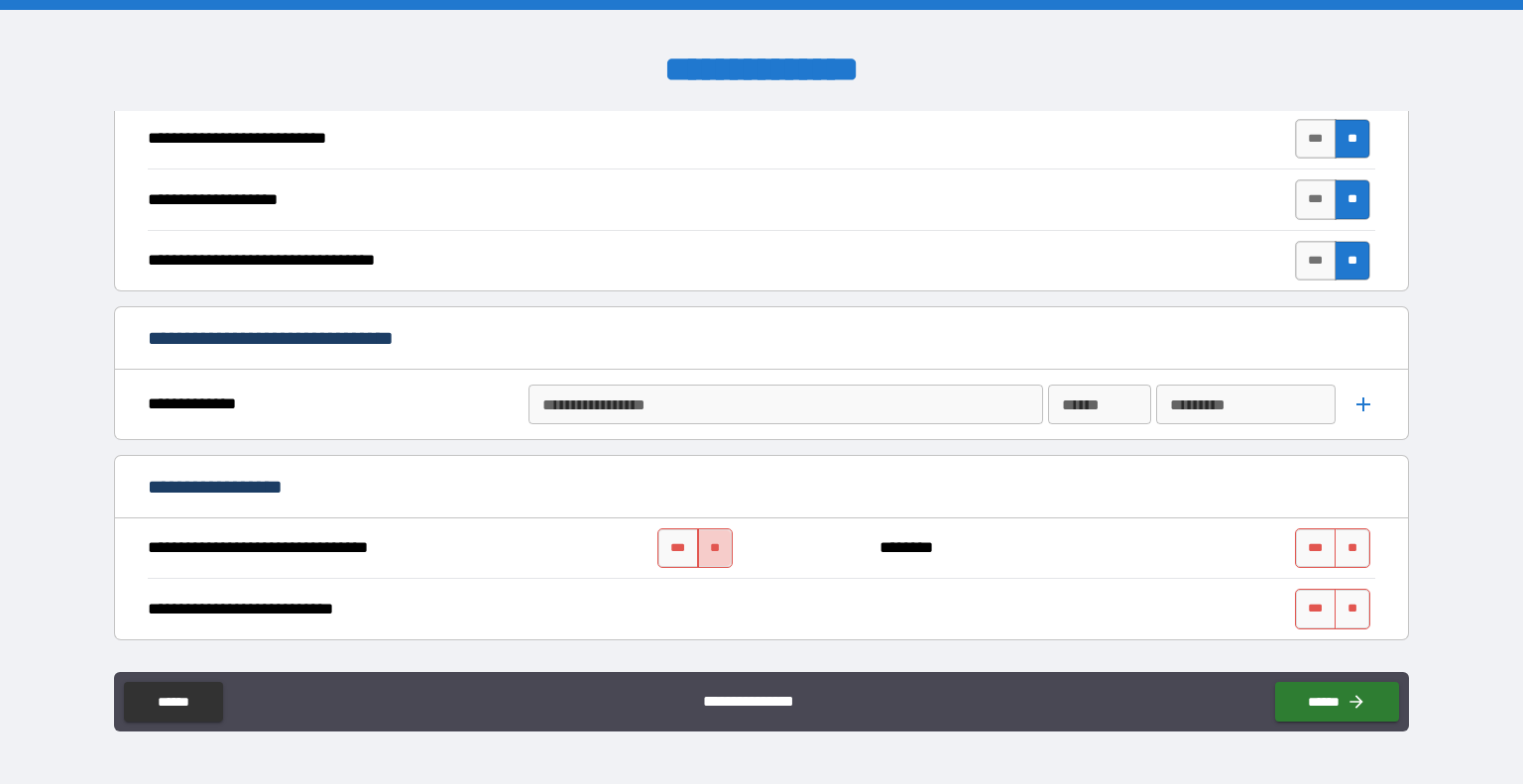 click on "**" at bounding box center (715, 548) 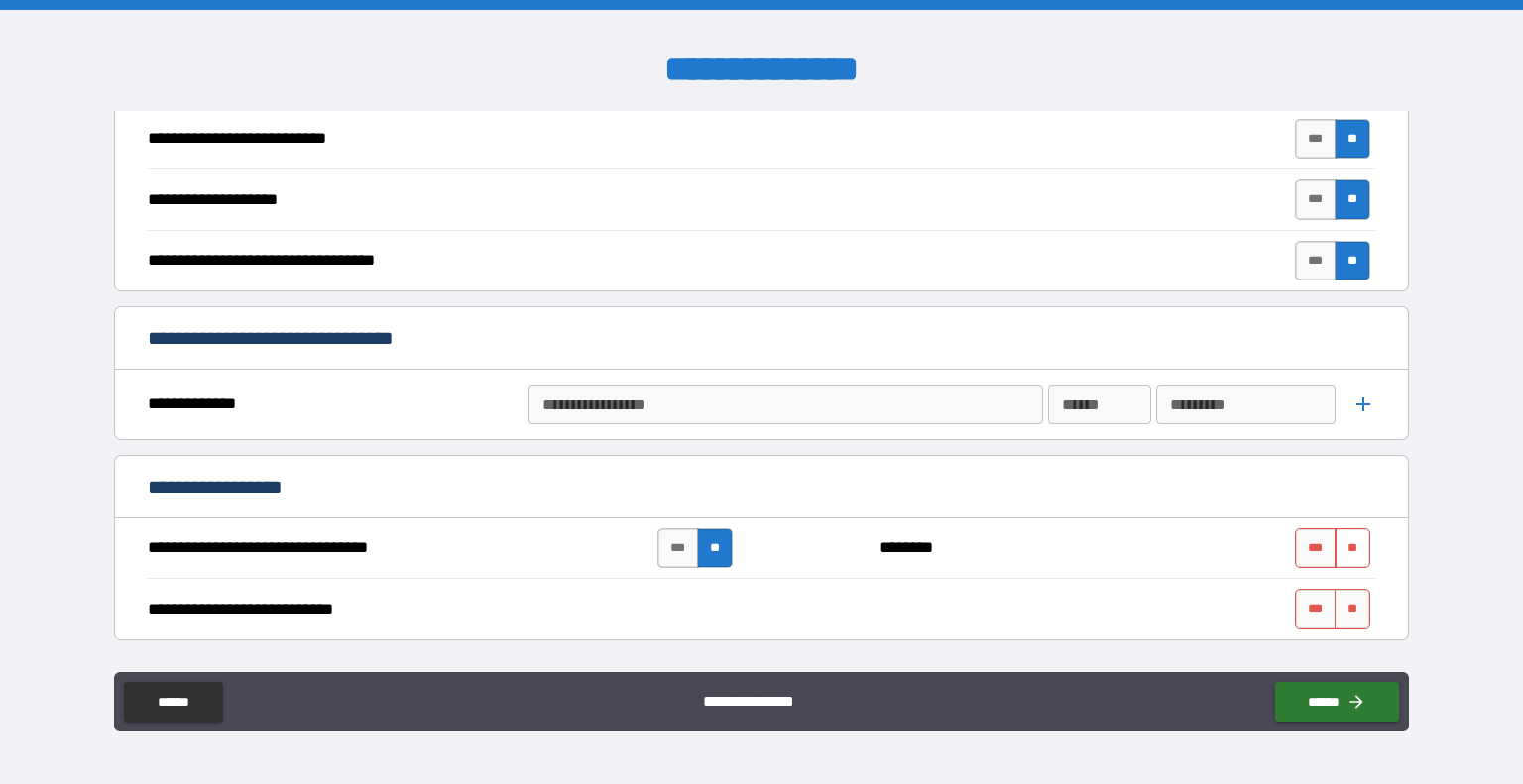 click on "**" at bounding box center [1352, 548] 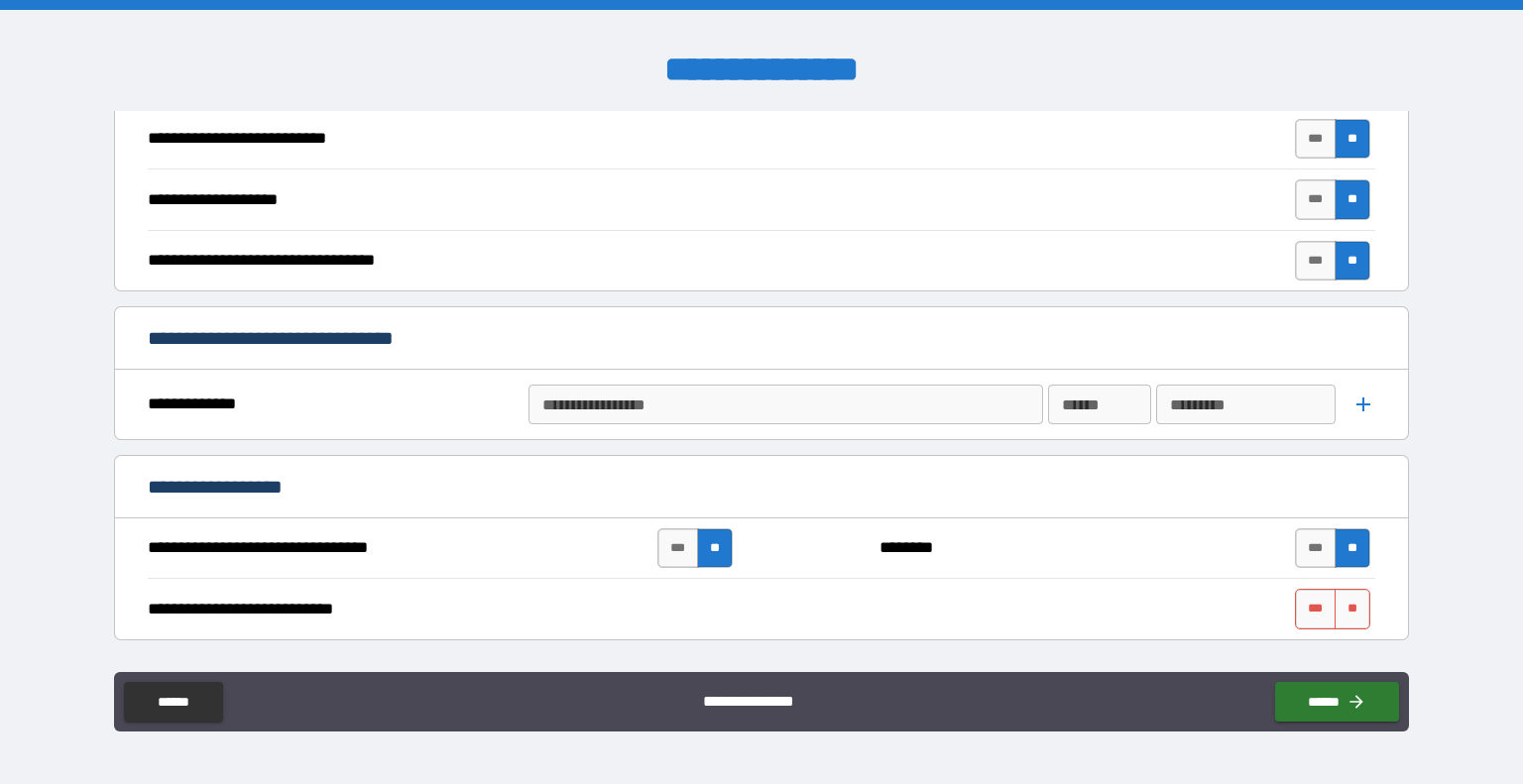 click on "**********" at bounding box center (762, 609) 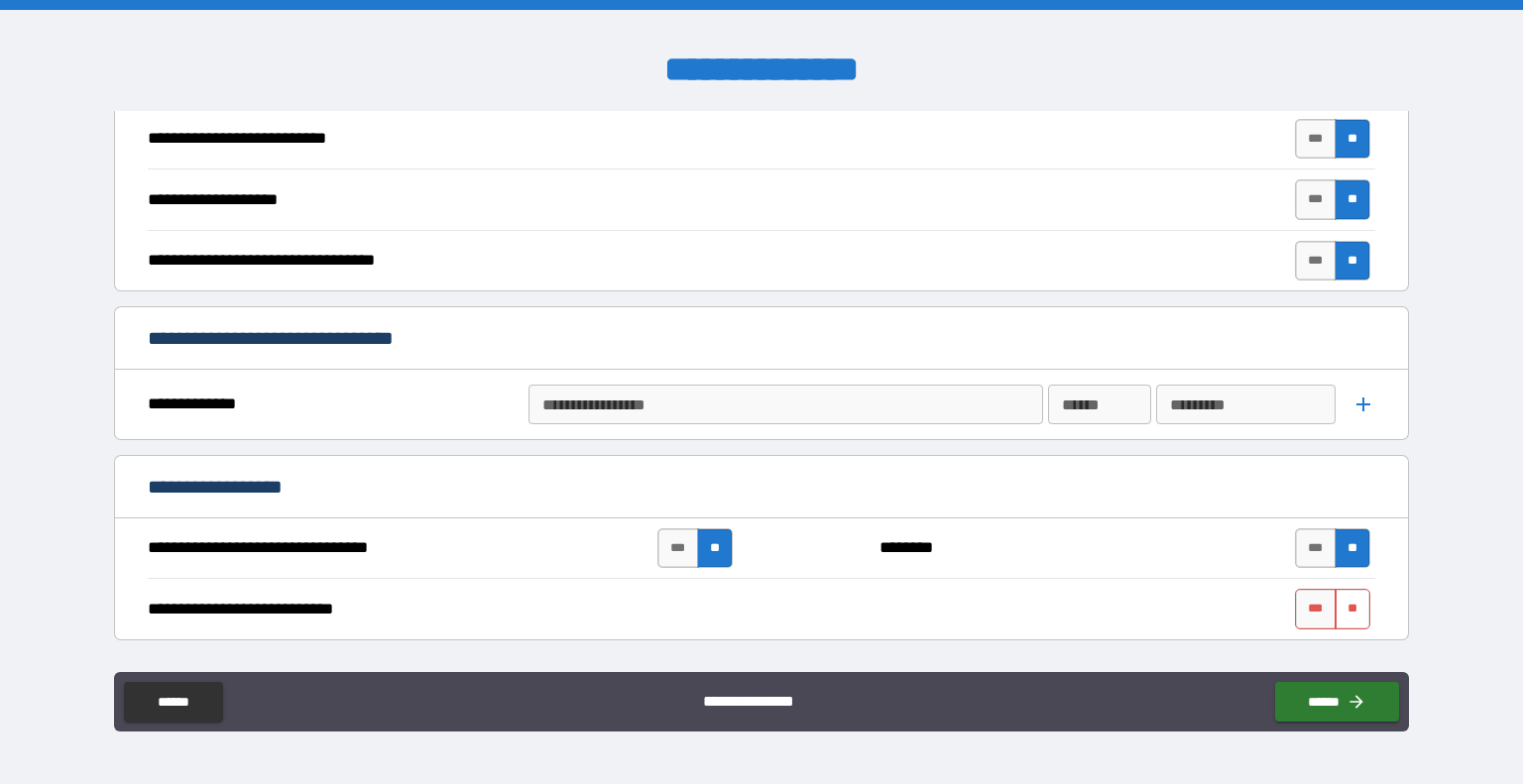click on "**" at bounding box center (1352, 609) 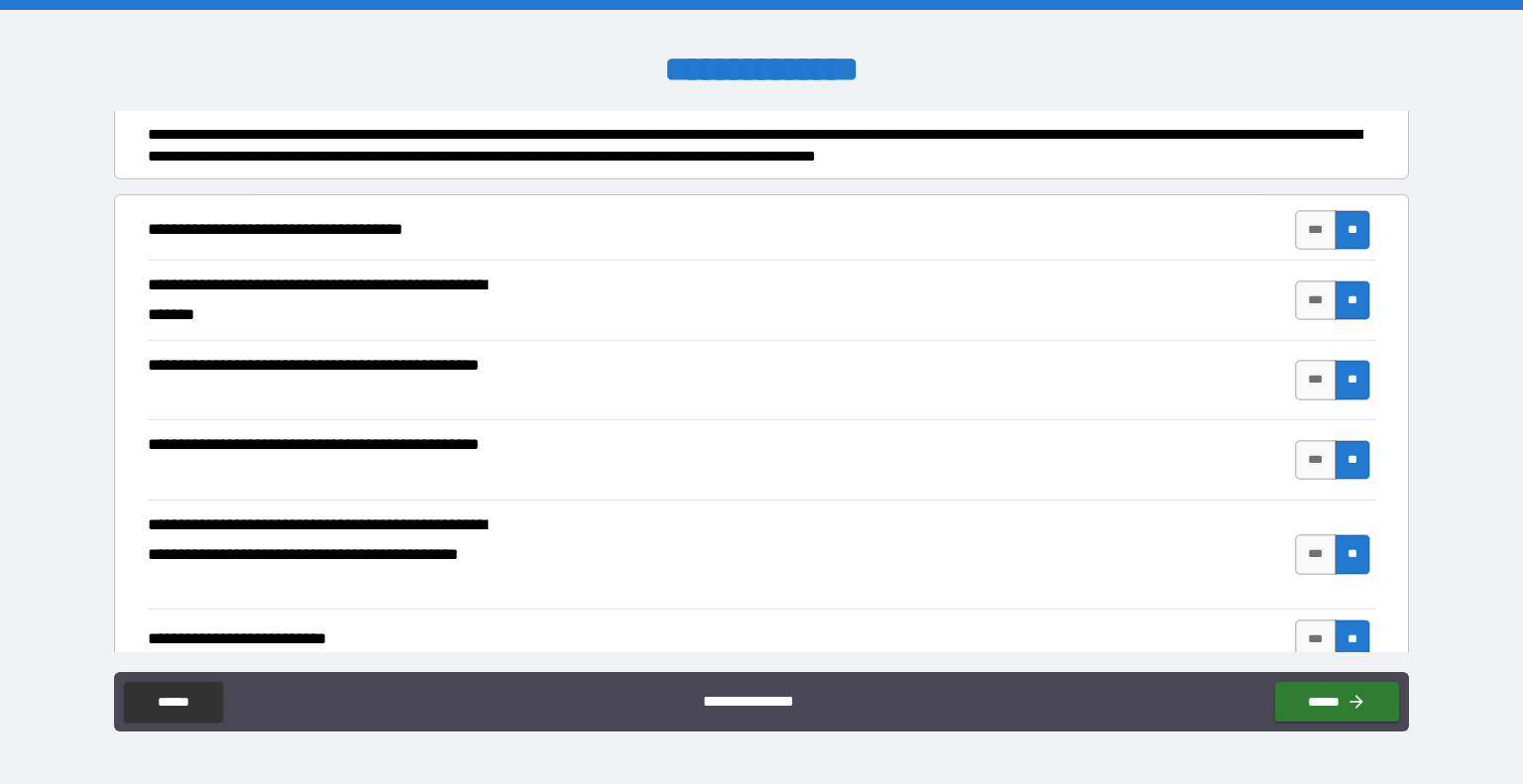 scroll, scrollTop: 0, scrollLeft: 0, axis: both 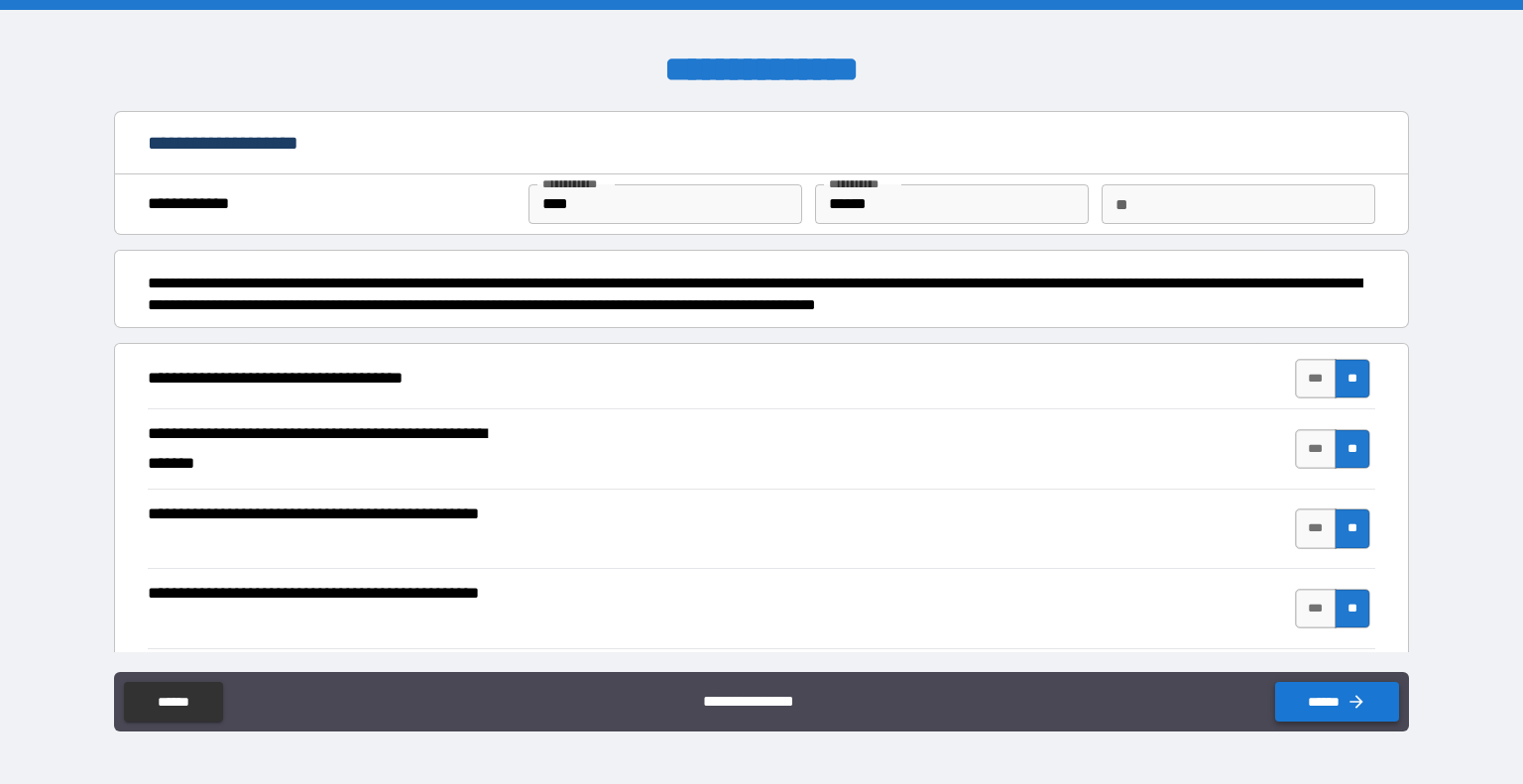 click on "******" at bounding box center (1337, 702) 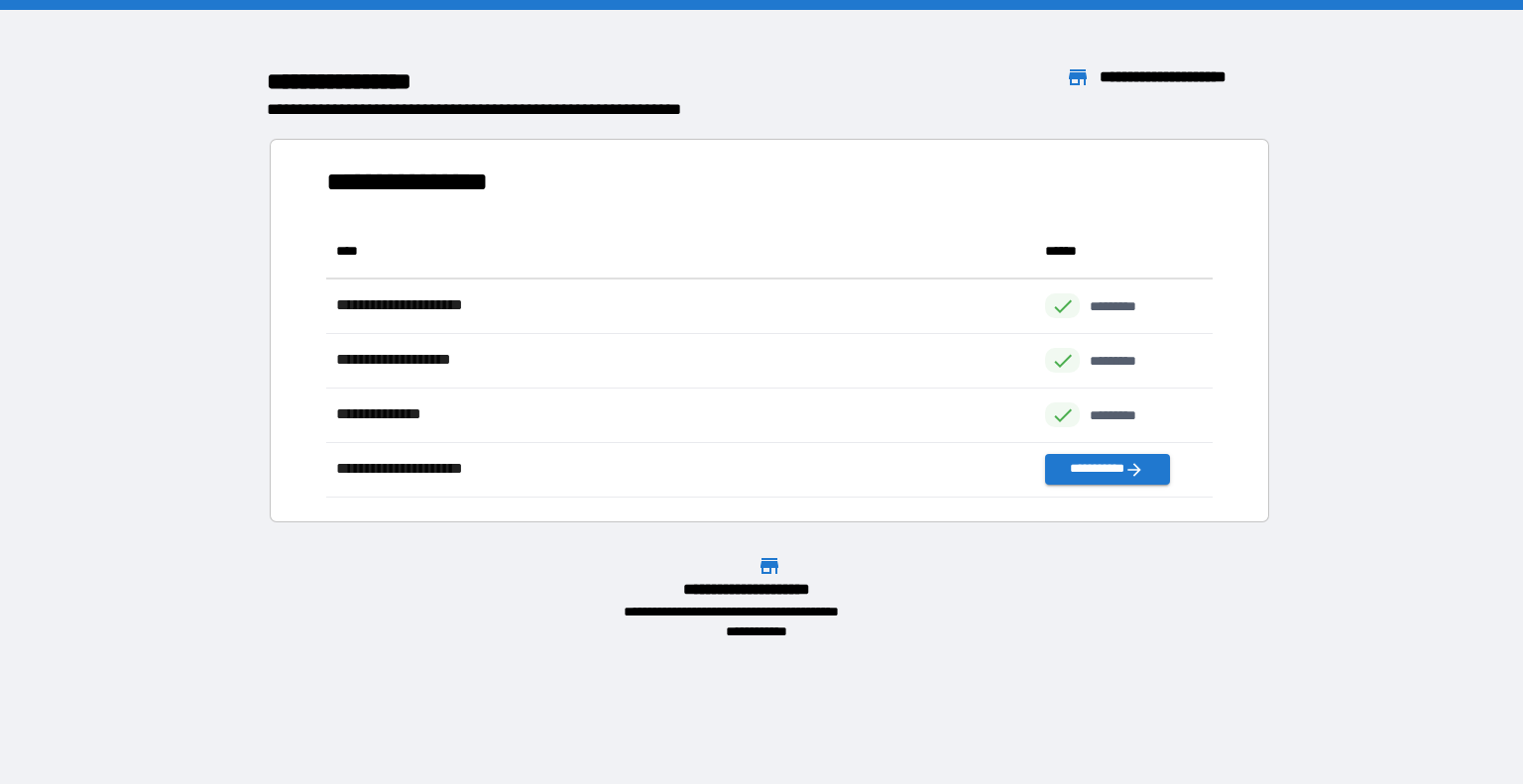 scroll, scrollTop: 16, scrollLeft: 16, axis: both 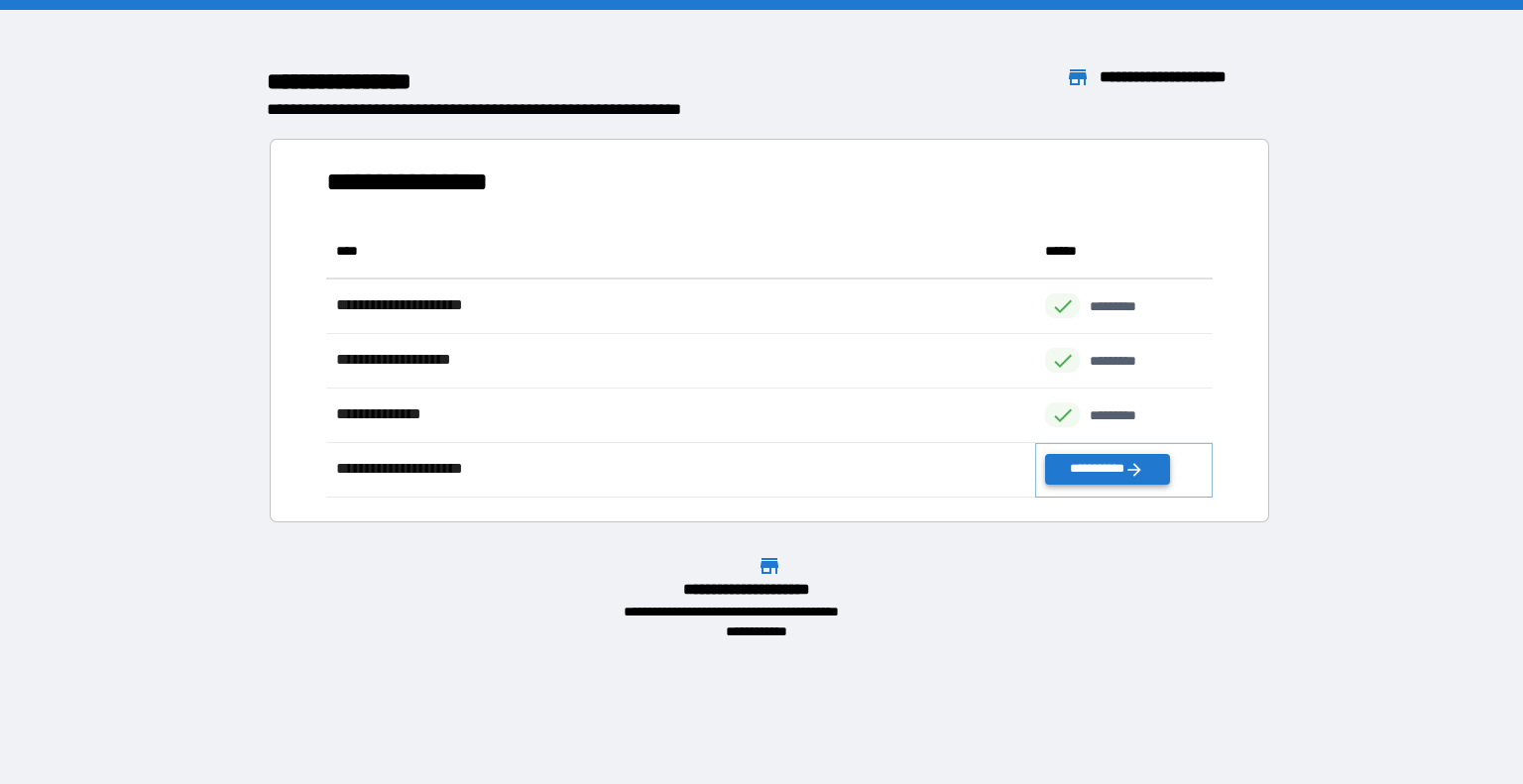 click on "**********" at bounding box center (1107, 469) 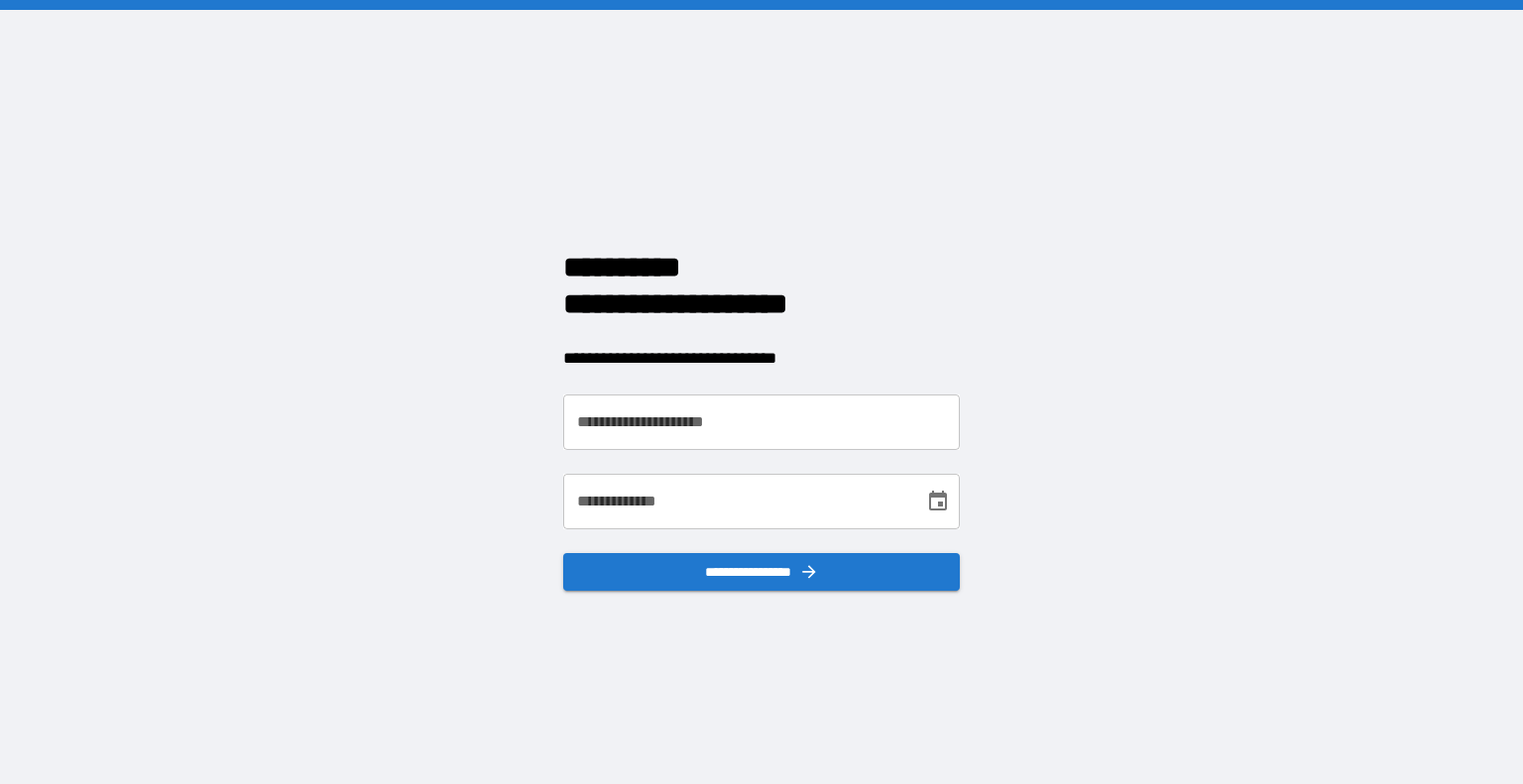 scroll, scrollTop: 0, scrollLeft: 0, axis: both 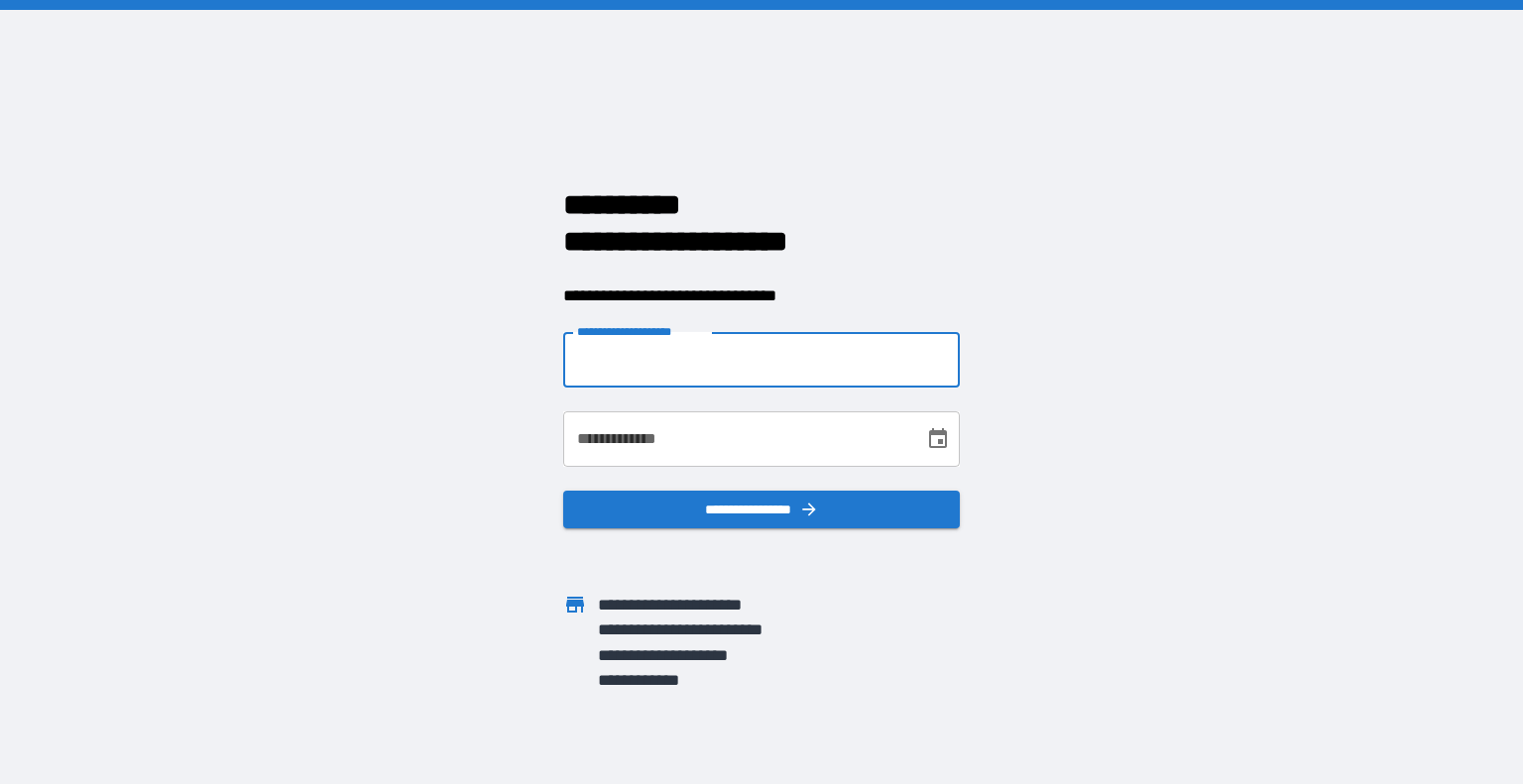 click on "**********" at bounding box center [762, 360] 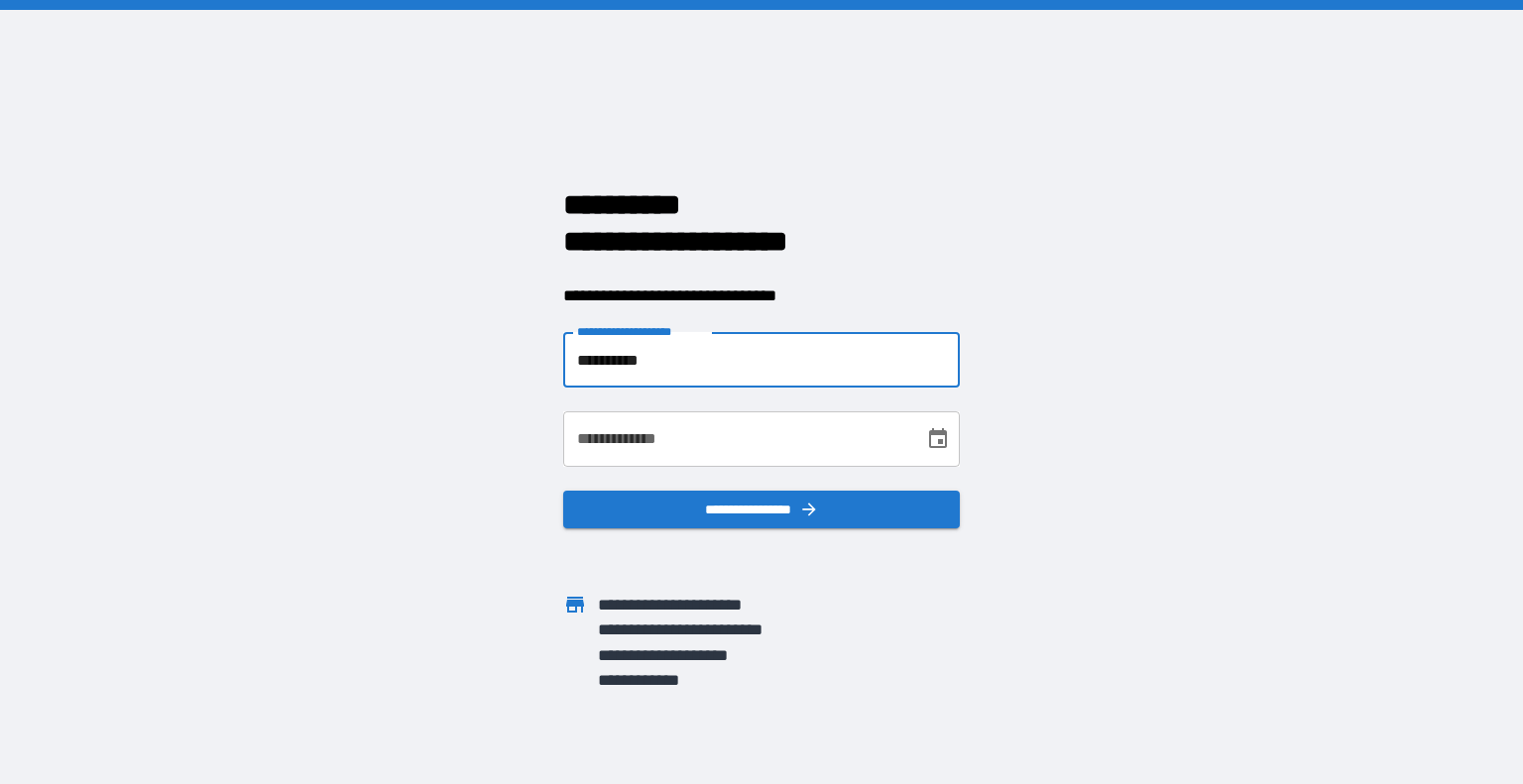 type on "**********" 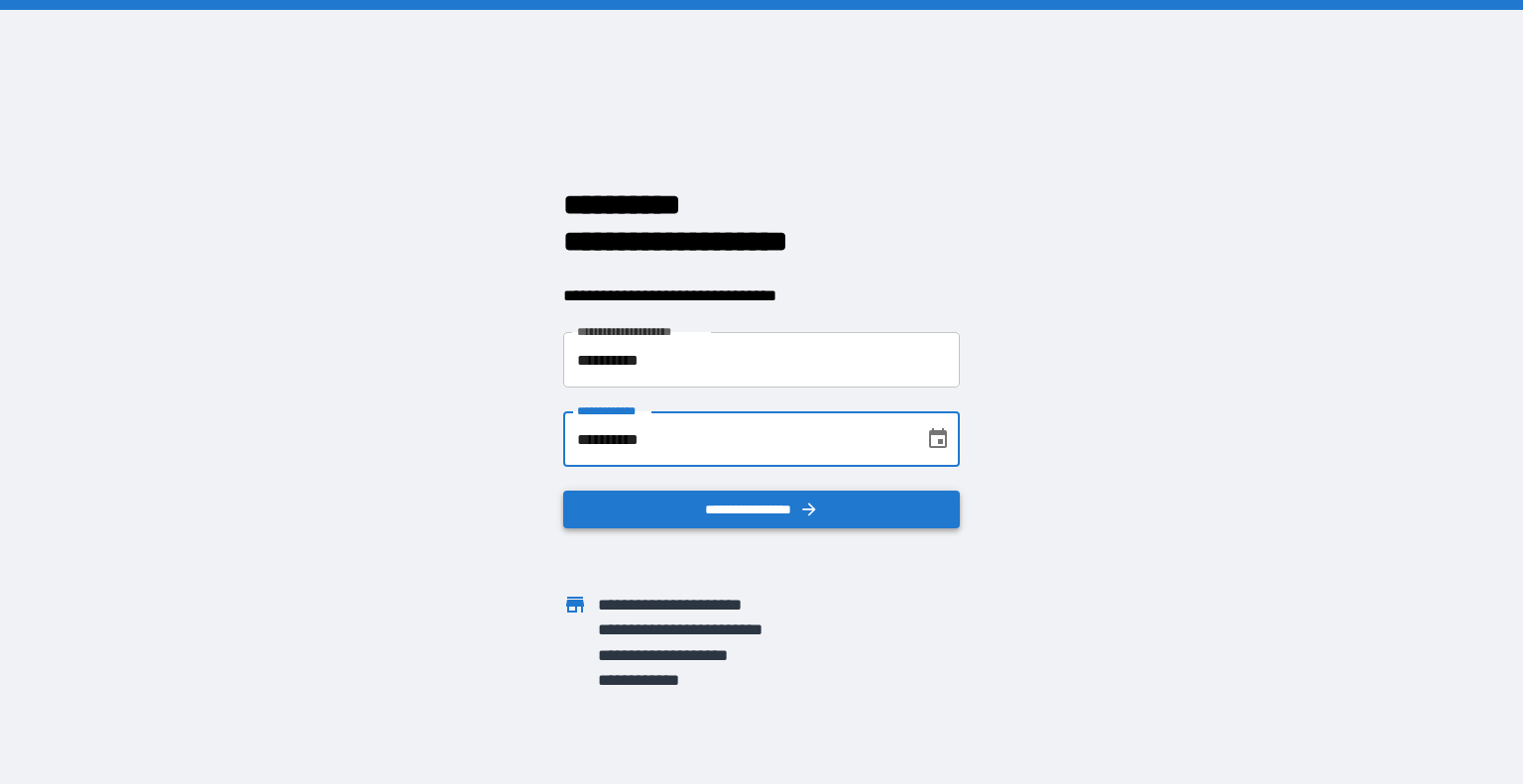 type on "**********" 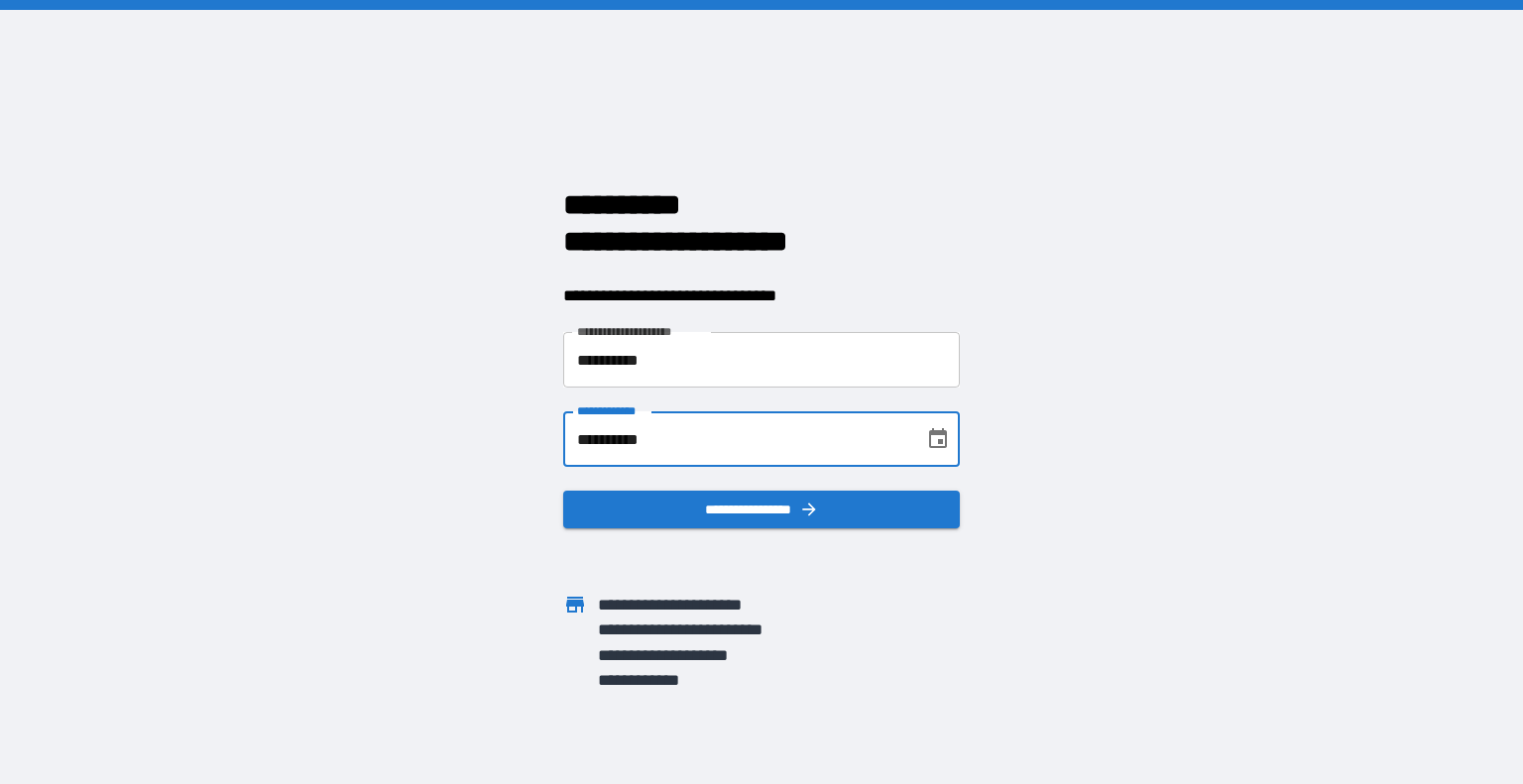 click on "**********" at bounding box center (762, 509) 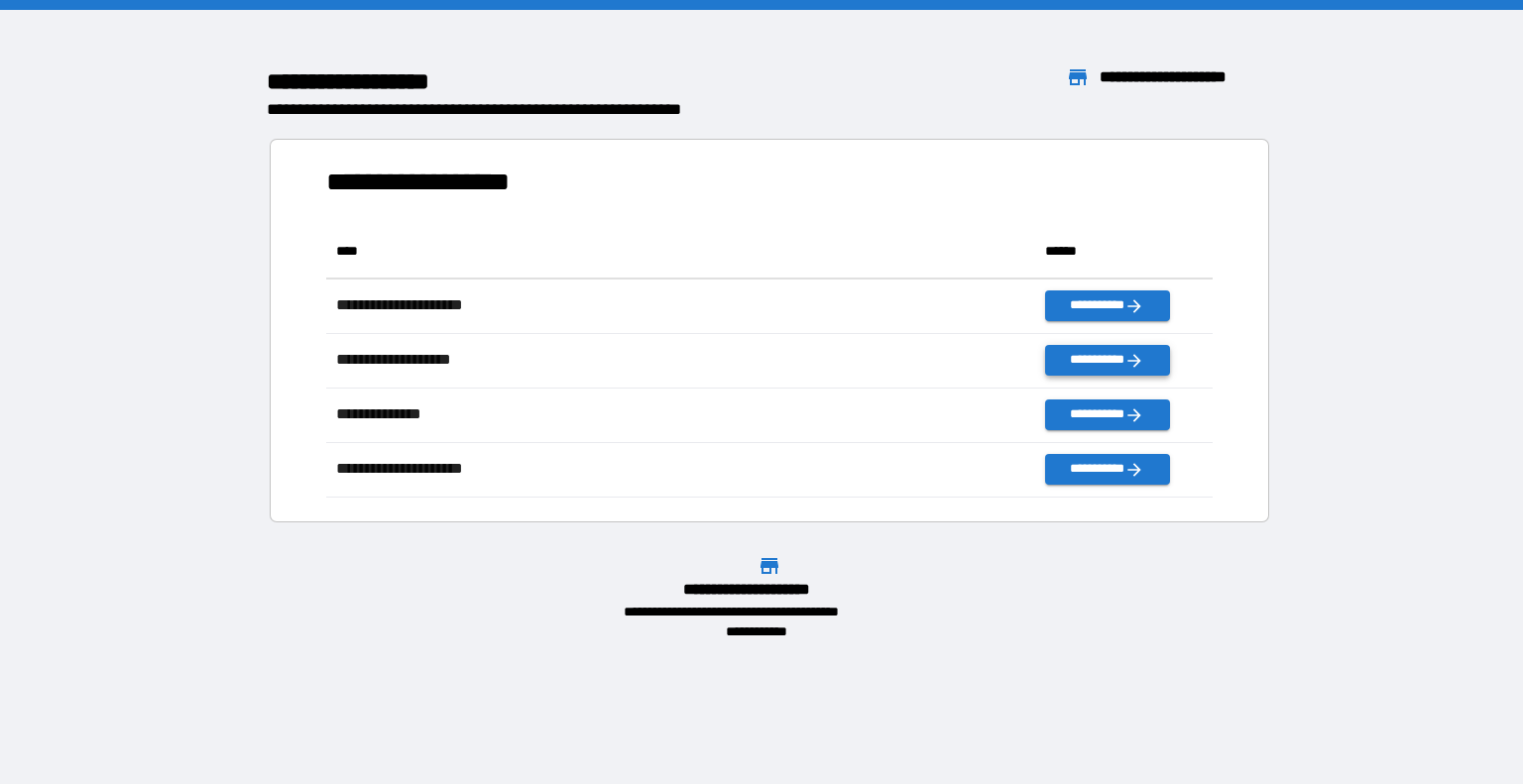 scroll, scrollTop: 16, scrollLeft: 16, axis: both 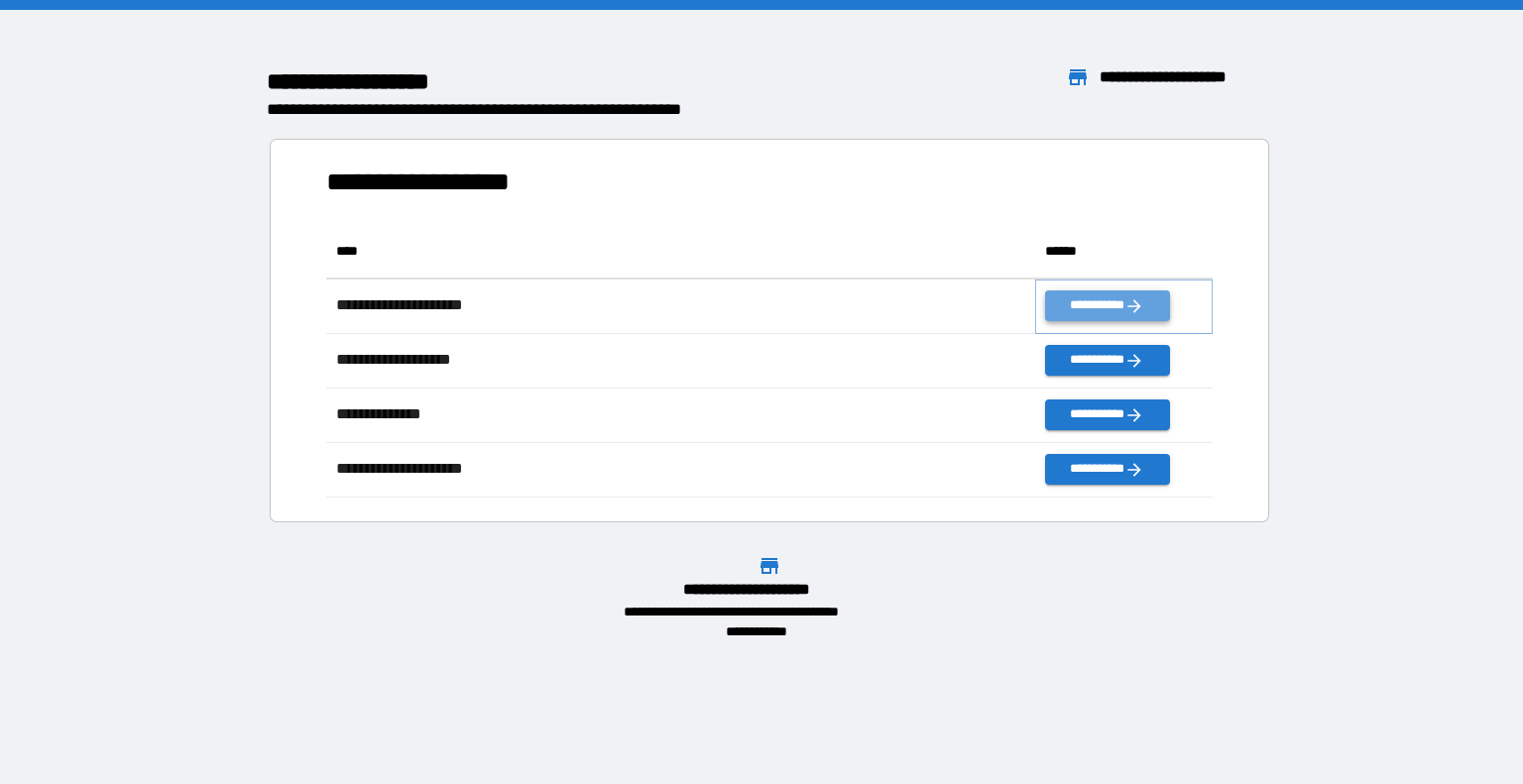 click on "**********" at bounding box center (1107, 305) 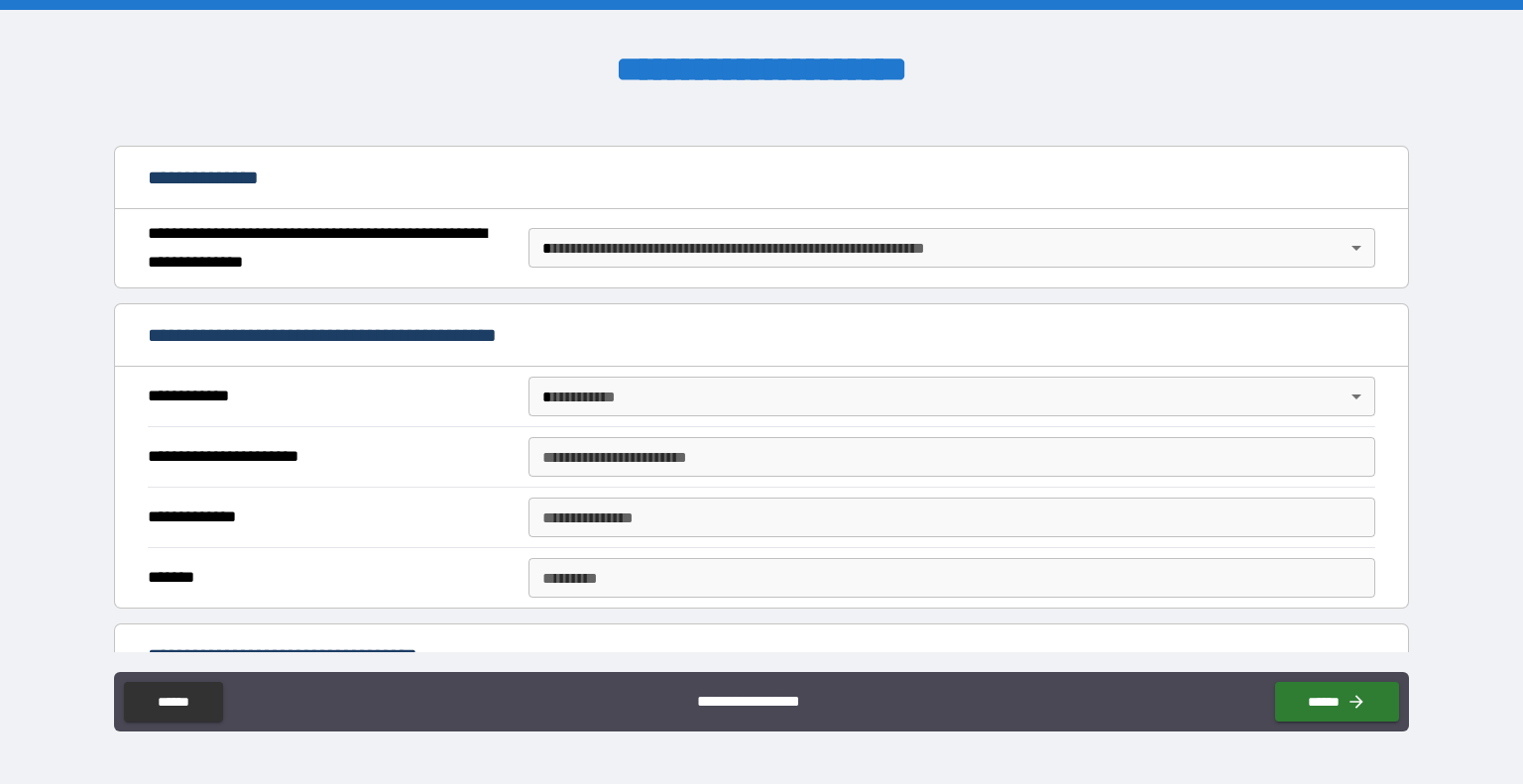 scroll, scrollTop: 198, scrollLeft: 0, axis: vertical 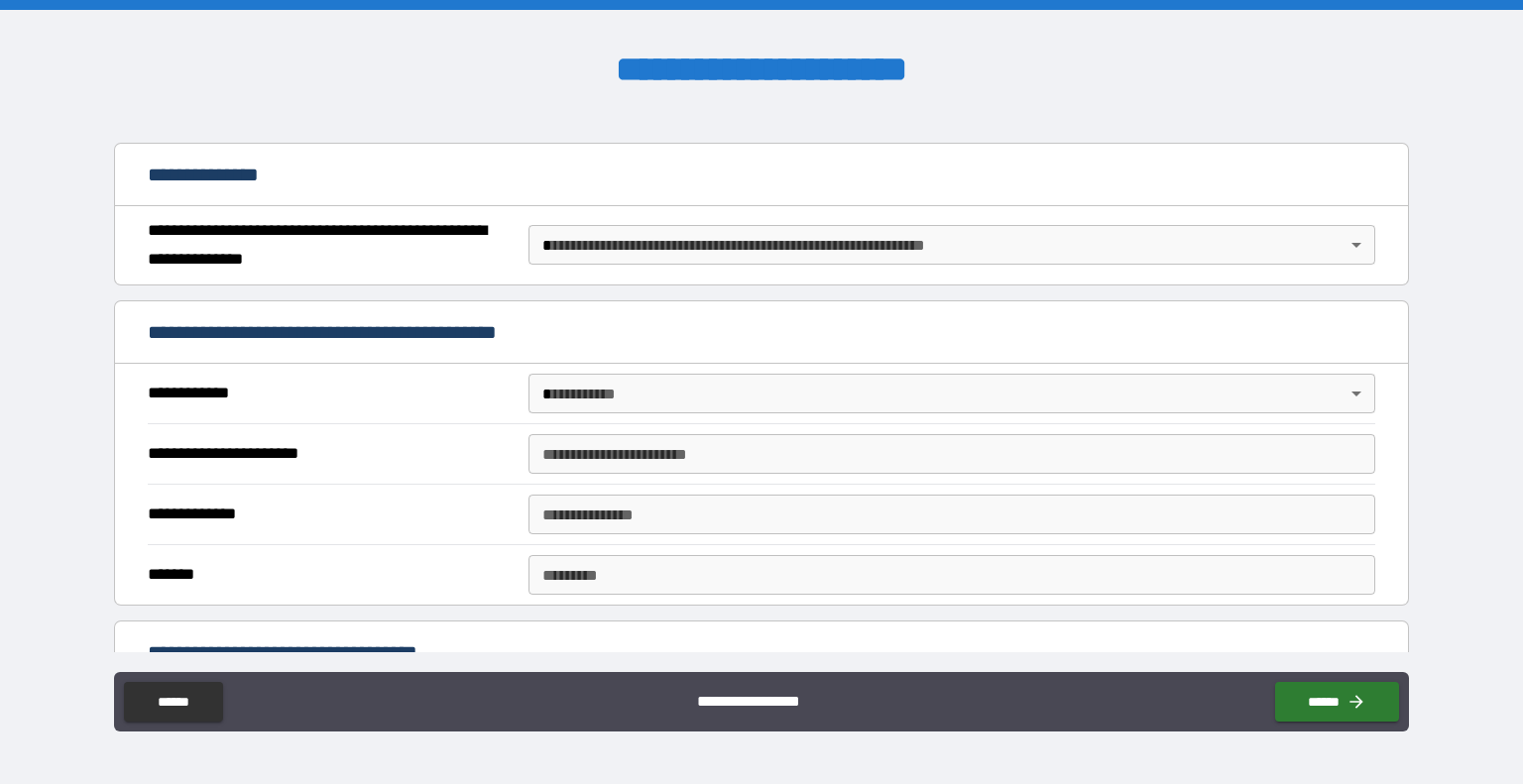 click on "**********" at bounding box center [762, 392] 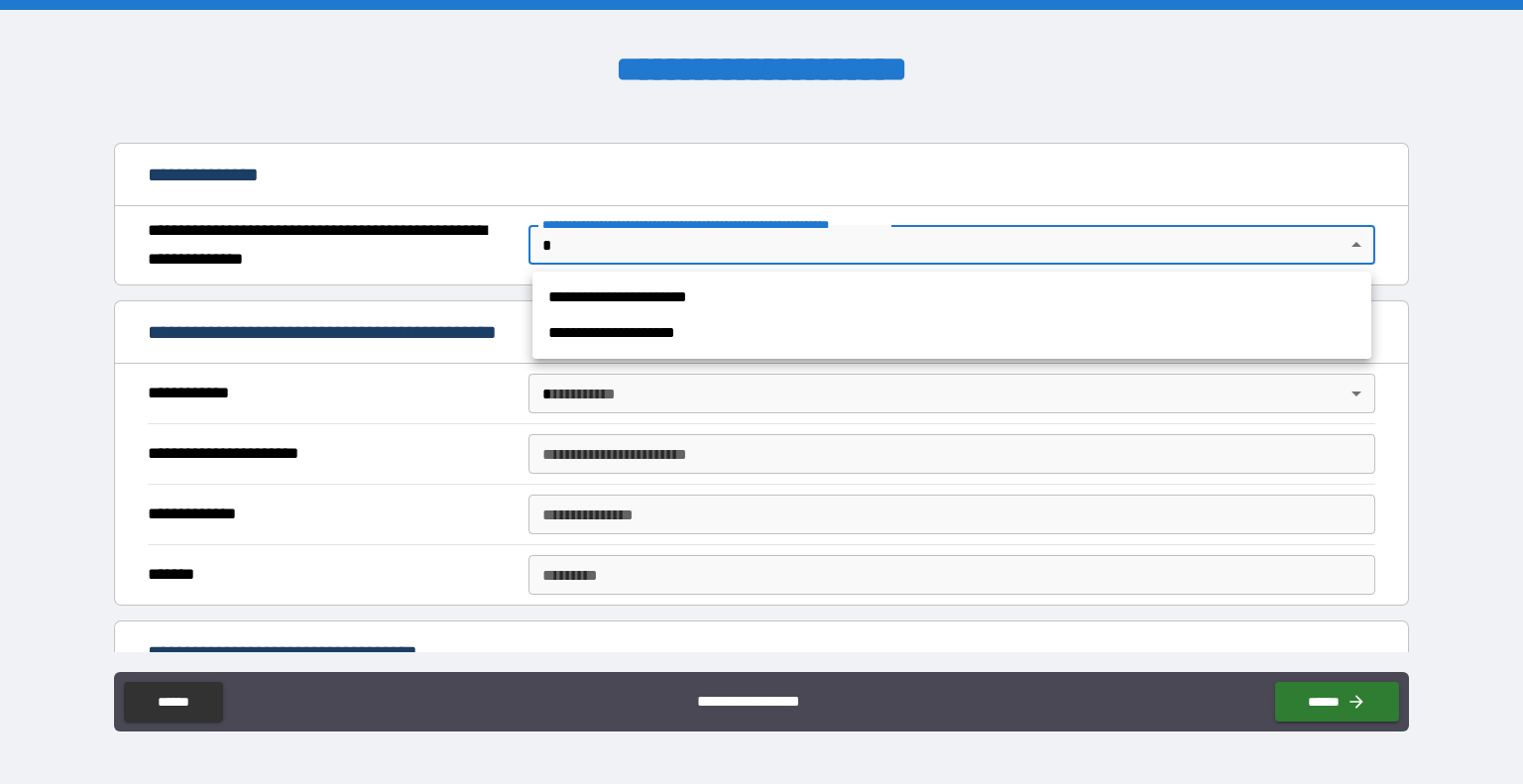 click on "**********" at bounding box center (952, 297) 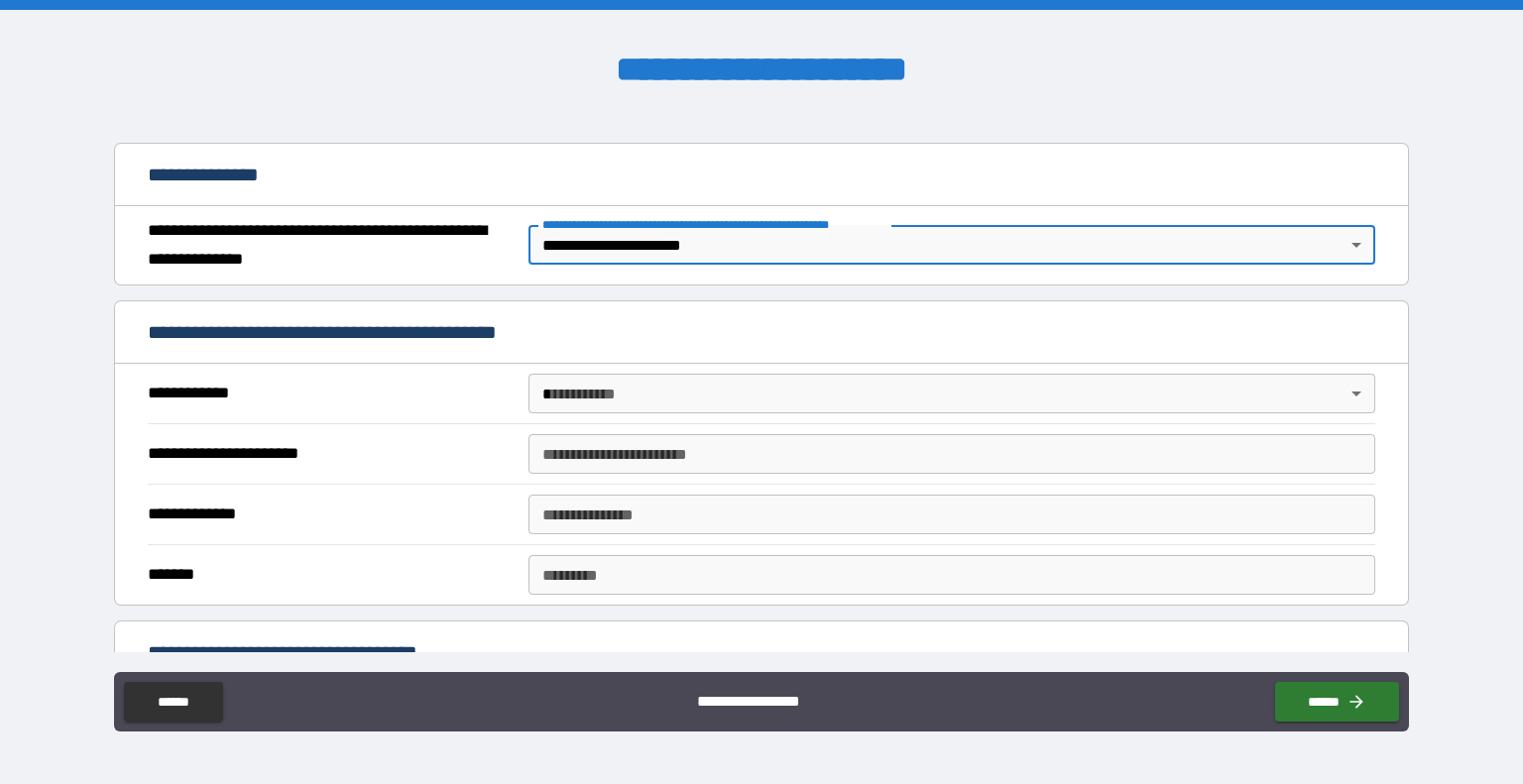 click on "**********" at bounding box center (762, 392) 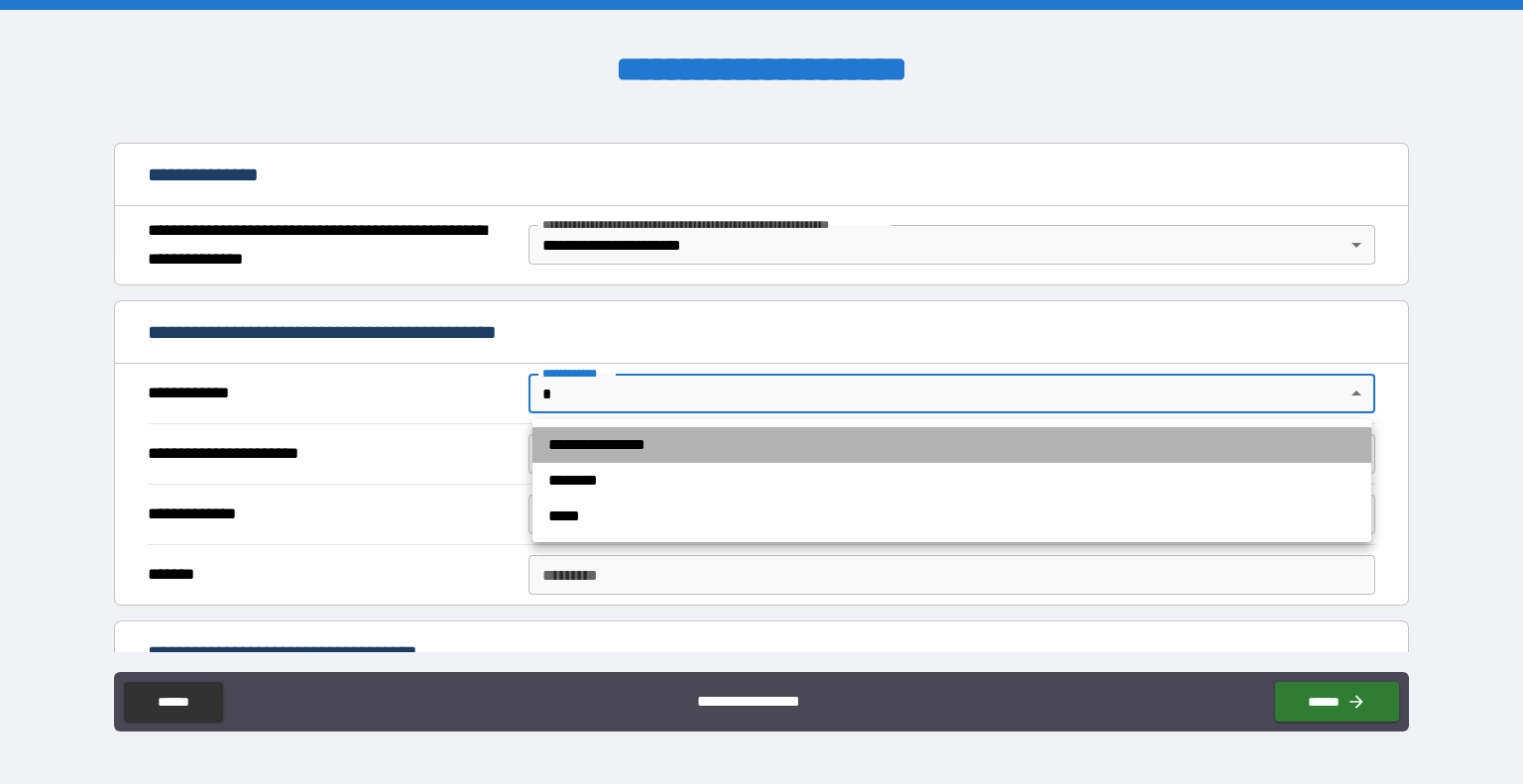 click on "**********" at bounding box center [952, 445] 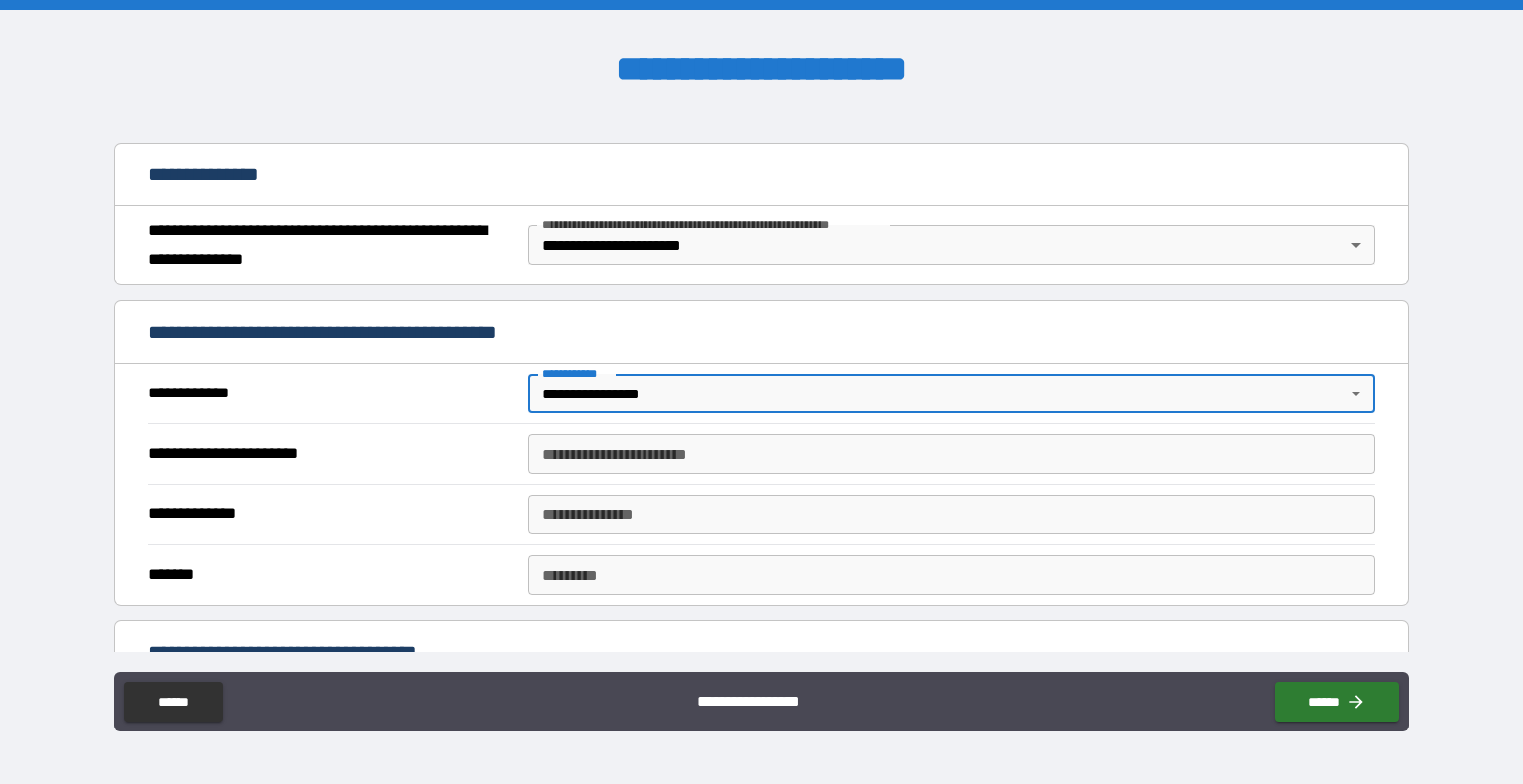 click on "**********" at bounding box center (952, 454) 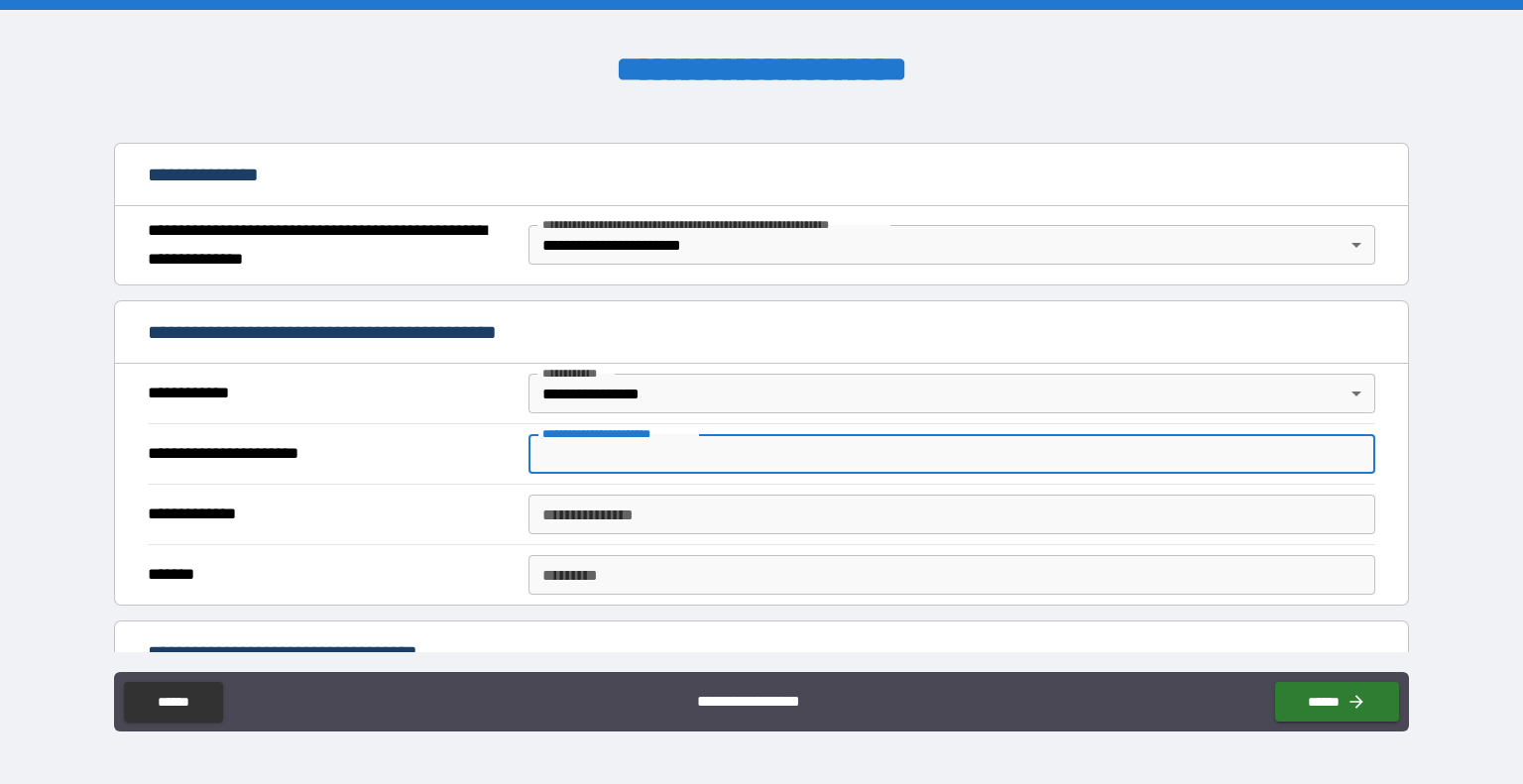 type on "********" 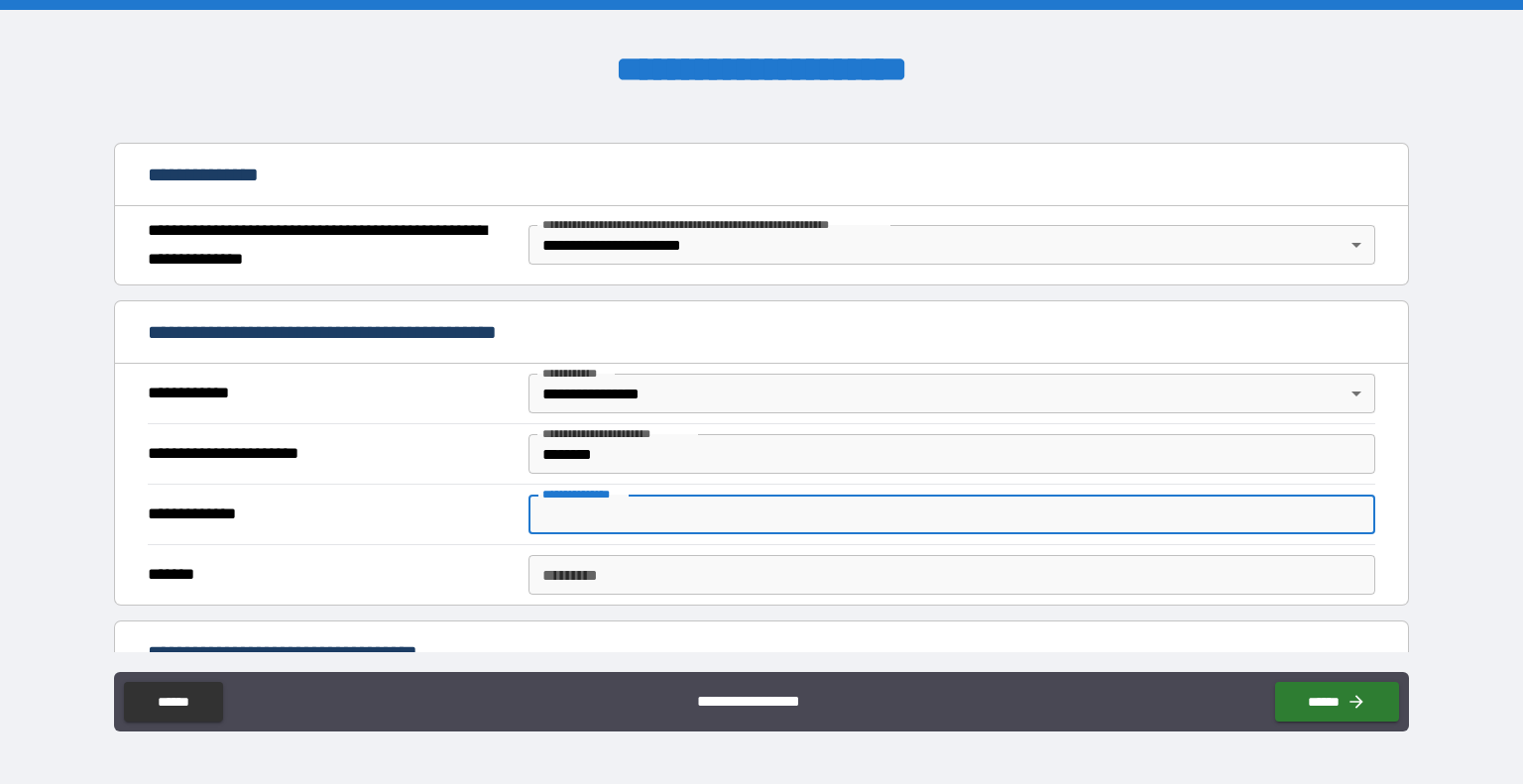click on "**********" at bounding box center (952, 514) 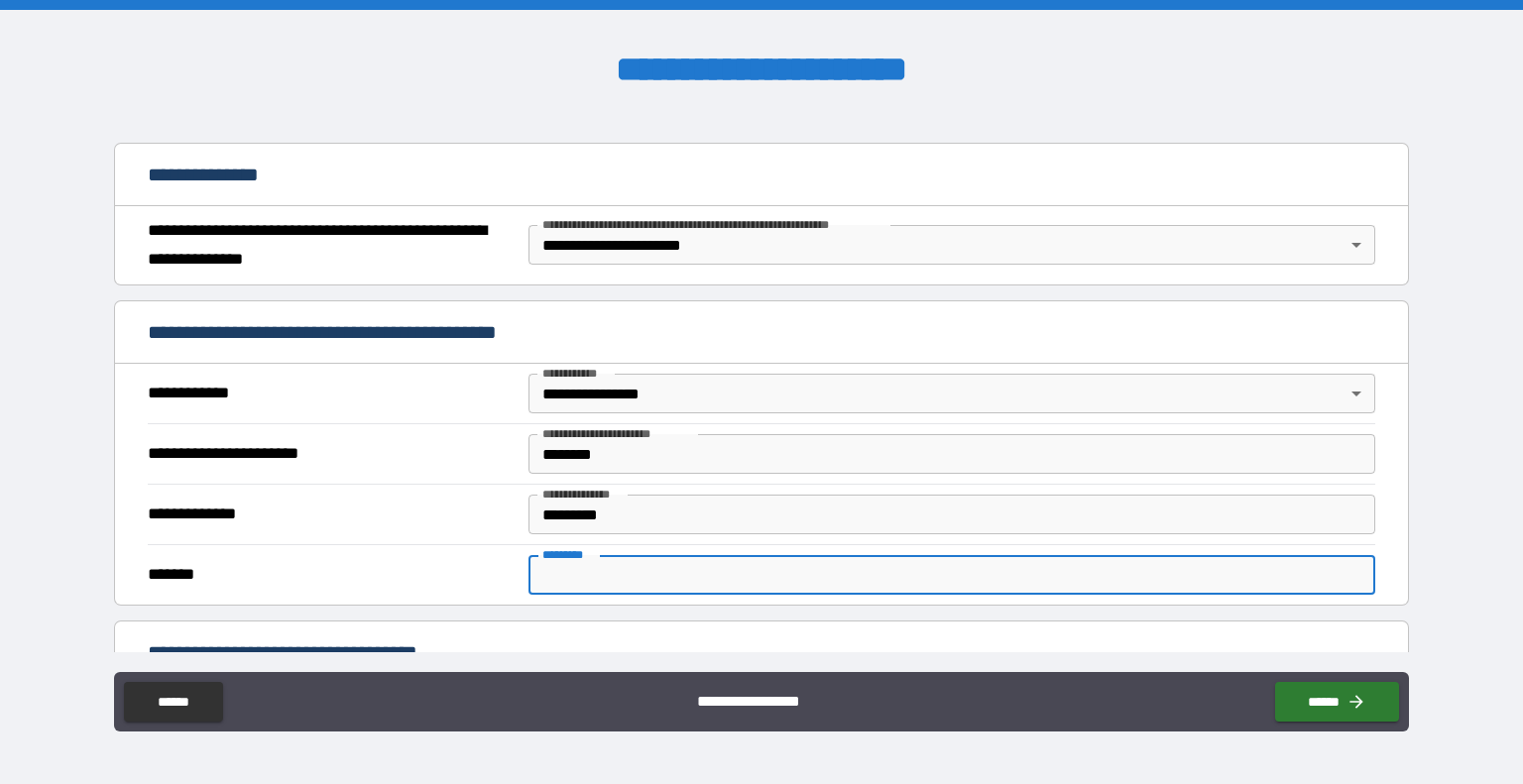 click on "*******   *" at bounding box center (952, 575) 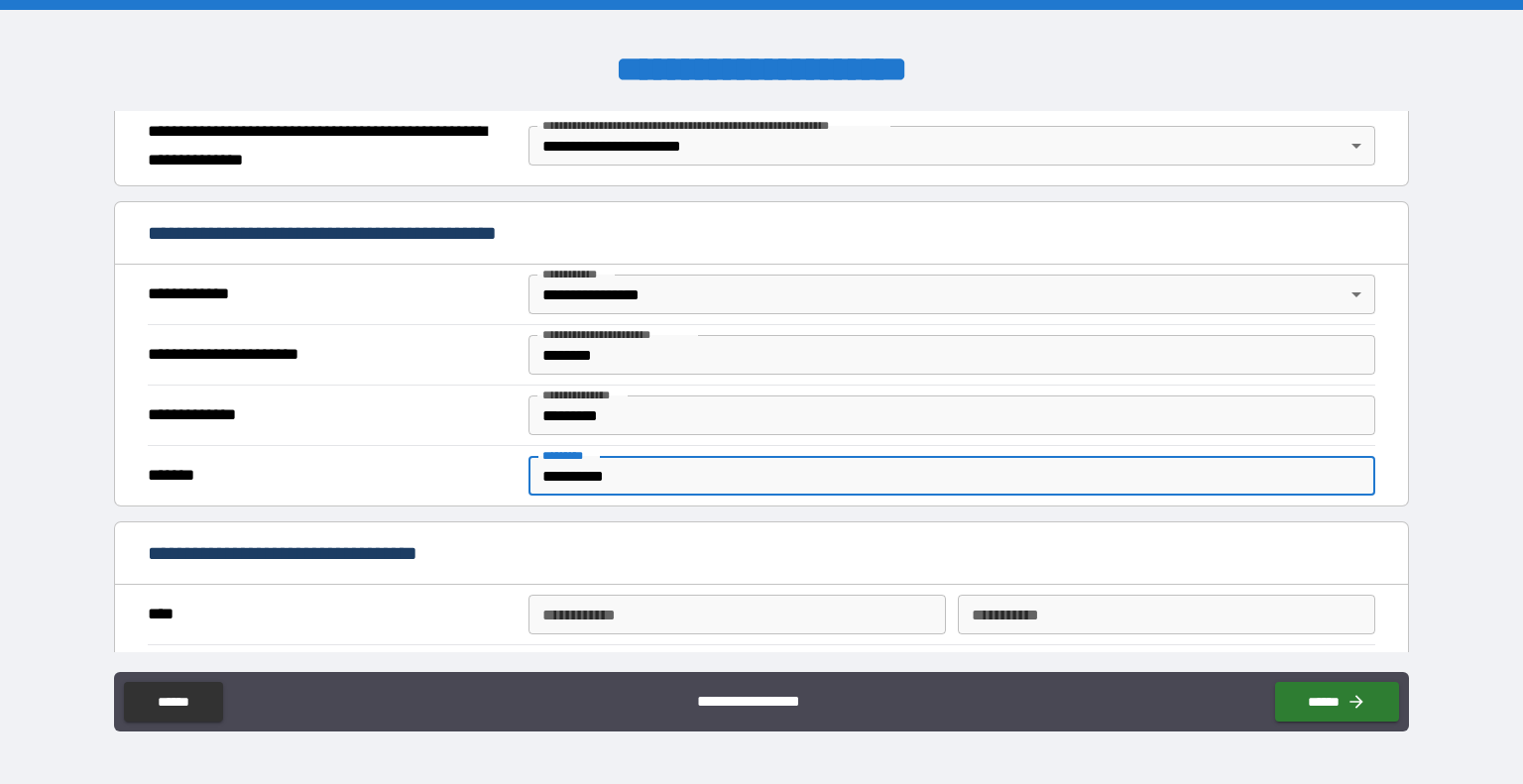 scroll, scrollTop: 595, scrollLeft: 0, axis: vertical 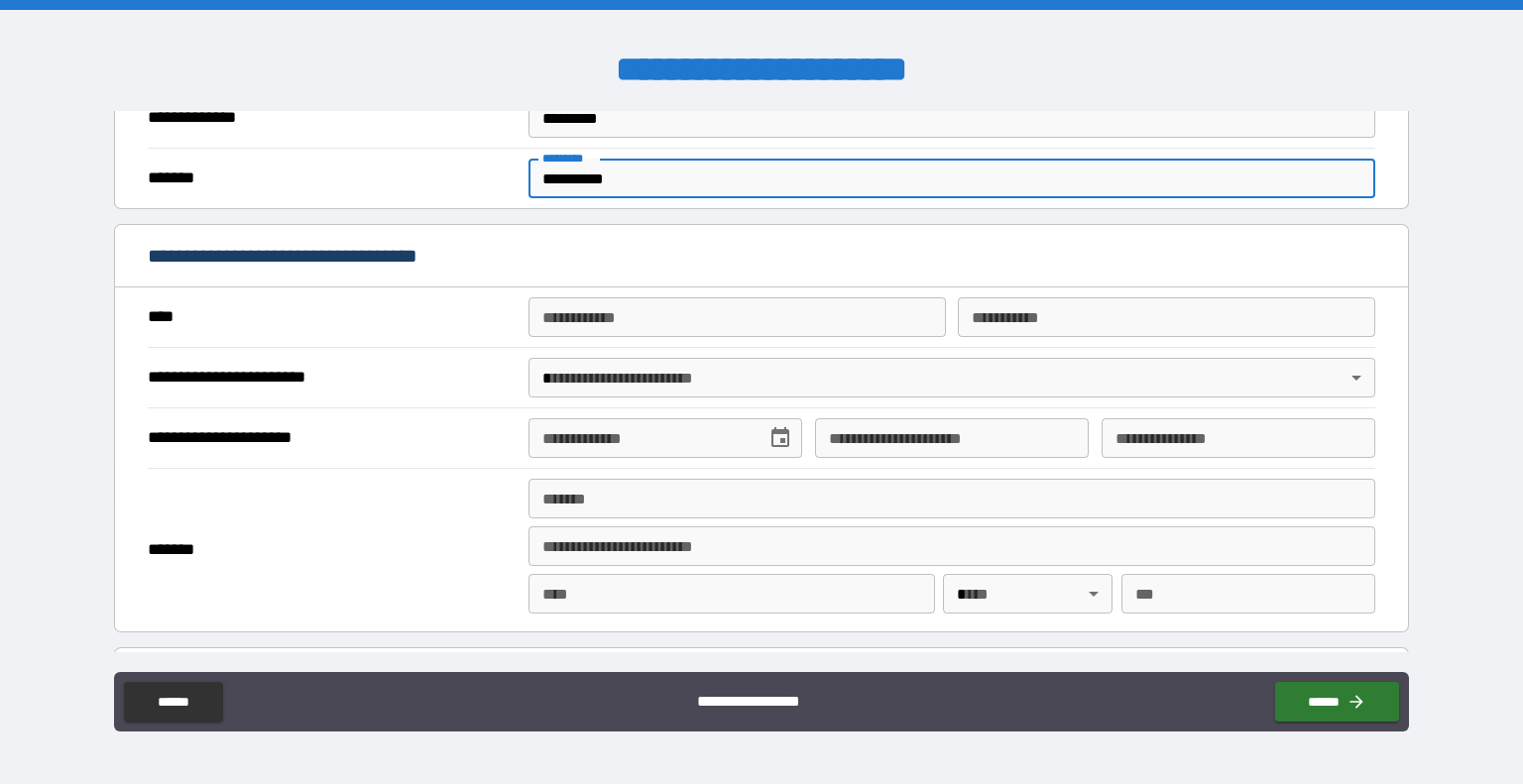 click on "**********" at bounding box center [737, 317] 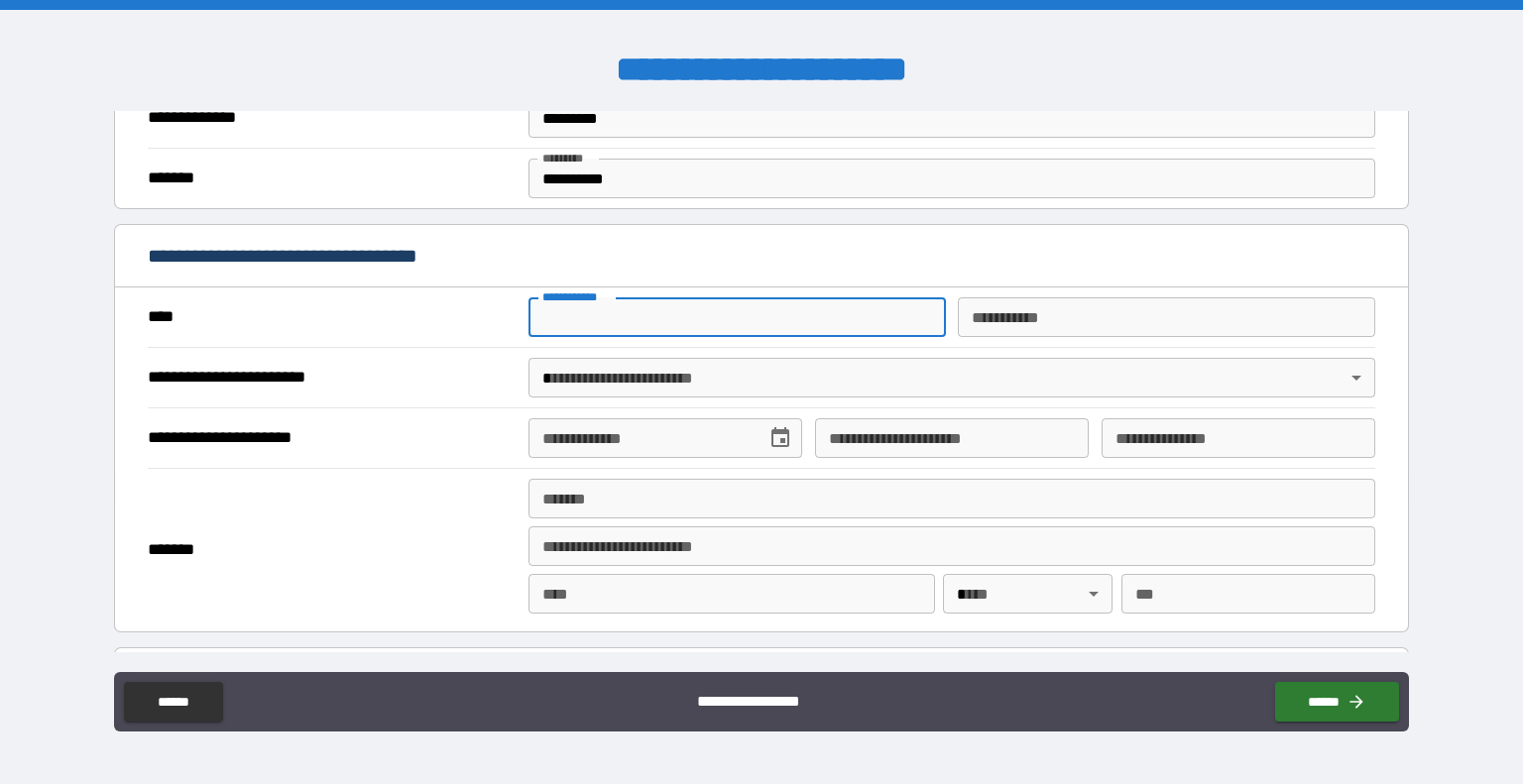 type on "****" 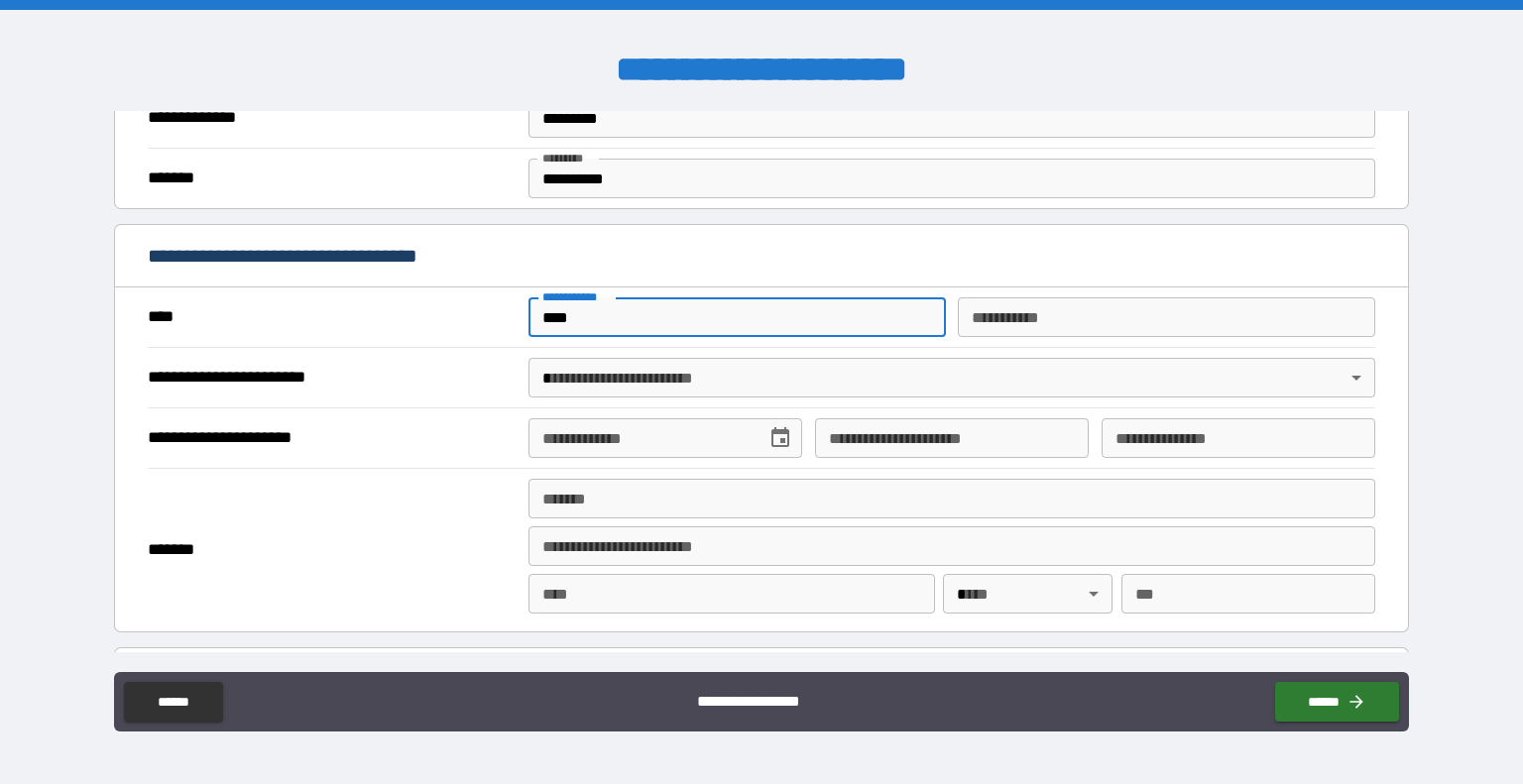 type on "******" 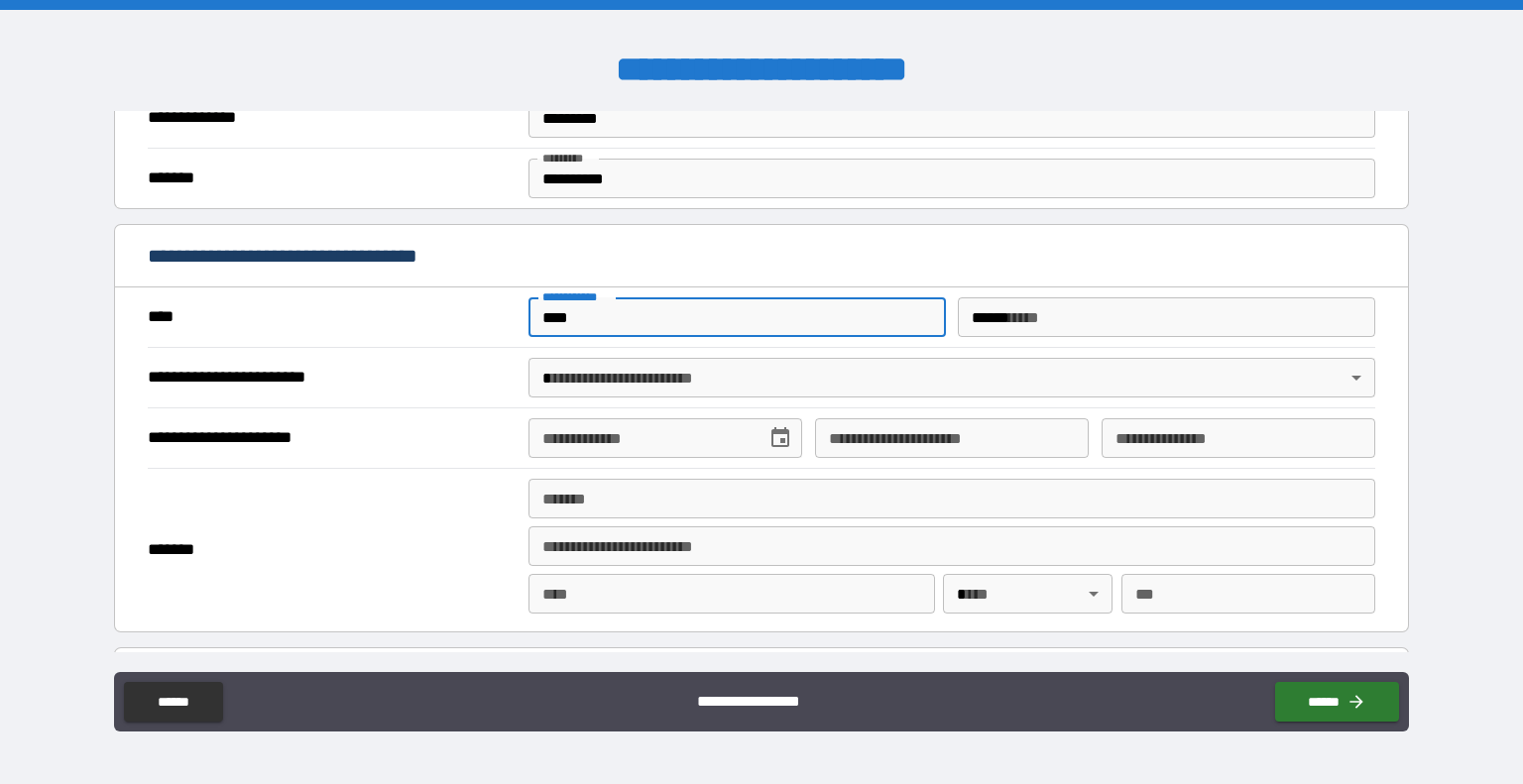 type on "**********" 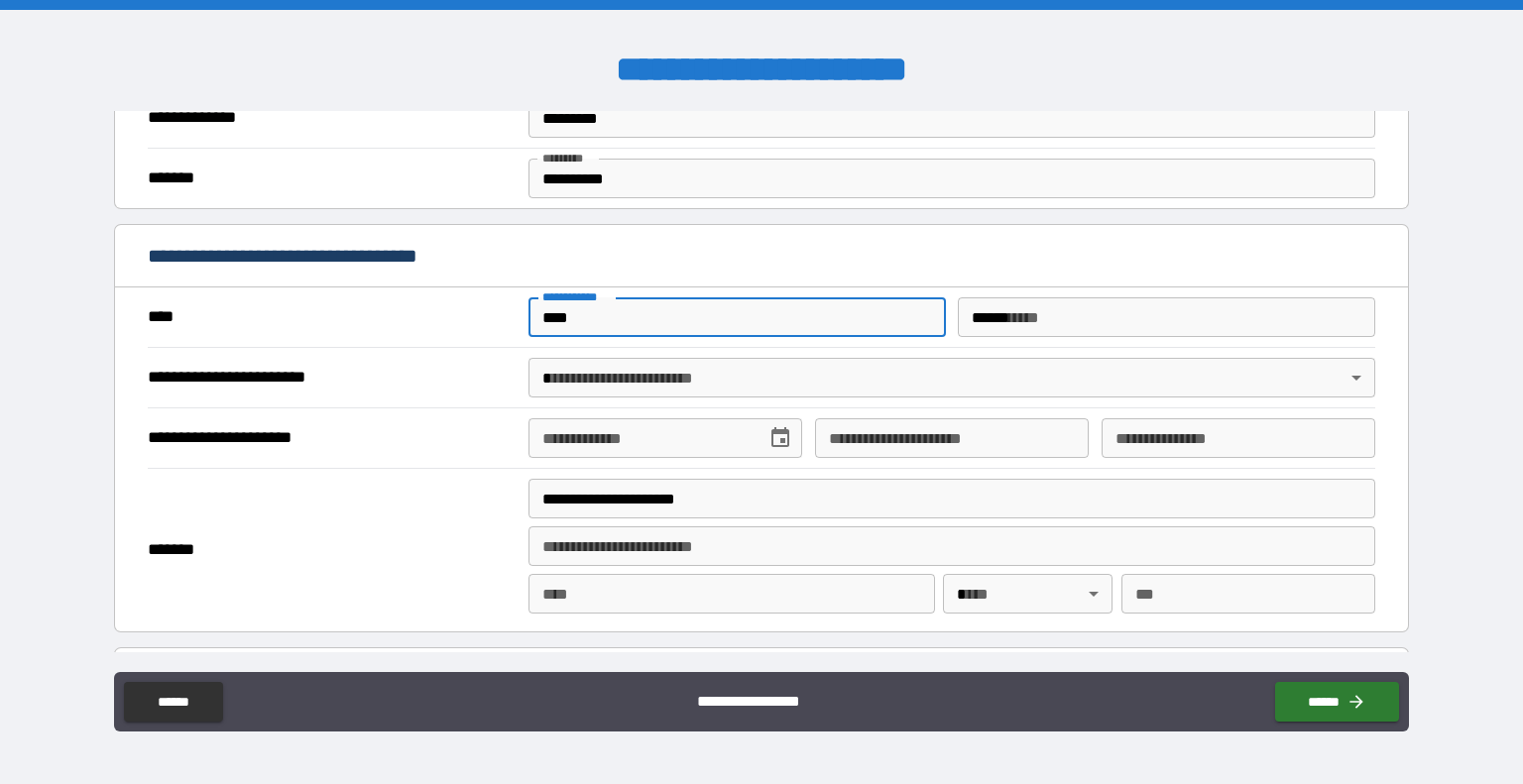 type on "*********" 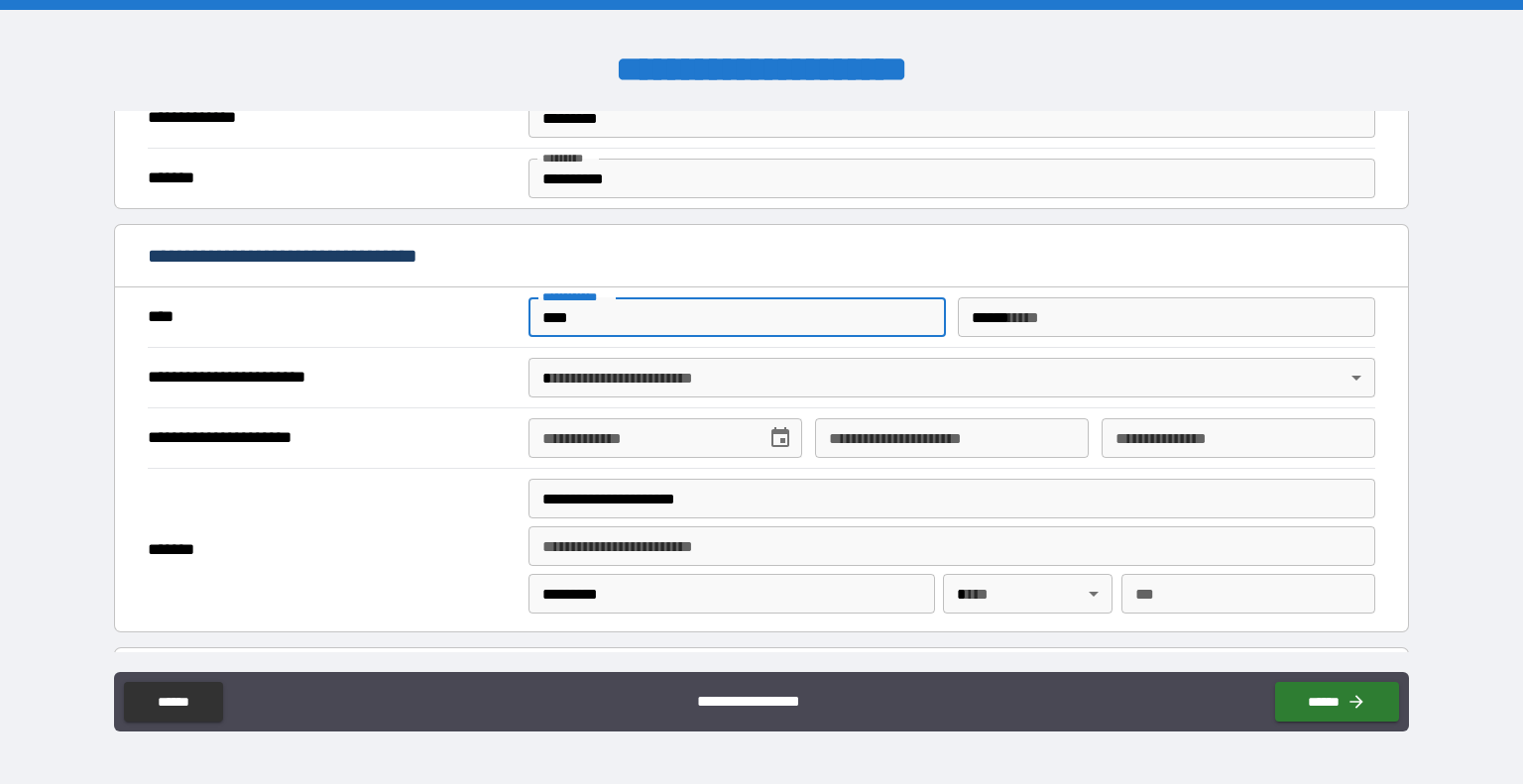 type on "**" 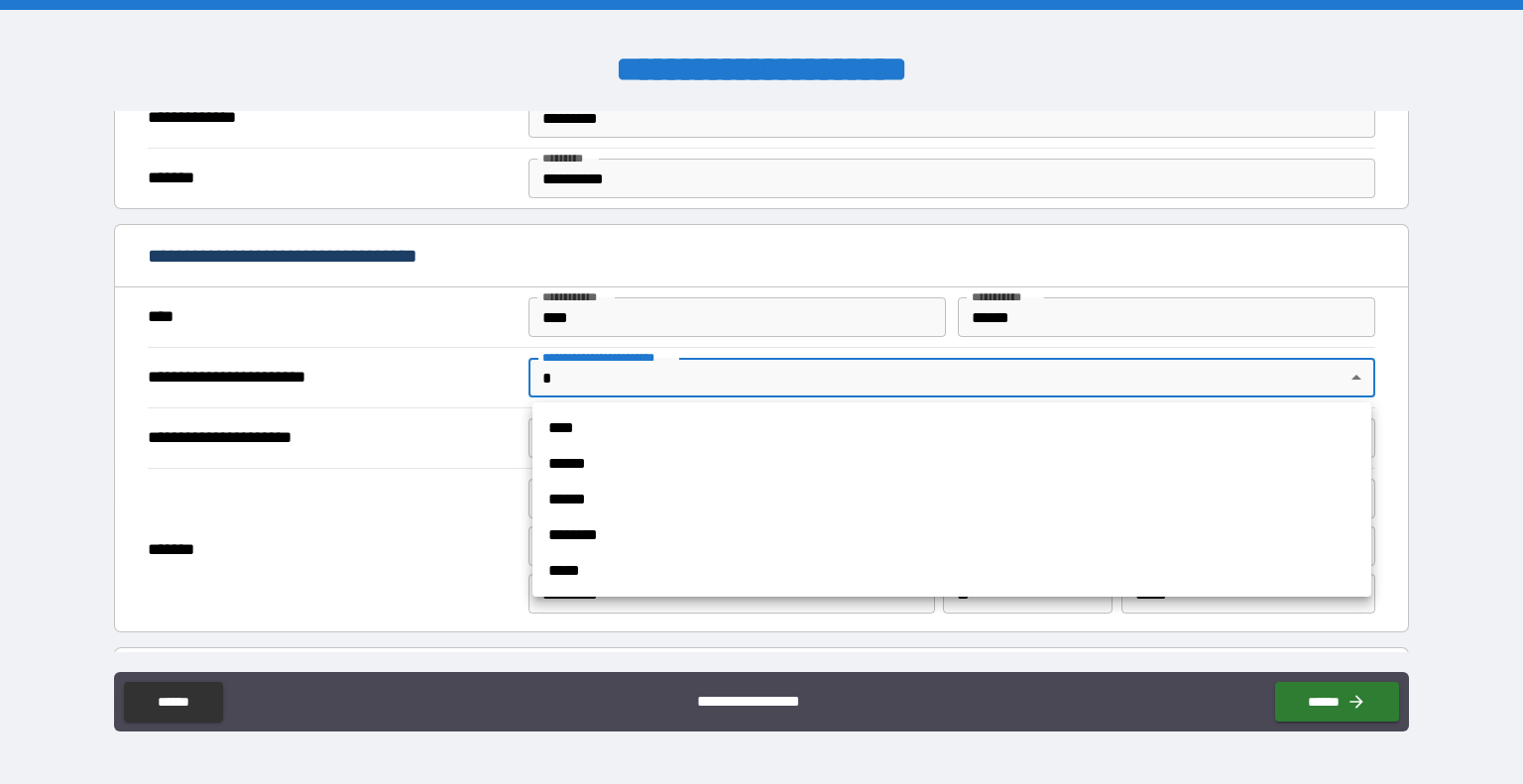 click on "**********" at bounding box center [762, 392] 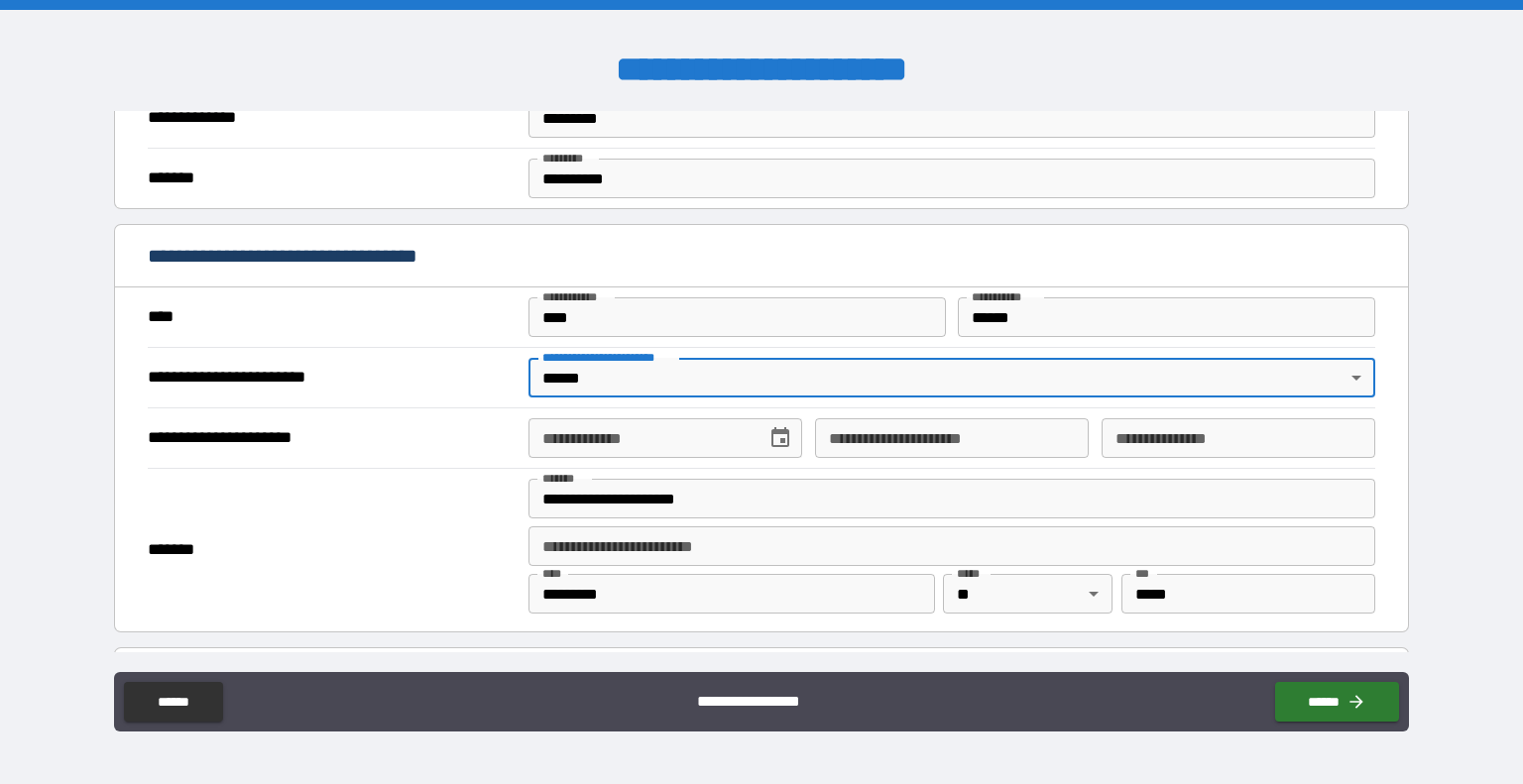 click on "**********" at bounding box center (641, 438) 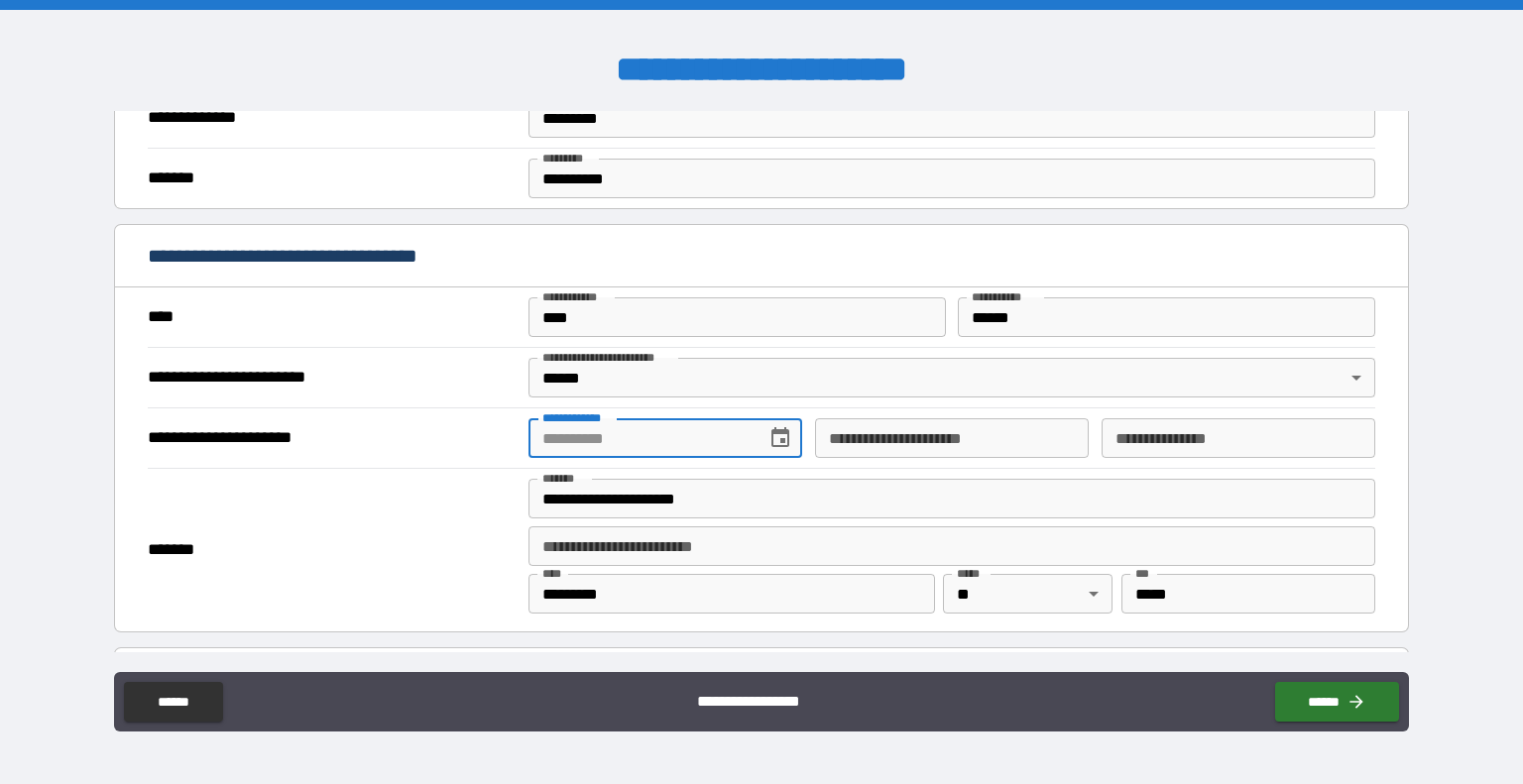 type on "**********" 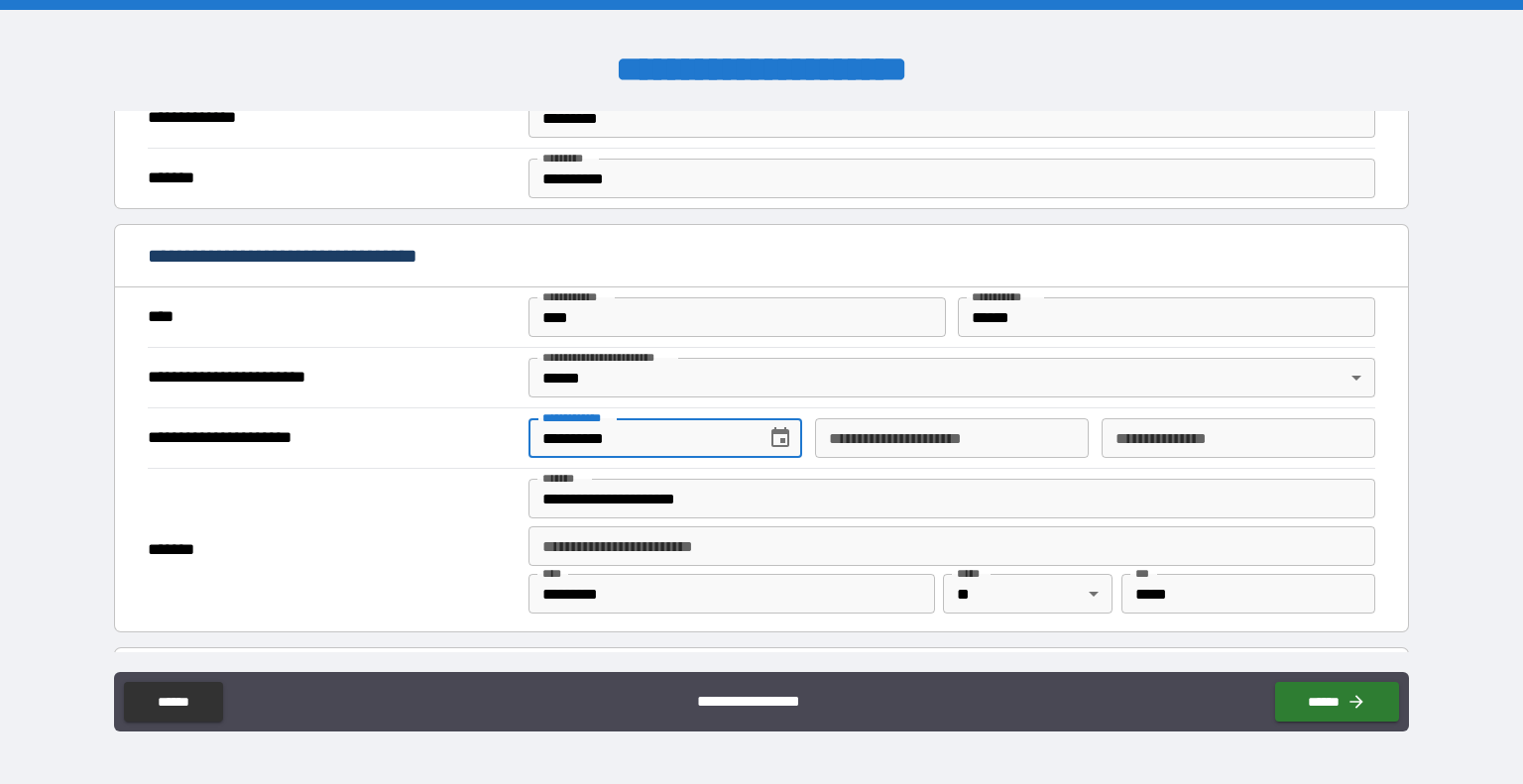 click on "**********" at bounding box center (952, 438) 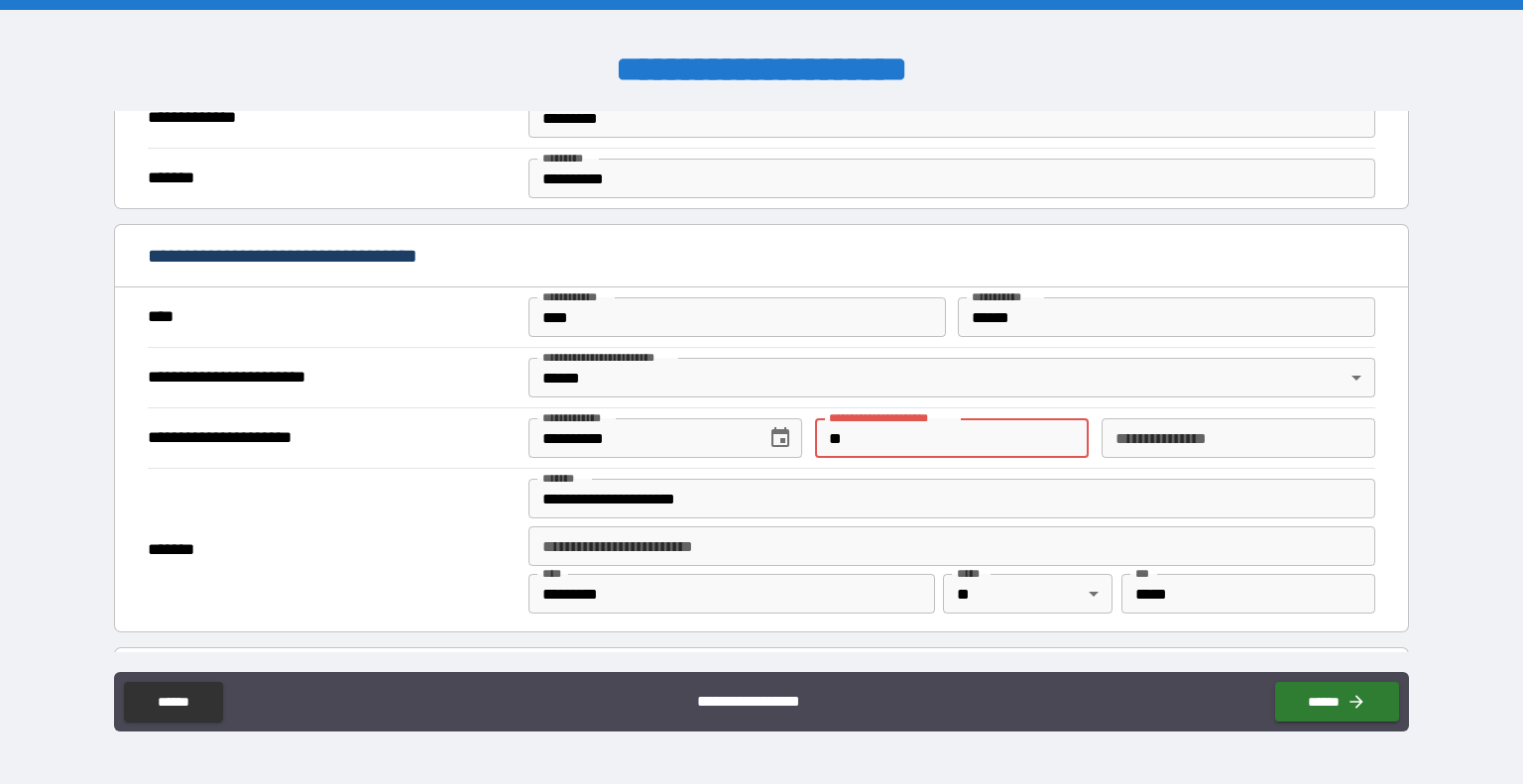 type on "*" 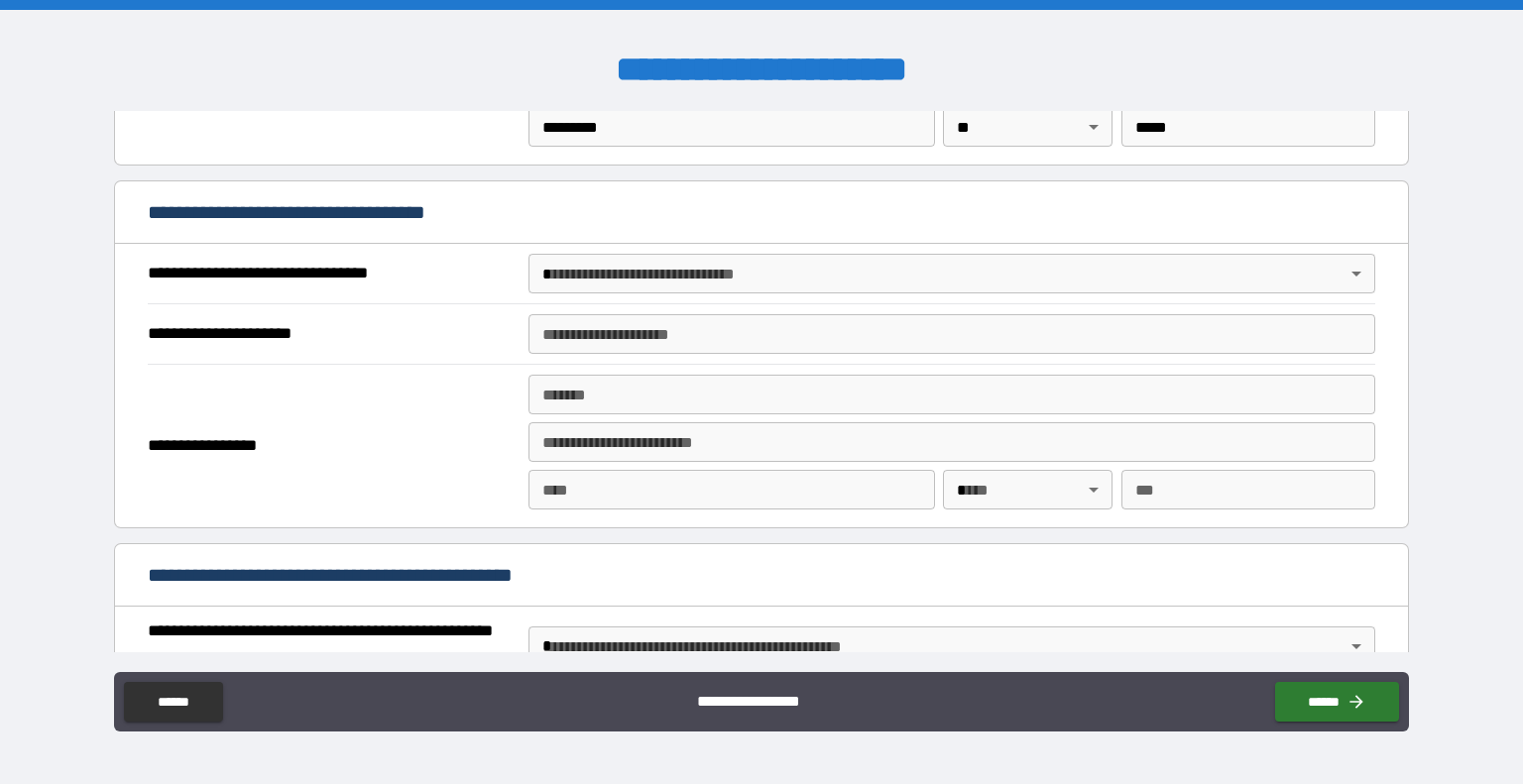 scroll, scrollTop: 1090, scrollLeft: 0, axis: vertical 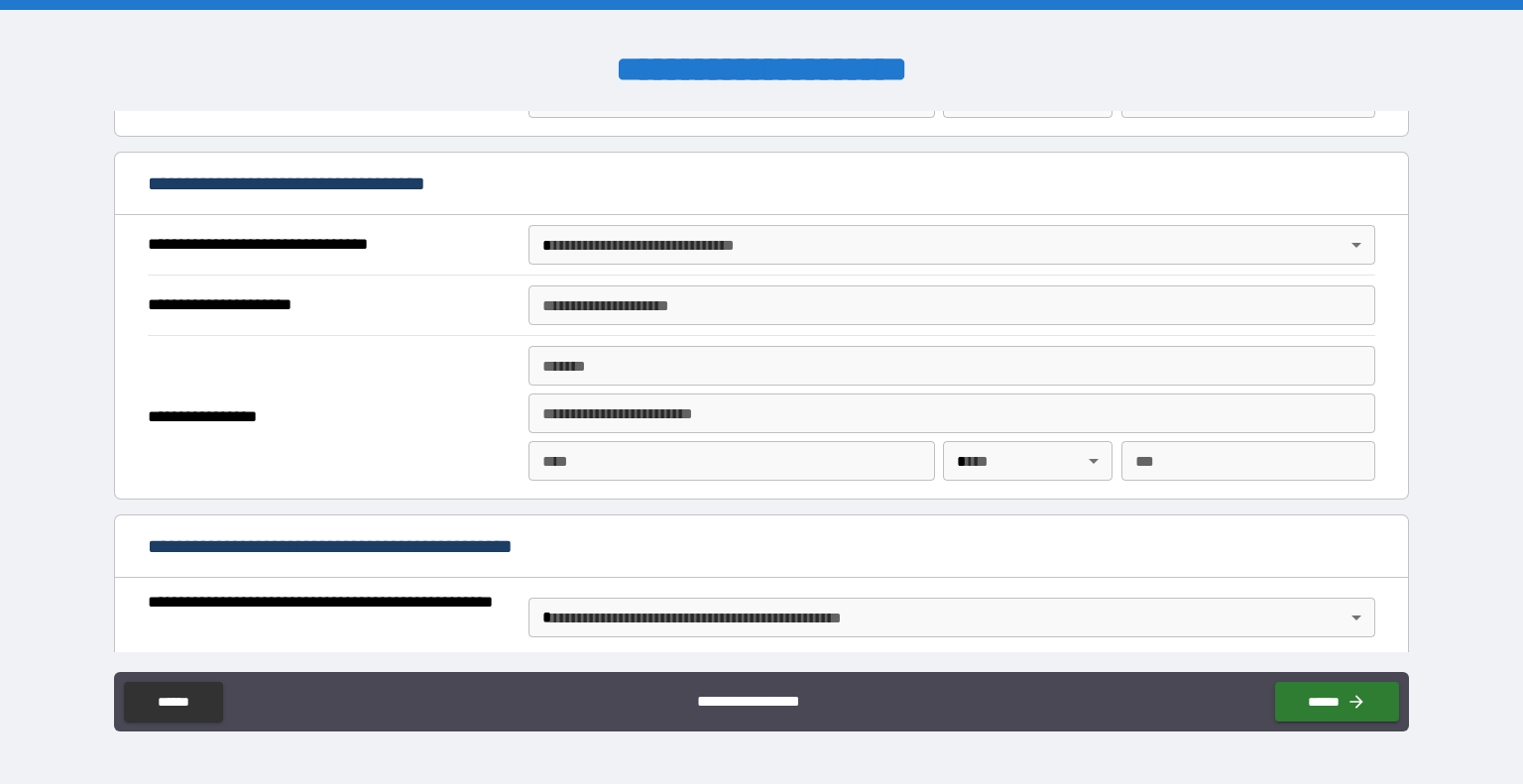 type on "**********" 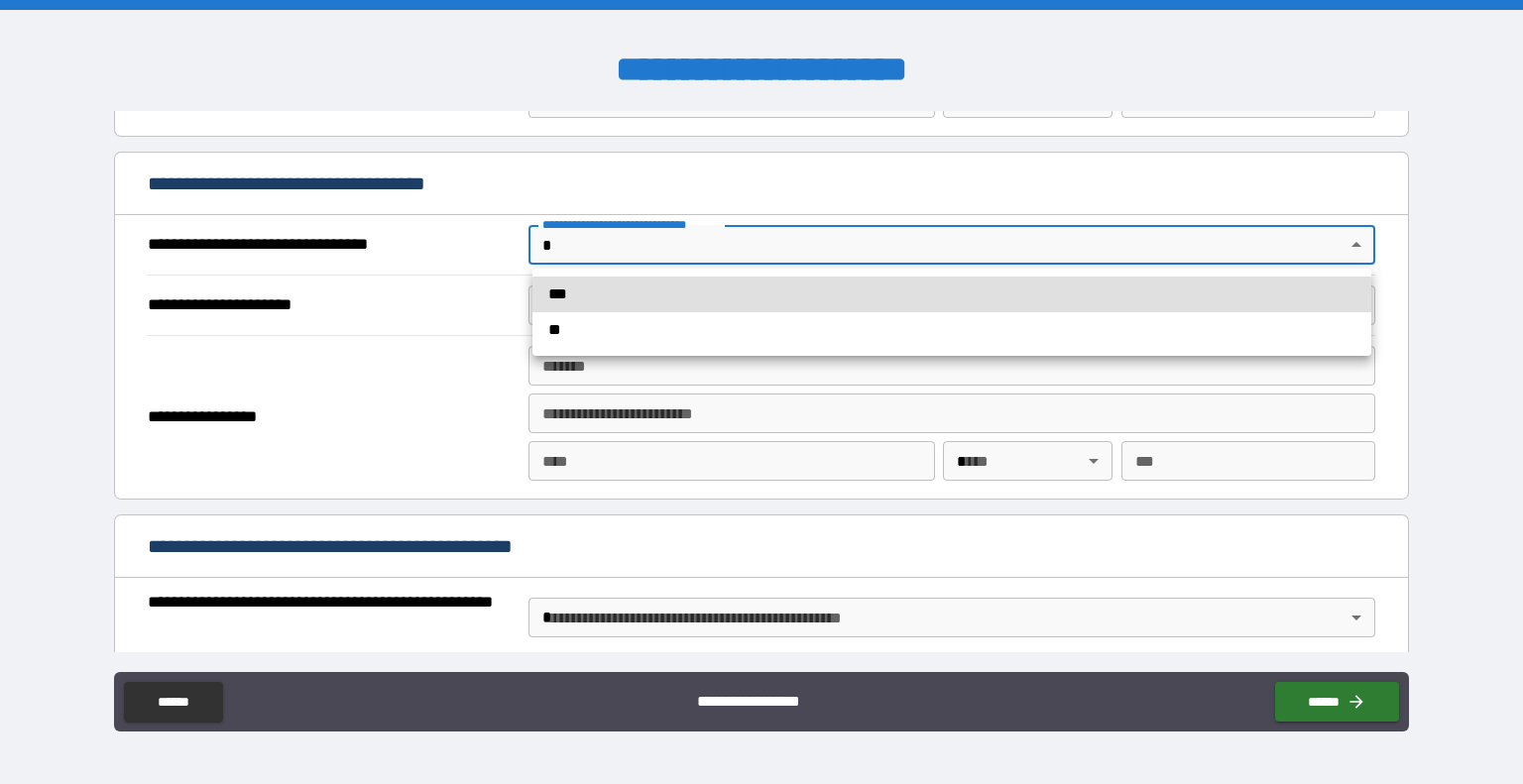 click on "**********" at bounding box center (762, 392) 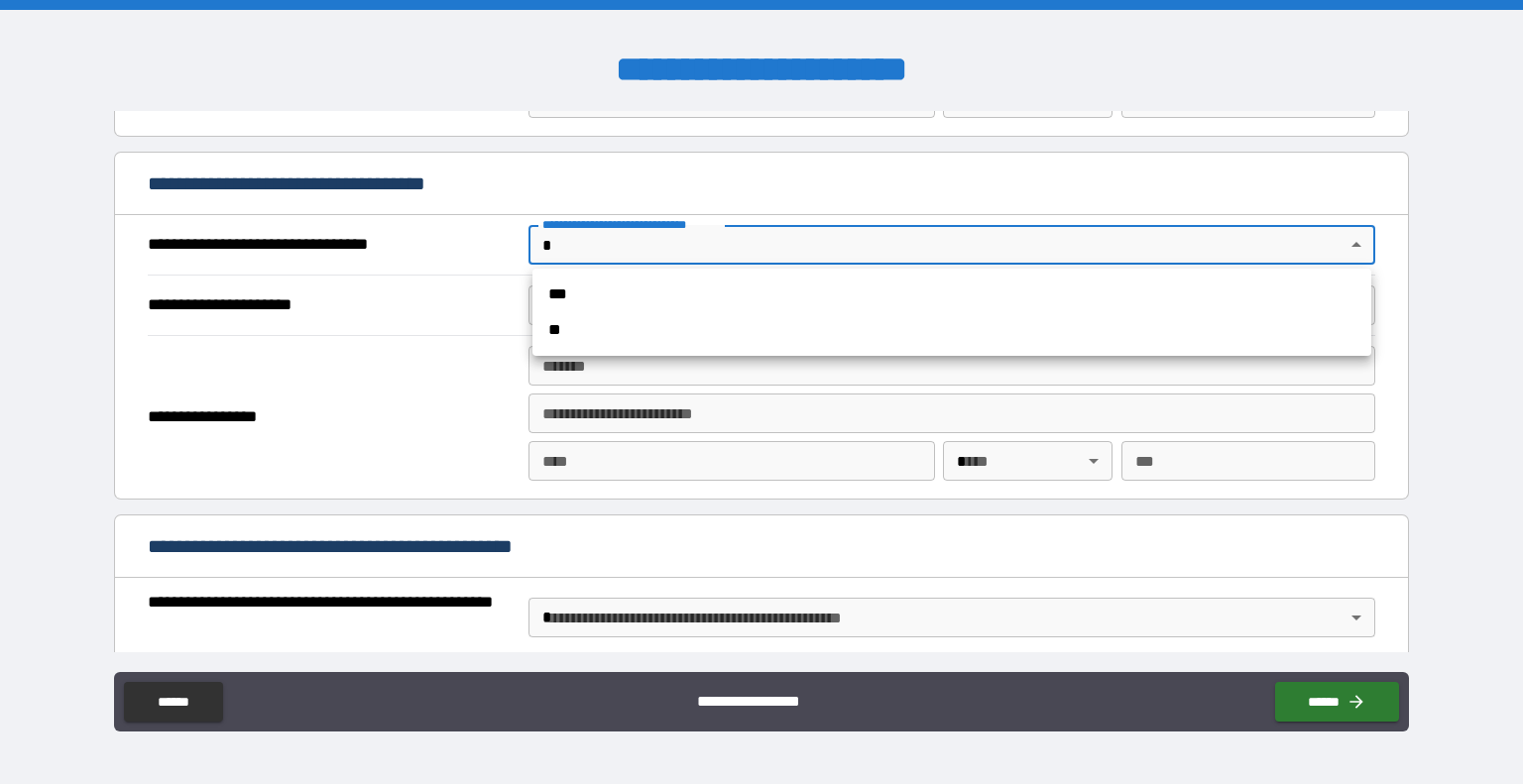 click on "**********" at bounding box center (762, 392) 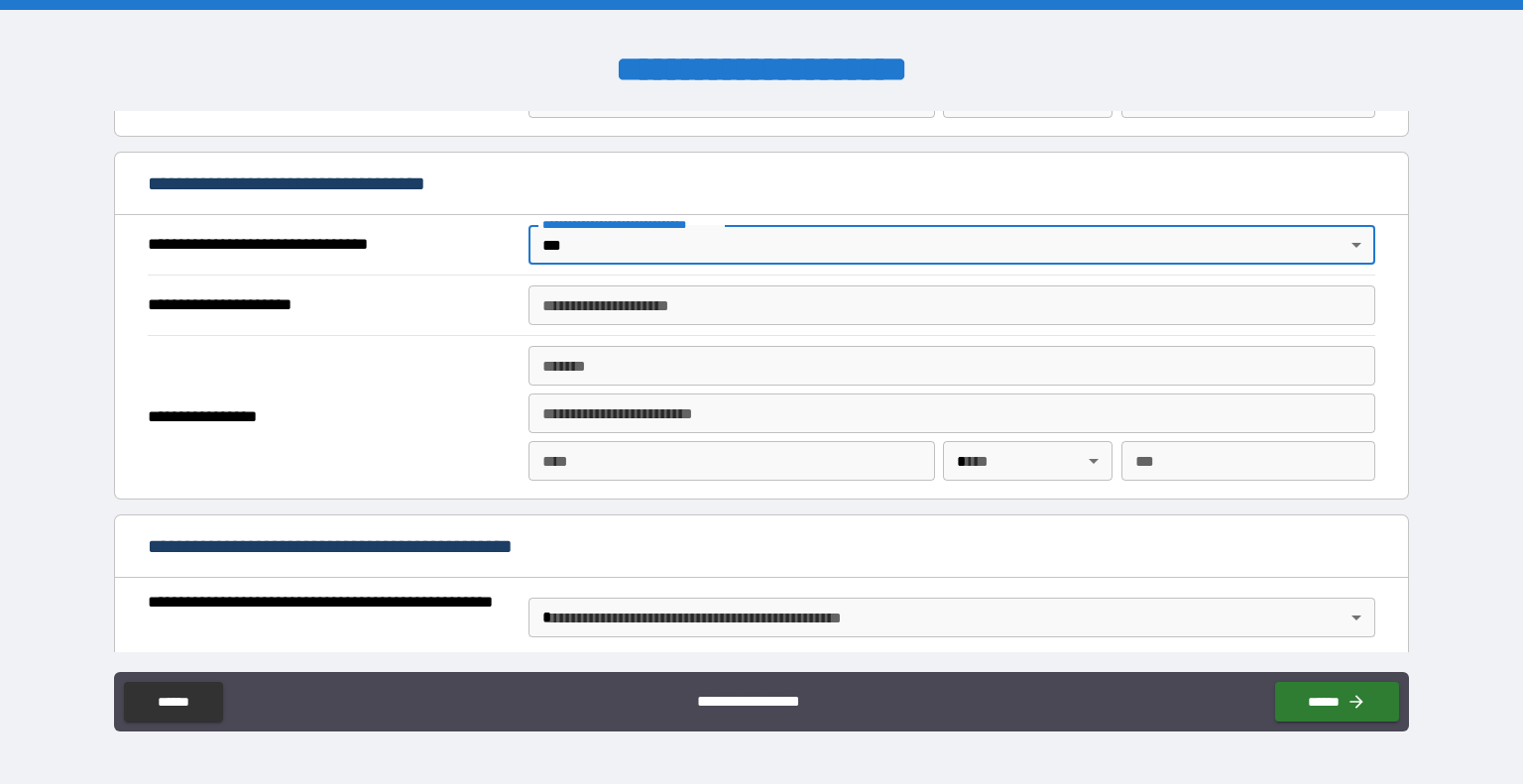 click on "**********" at bounding box center [952, 305] 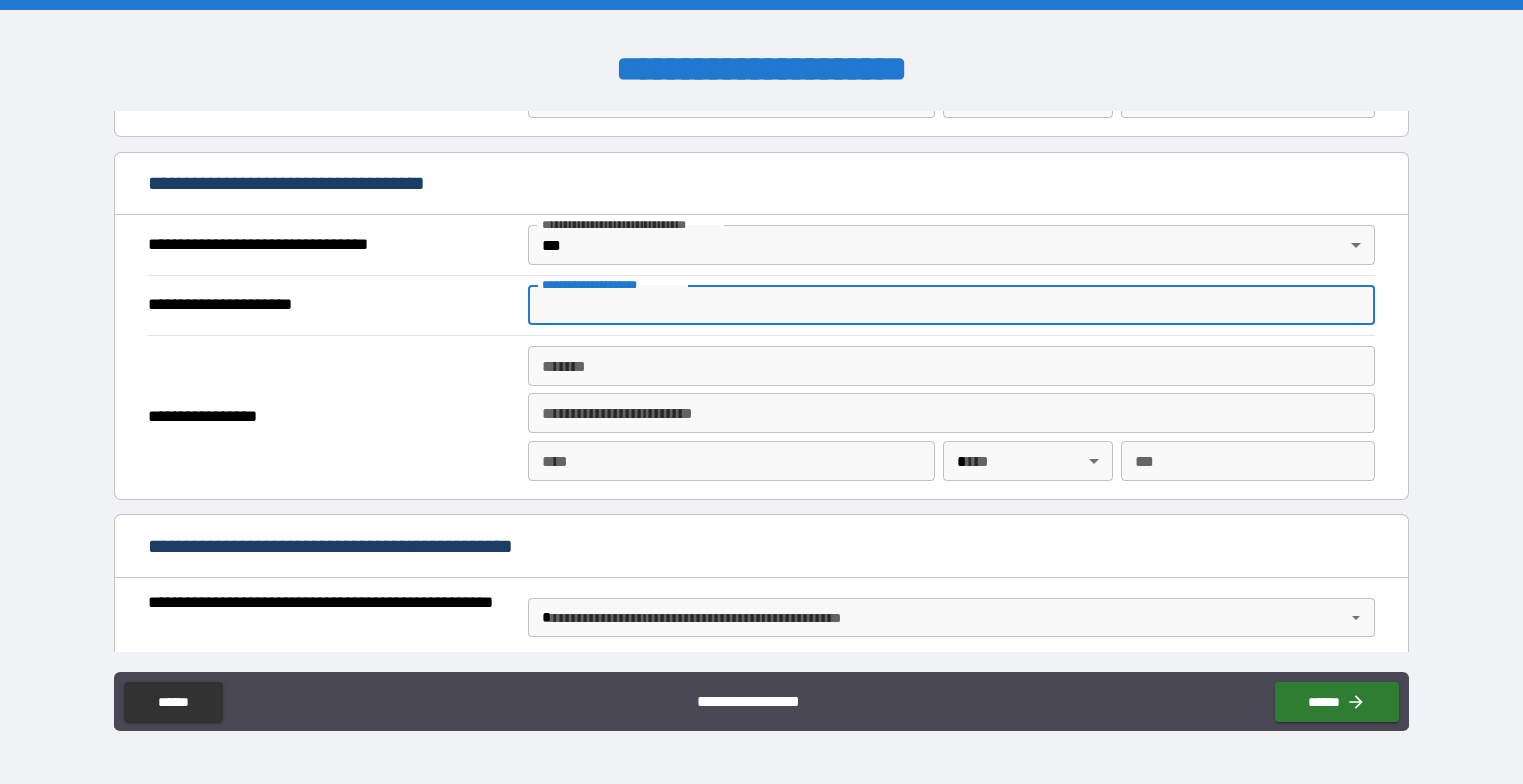 type on "*******" 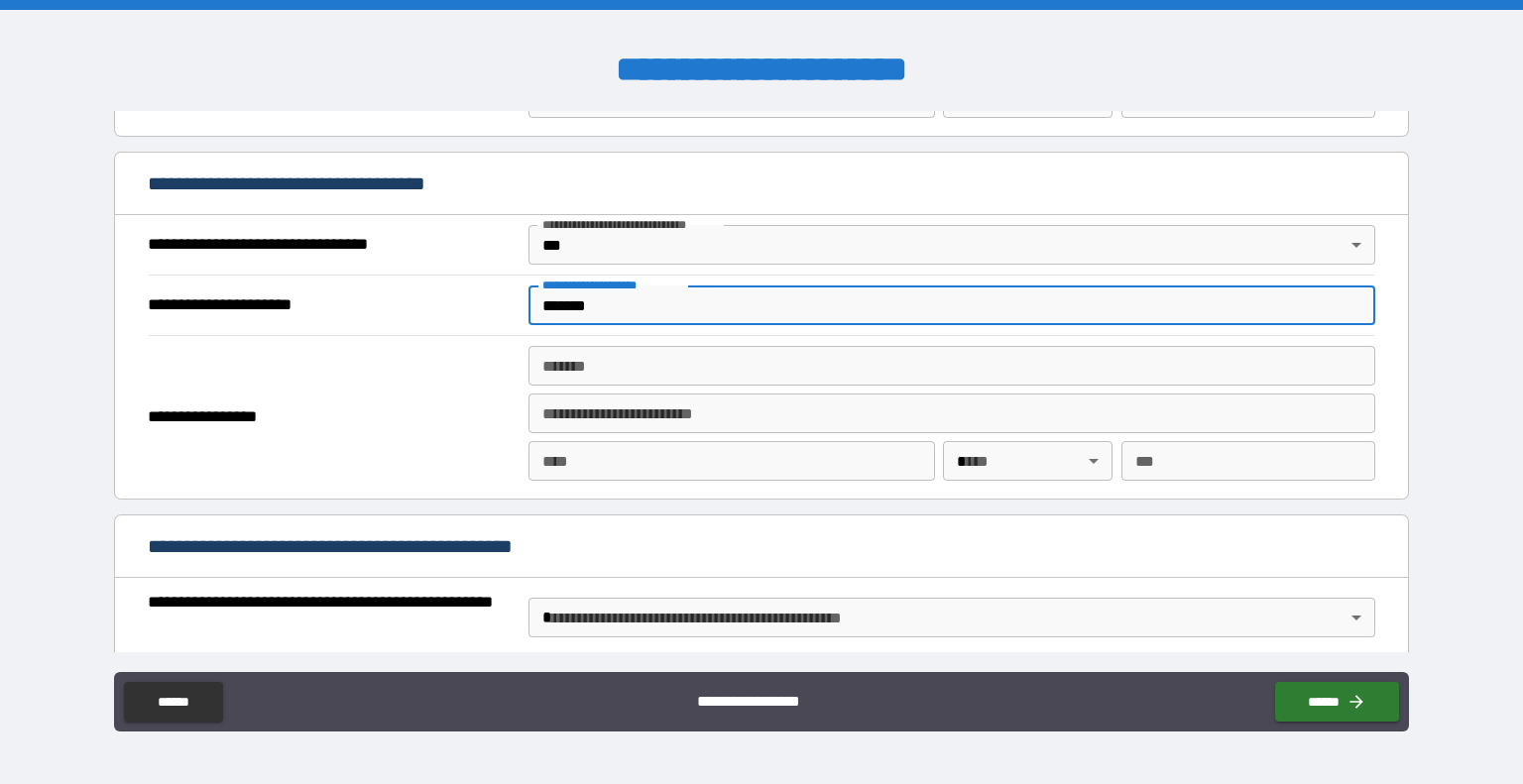 click on "*******" at bounding box center (952, 366) 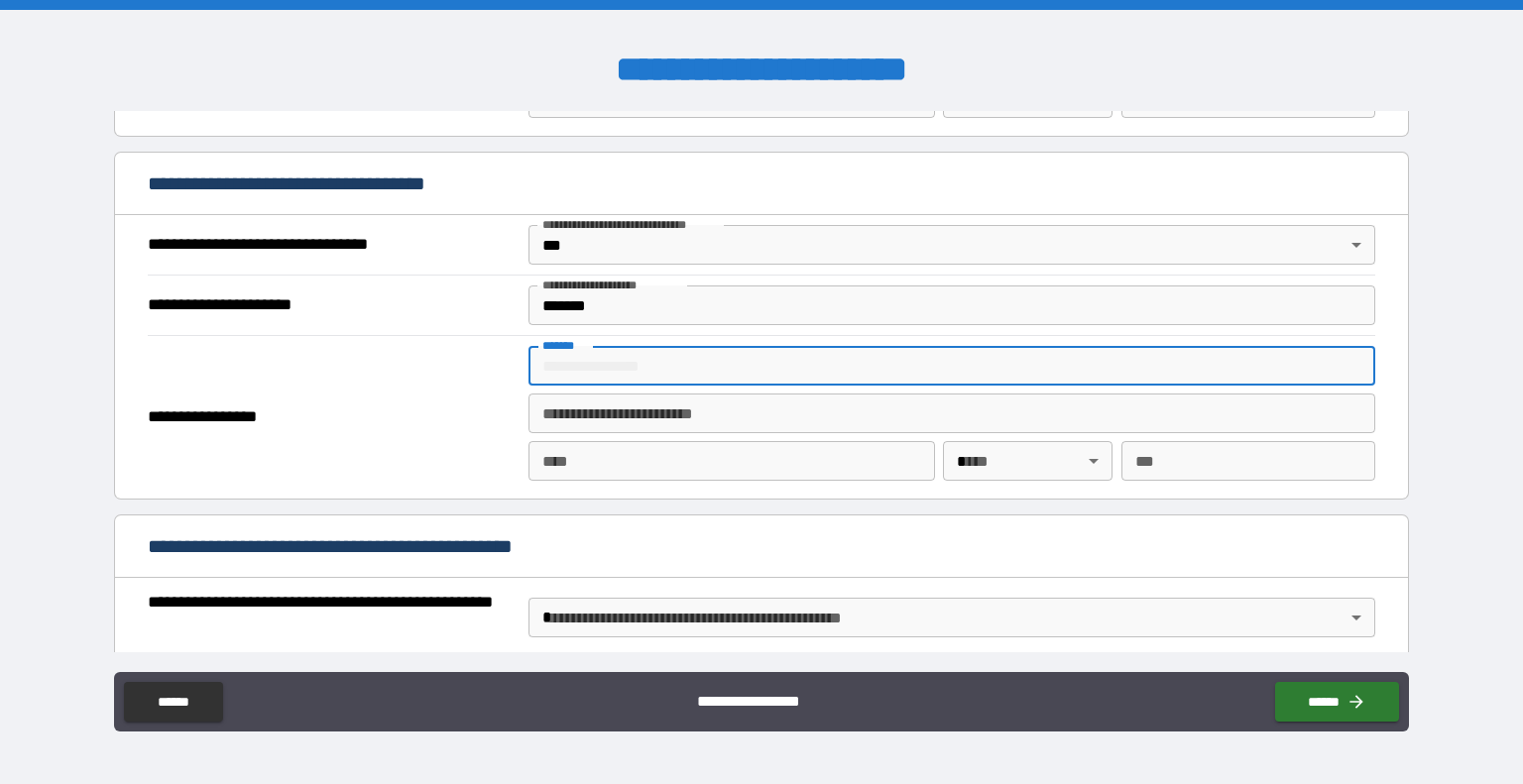 click on "*******" at bounding box center [952, 366] 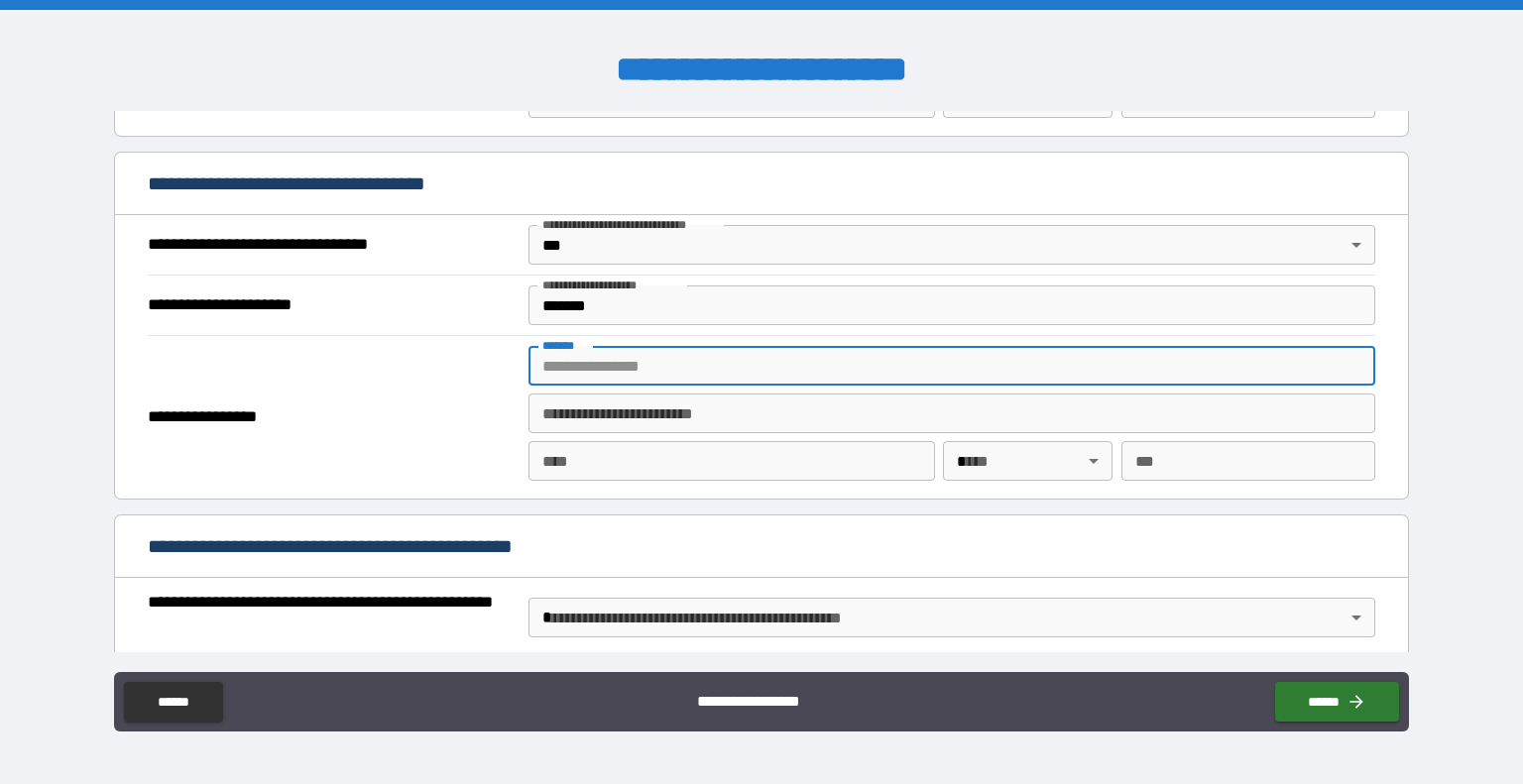 click on "*******" at bounding box center (952, 366) 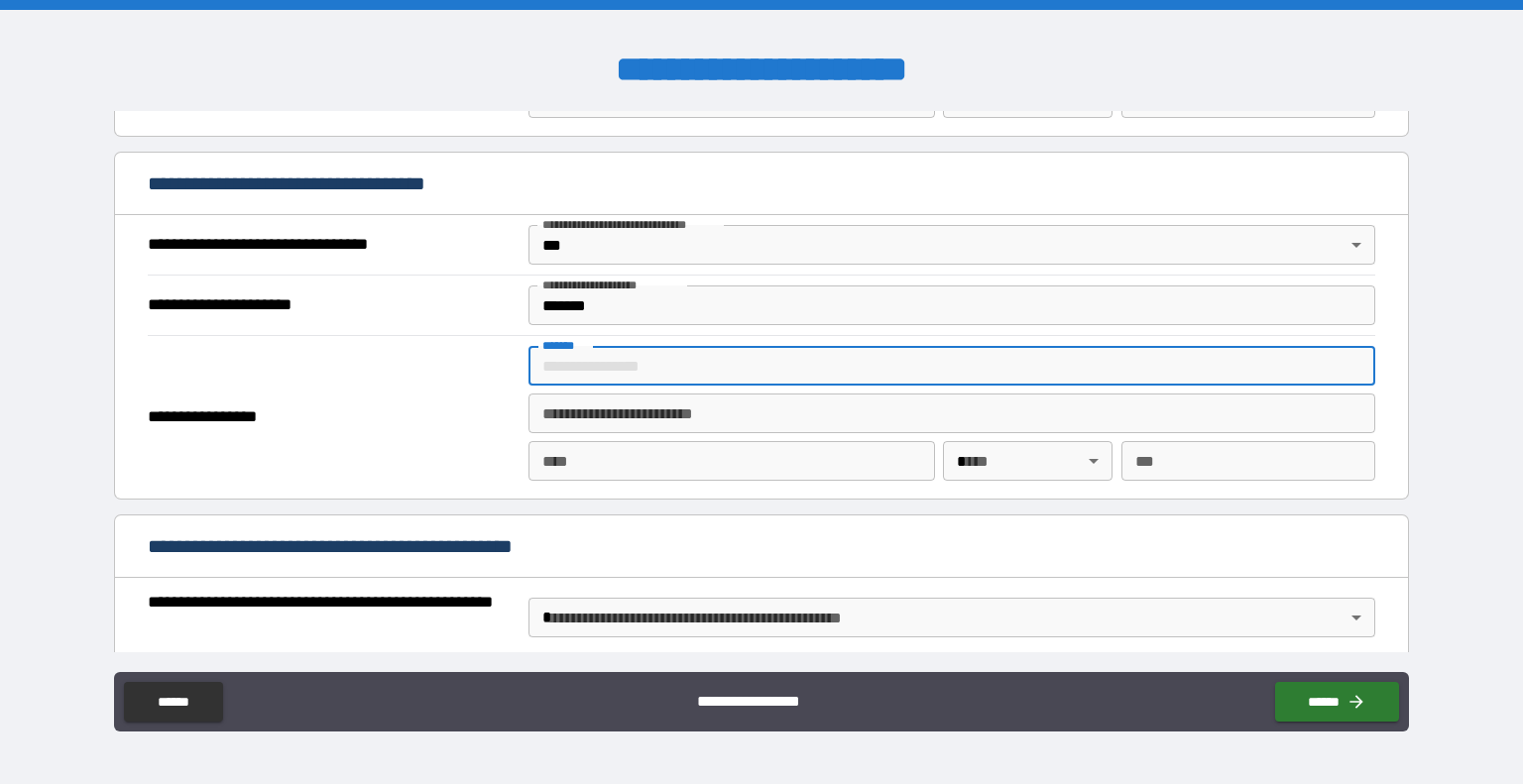 click on "*******" at bounding box center [952, 366] 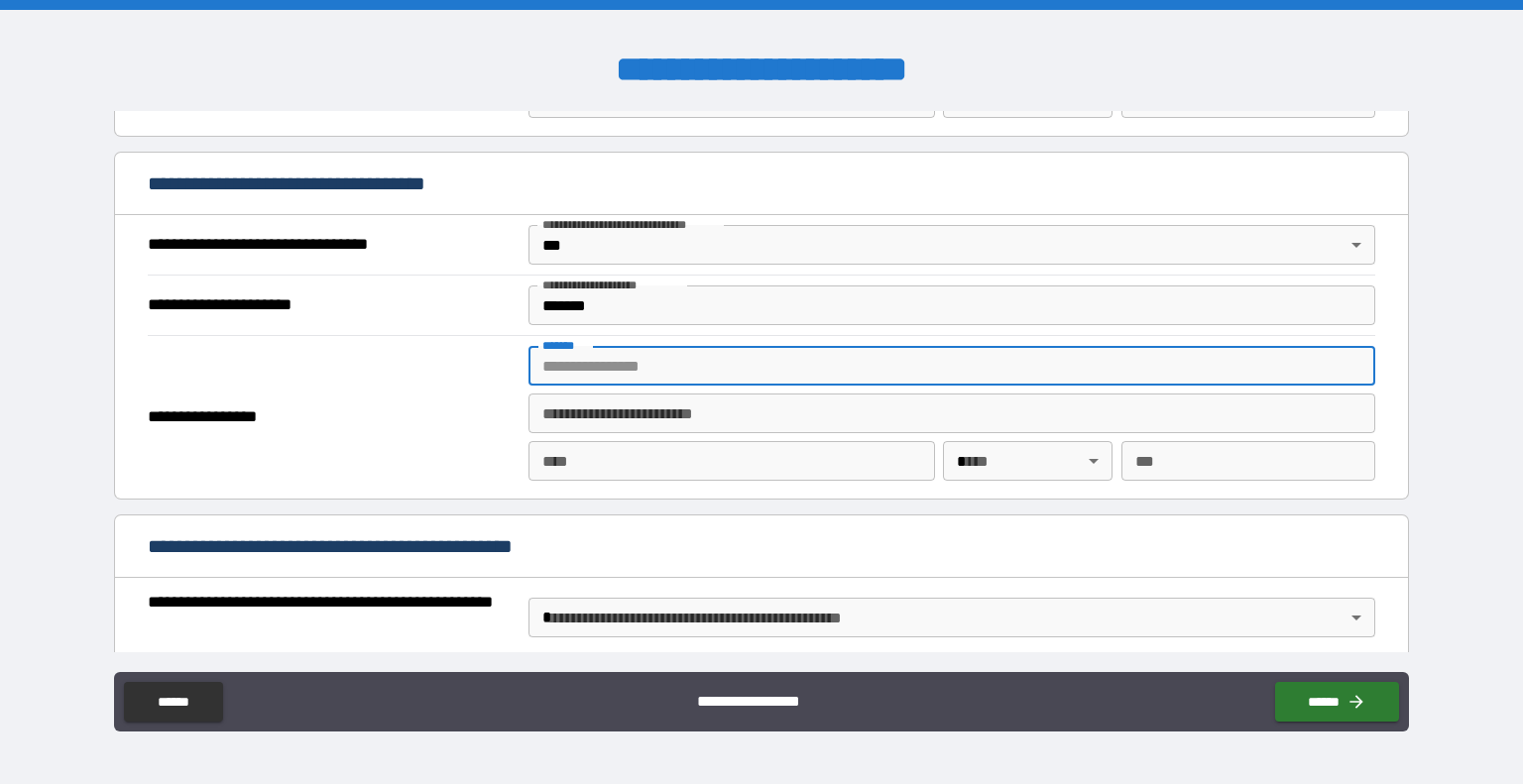 paste on "**********" 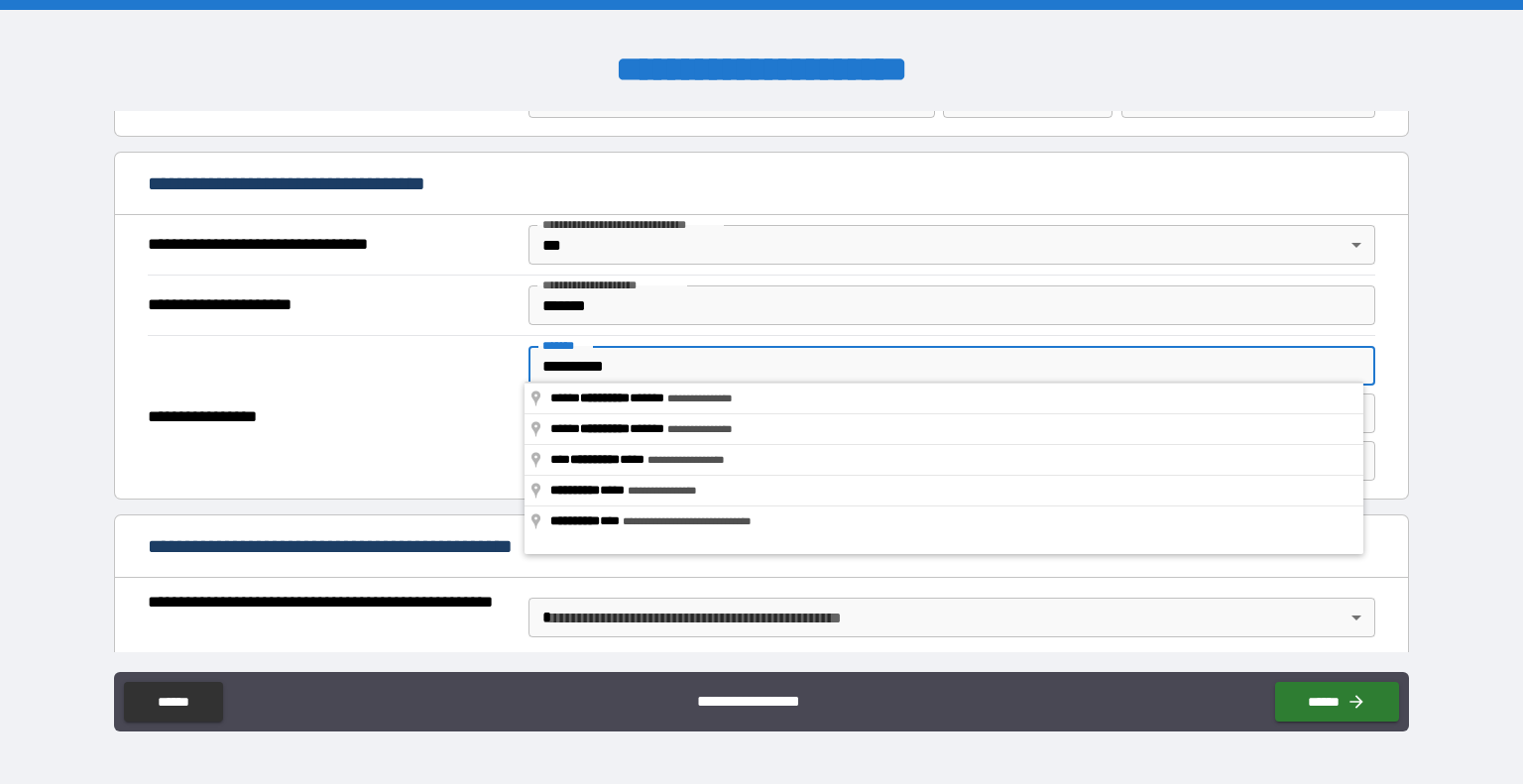 type 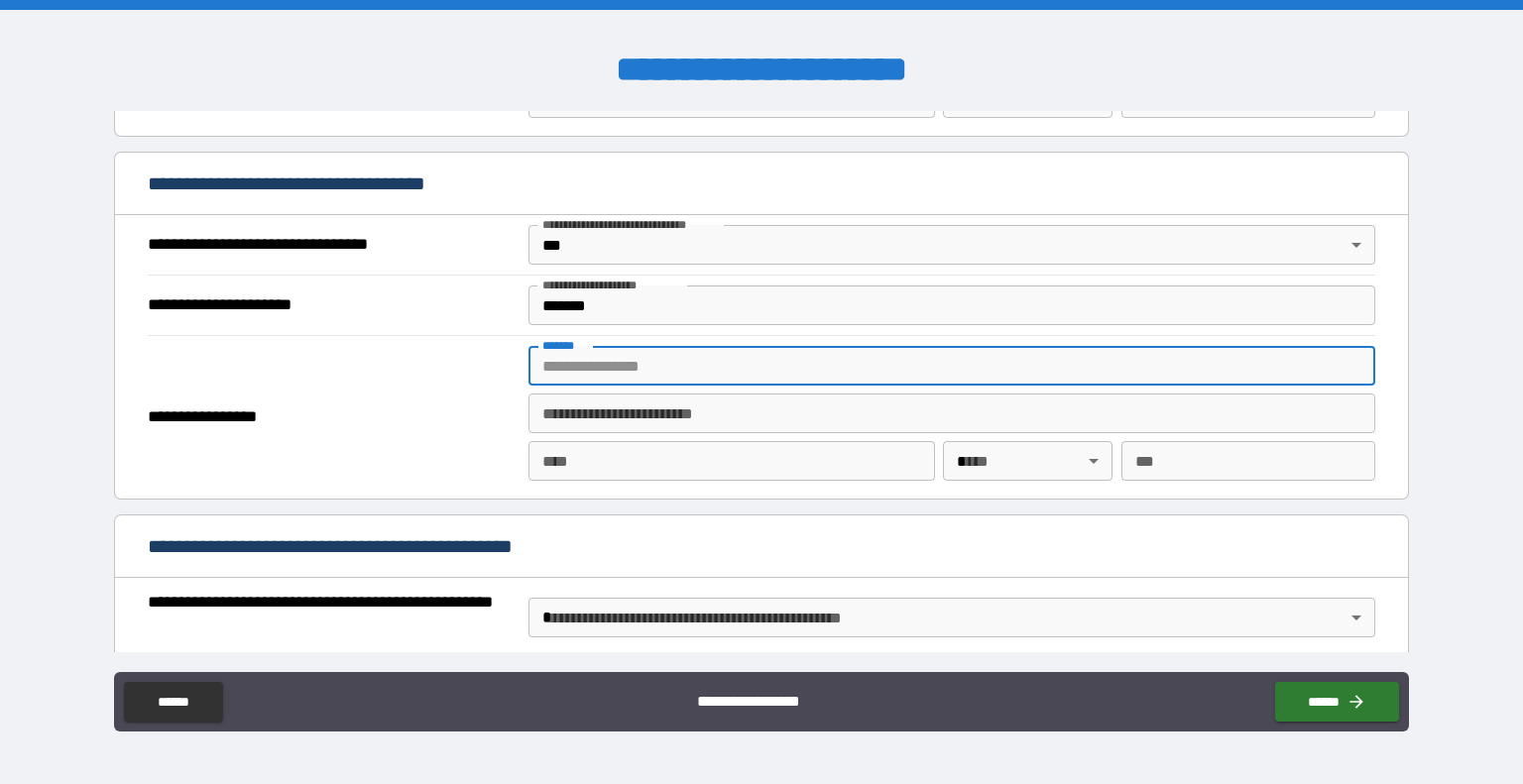 click on "**********" at bounding box center (952, 413) 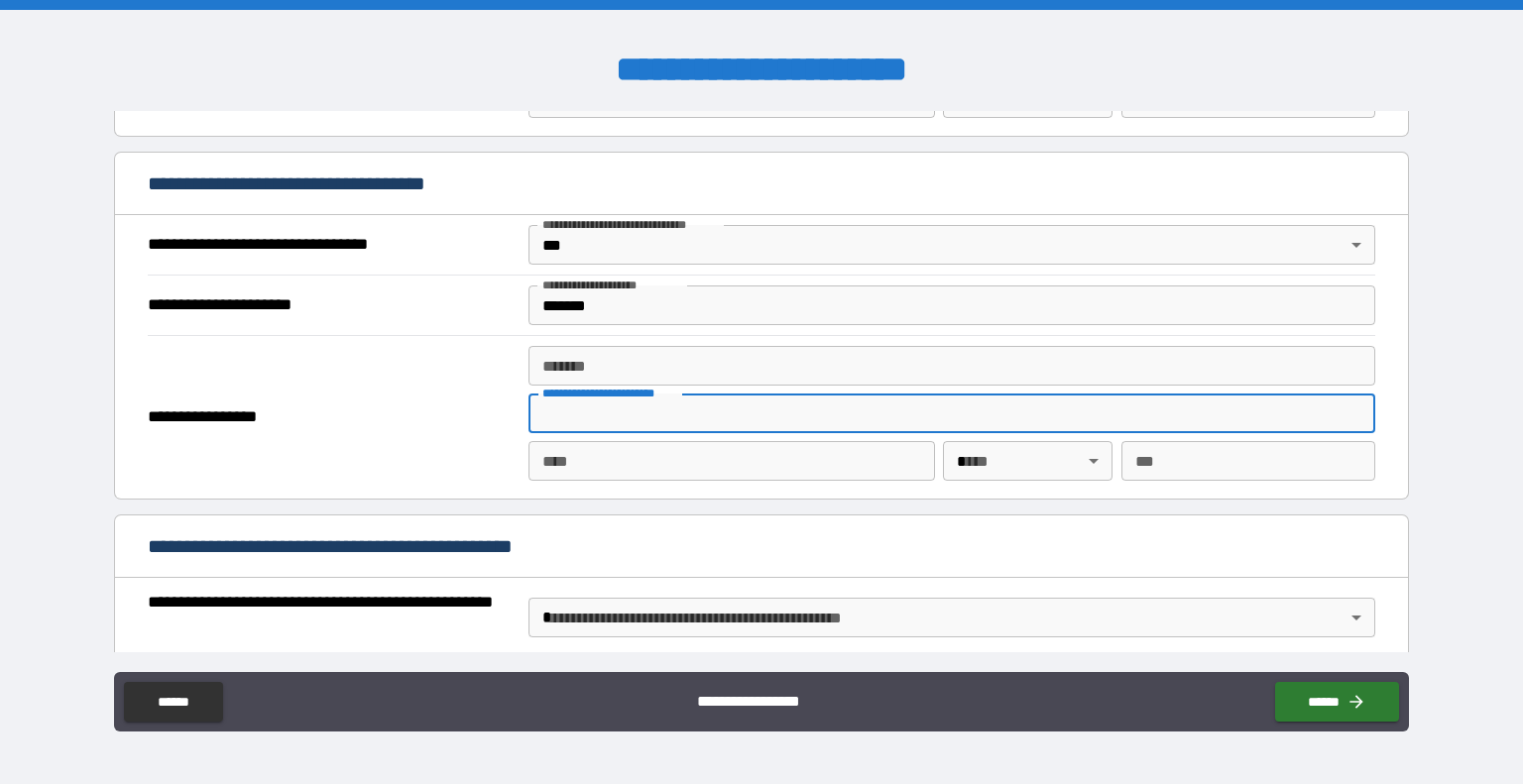 click on "****" at bounding box center (732, 461) 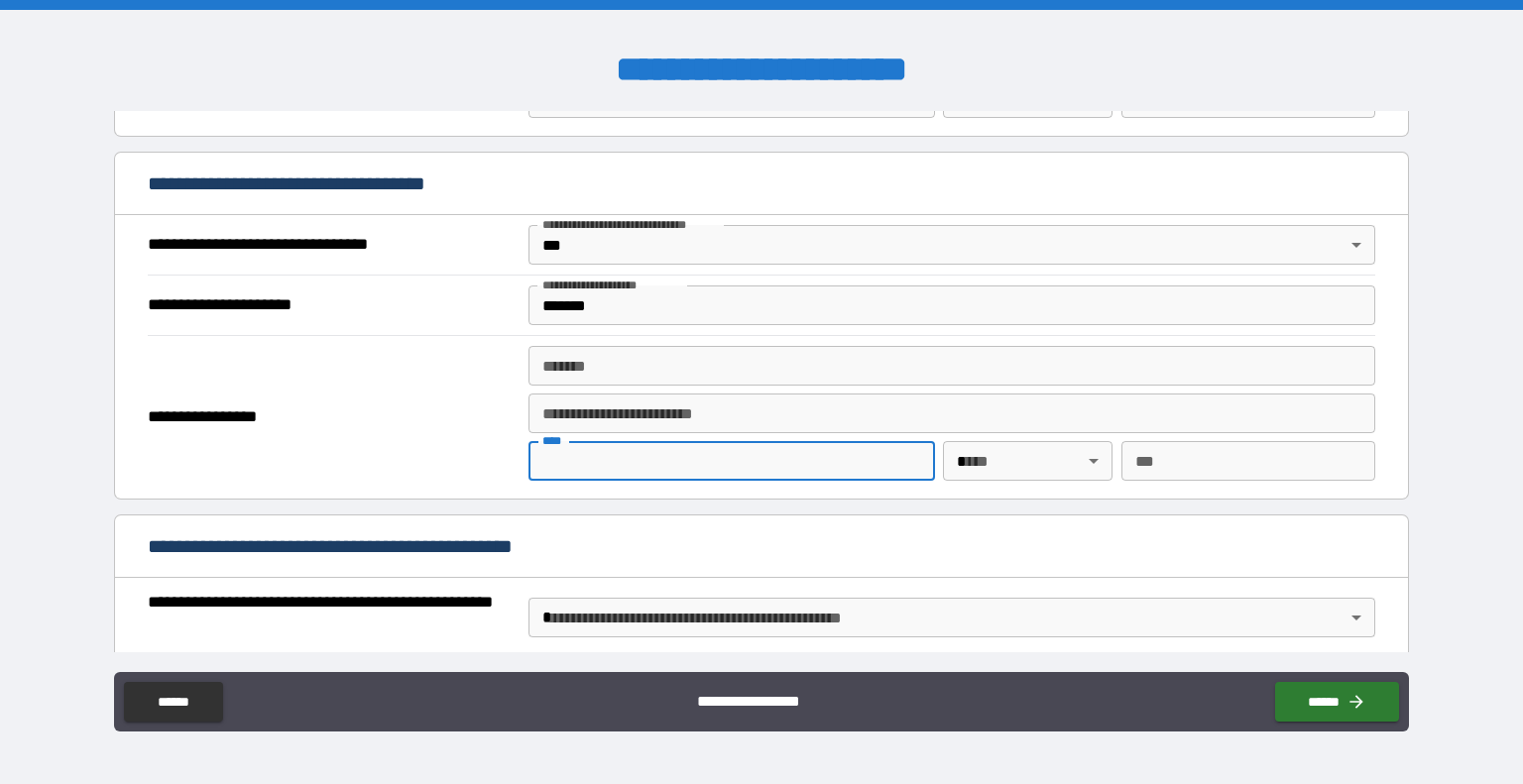 paste on "**********" 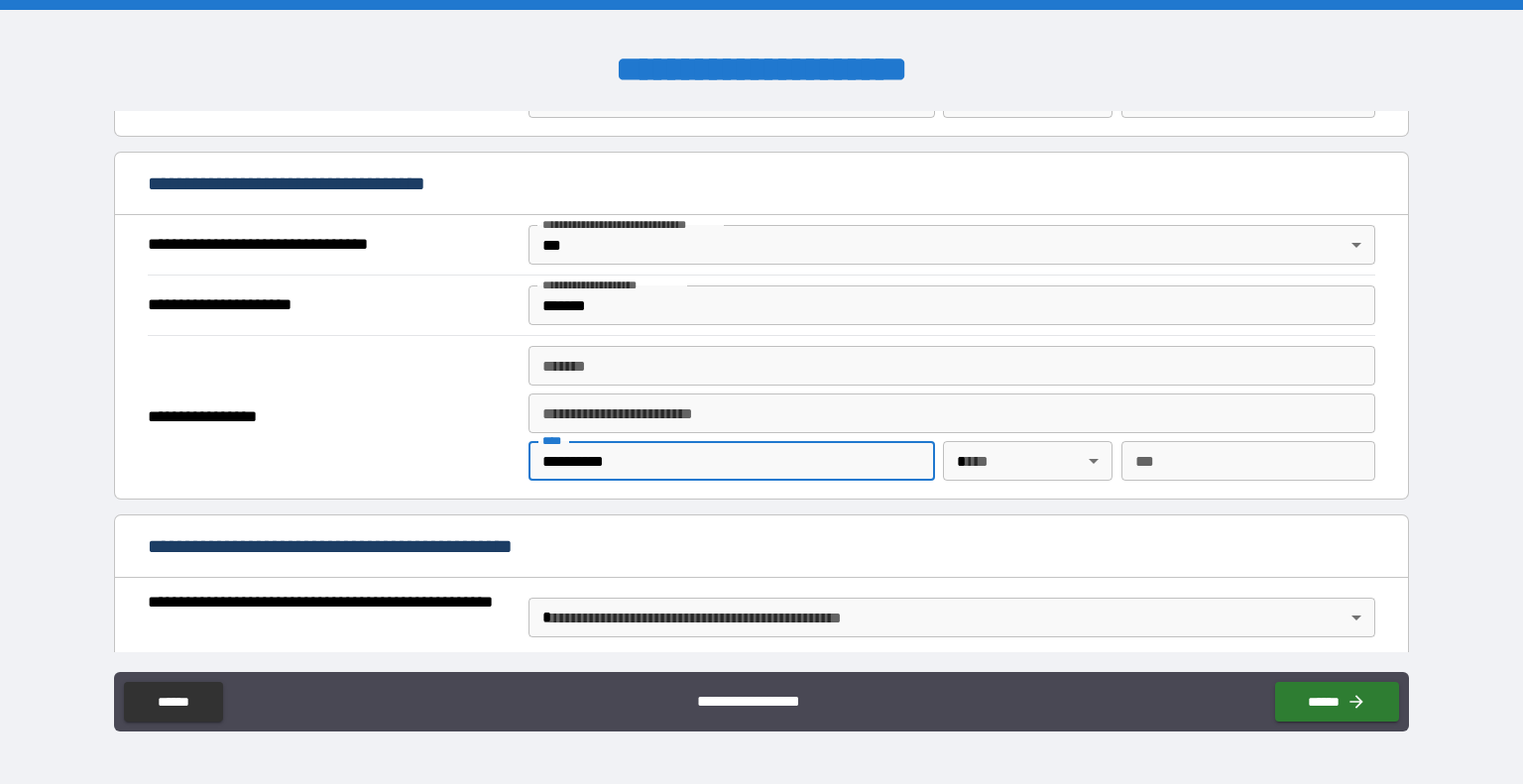 type on "**********" 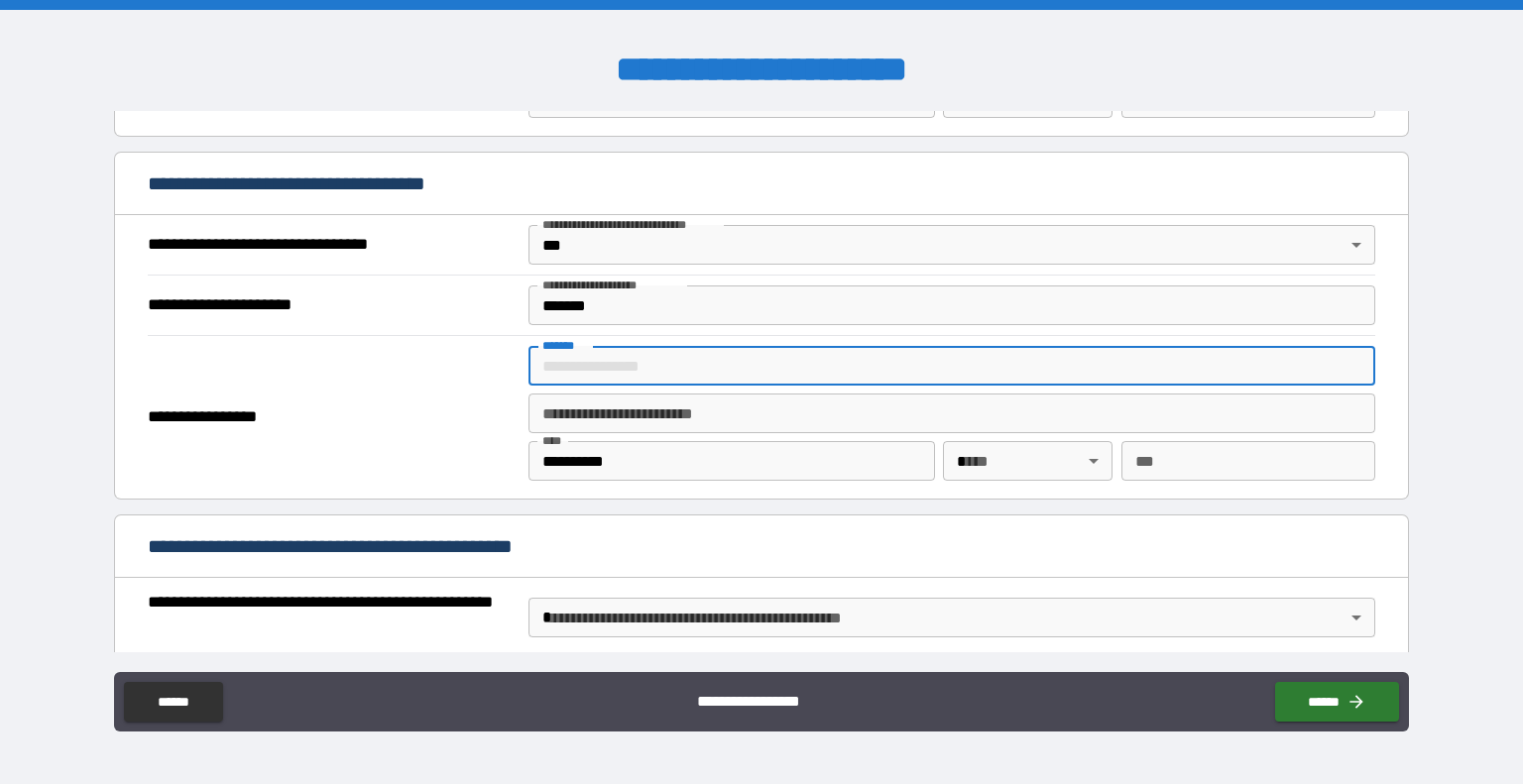 paste on "**********" 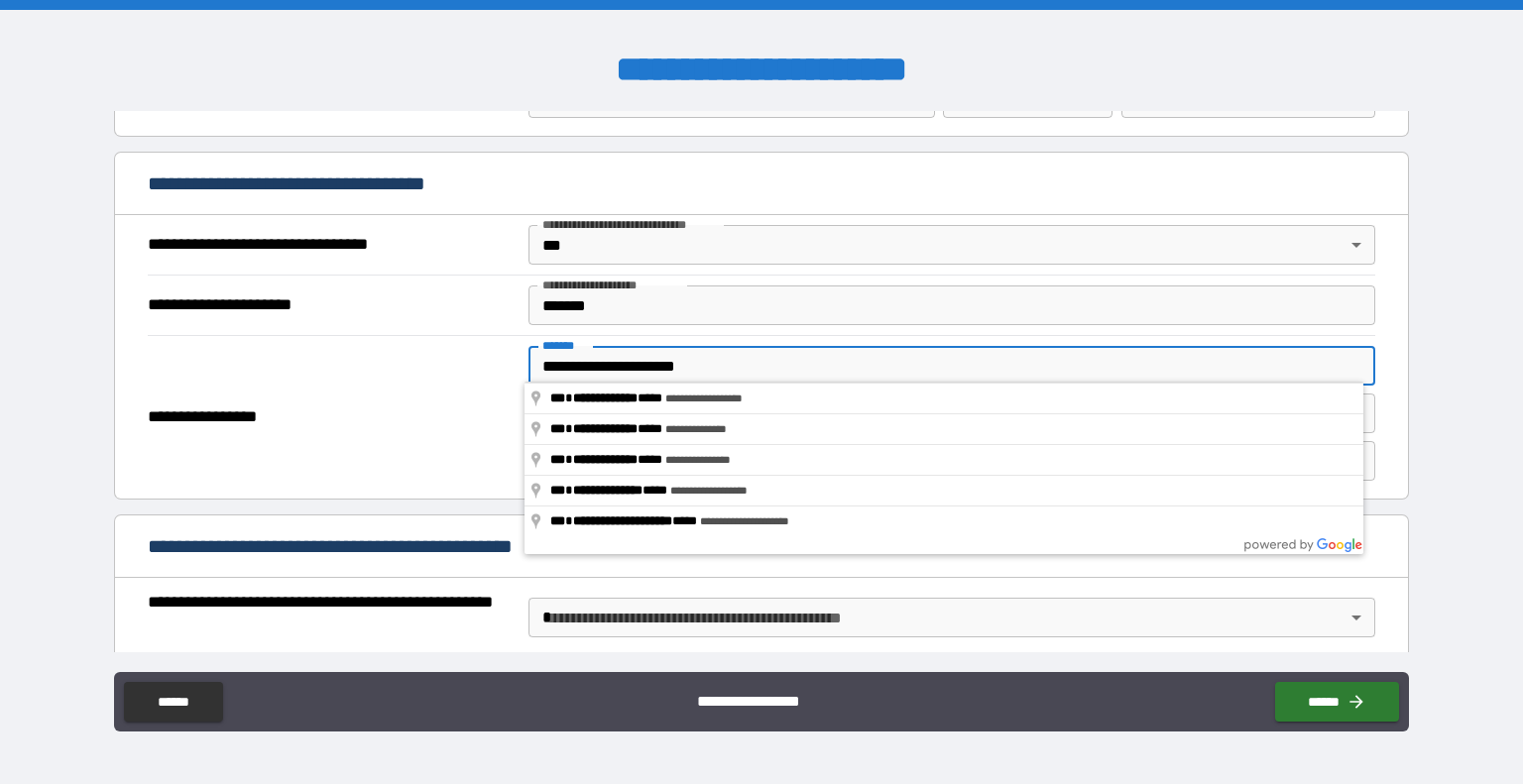 type on "**********" 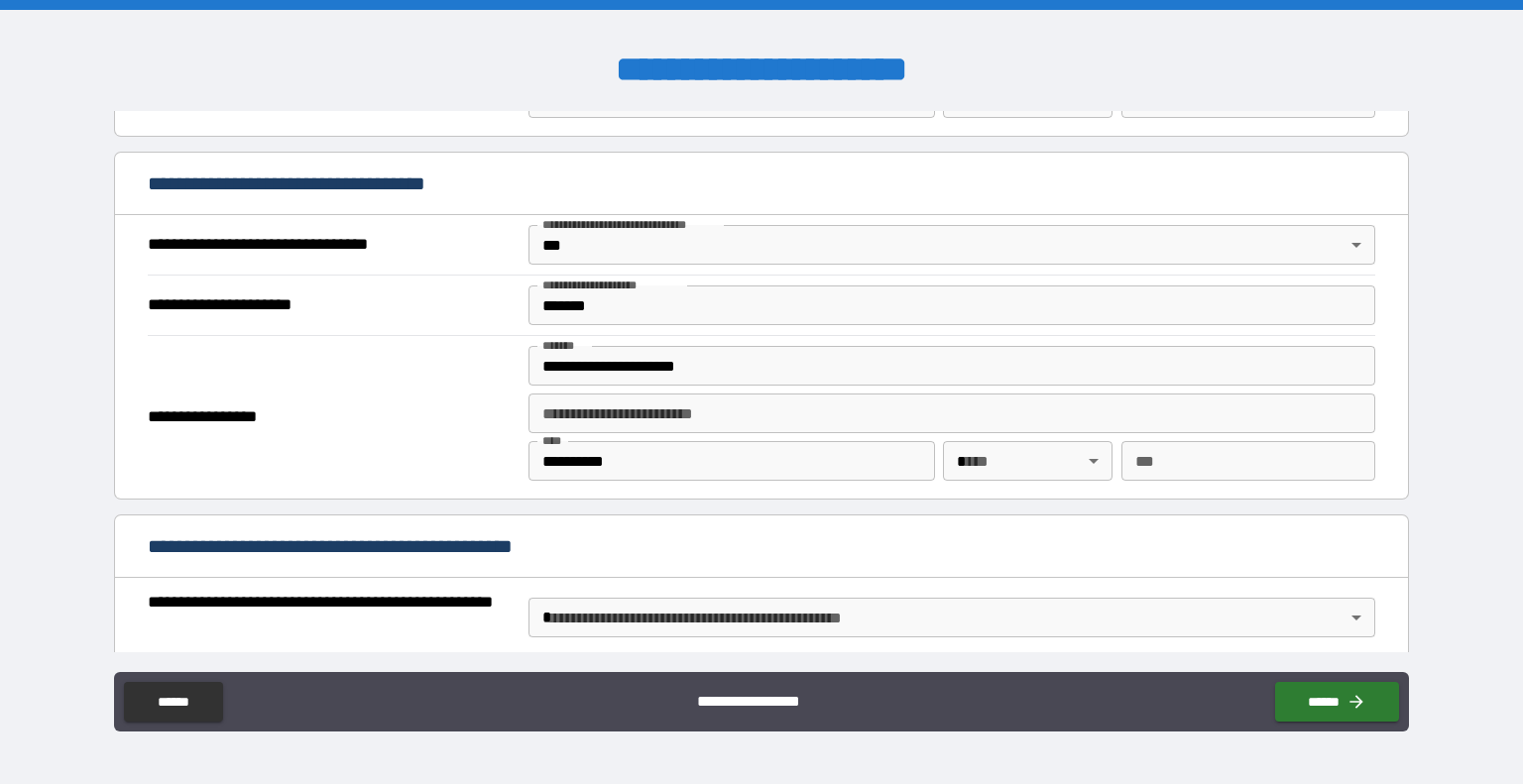 click on "**********" at bounding box center (762, 392) 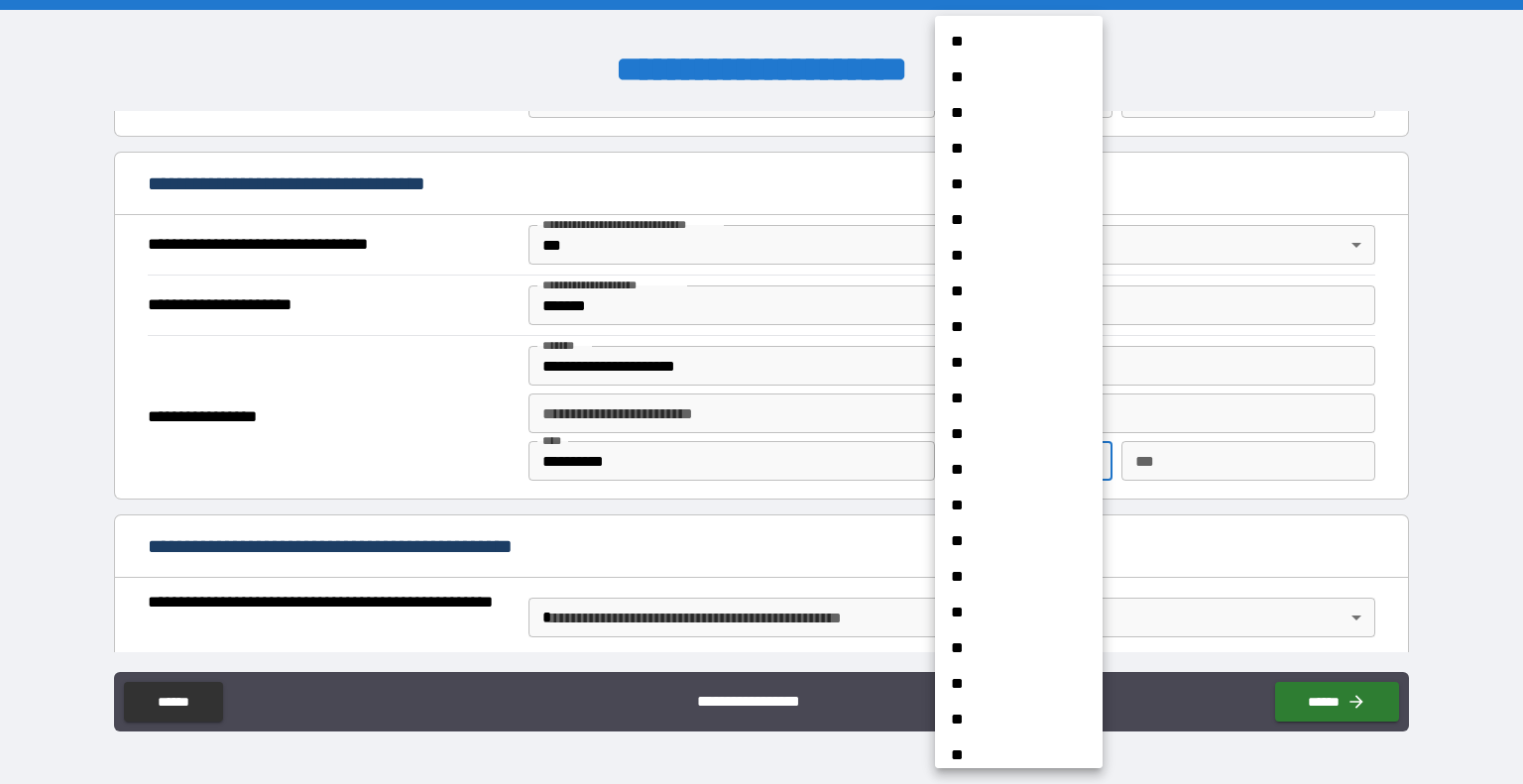 type 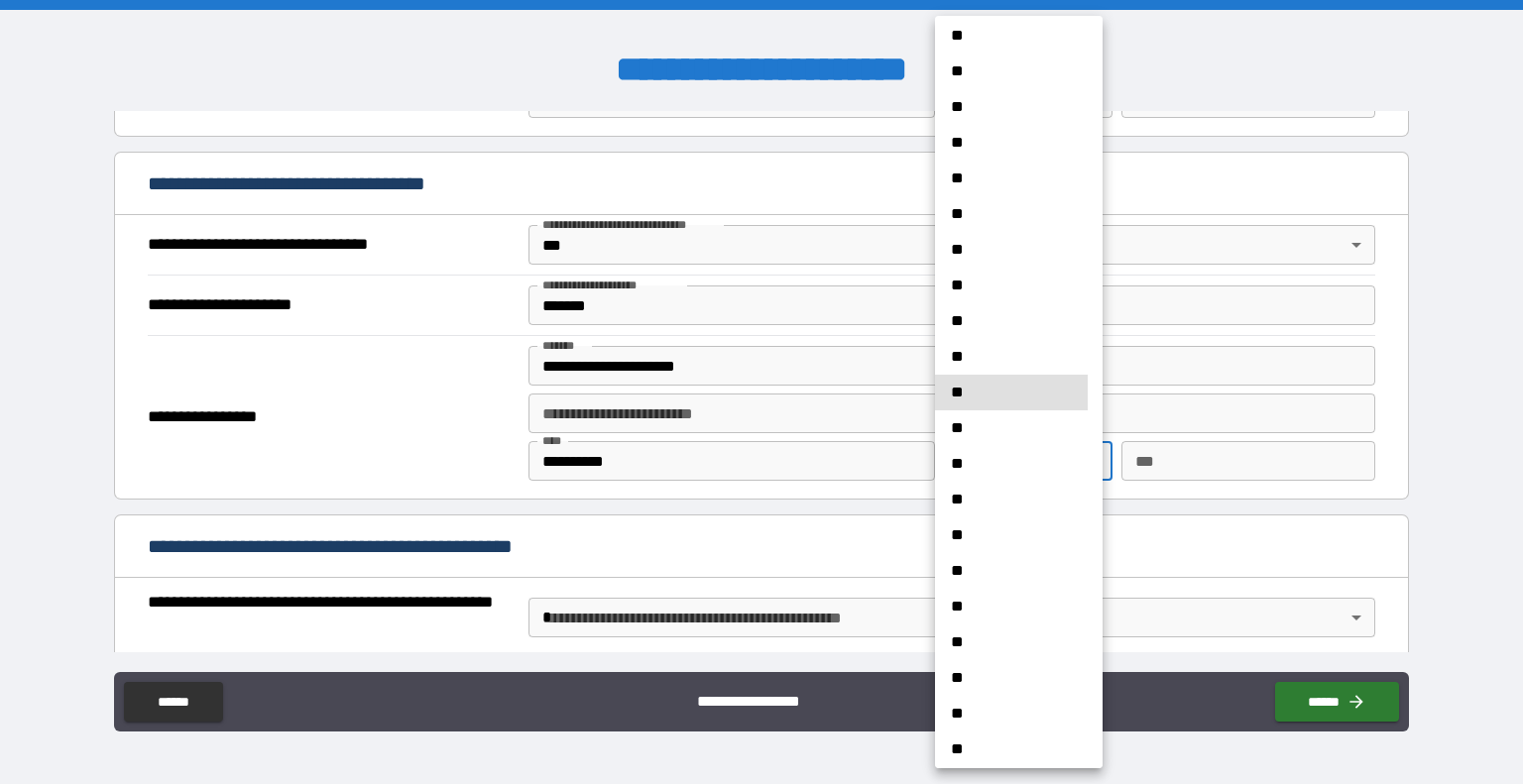 type 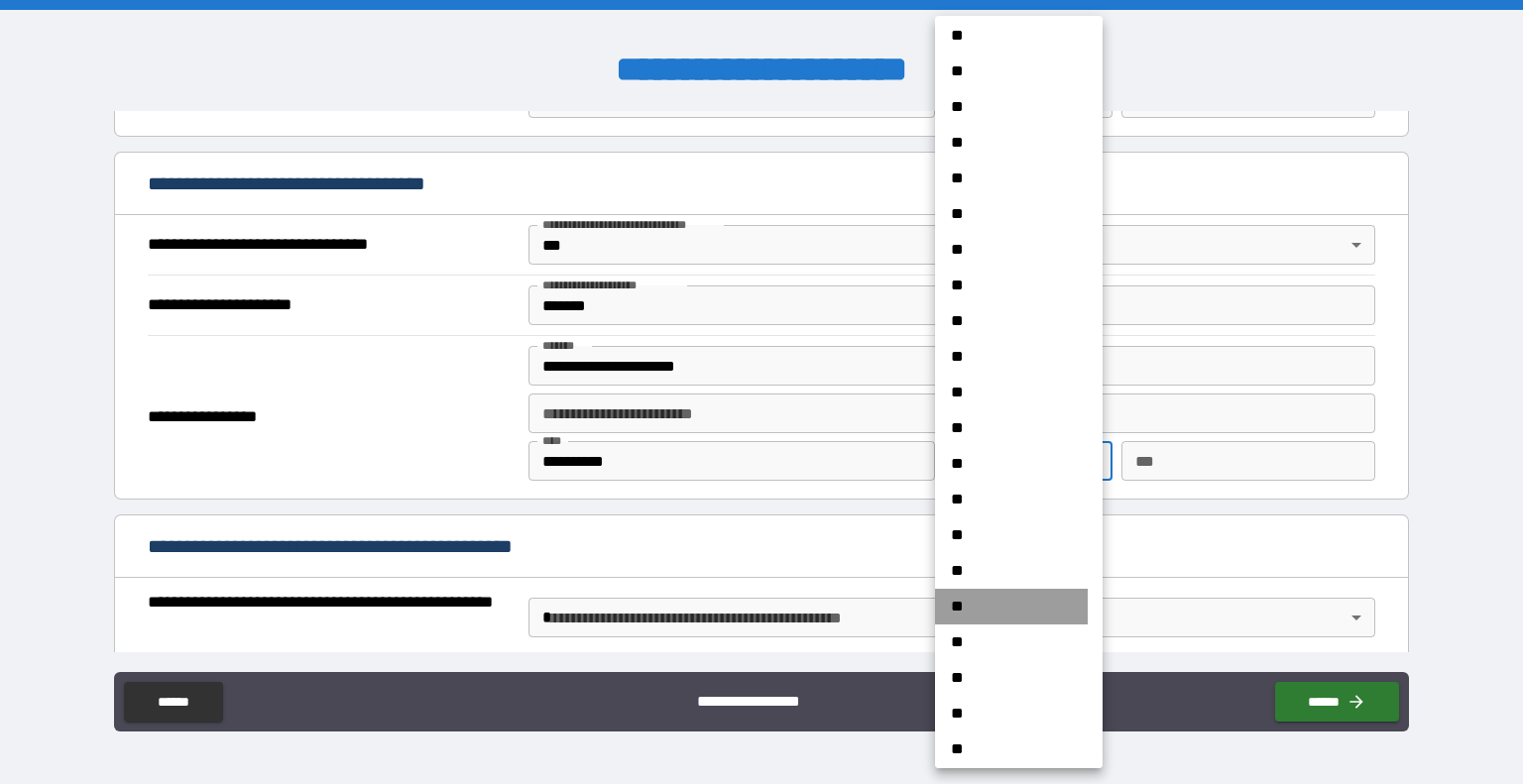 click on "**" at bounding box center [1011, 607] 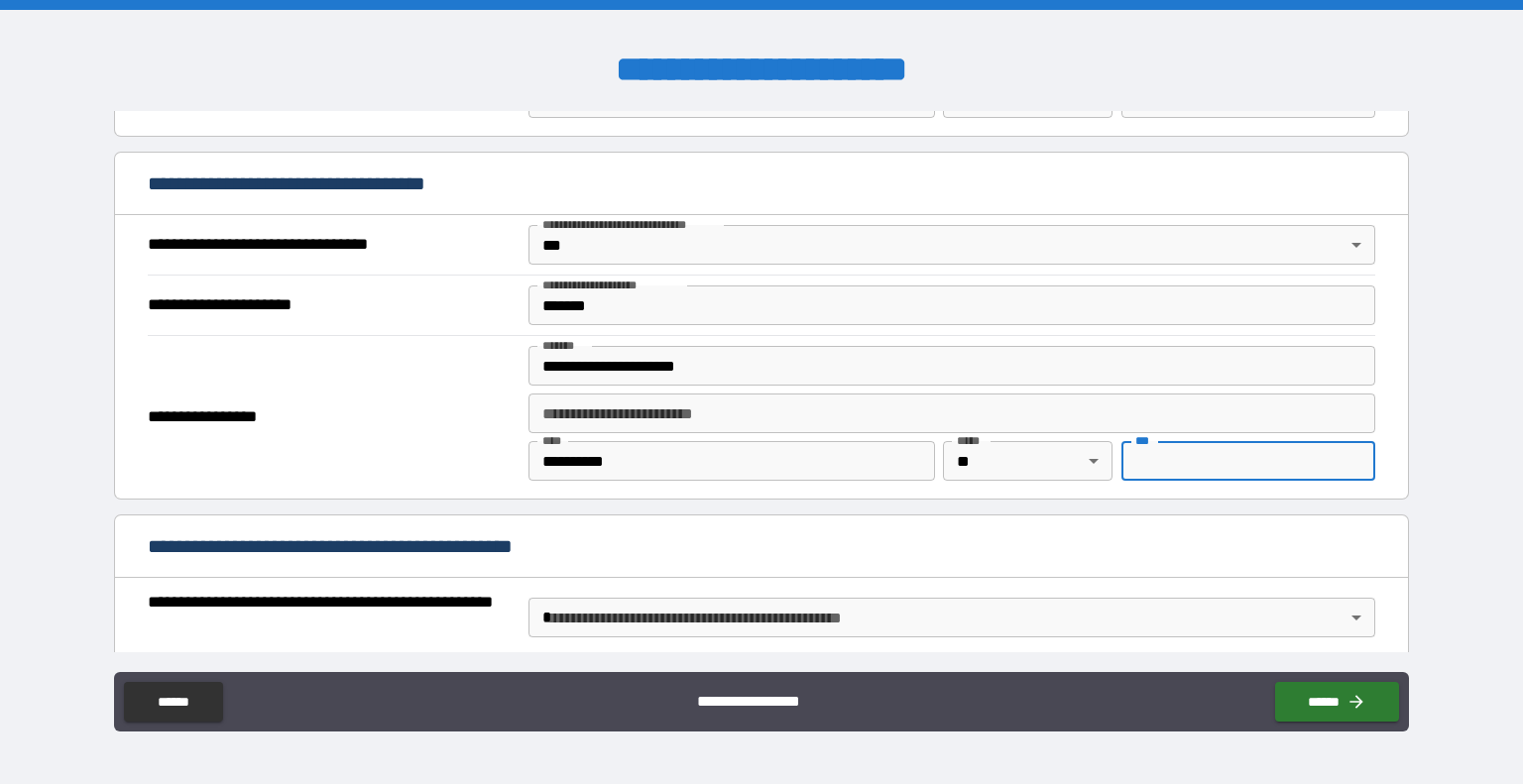click on "***" at bounding box center (1248, 461) 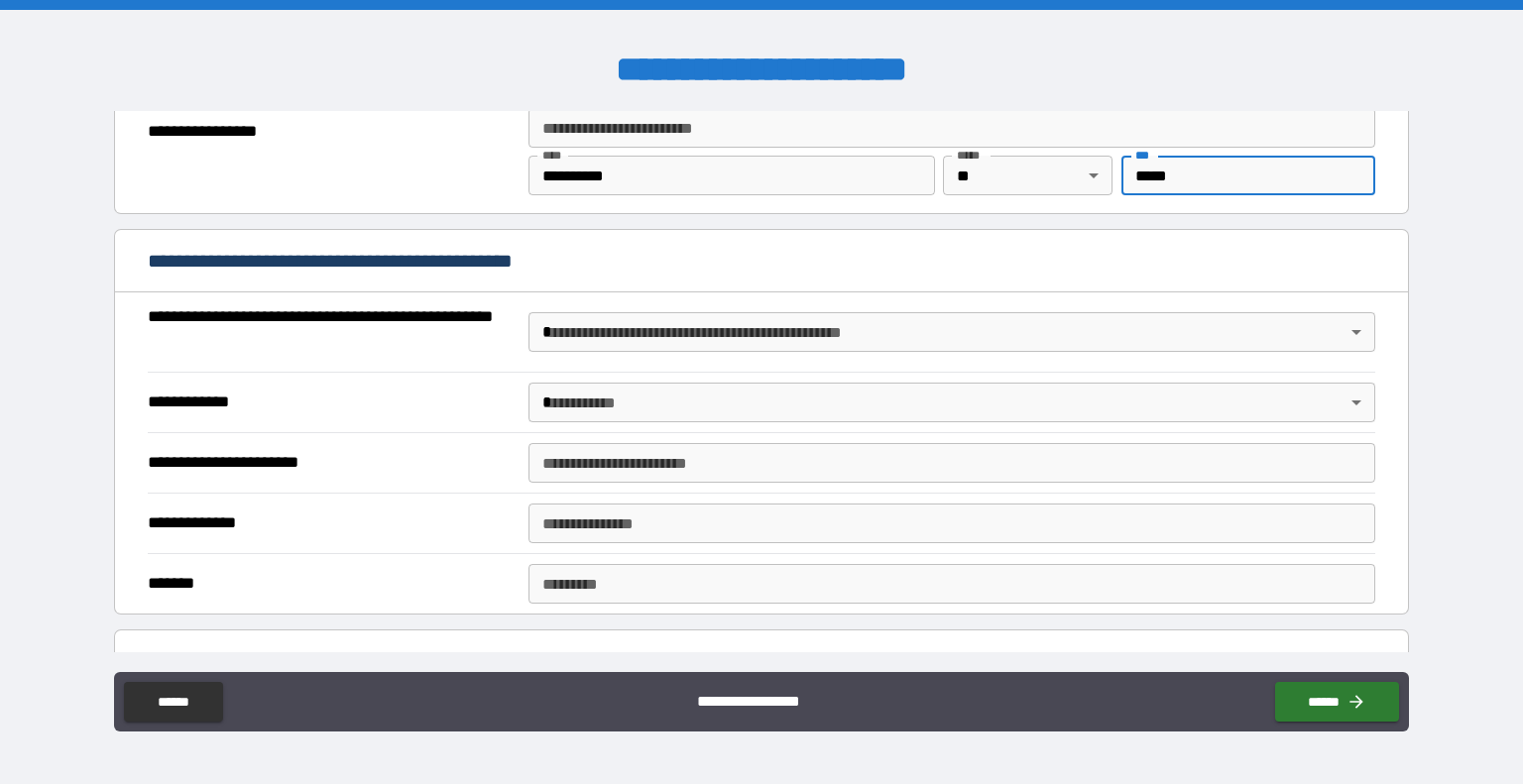 scroll, scrollTop: 1388, scrollLeft: 0, axis: vertical 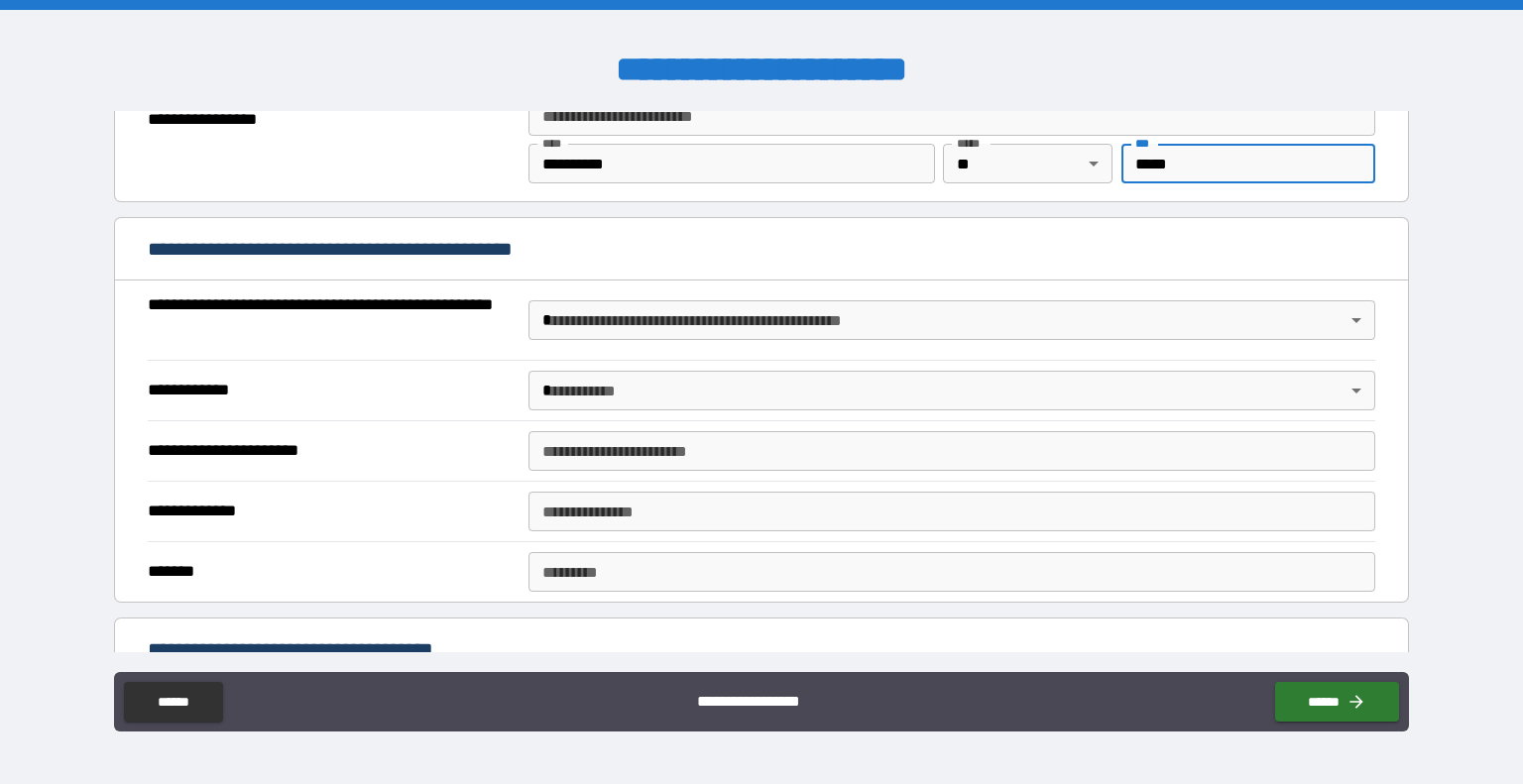 type on "*****" 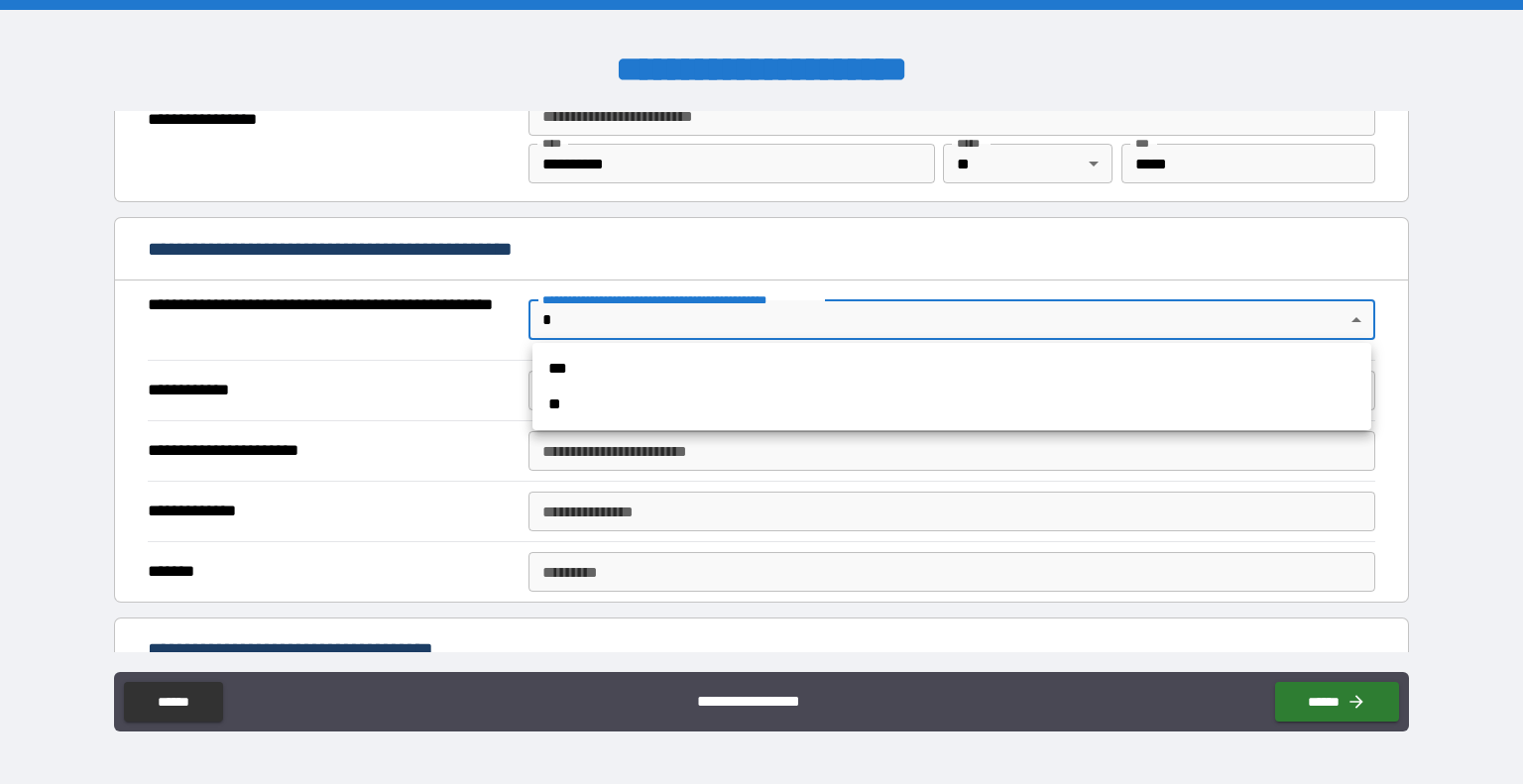 click on "**********" at bounding box center [762, 392] 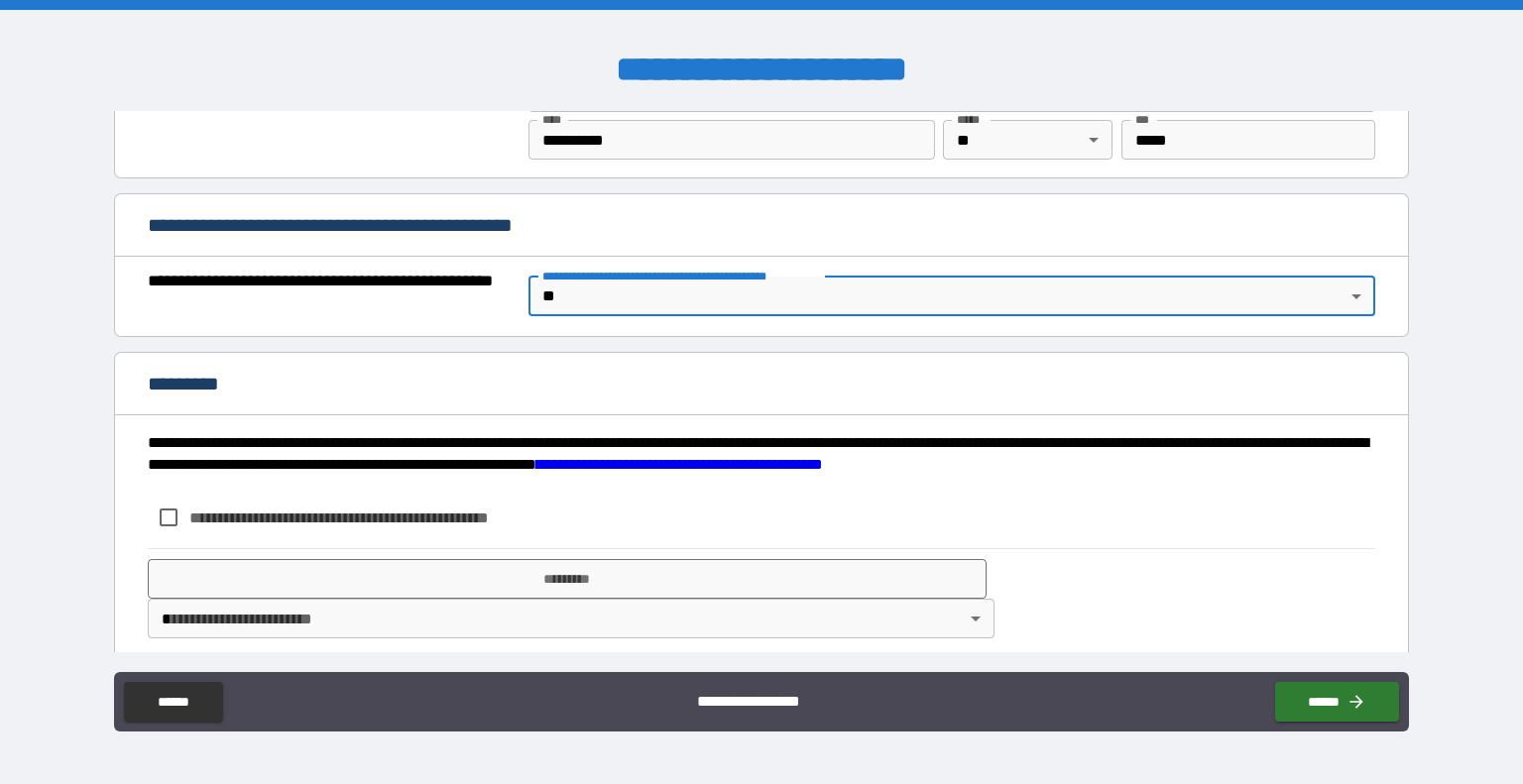 scroll, scrollTop: 1422, scrollLeft: 0, axis: vertical 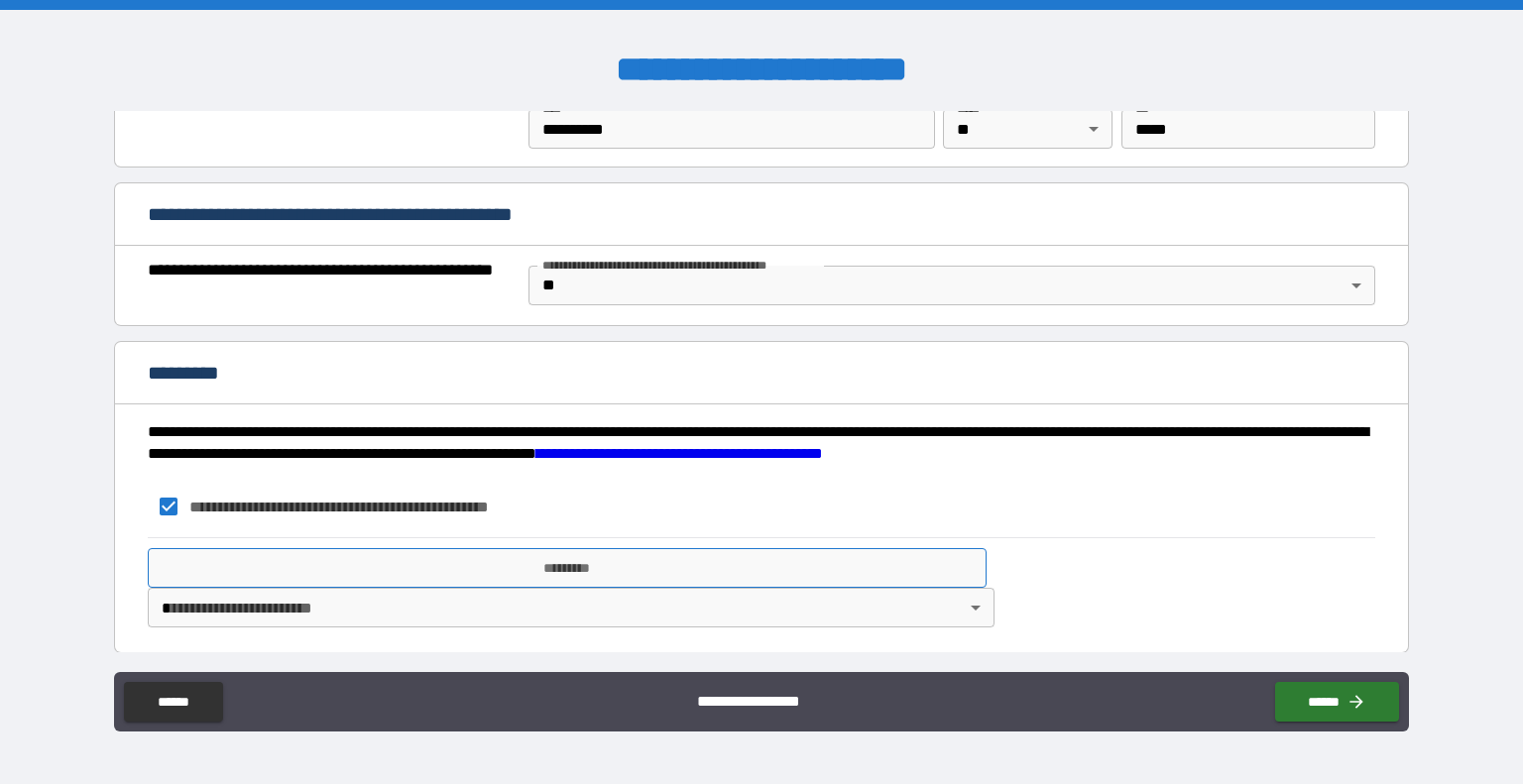 click on "*********" at bounding box center (567, 568) 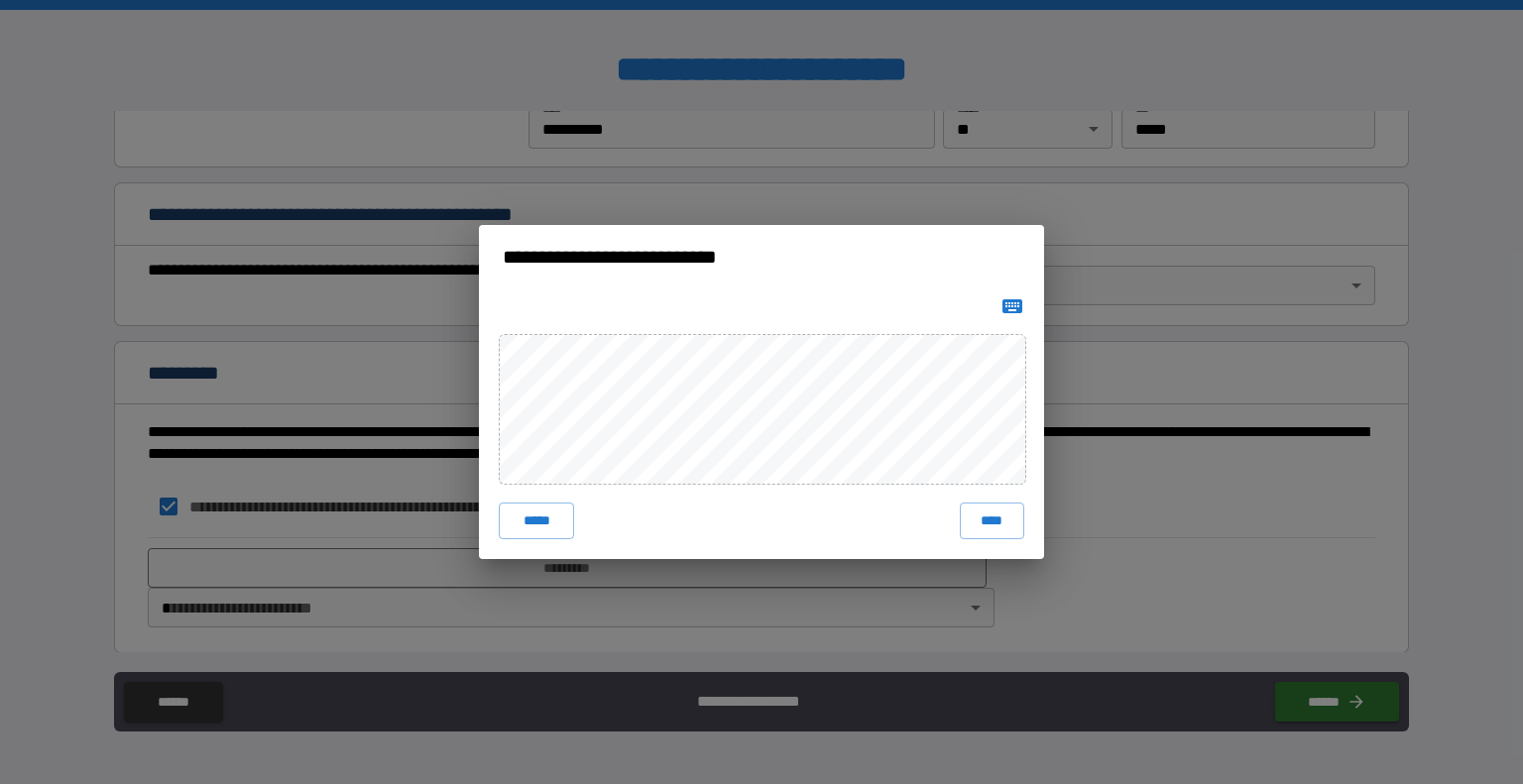 click on "**********" at bounding box center (762, 392) 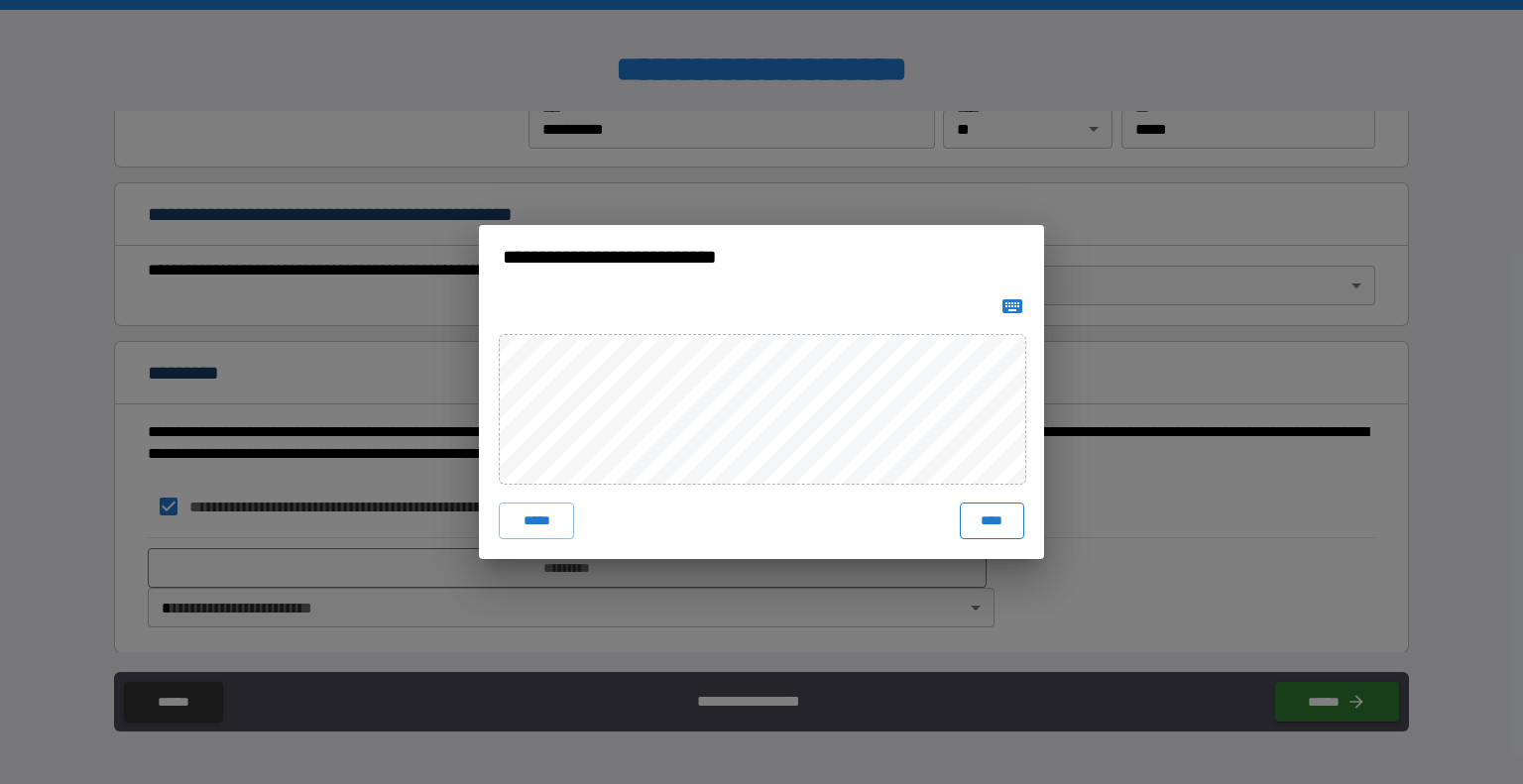 click on "****" at bounding box center [992, 520] 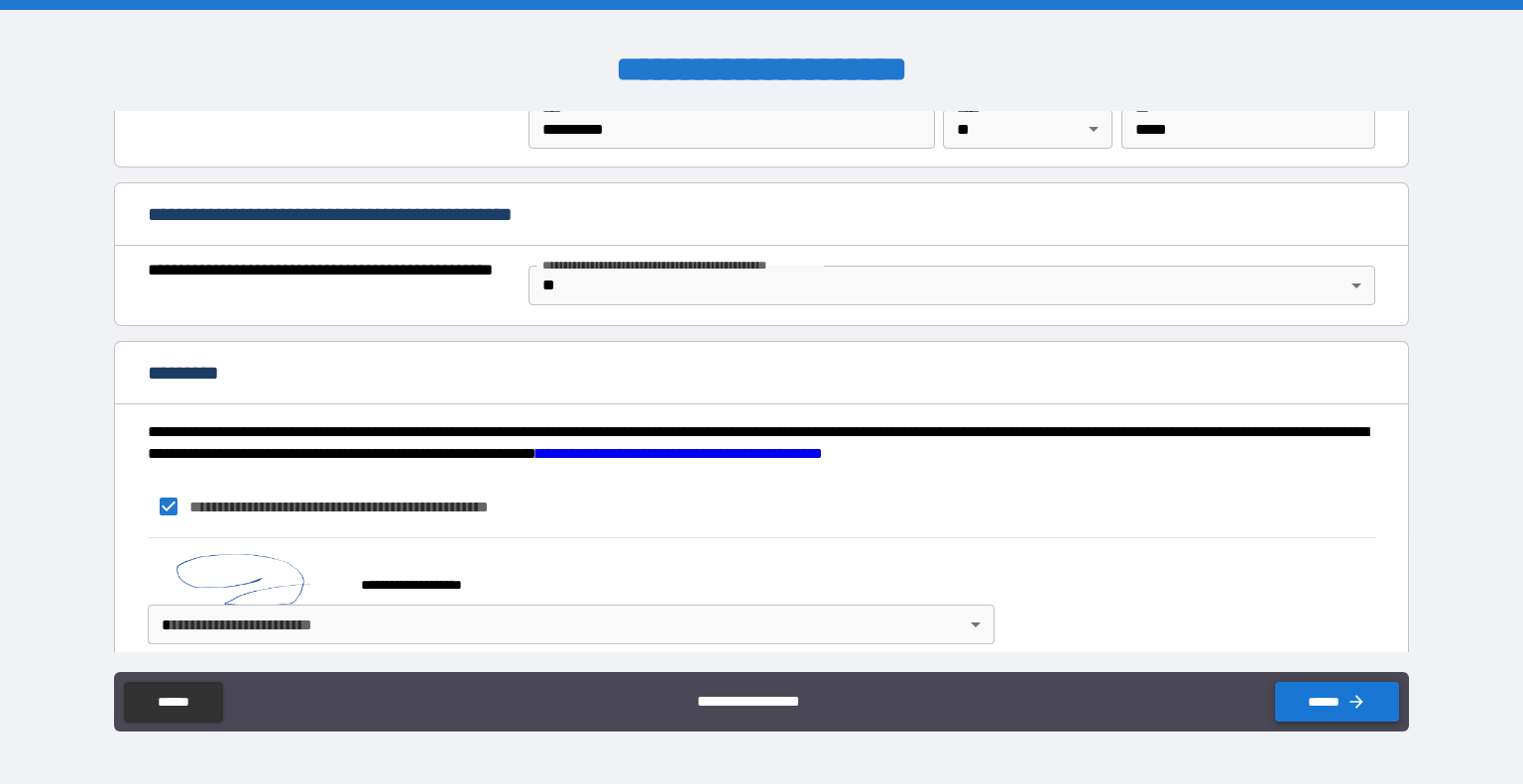 click on "******" at bounding box center (1337, 702) 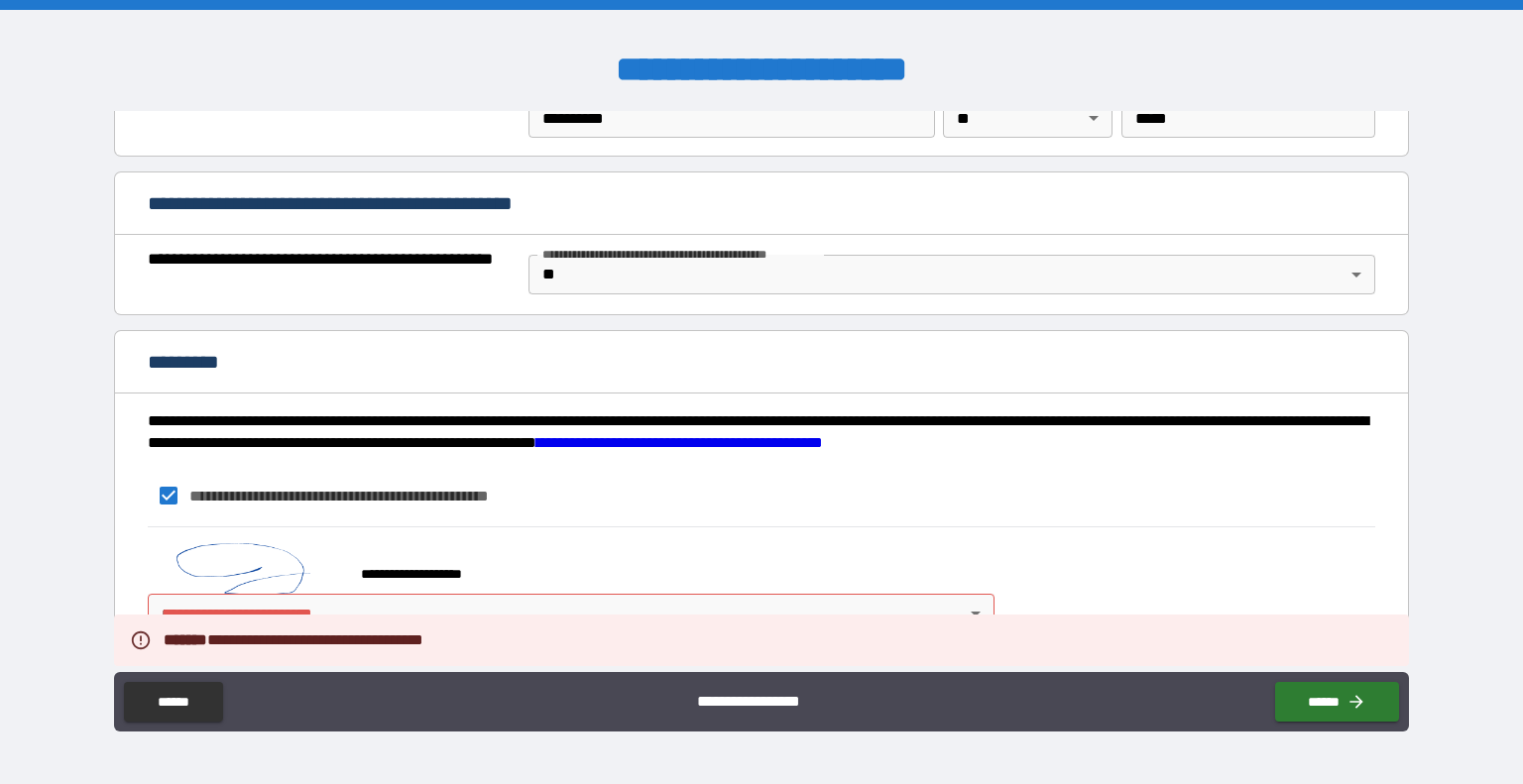 scroll, scrollTop: 1439, scrollLeft: 0, axis: vertical 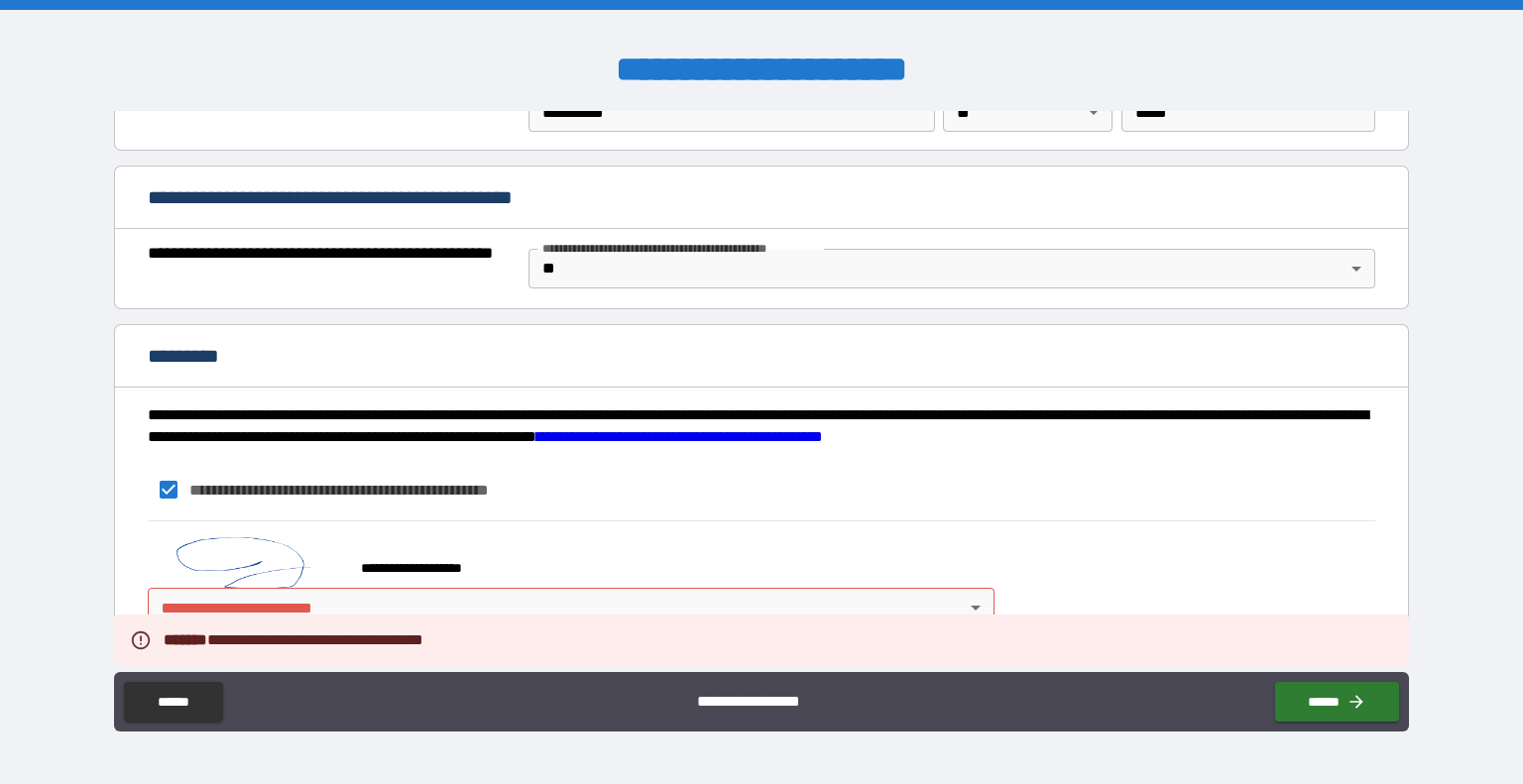 click on "**********" at bounding box center (762, 579) 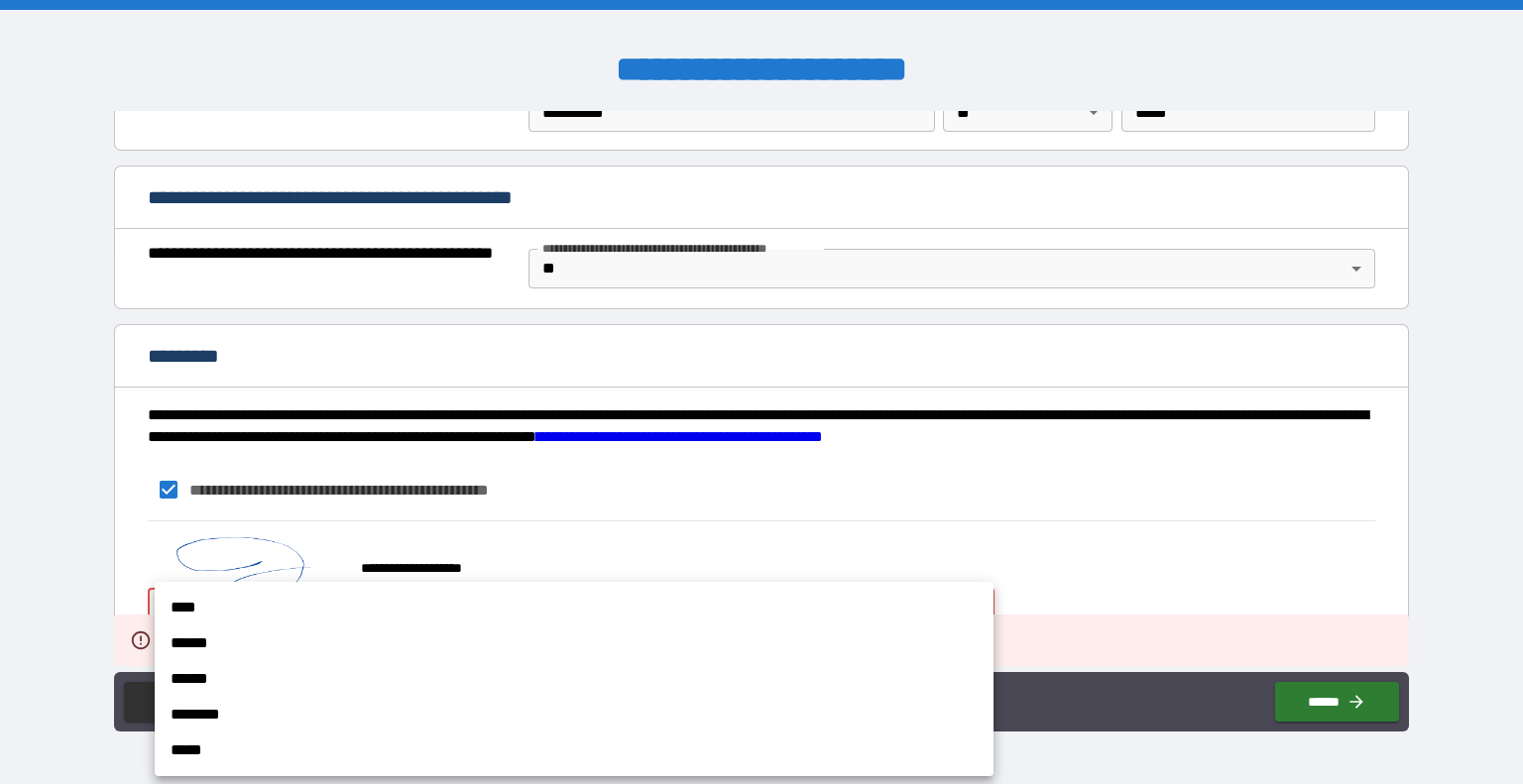 click on "******" at bounding box center (574, 643) 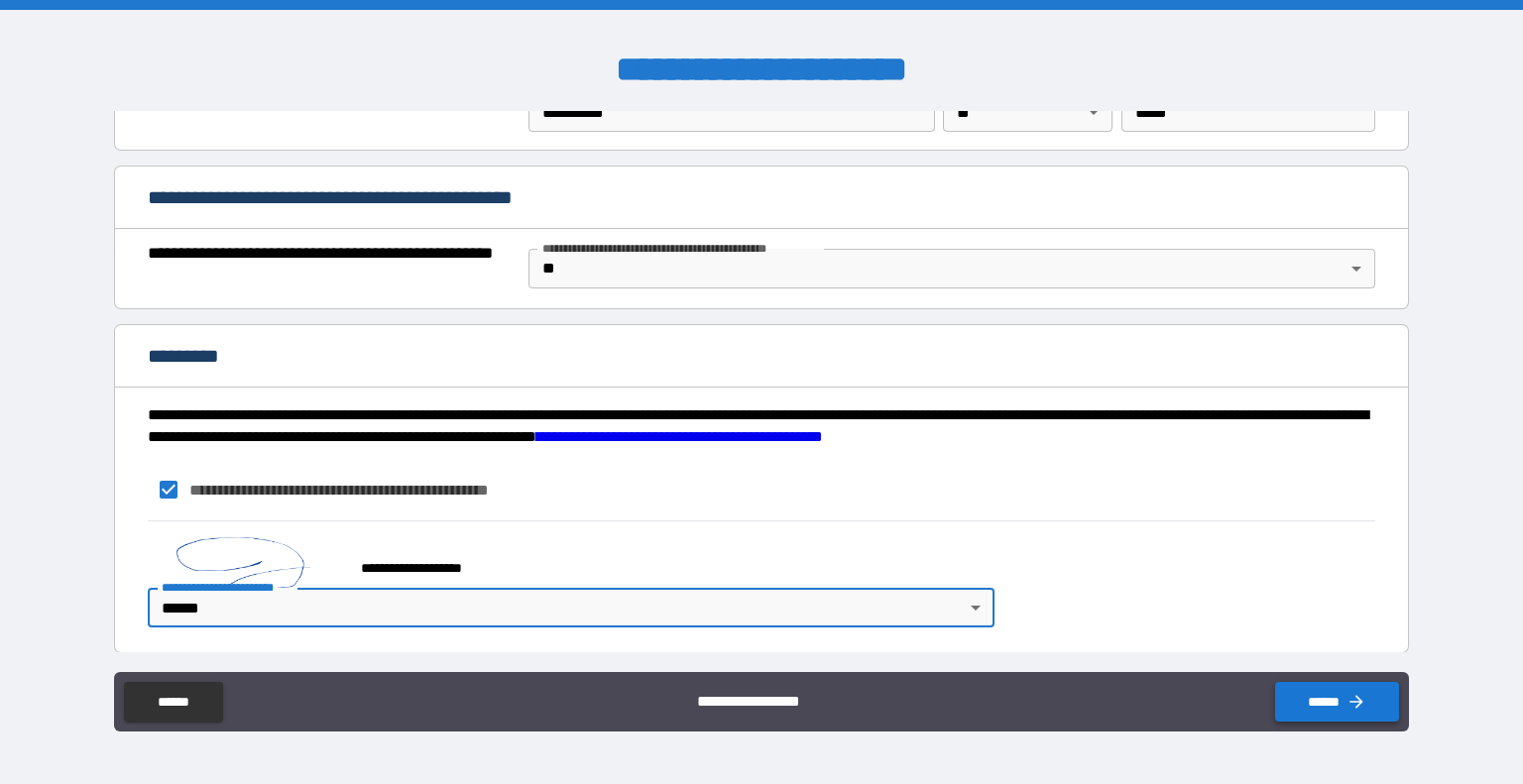 click on "******" at bounding box center (1337, 702) 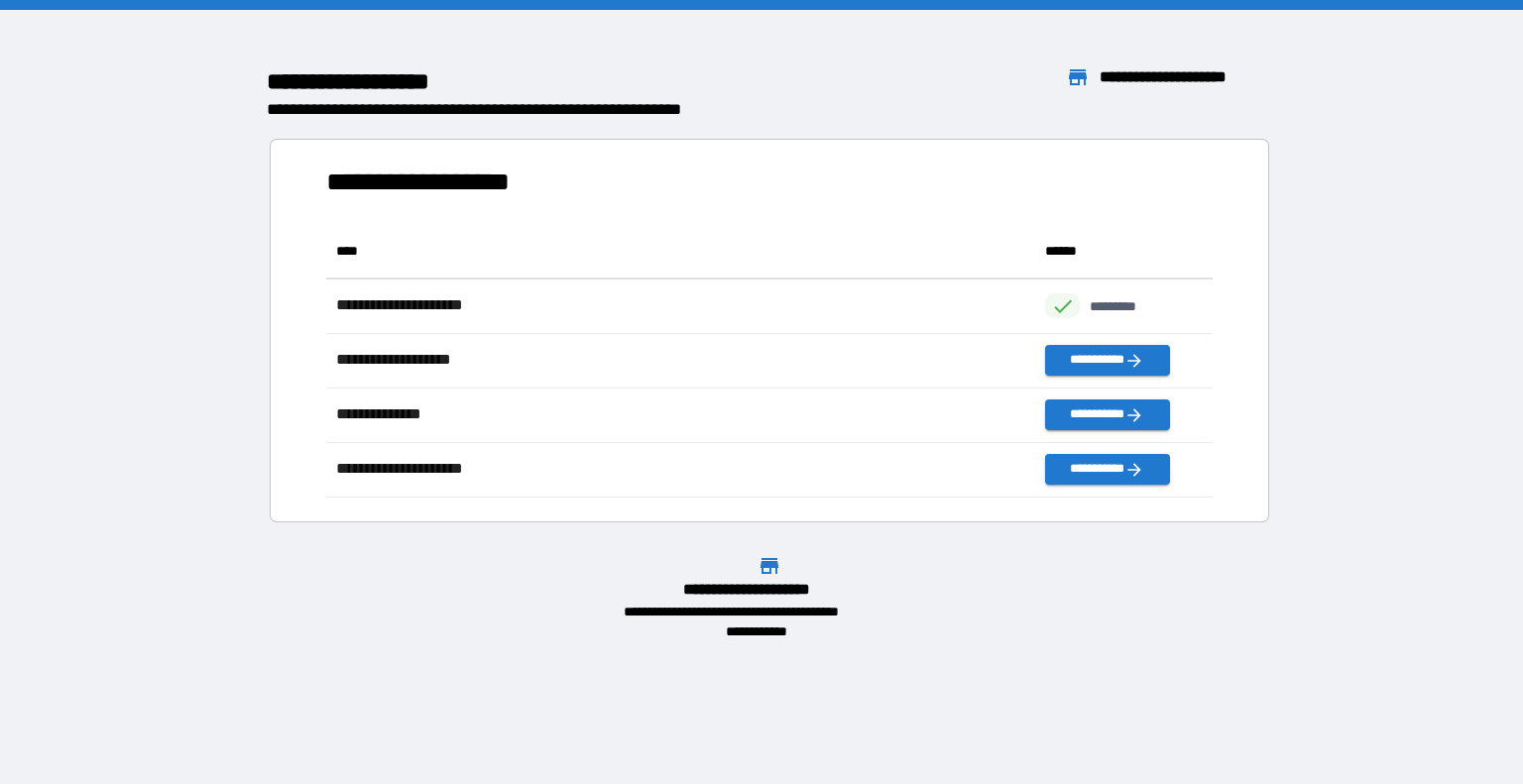 scroll, scrollTop: 16, scrollLeft: 16, axis: both 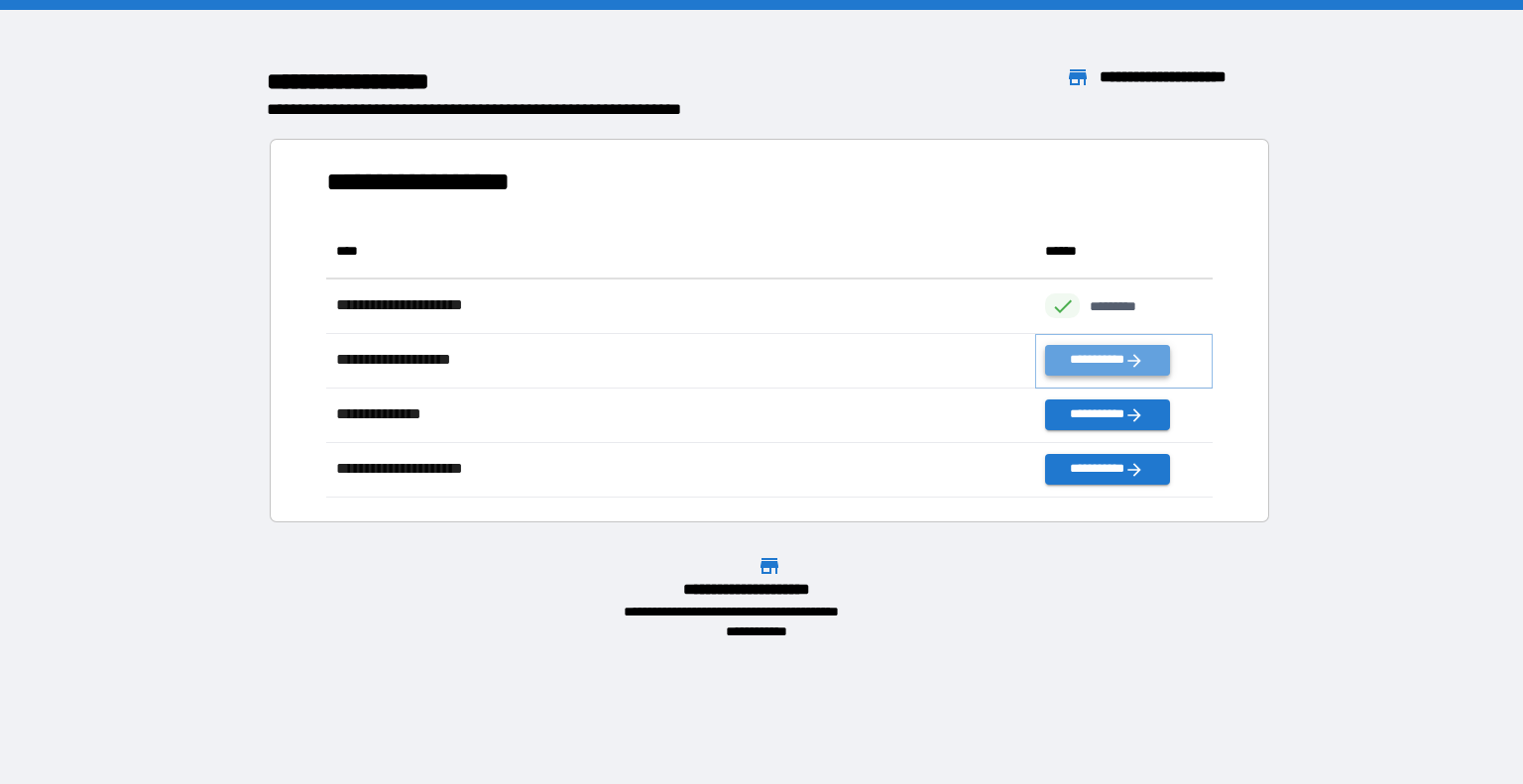 click on "**********" at bounding box center (1107, 360) 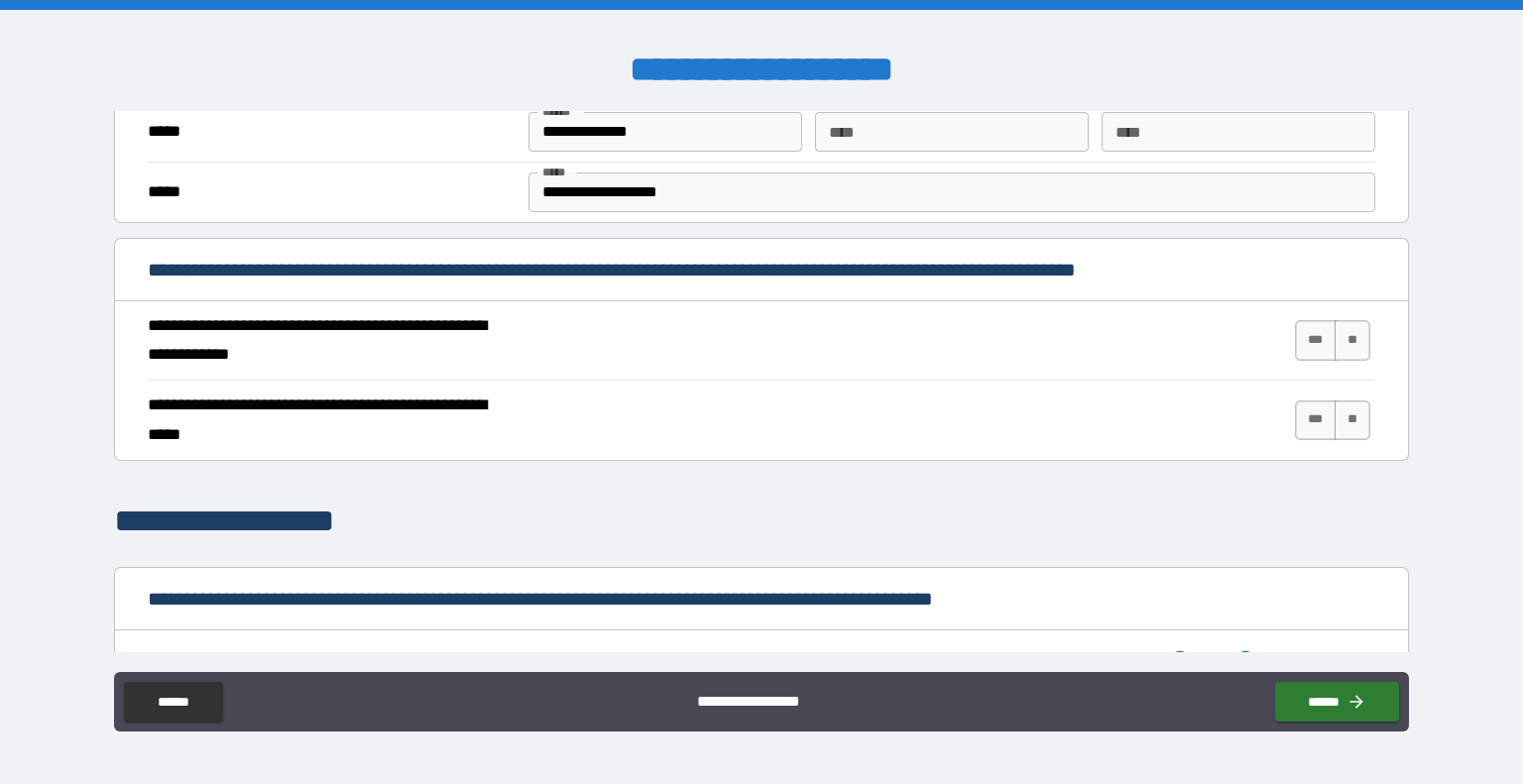 scroll, scrollTop: 694, scrollLeft: 0, axis: vertical 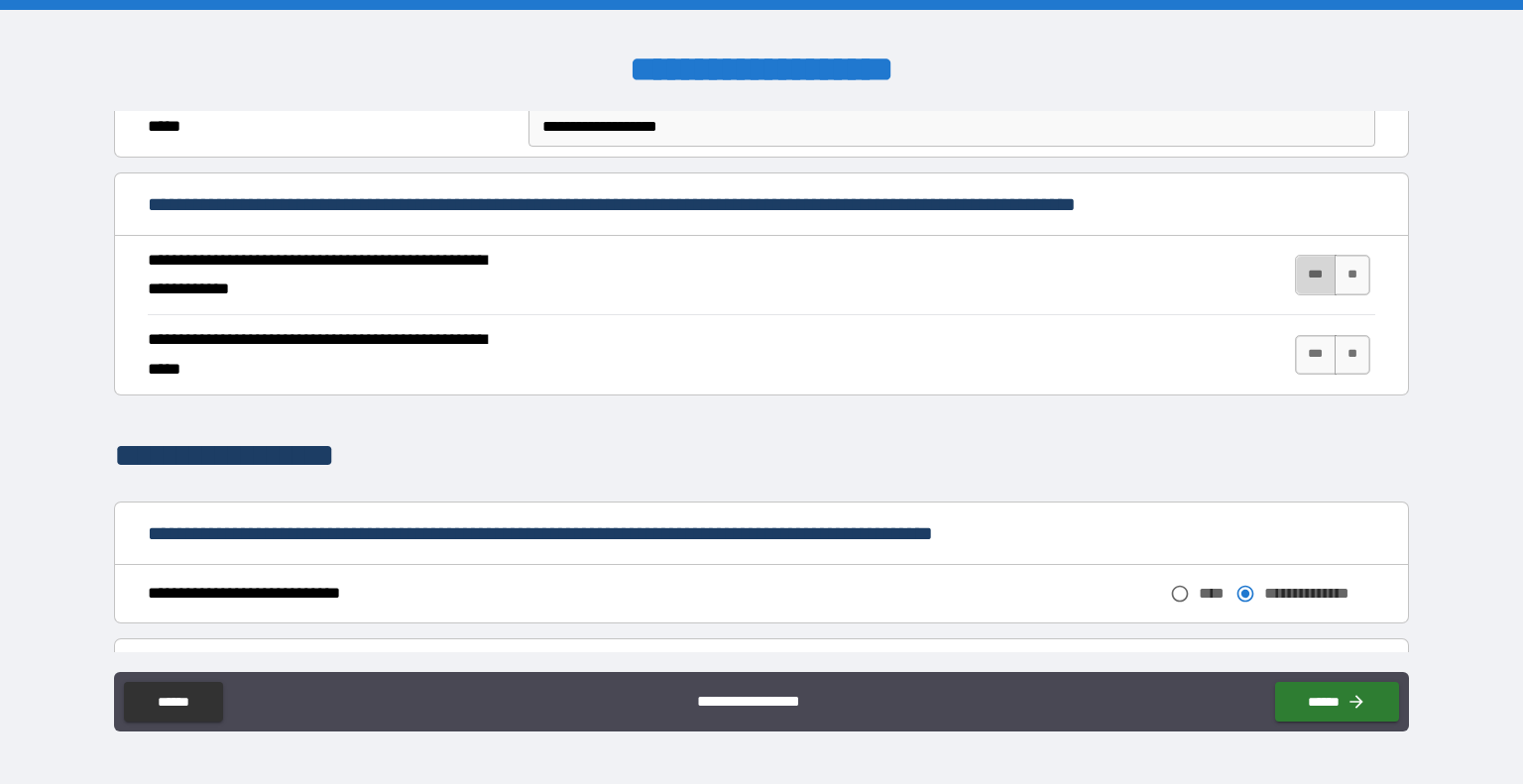 click on "***" at bounding box center (1316, 275) 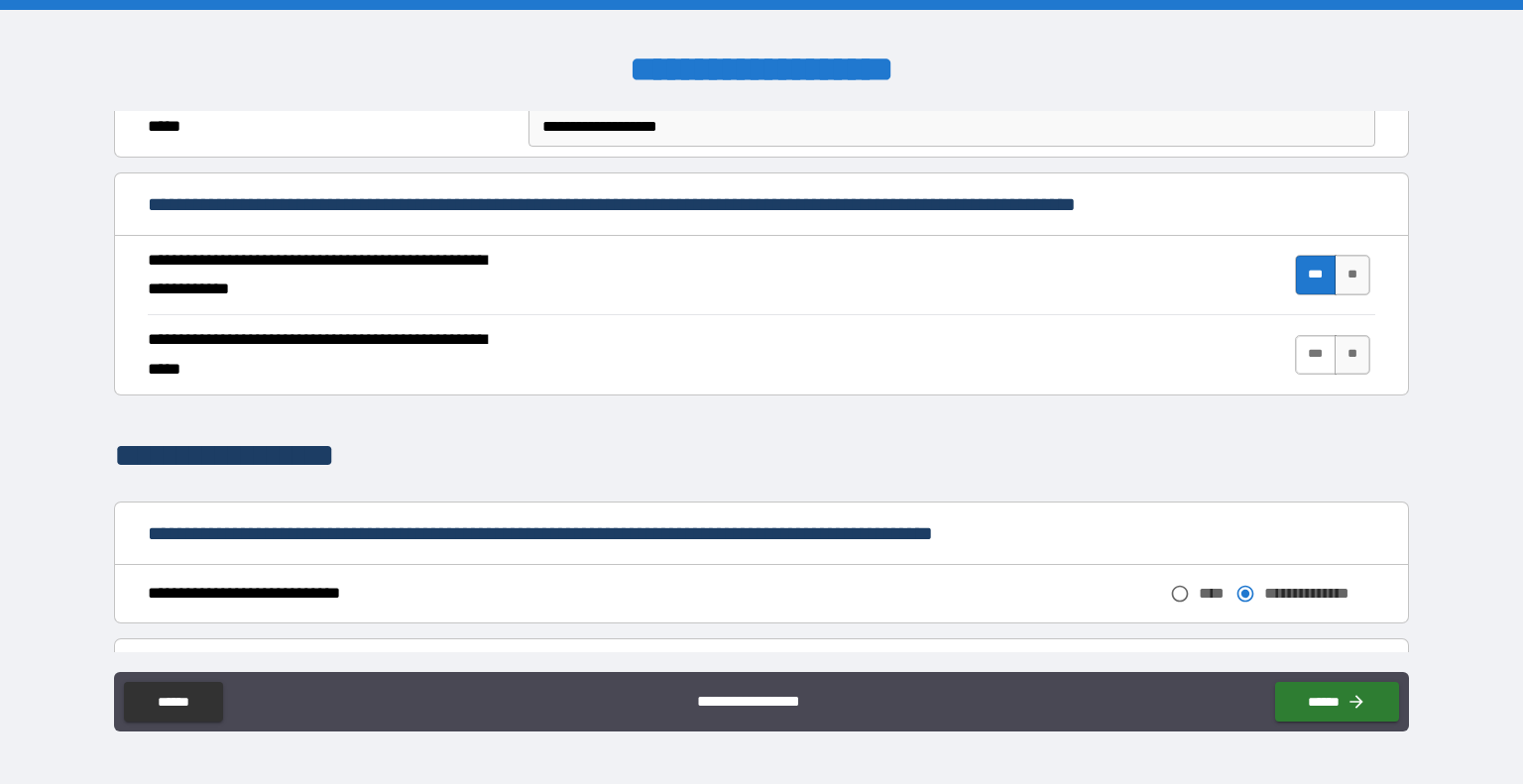 click on "***" at bounding box center (1316, 355) 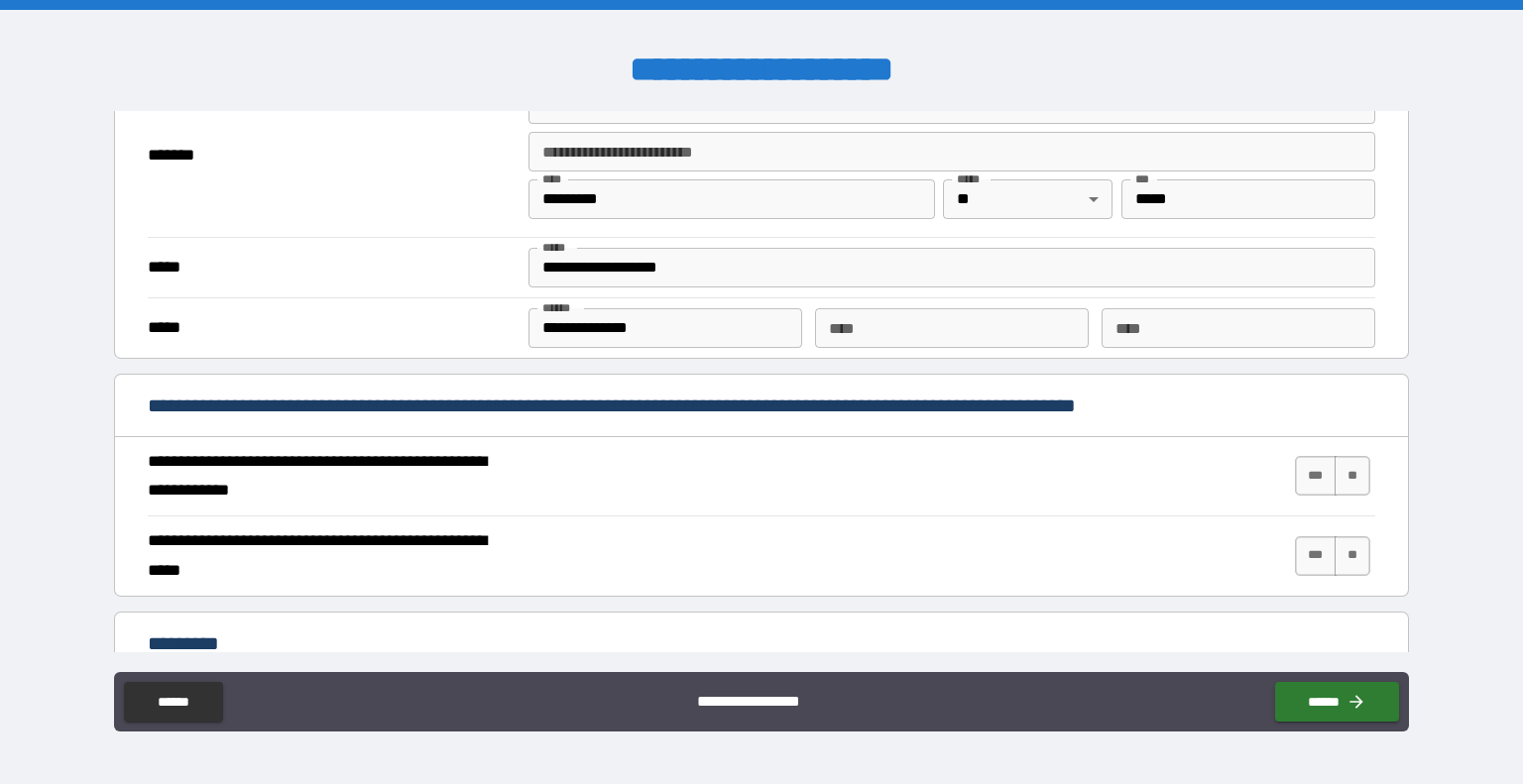 scroll, scrollTop: 1586, scrollLeft: 0, axis: vertical 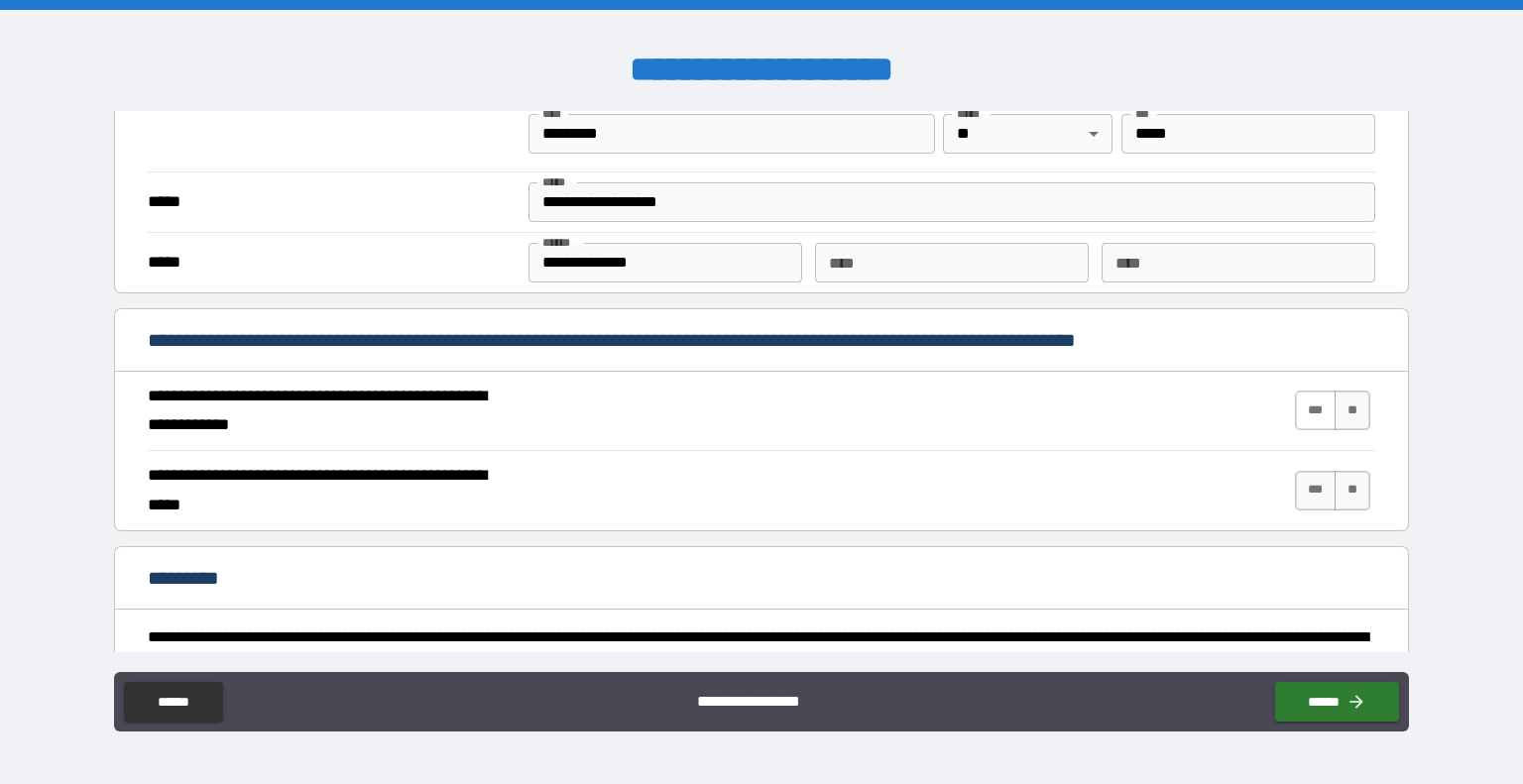 click on "***" at bounding box center (1316, 410) 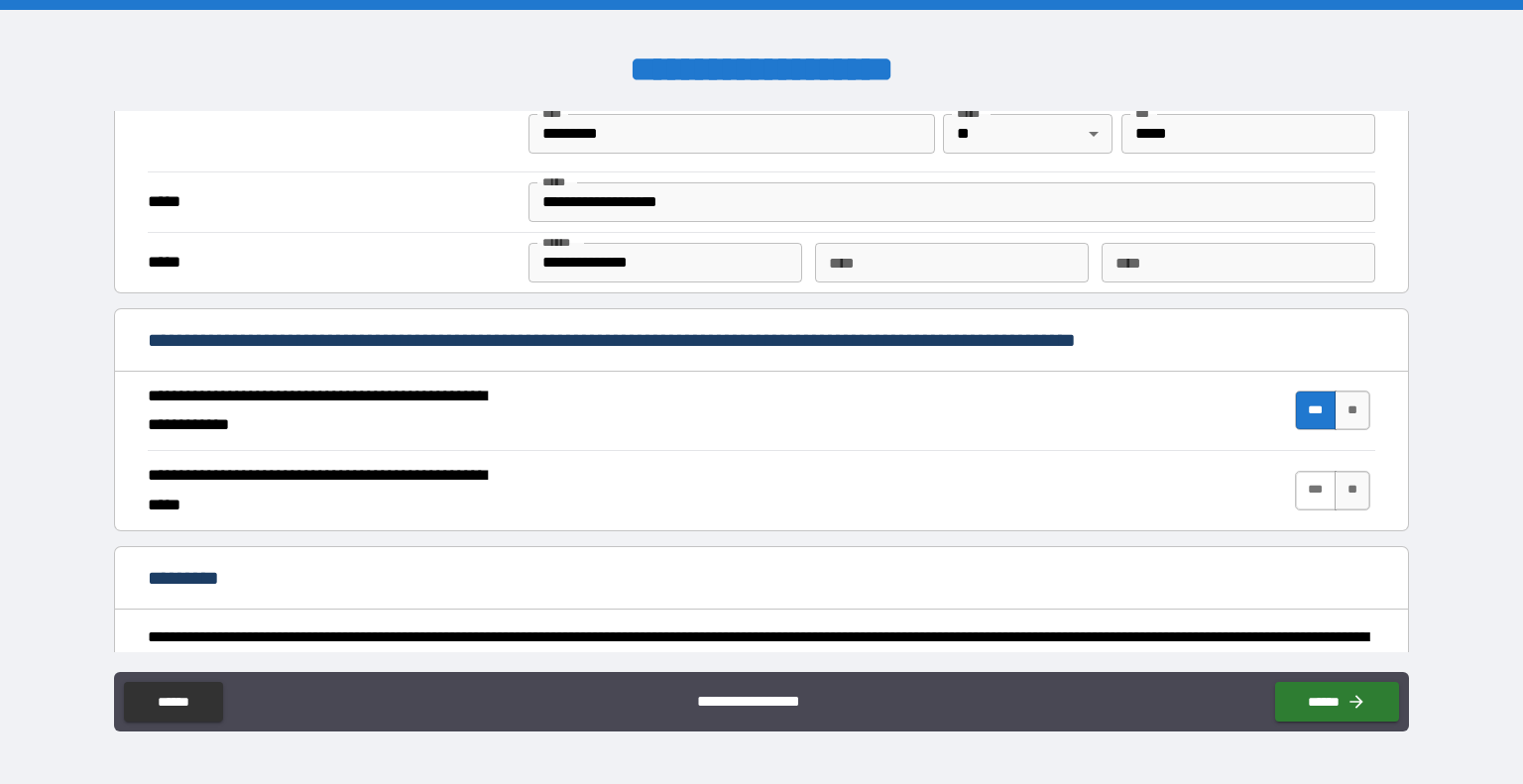 click on "***" at bounding box center (1316, 491) 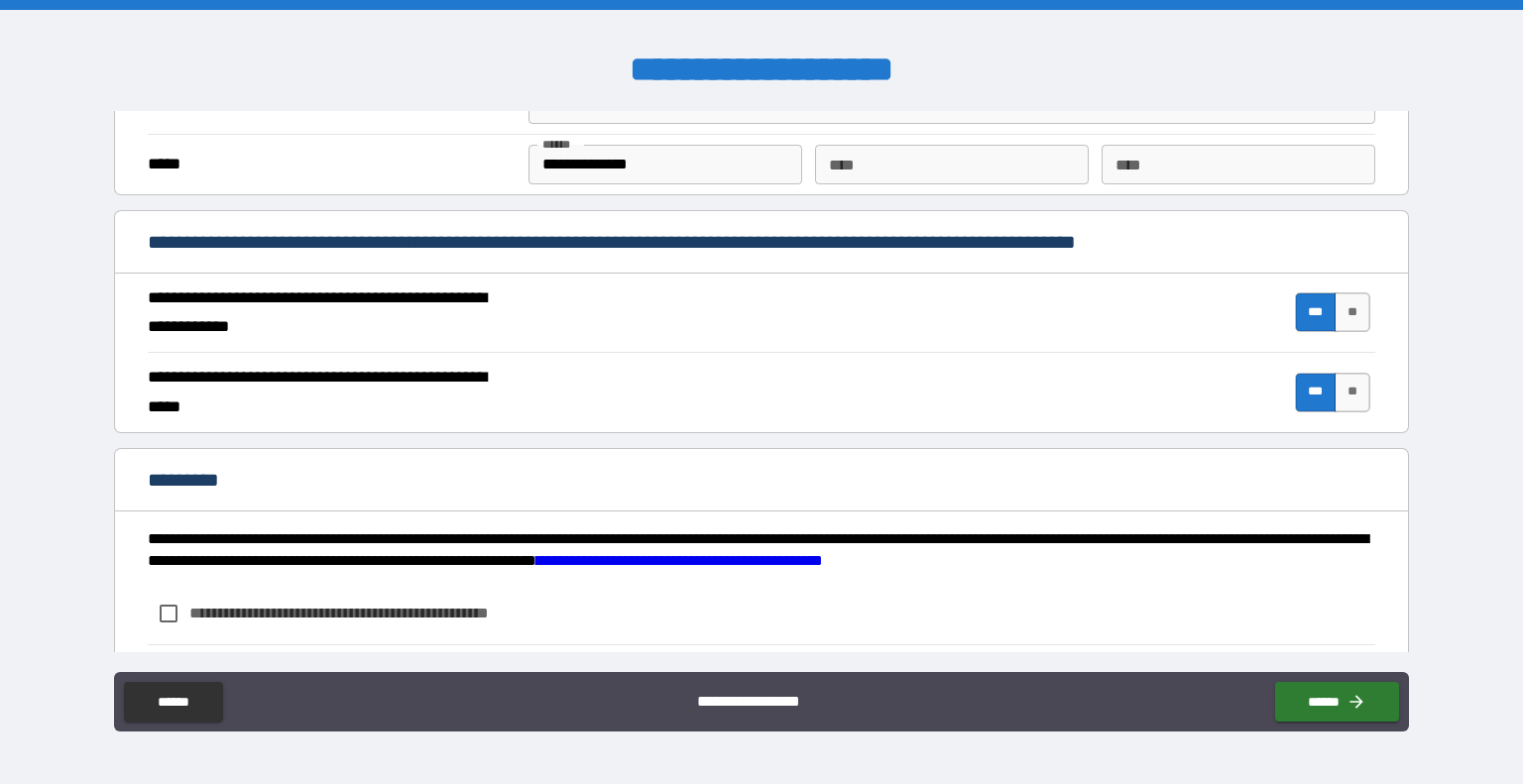scroll, scrollTop: 1790, scrollLeft: 0, axis: vertical 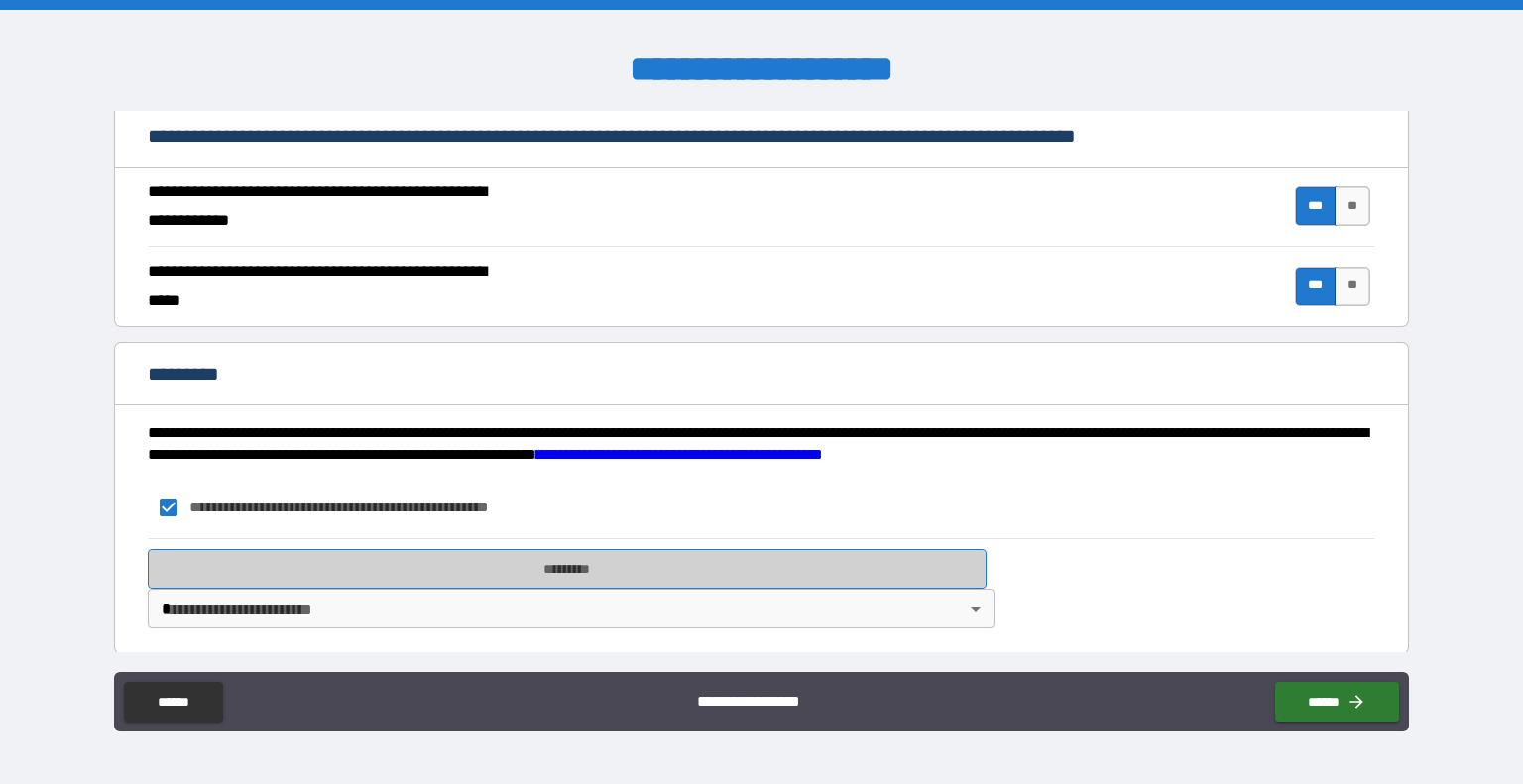 click on "*********" at bounding box center (567, 569) 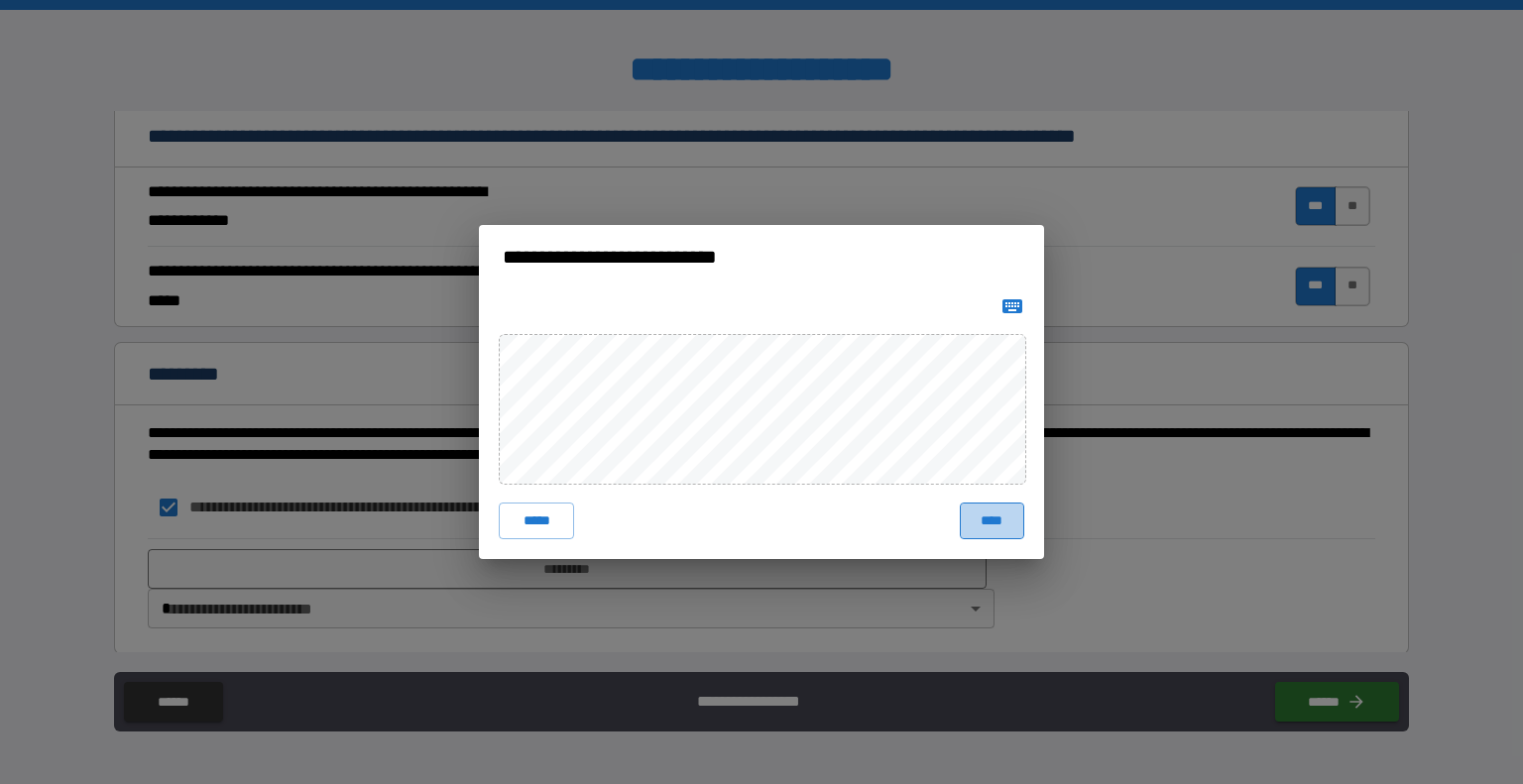 click on "****" at bounding box center [992, 520] 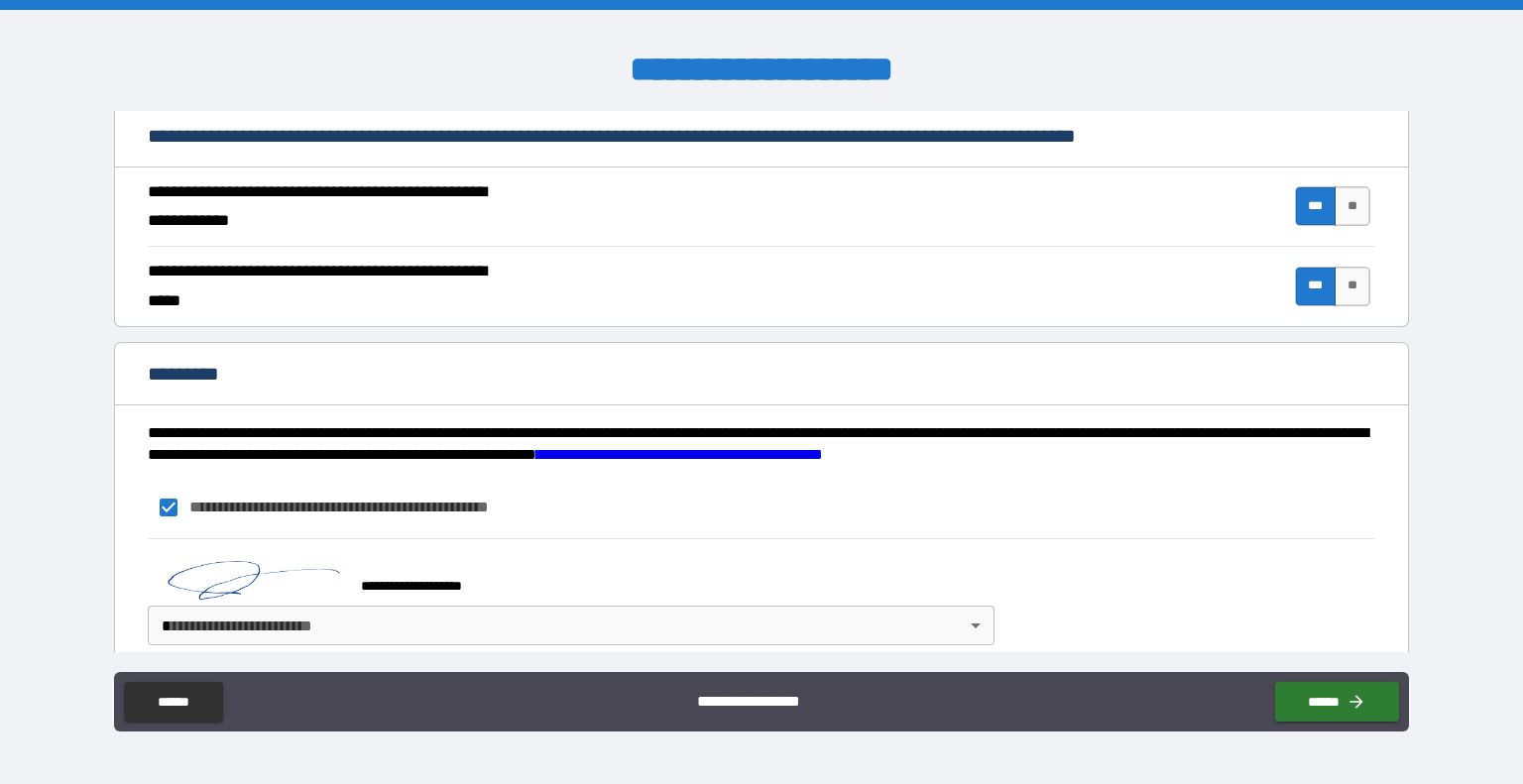 click on "**********" at bounding box center [762, 392] 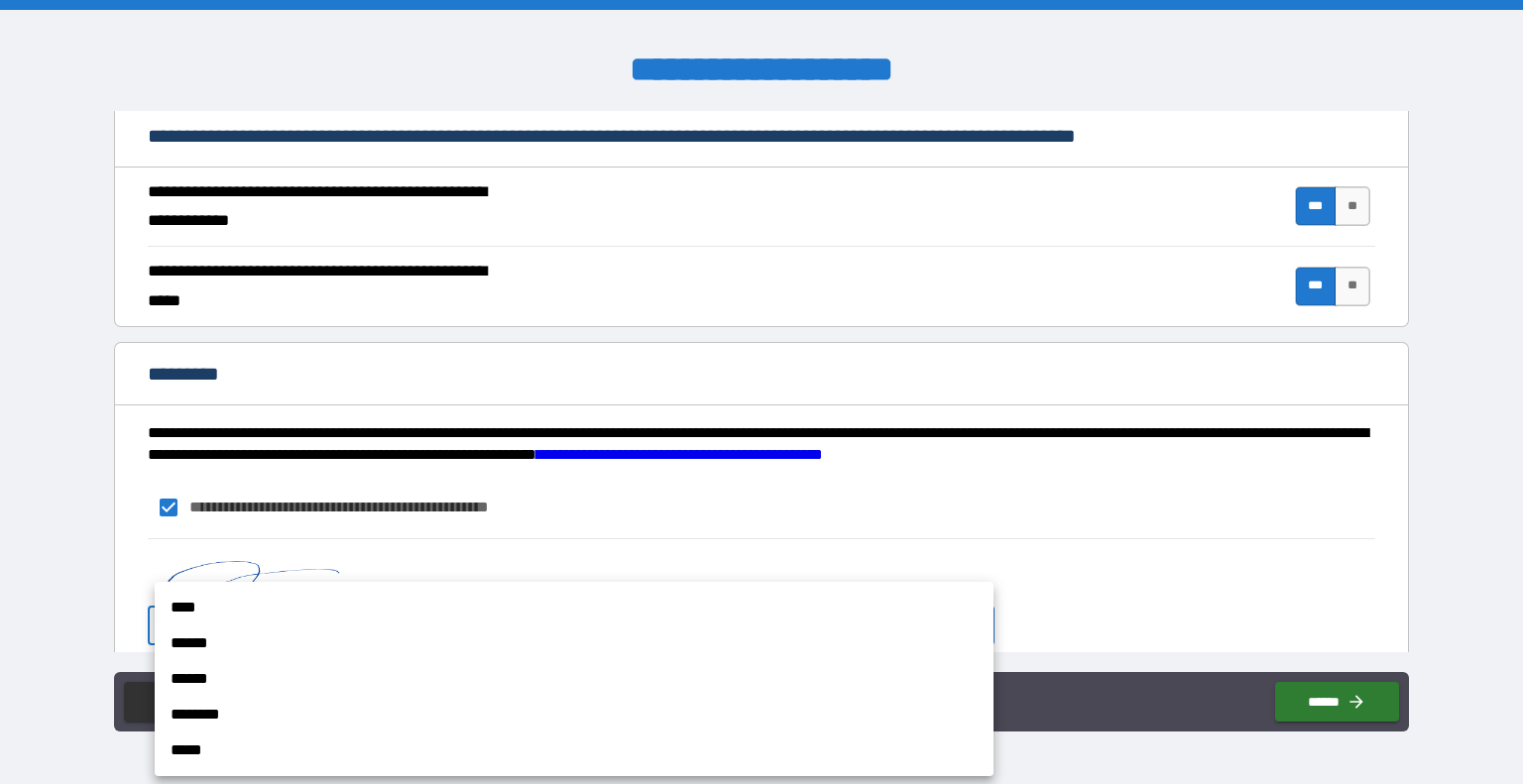 click on "******" at bounding box center (574, 679) 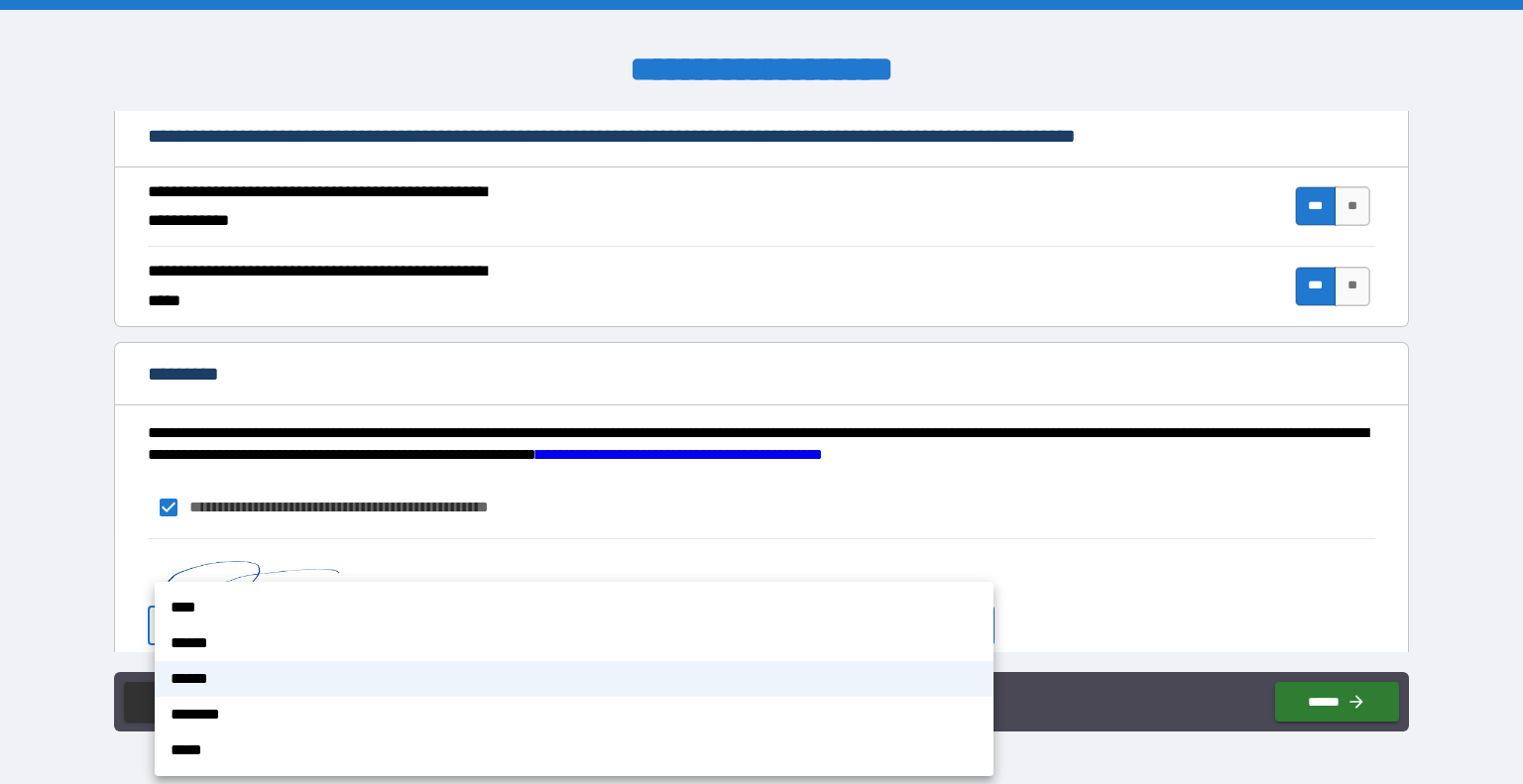 click on "**********" at bounding box center [762, 392] 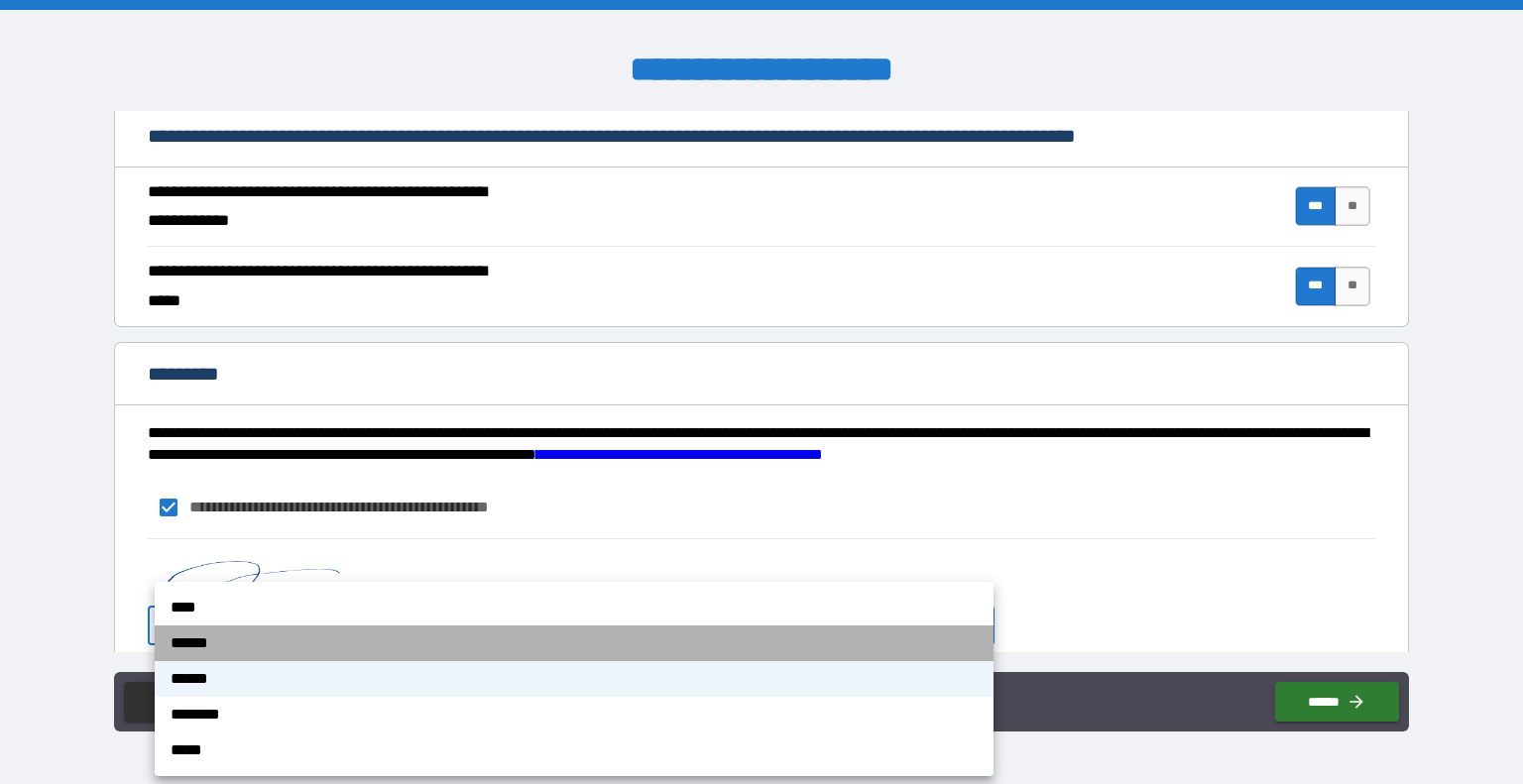 click on "******" at bounding box center [574, 643] 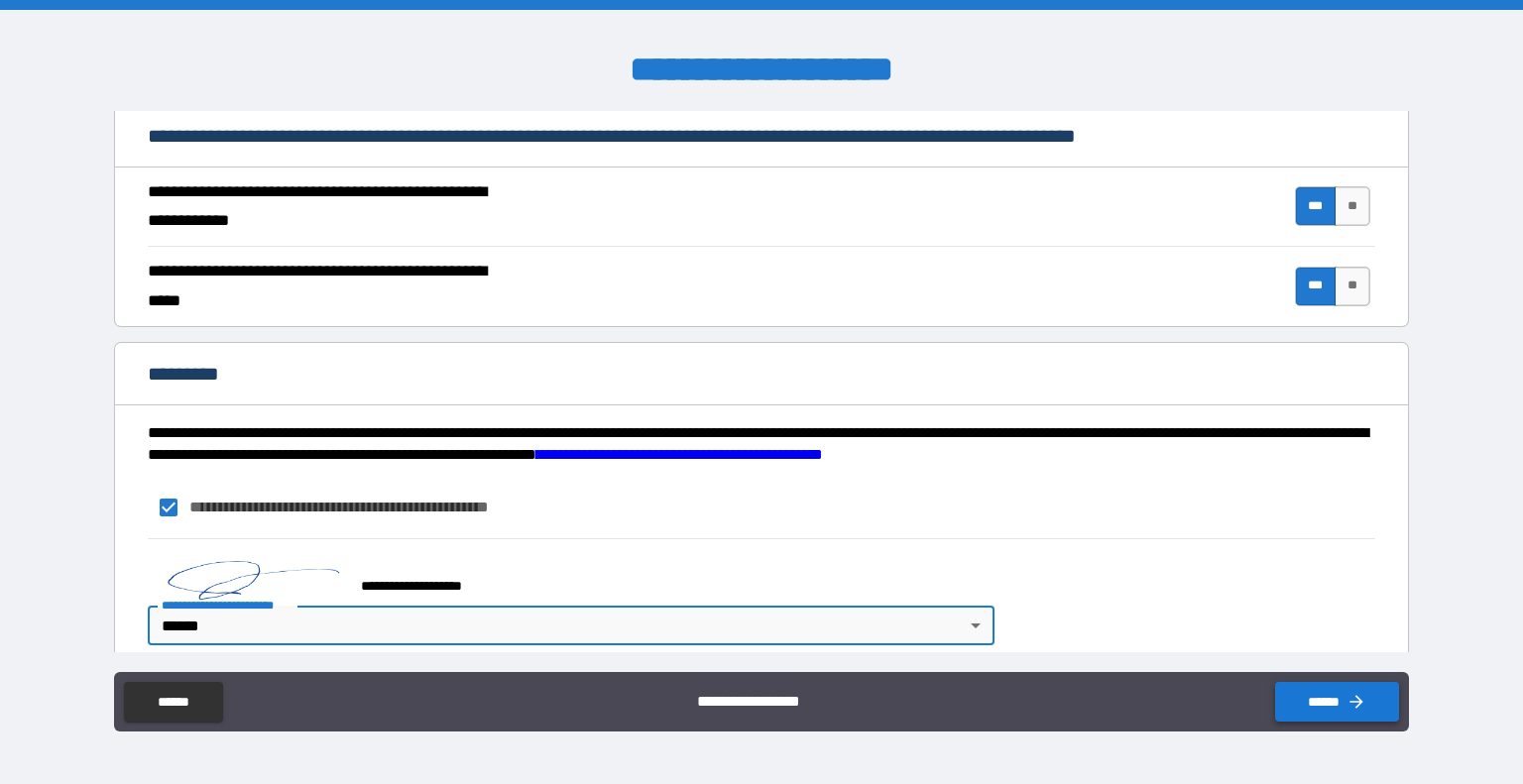 click on "******" at bounding box center (1337, 702) 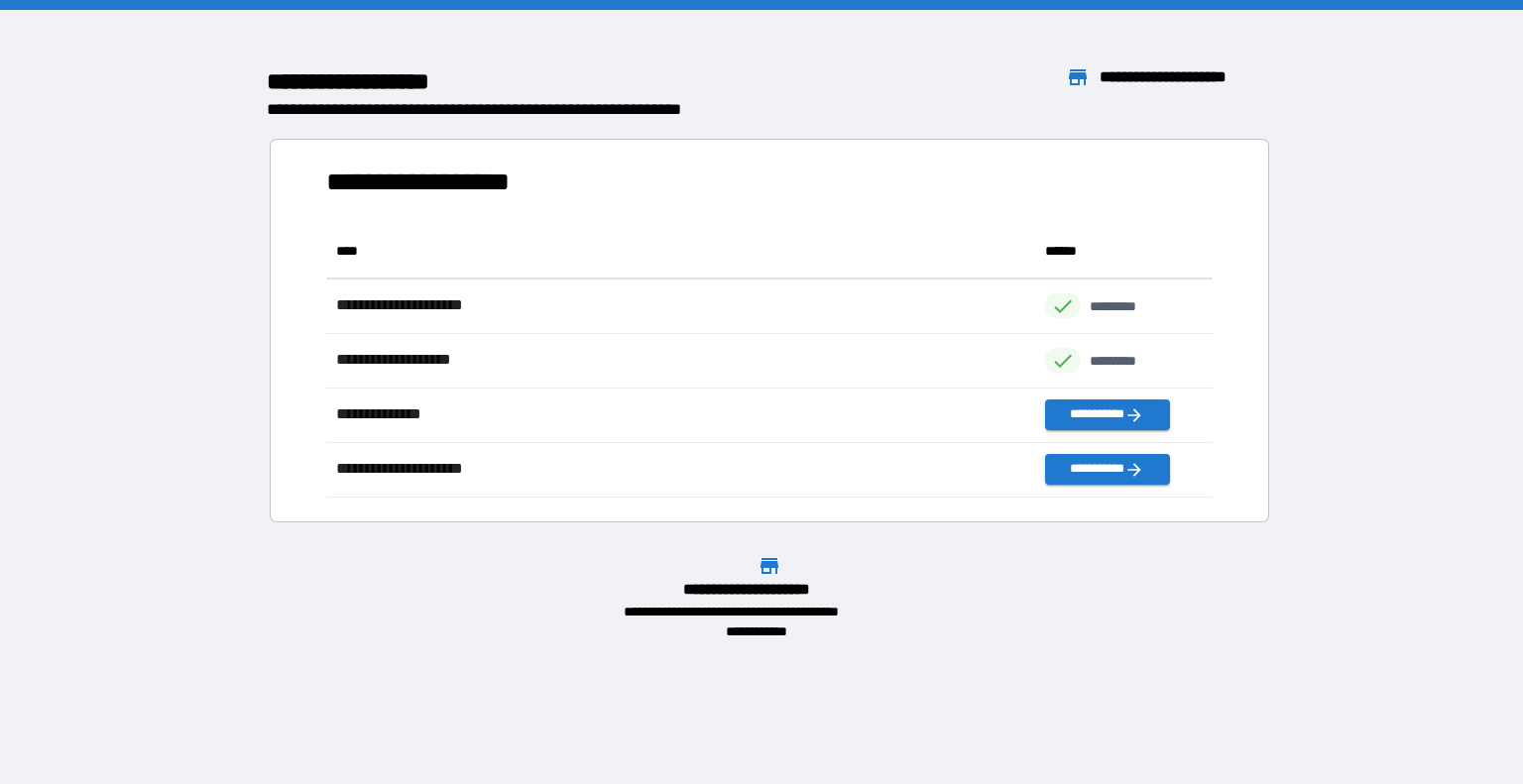 scroll, scrollTop: 16, scrollLeft: 16, axis: both 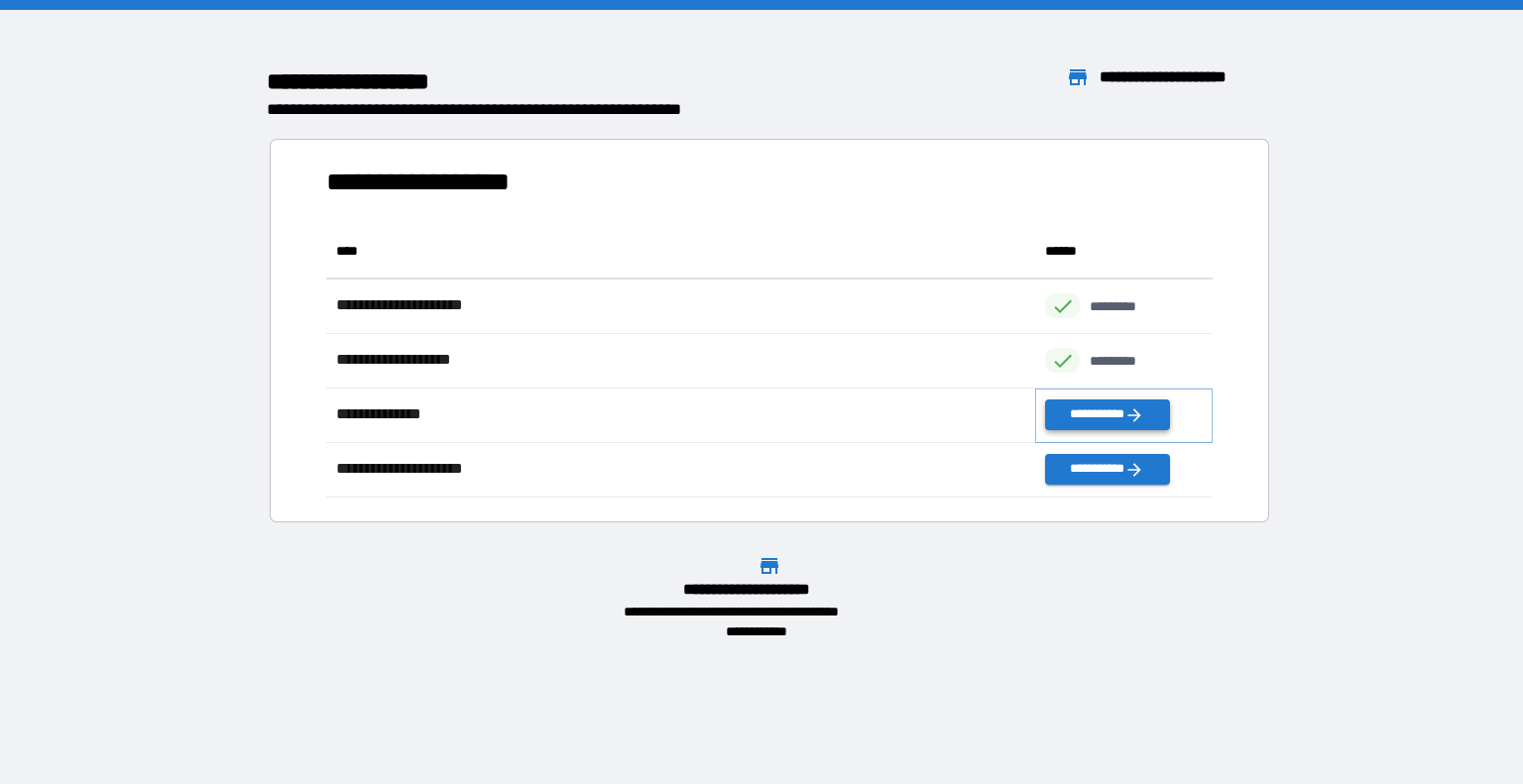 click on "**********" at bounding box center [1107, 414] 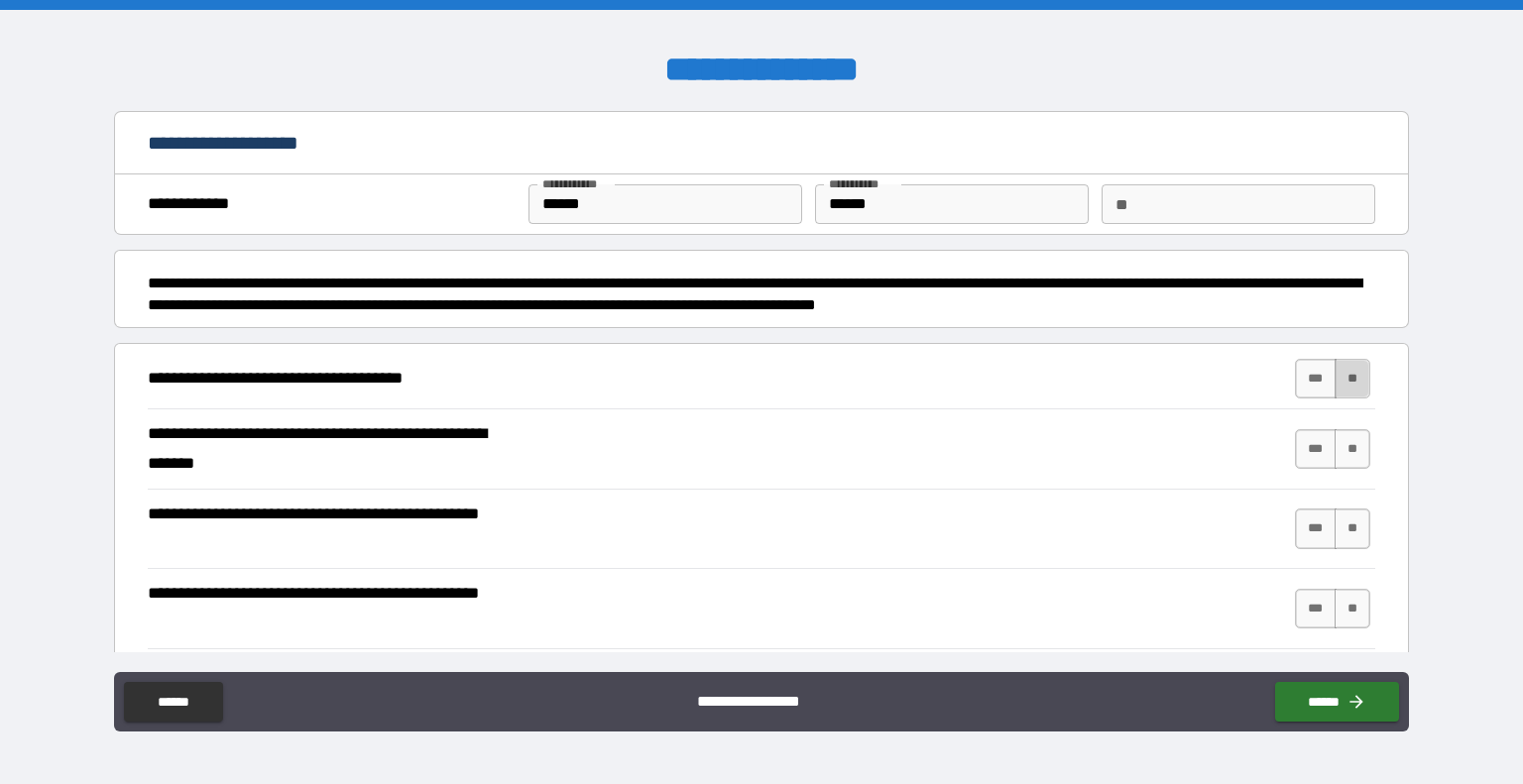 click on "**" at bounding box center (1352, 379) 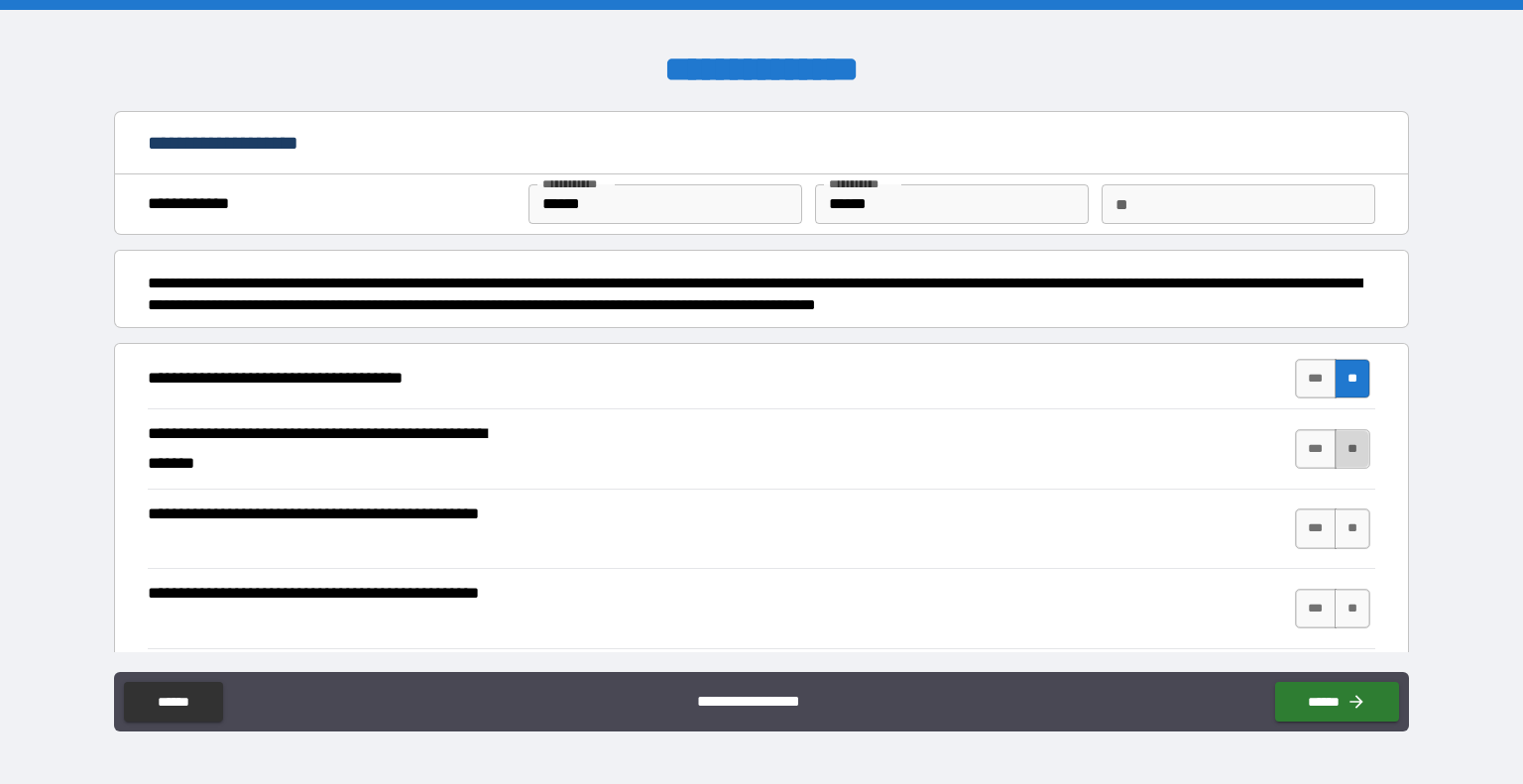 click on "**" at bounding box center [1352, 449] 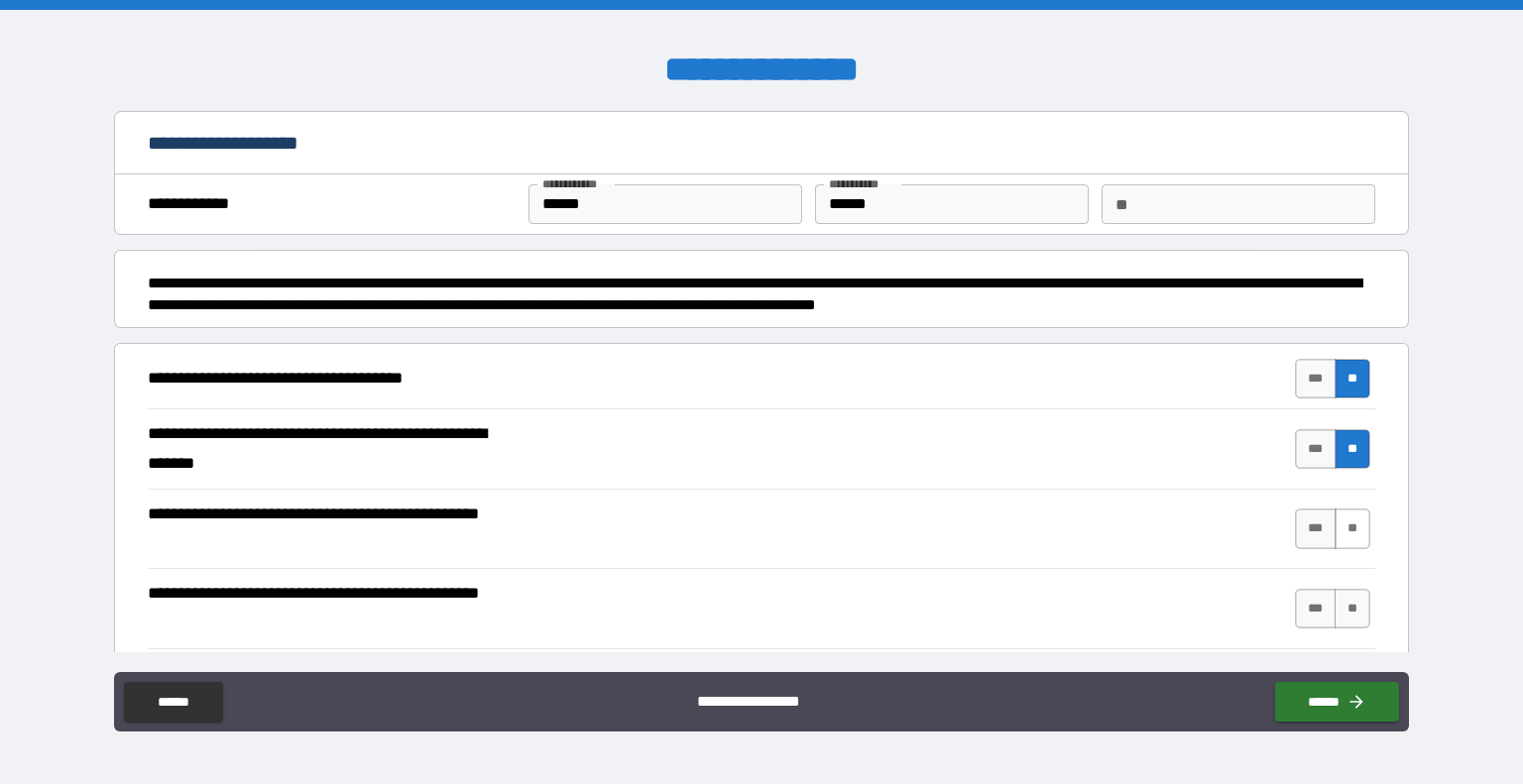 click on "**" at bounding box center [1352, 528] 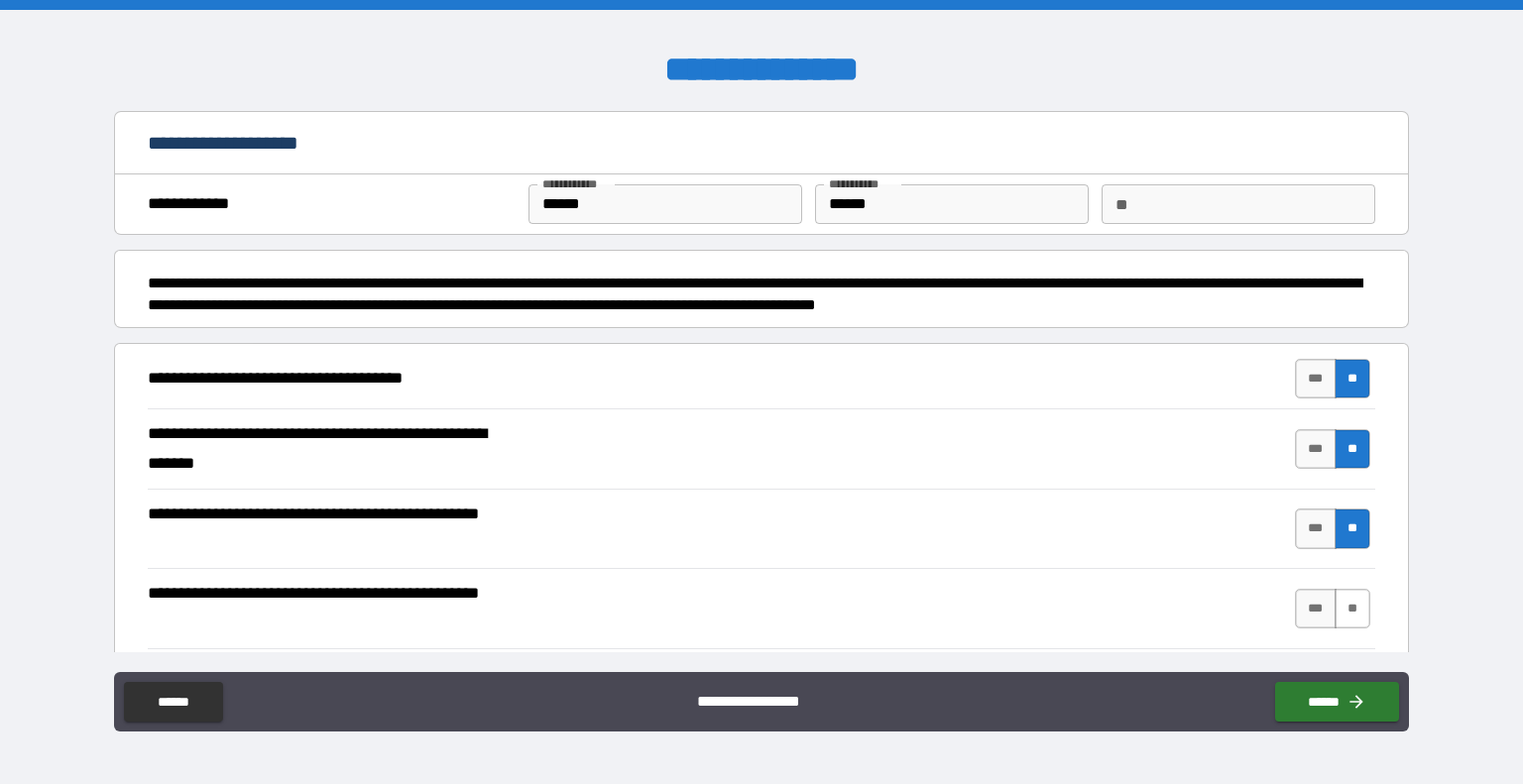 click on "**" at bounding box center [1352, 609] 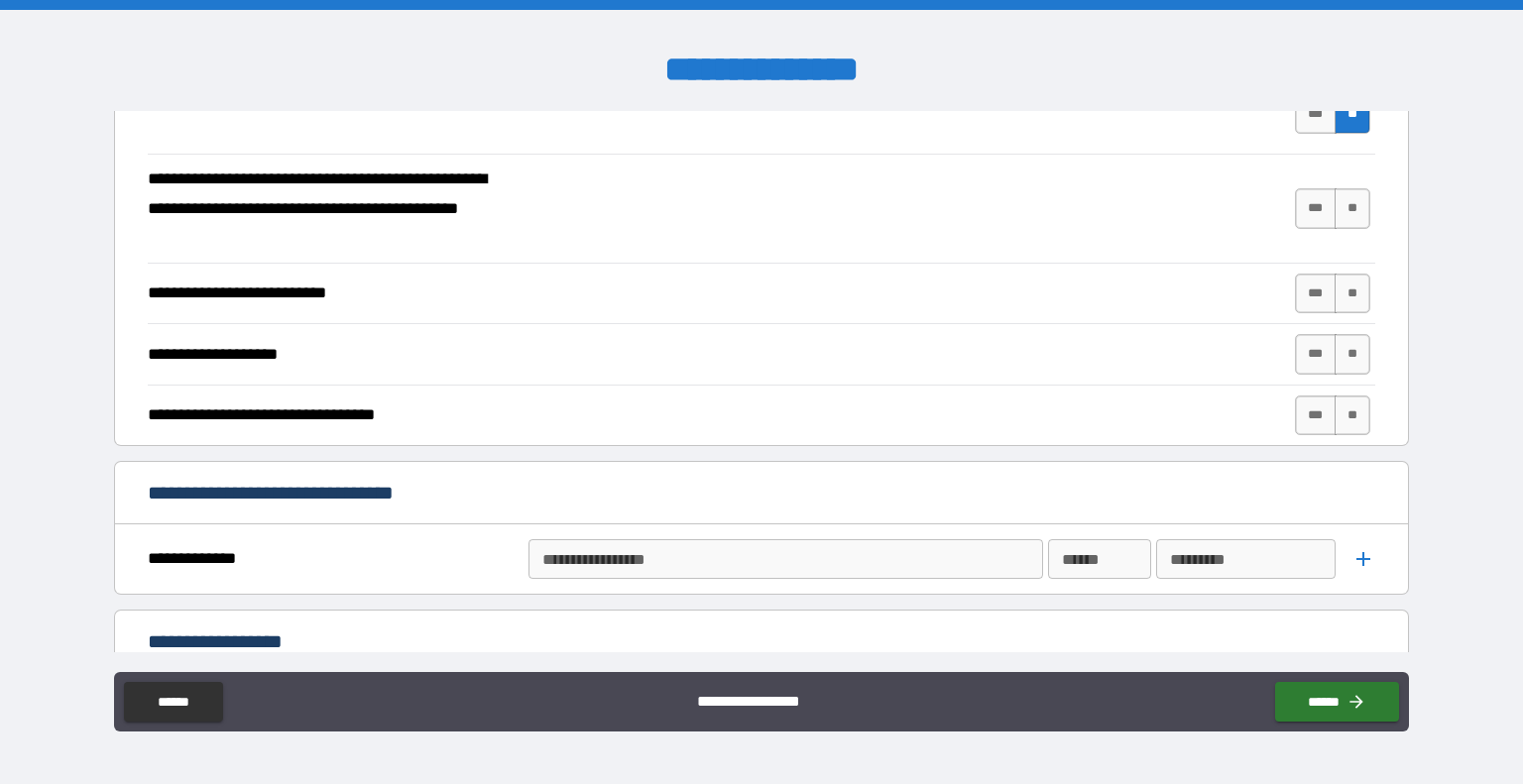 scroll, scrollTop: 496, scrollLeft: 0, axis: vertical 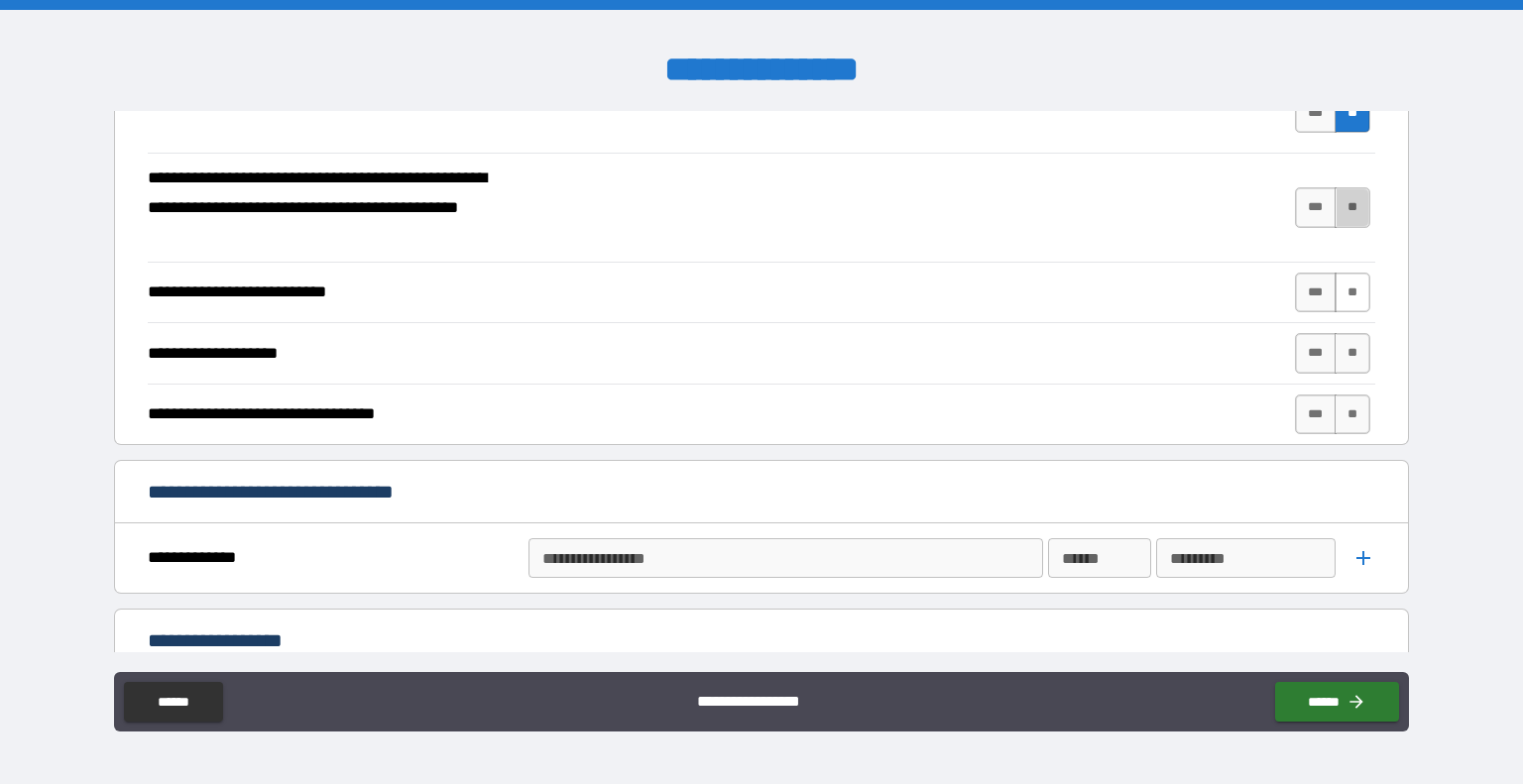 drag, startPoint x: 1353, startPoint y: 201, endPoint x: 1350, endPoint y: 279, distance: 78.05767 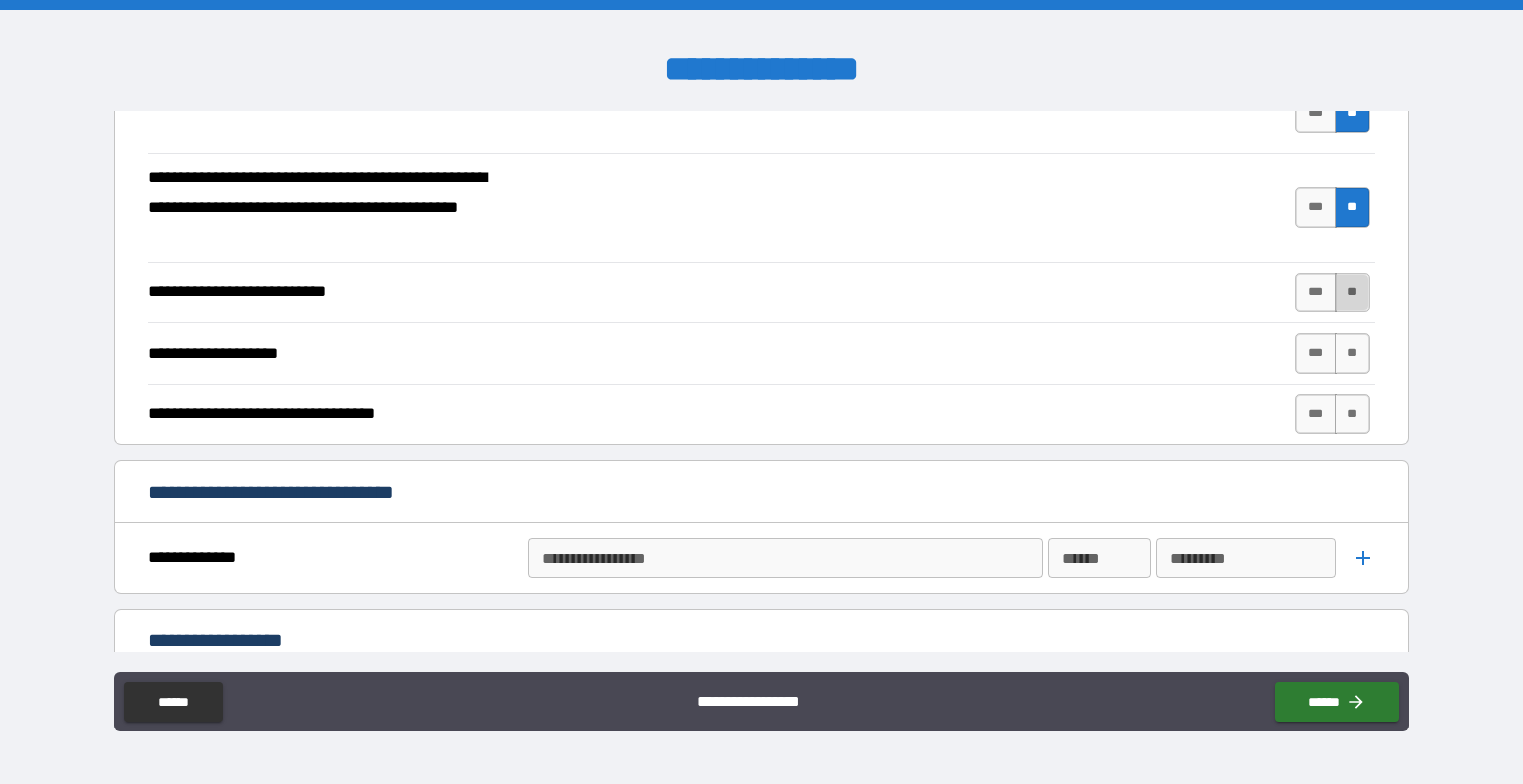 click on "**" at bounding box center (1352, 292) 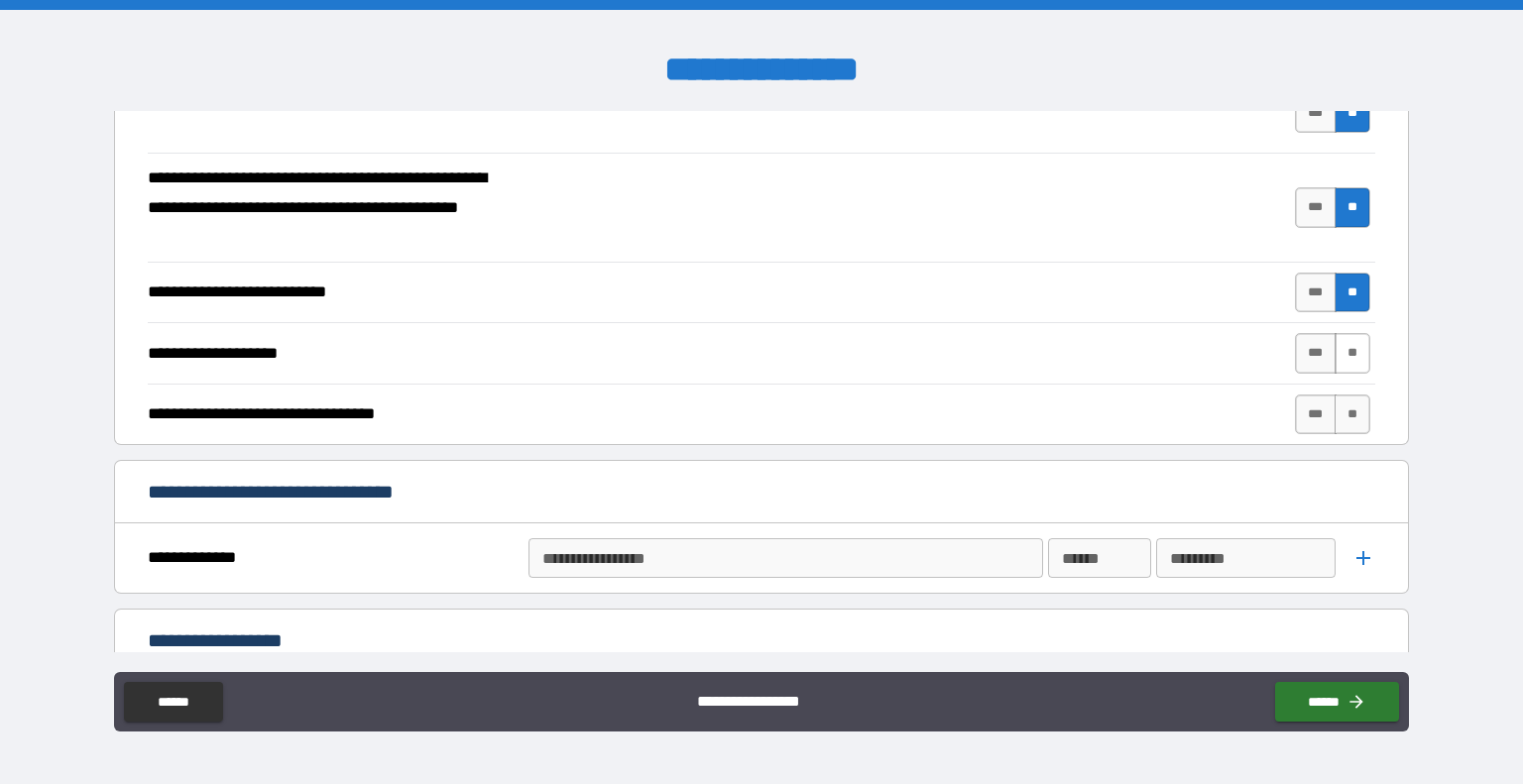 click on "**" at bounding box center [1352, 353] 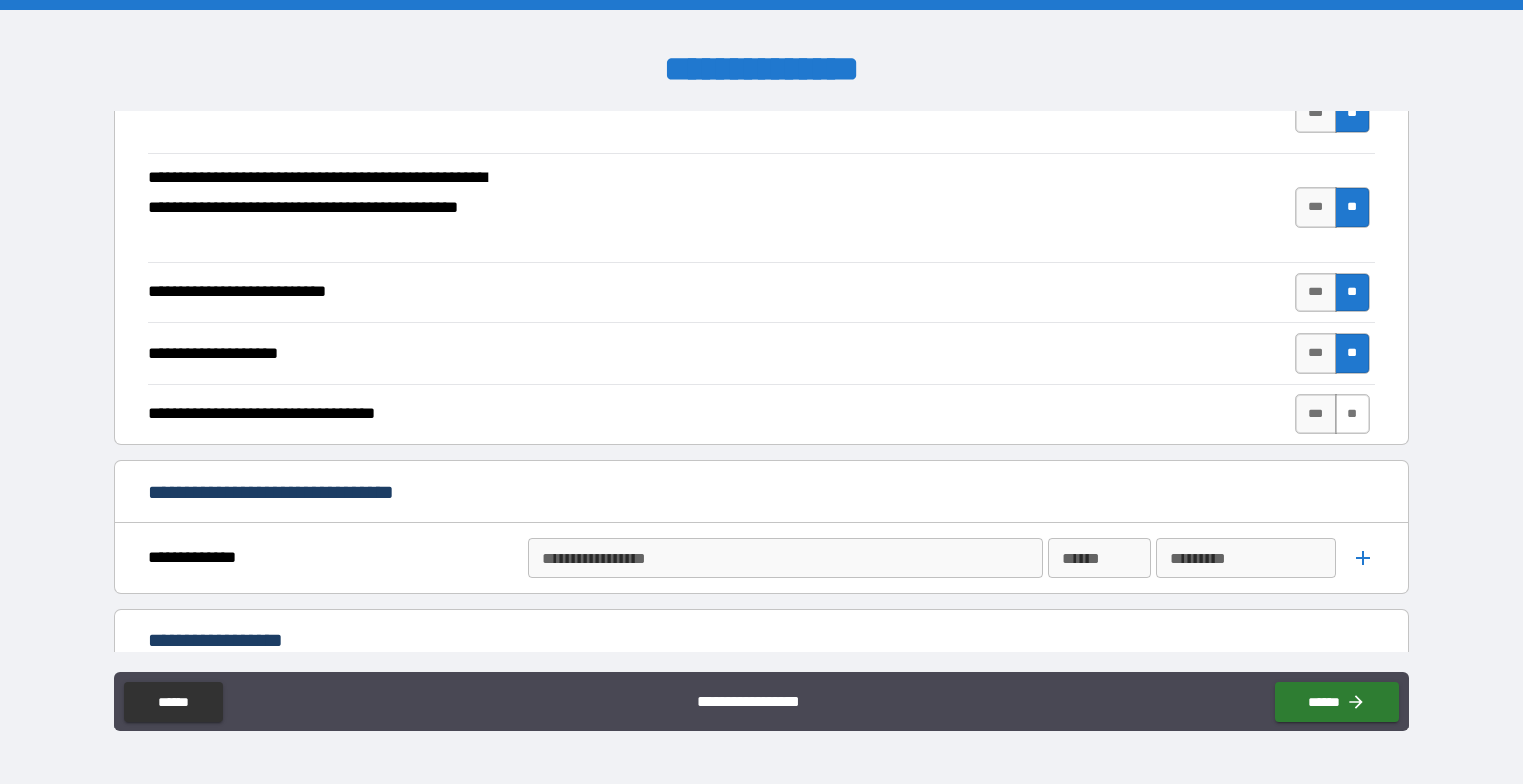 click on "**" at bounding box center [1352, 414] 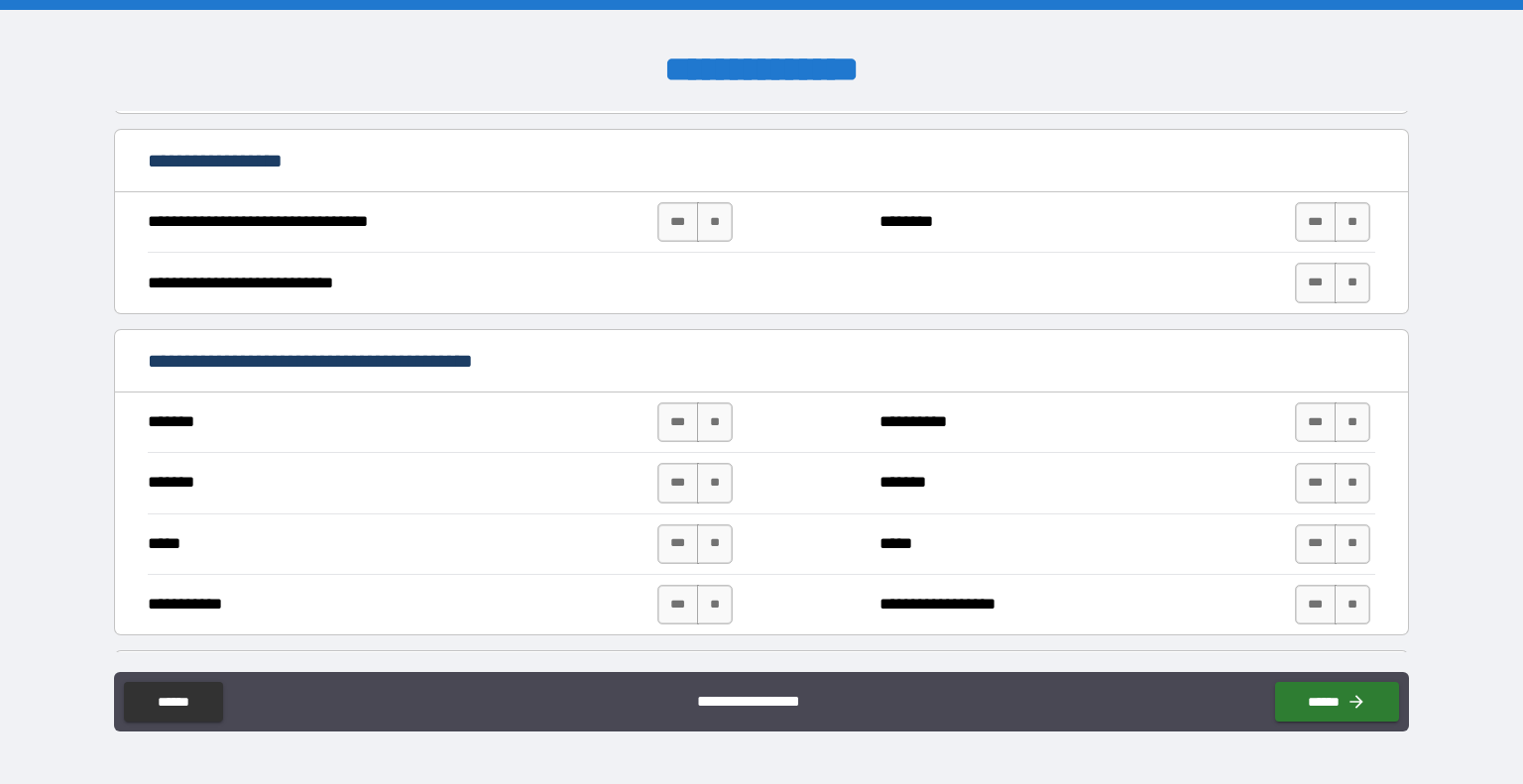 scroll, scrollTop: 991, scrollLeft: 0, axis: vertical 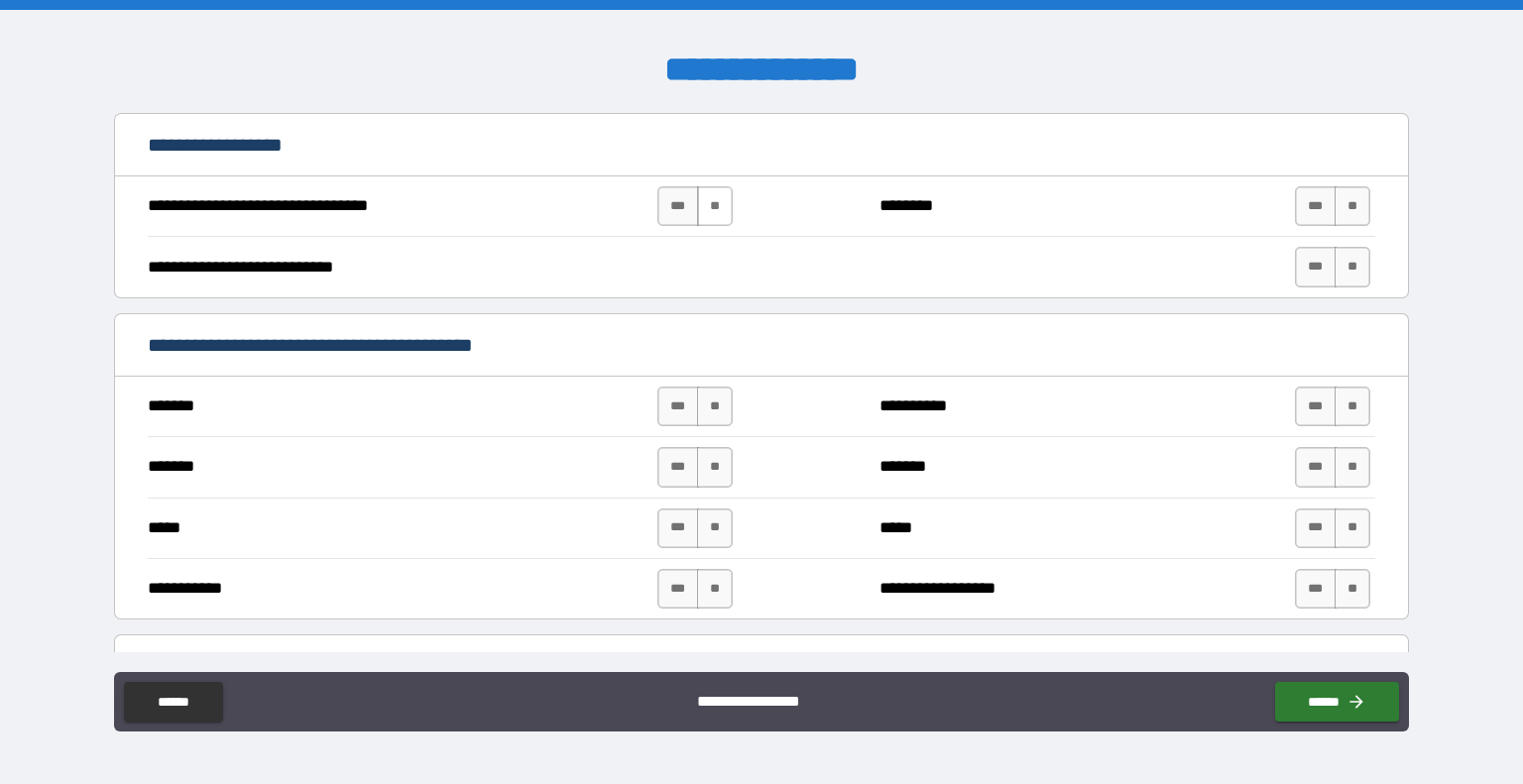 click on "**" at bounding box center (715, 206) 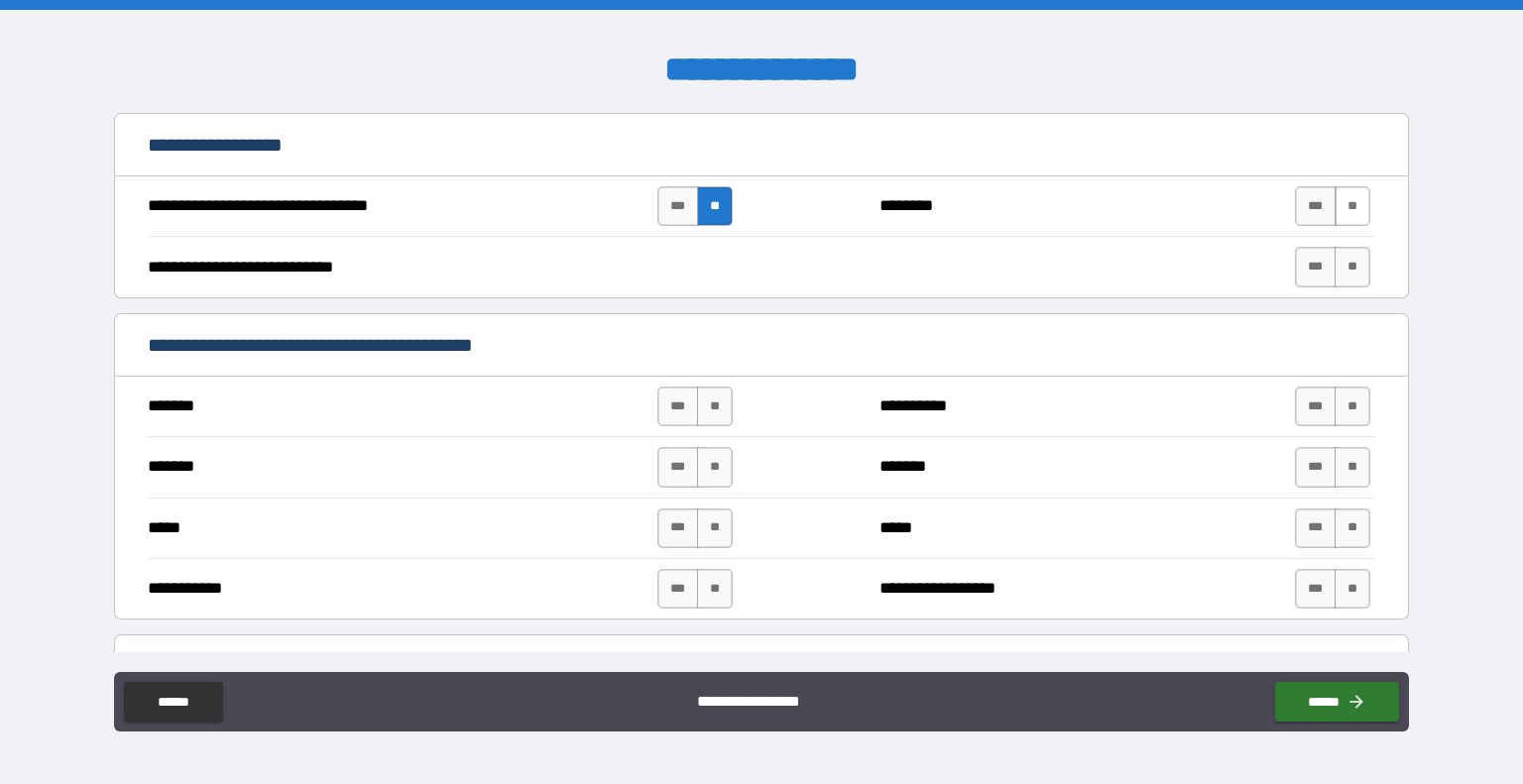 click on "**" at bounding box center [1352, 206] 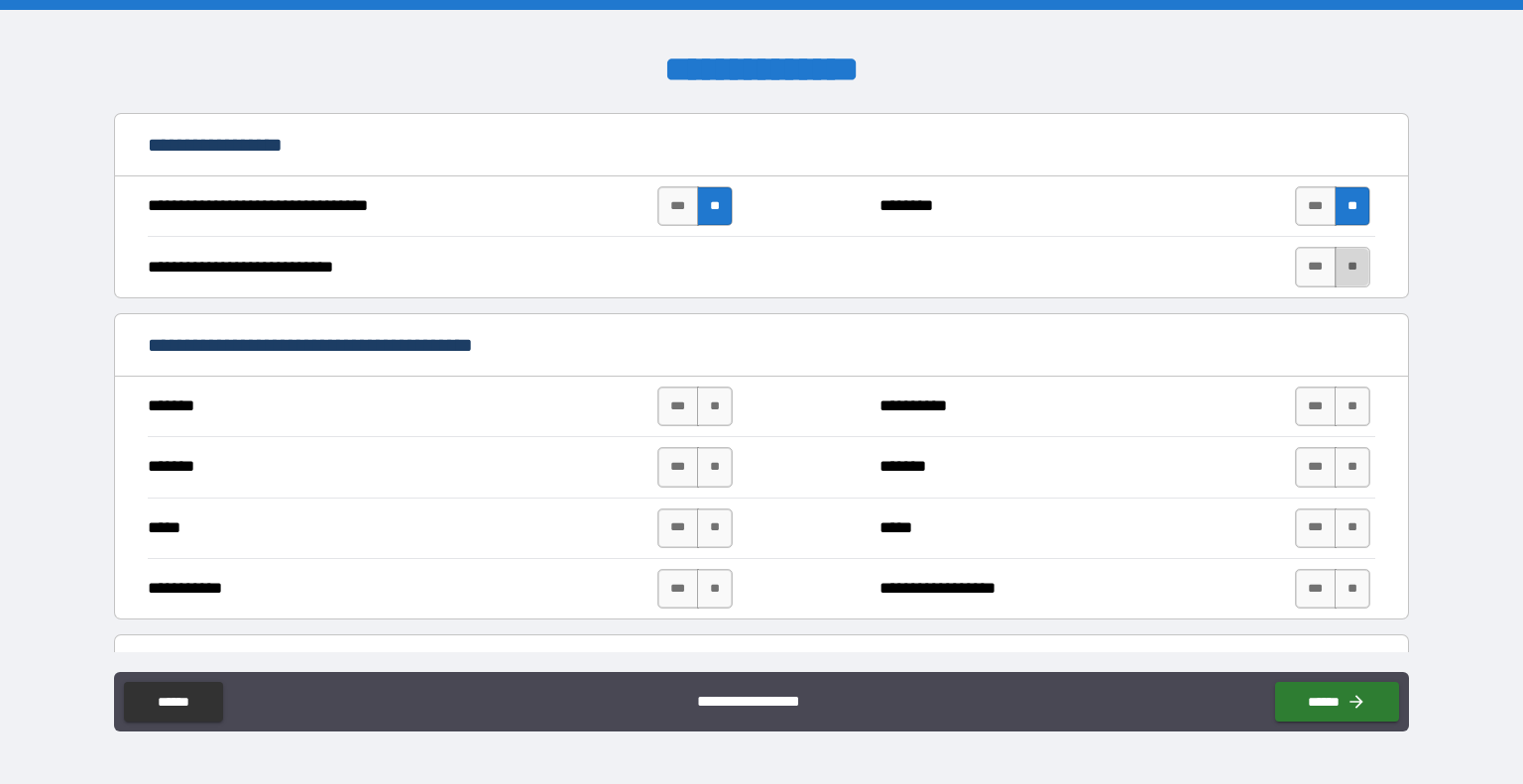 click on "**" at bounding box center [1352, 267] 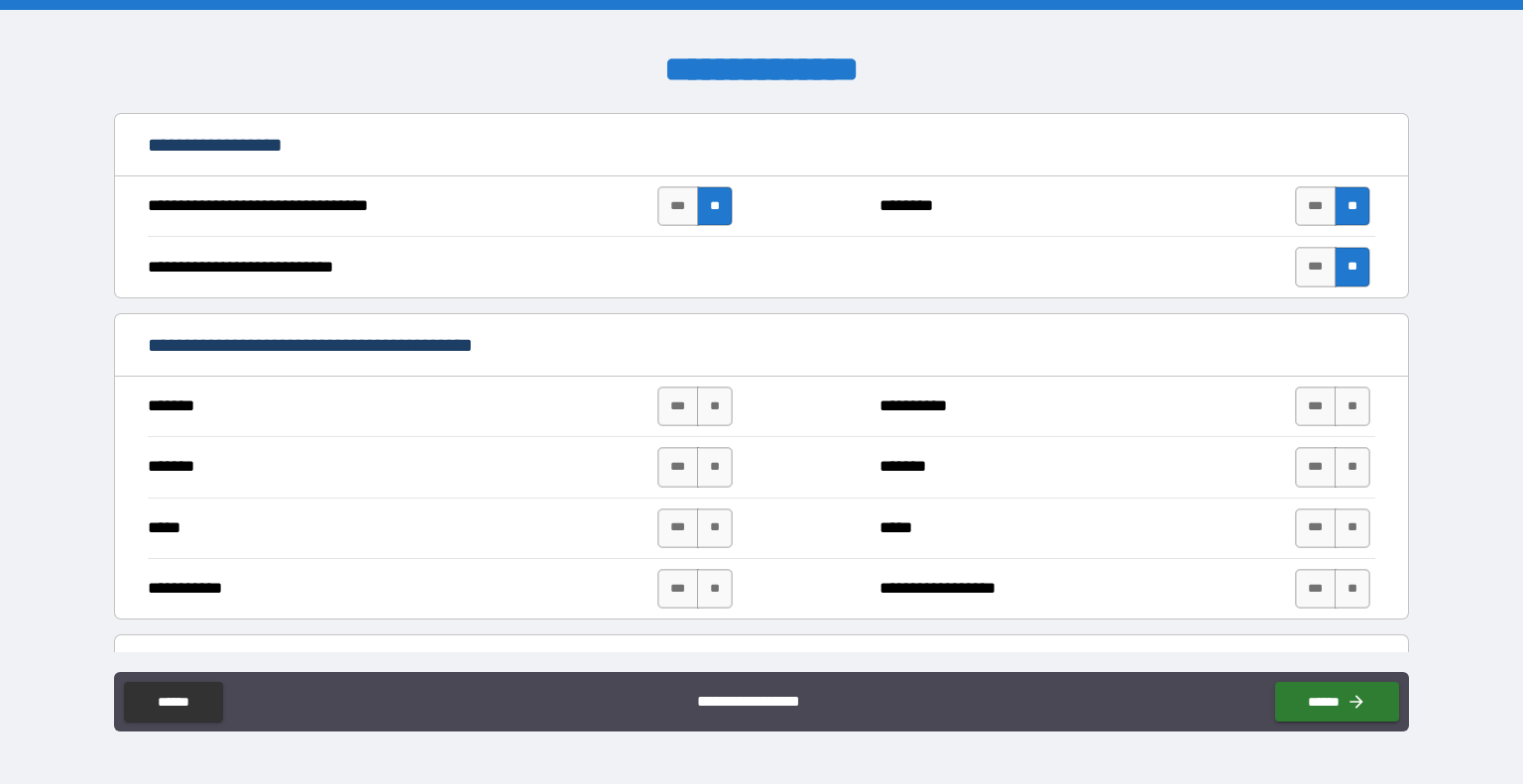click on "*** **" at bounding box center [1335, 406] 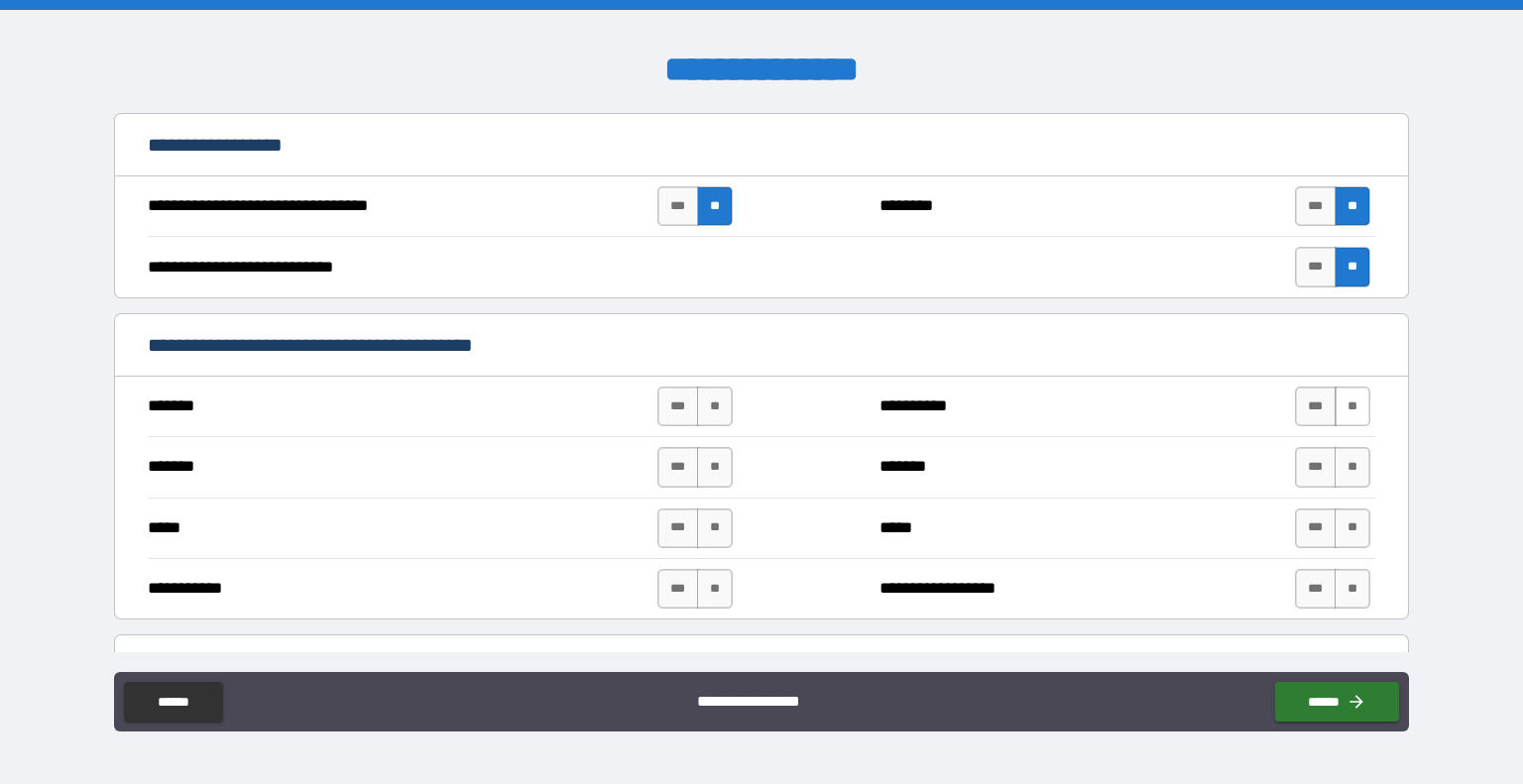 click on "**" at bounding box center (1352, 406) 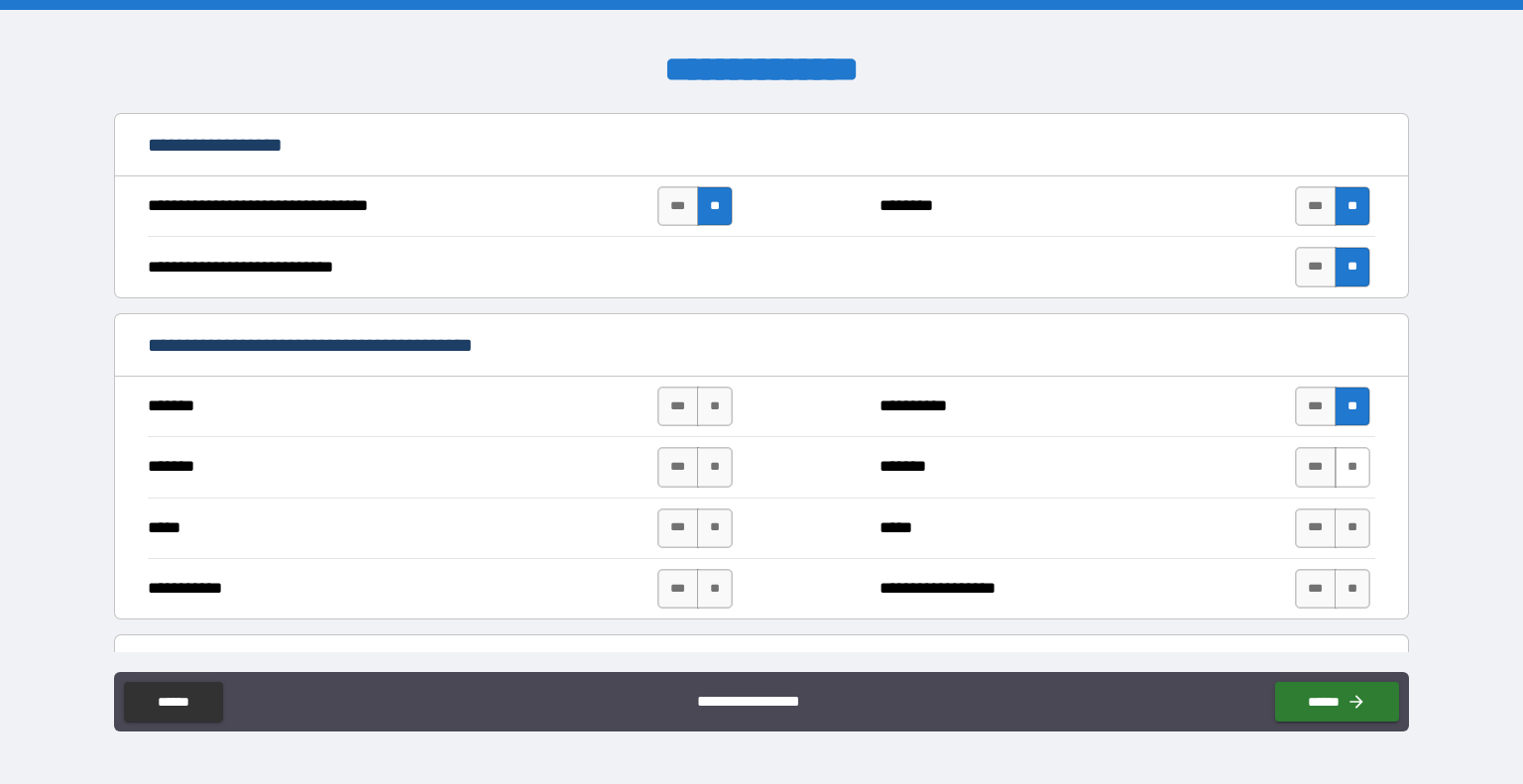 click on "**" at bounding box center [1352, 467] 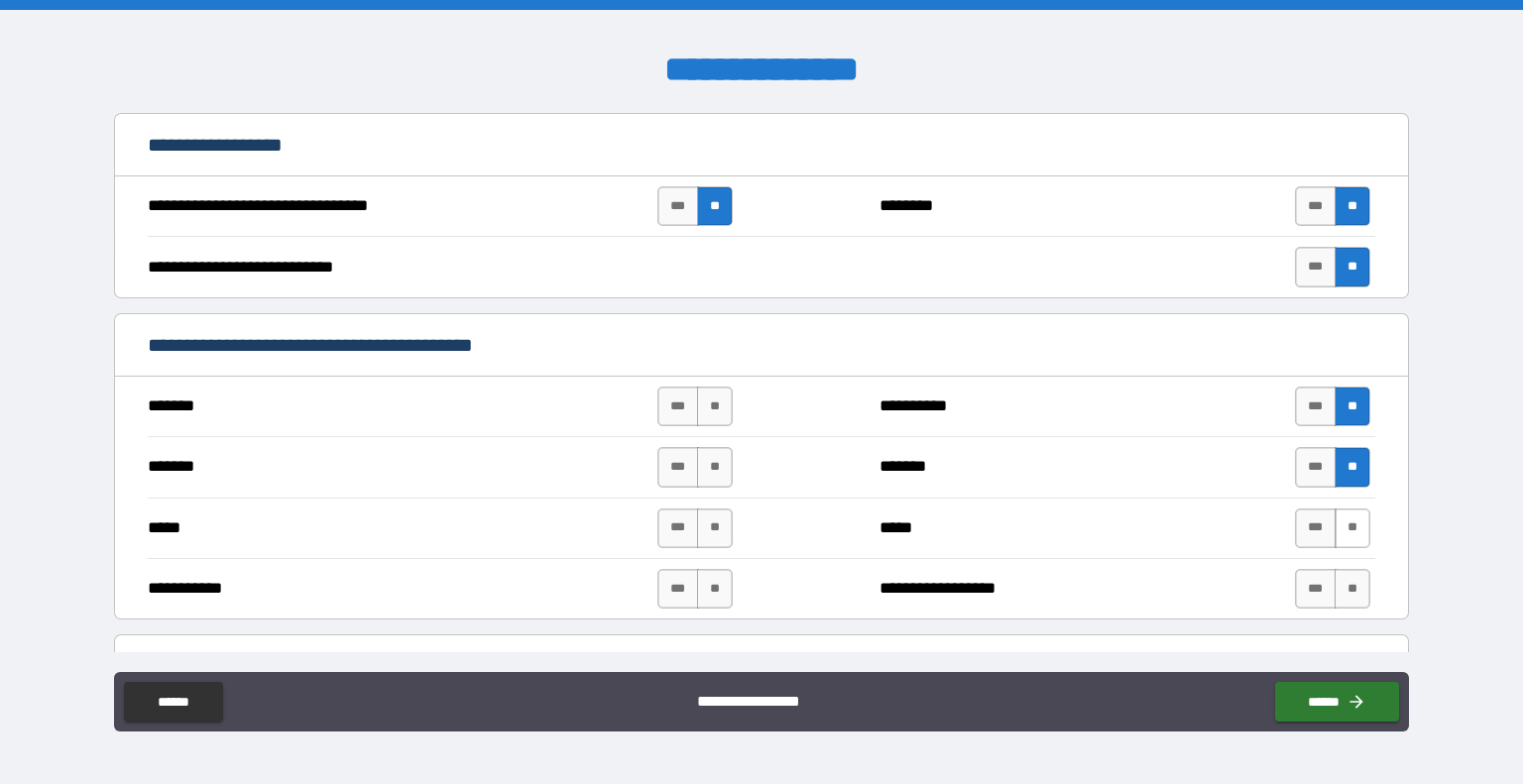 click on "**" at bounding box center [1352, 528] 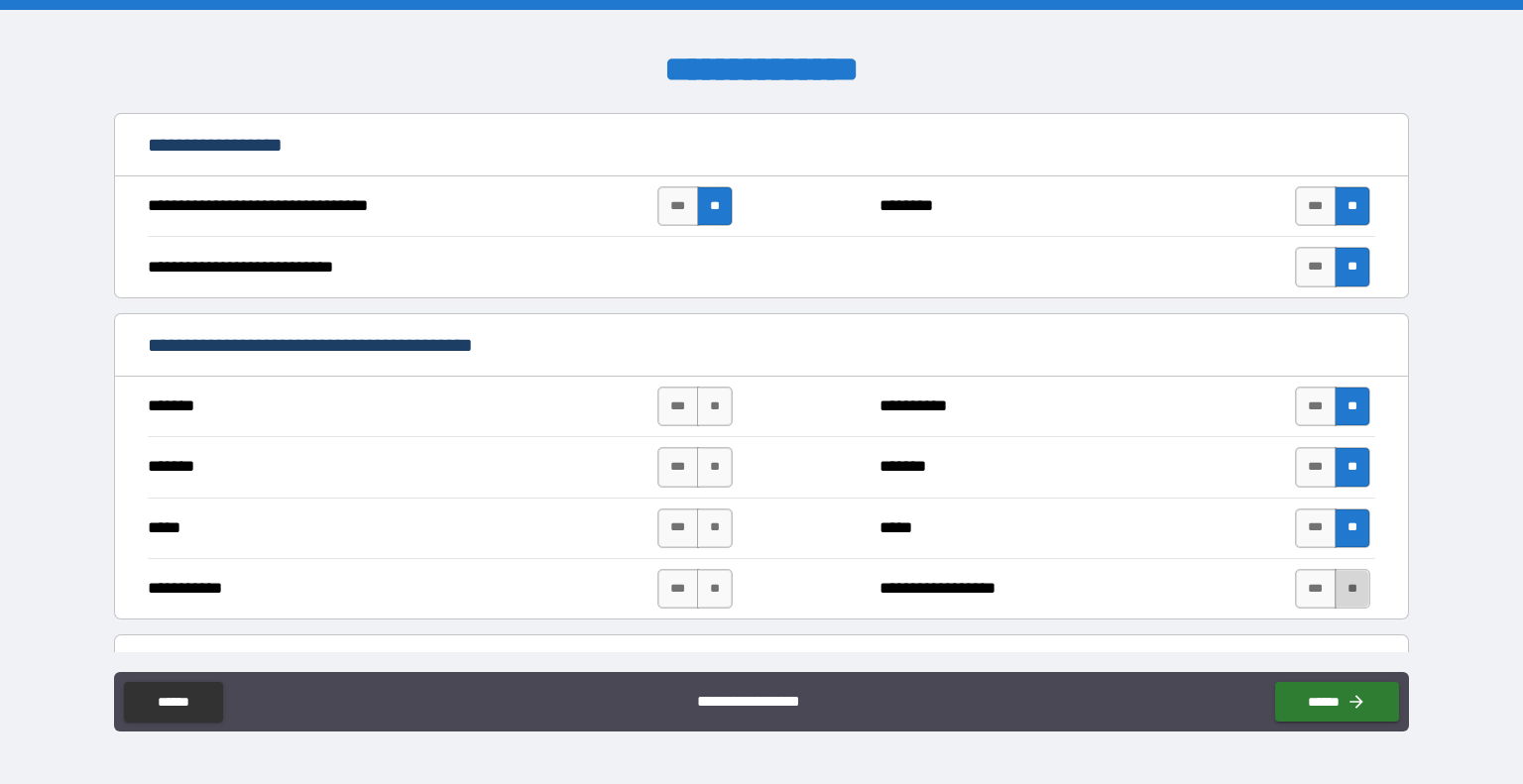 click on "**" at bounding box center (1352, 589) 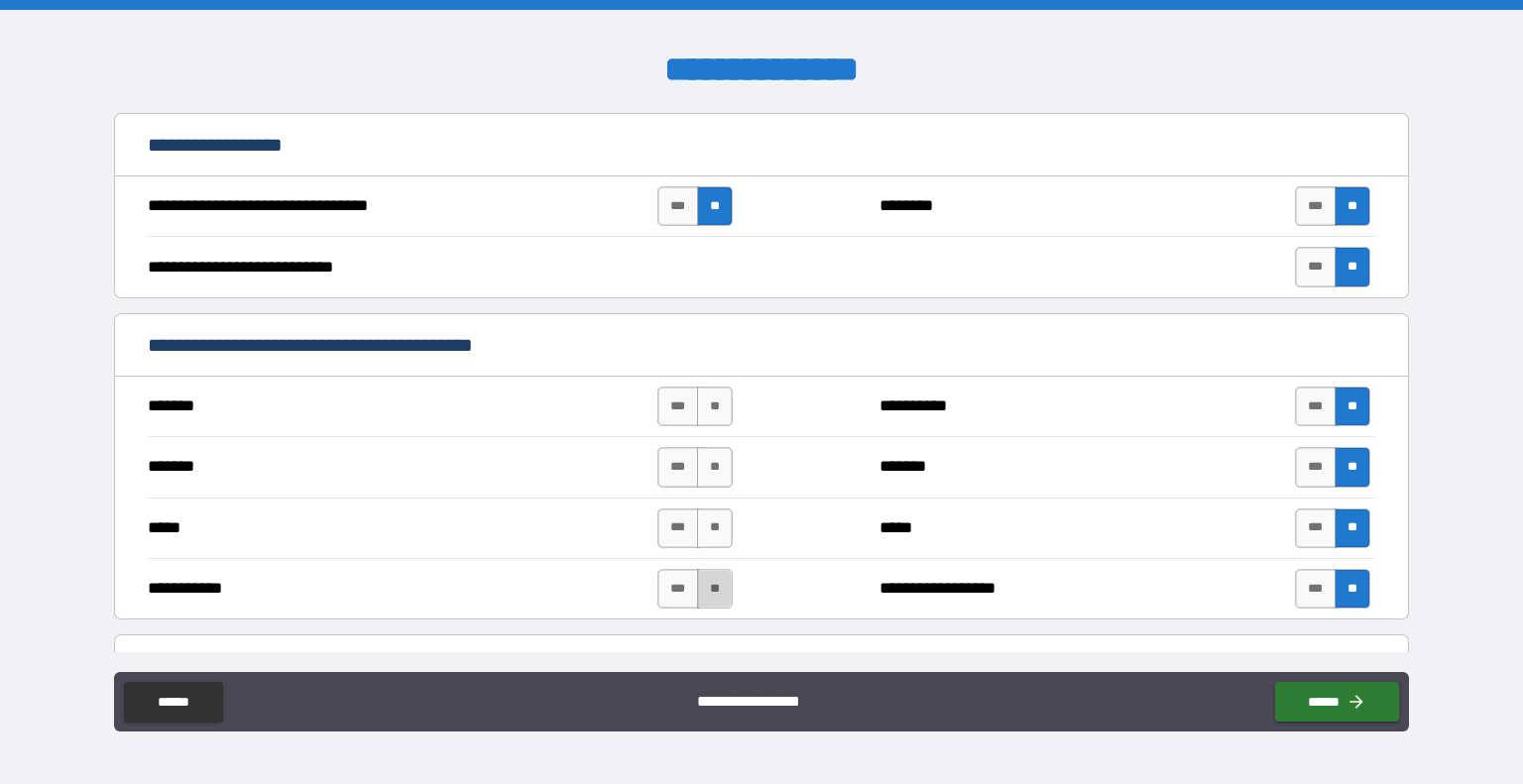 click on "**" at bounding box center [715, 589] 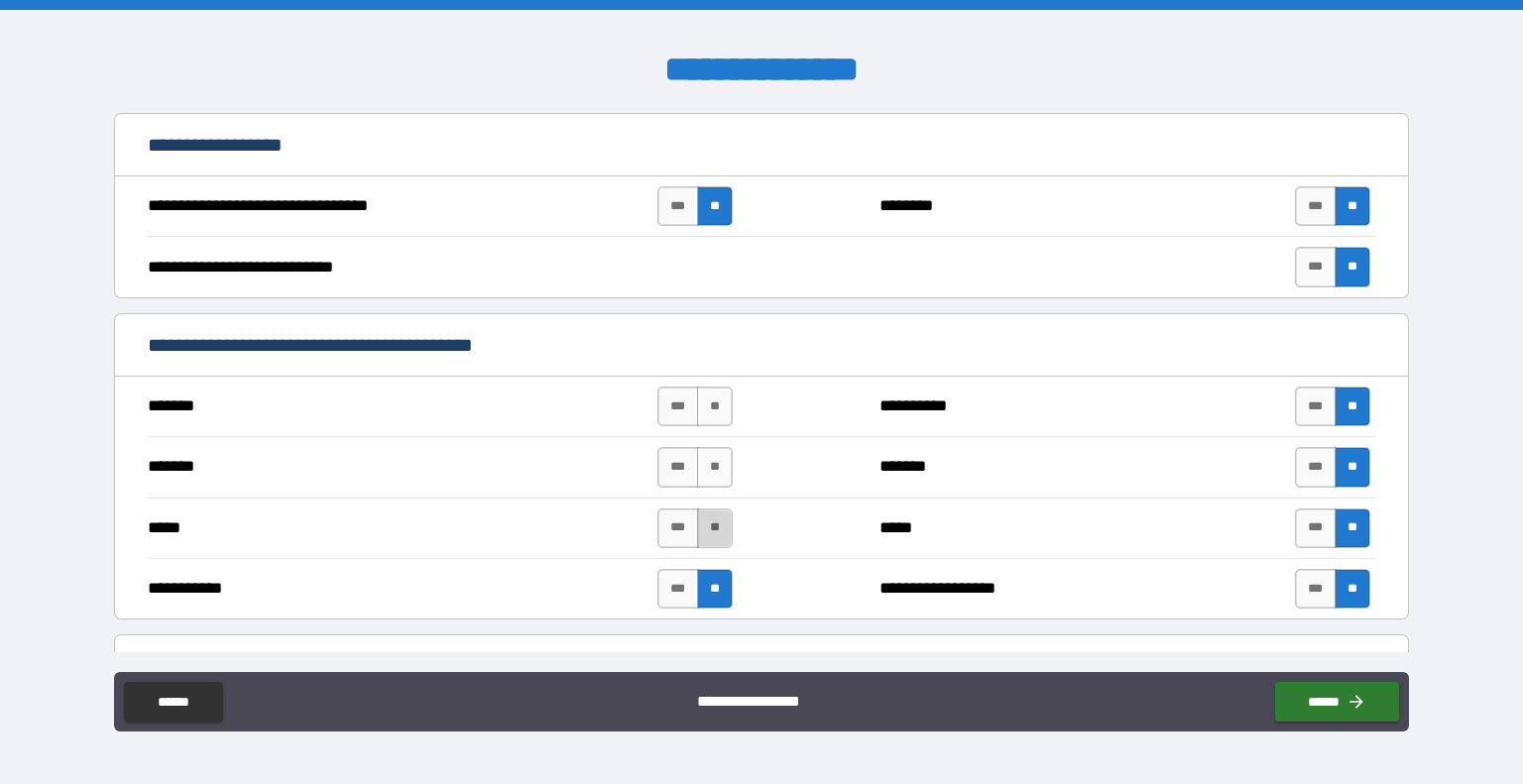 click on "**" at bounding box center (715, 528) 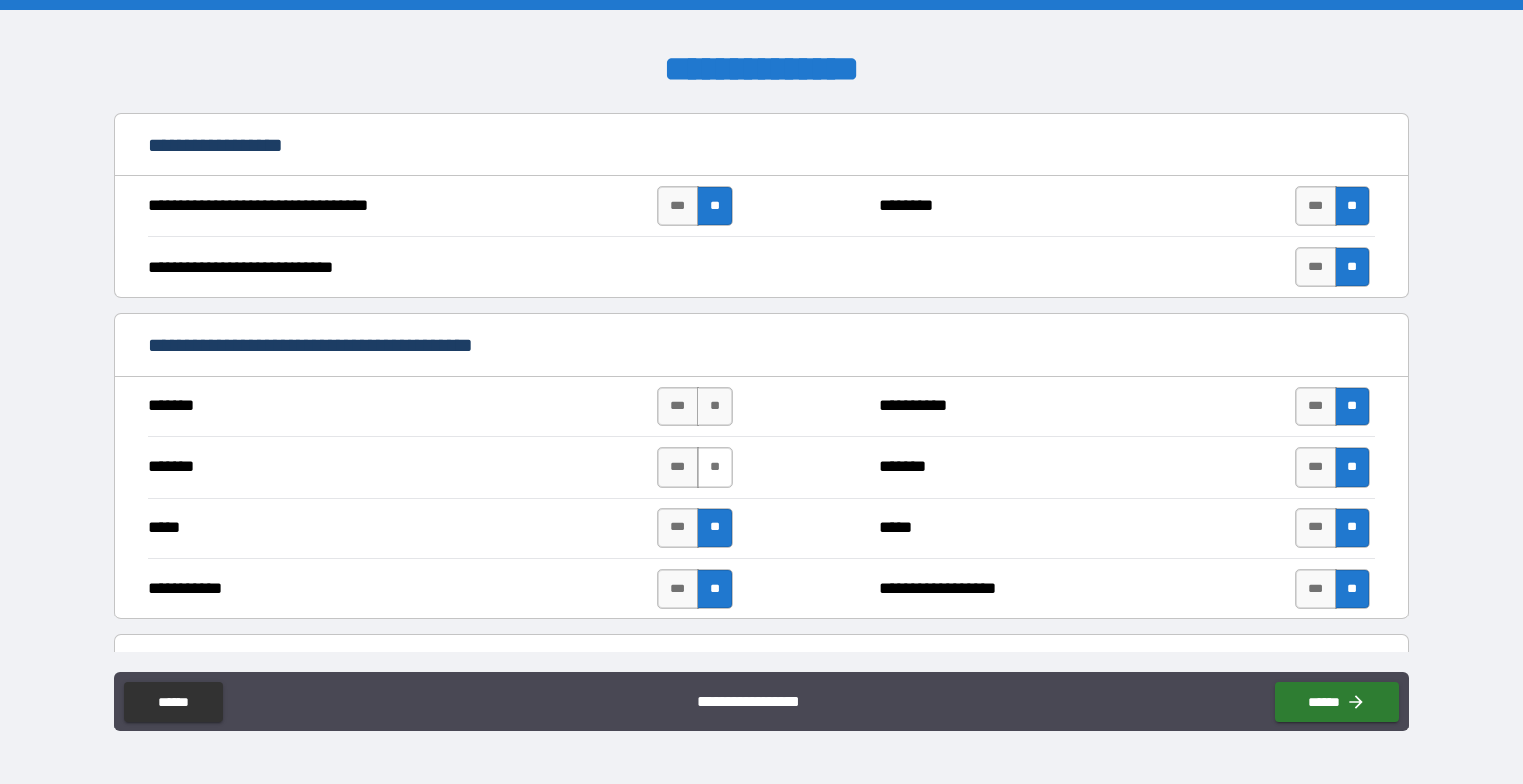 drag, startPoint x: 714, startPoint y: 452, endPoint x: 715, endPoint y: 441, distance: 11.045361 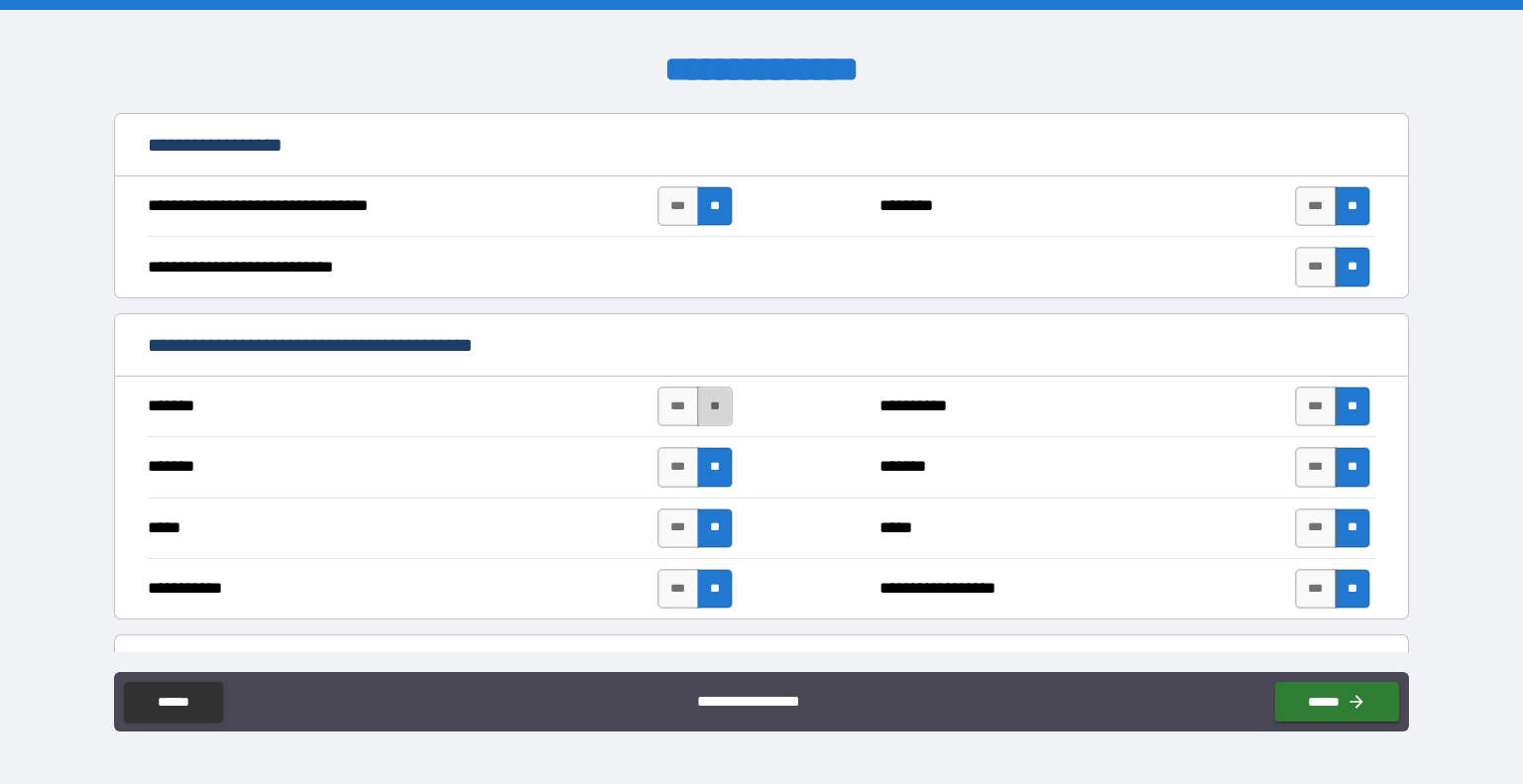 click on "**" at bounding box center [715, 406] 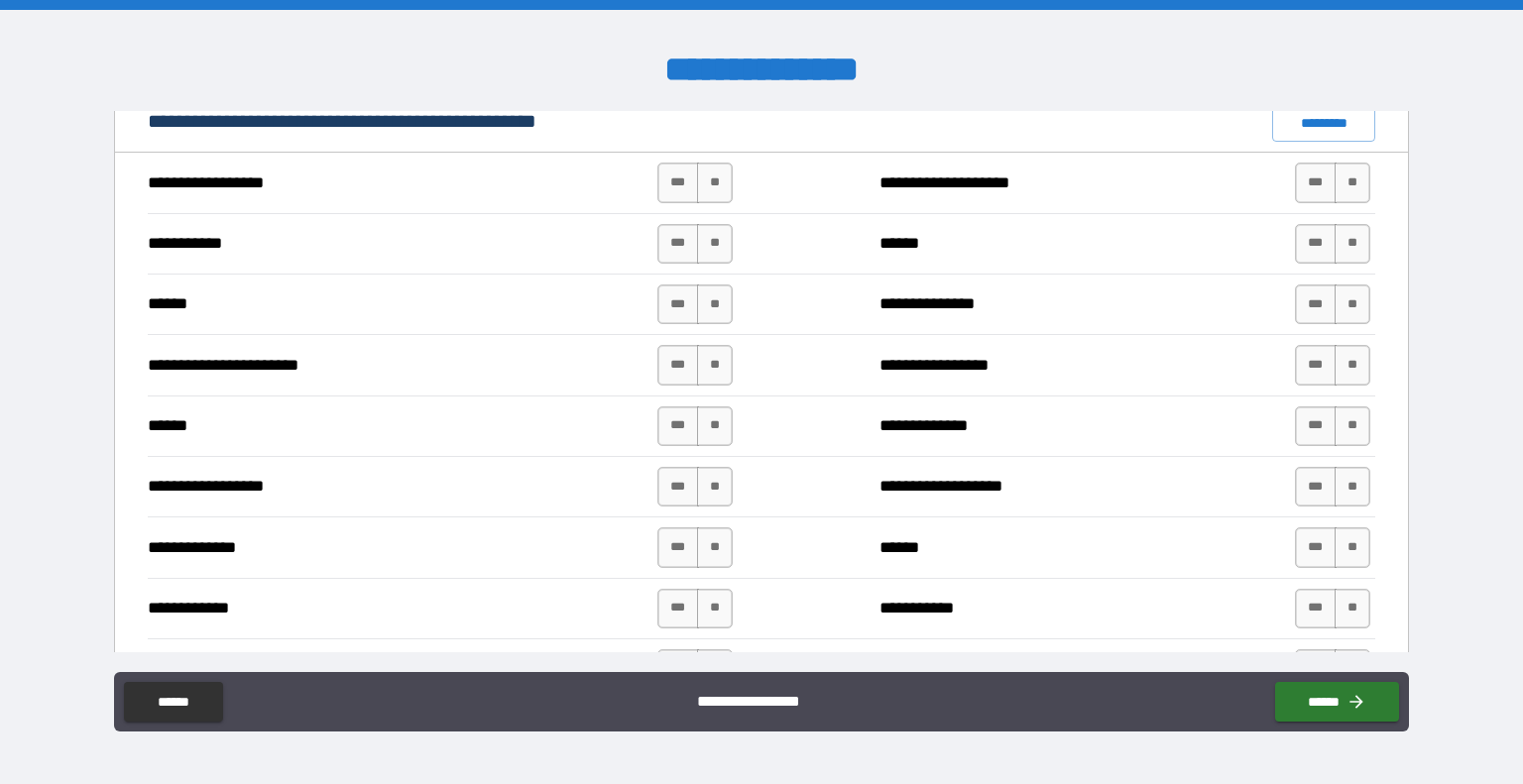 scroll, scrollTop: 1685, scrollLeft: 0, axis: vertical 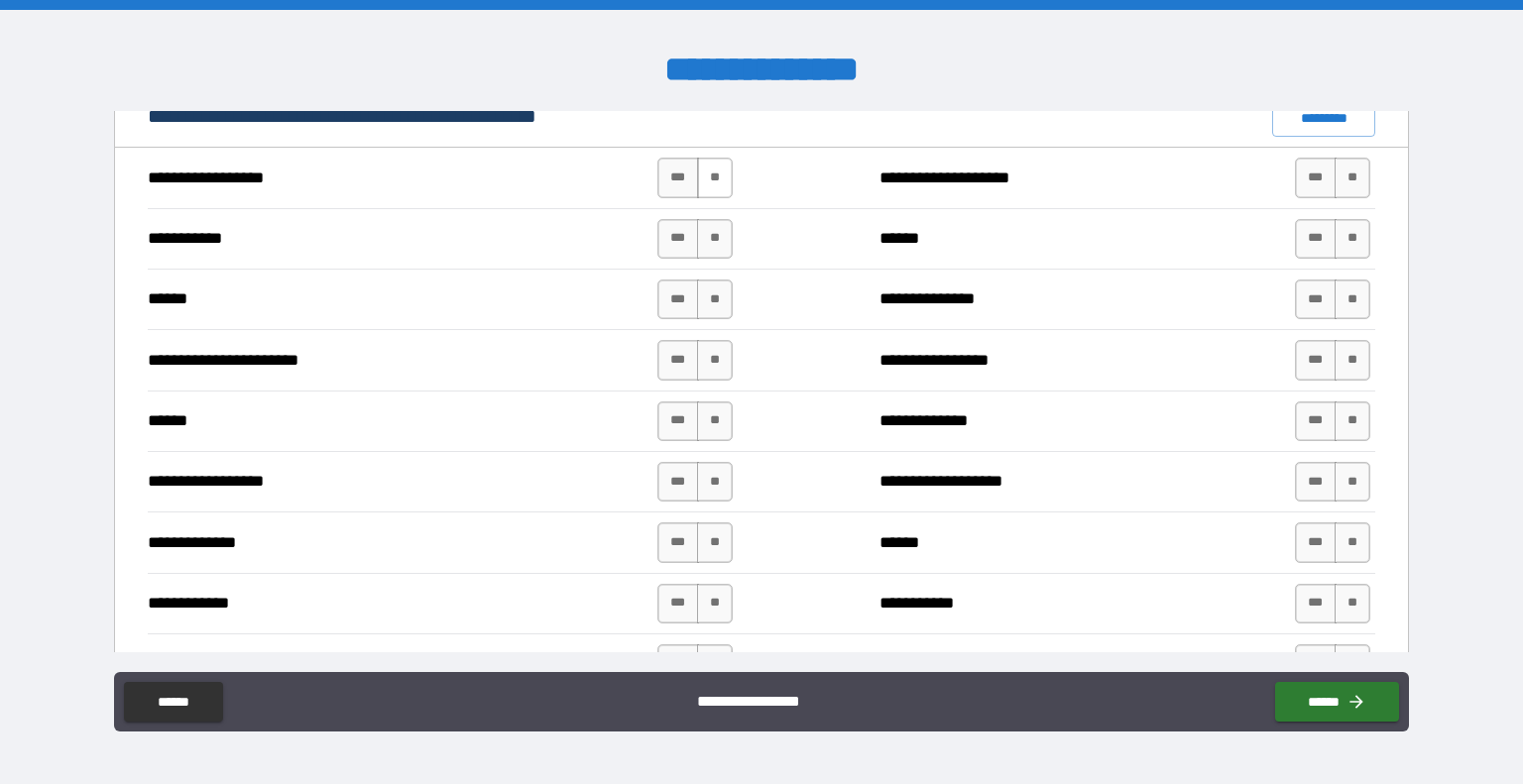 click on "**" at bounding box center [715, 177] 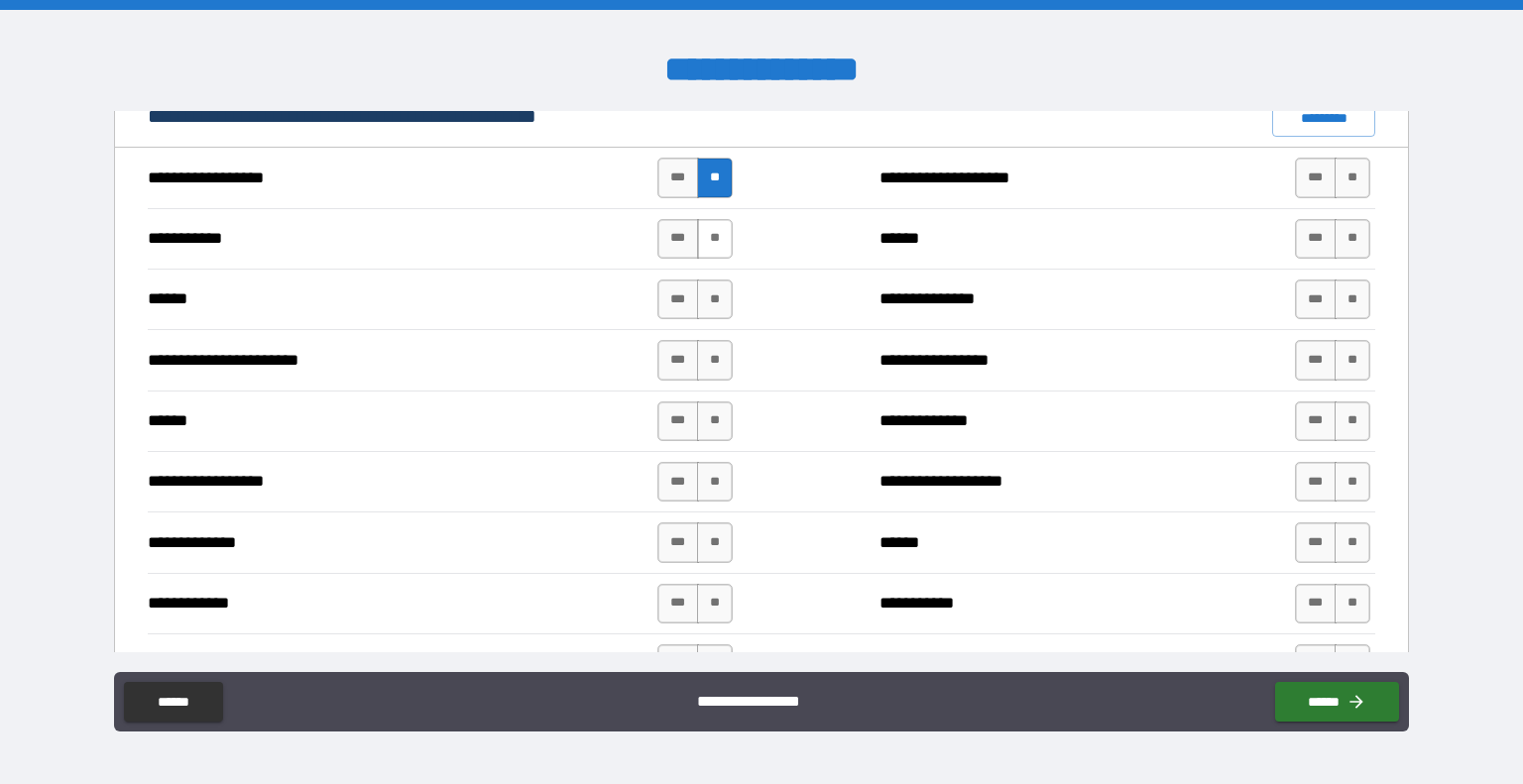 click on "**" at bounding box center (715, 239) 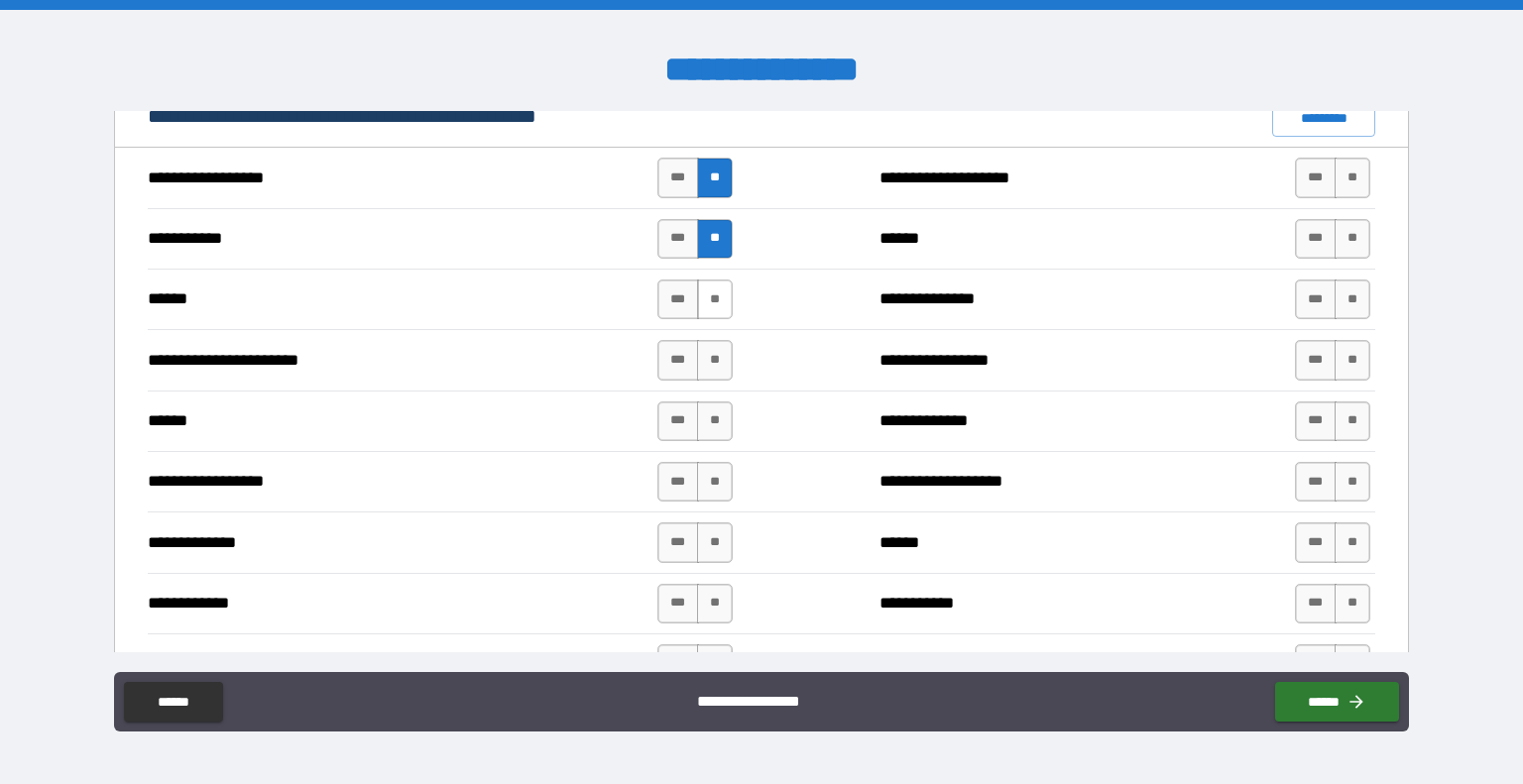 drag, startPoint x: 710, startPoint y: 280, endPoint x: 714, endPoint y: 300, distance: 20.396078 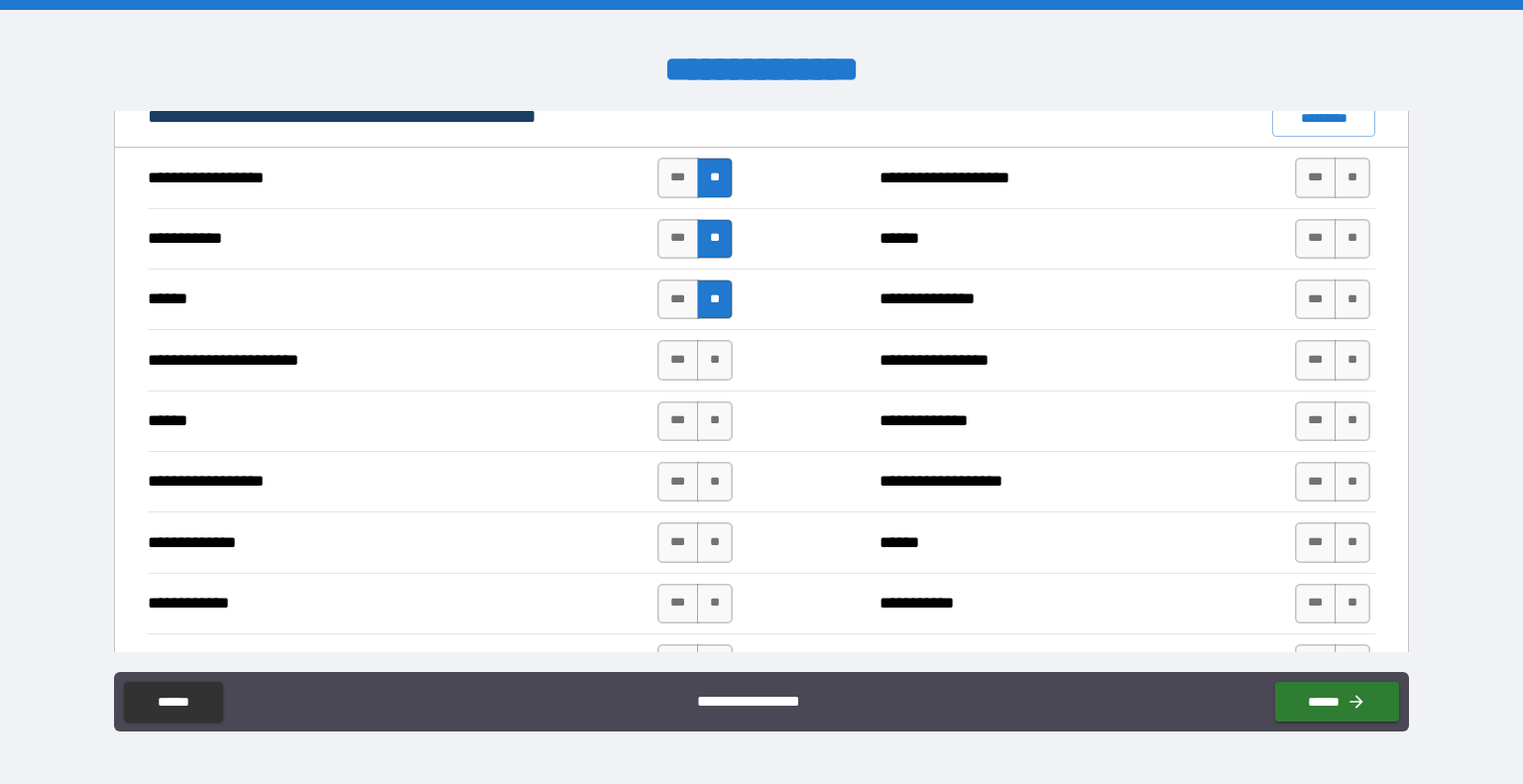 click on "**" at bounding box center [715, 360] 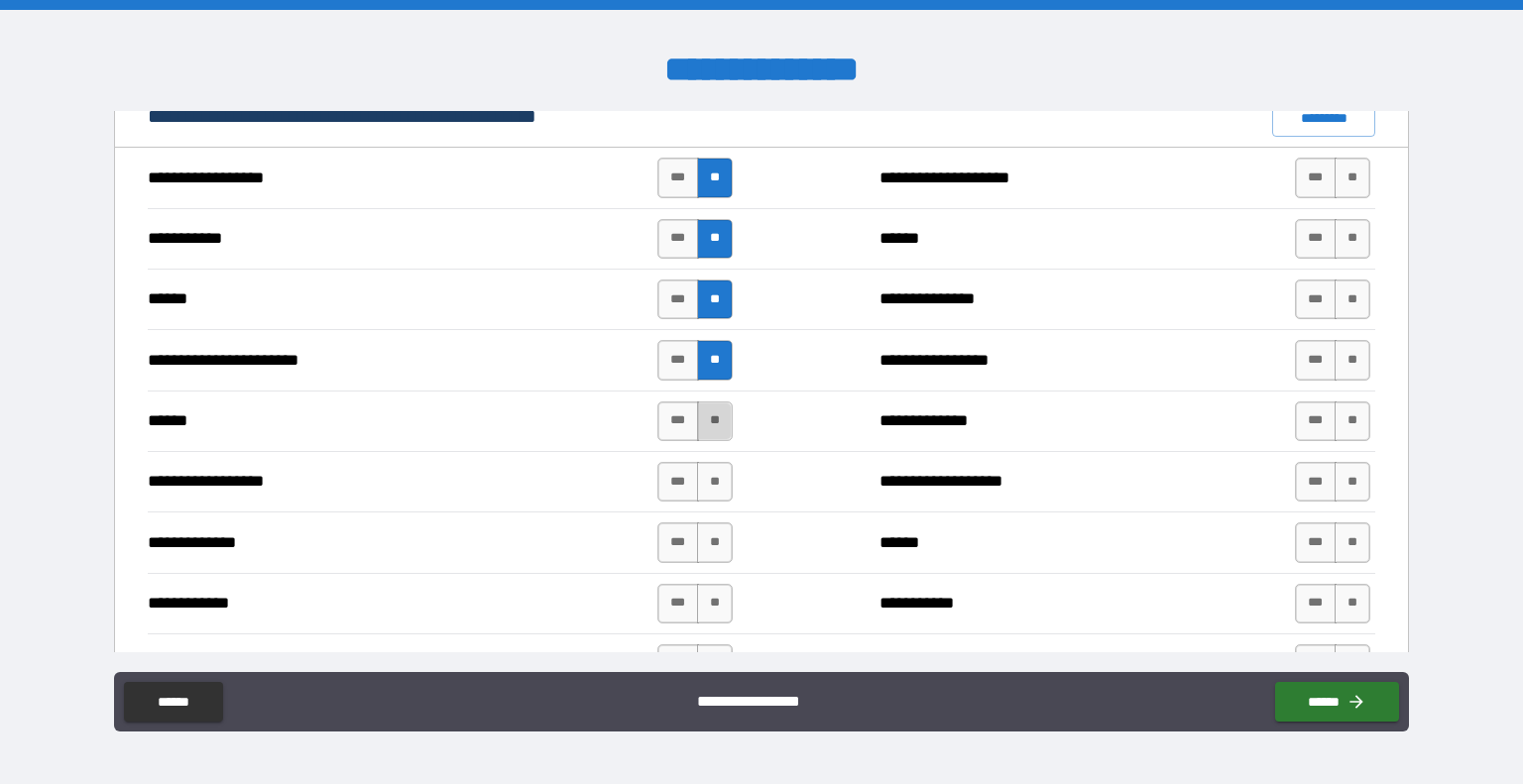 click on "**" at bounding box center [715, 421] 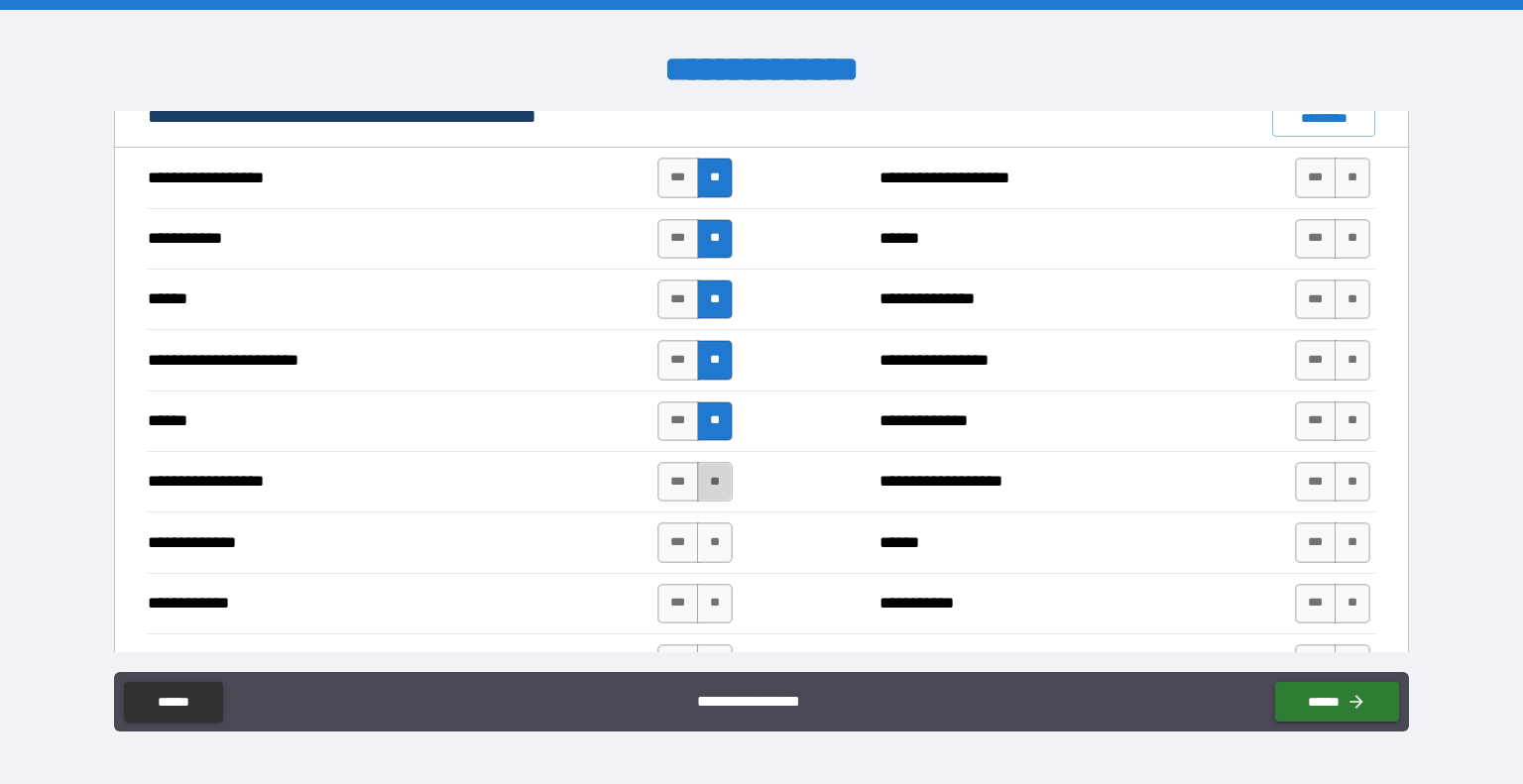 click on "**" at bounding box center (715, 482) 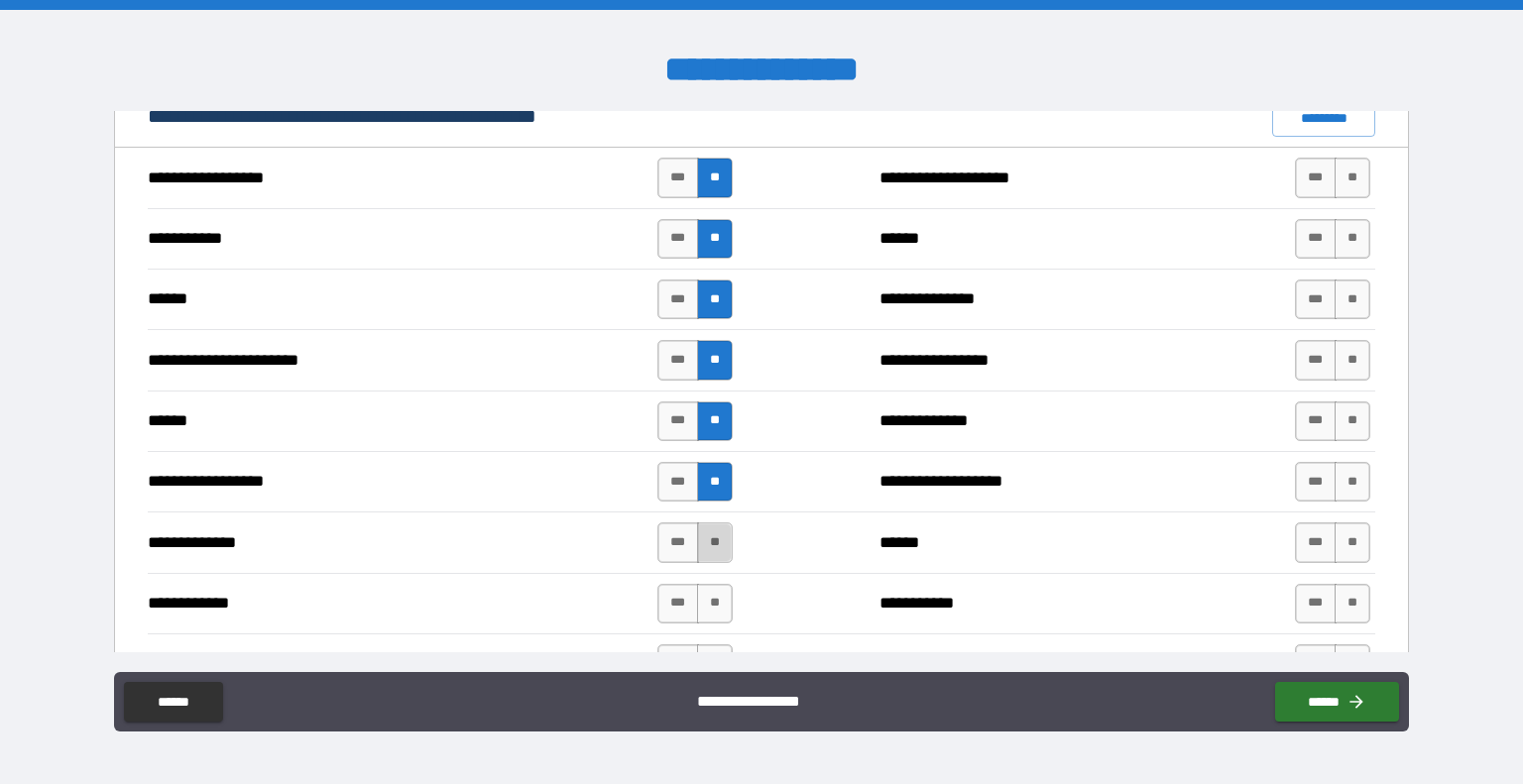 click on "**" at bounding box center [715, 542] 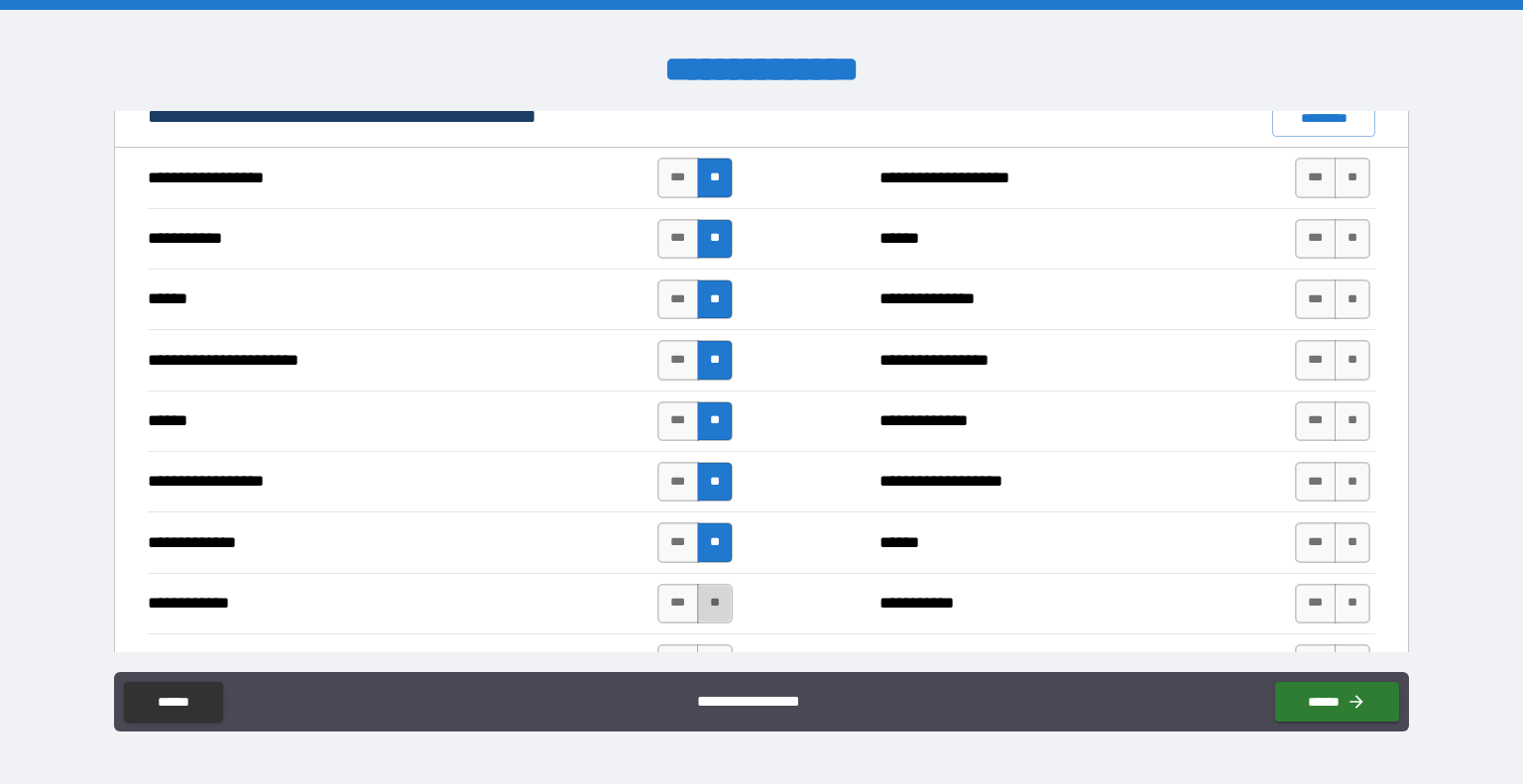 click on "**" at bounding box center (715, 604) 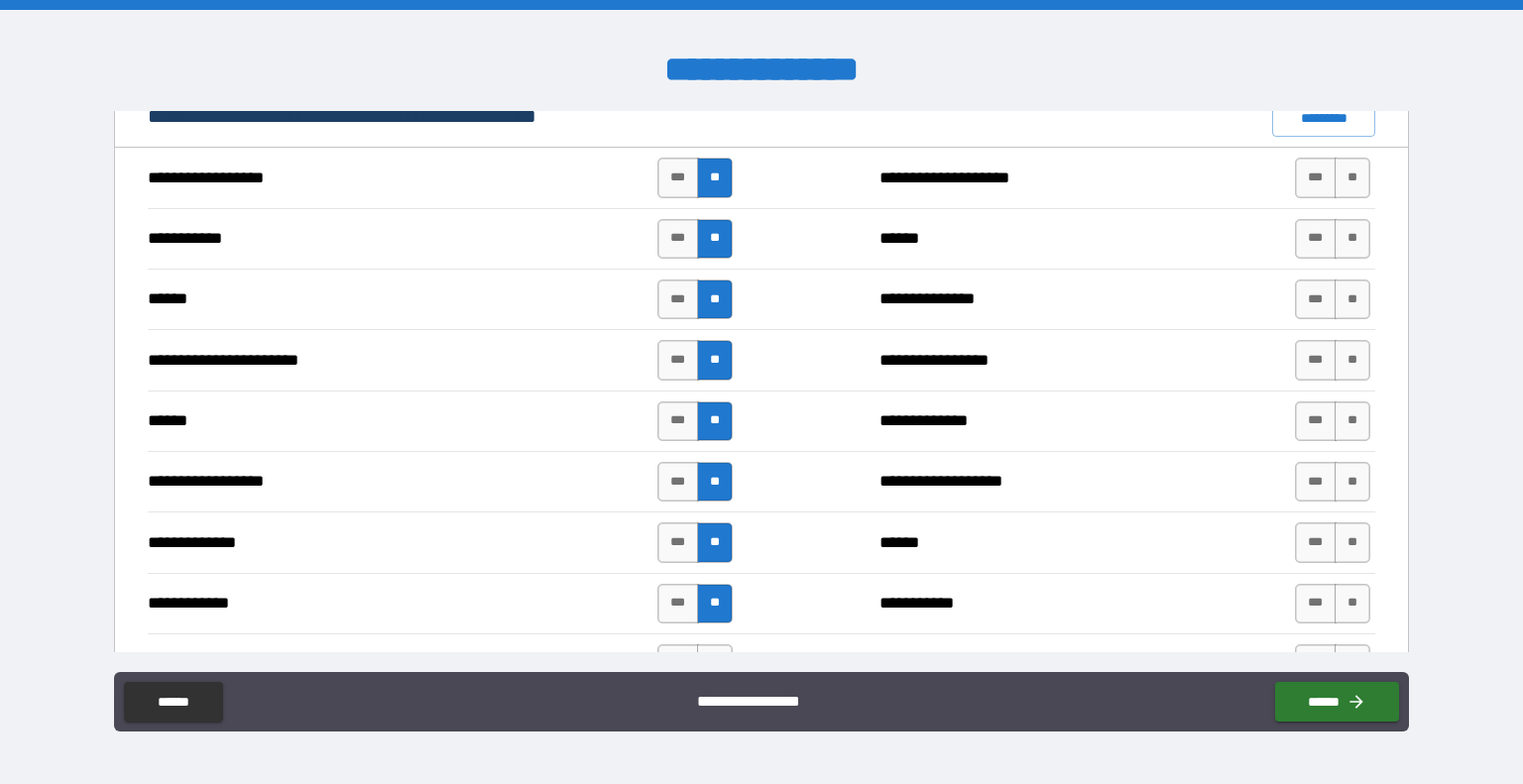 click on "*** **" at bounding box center [695, 664] 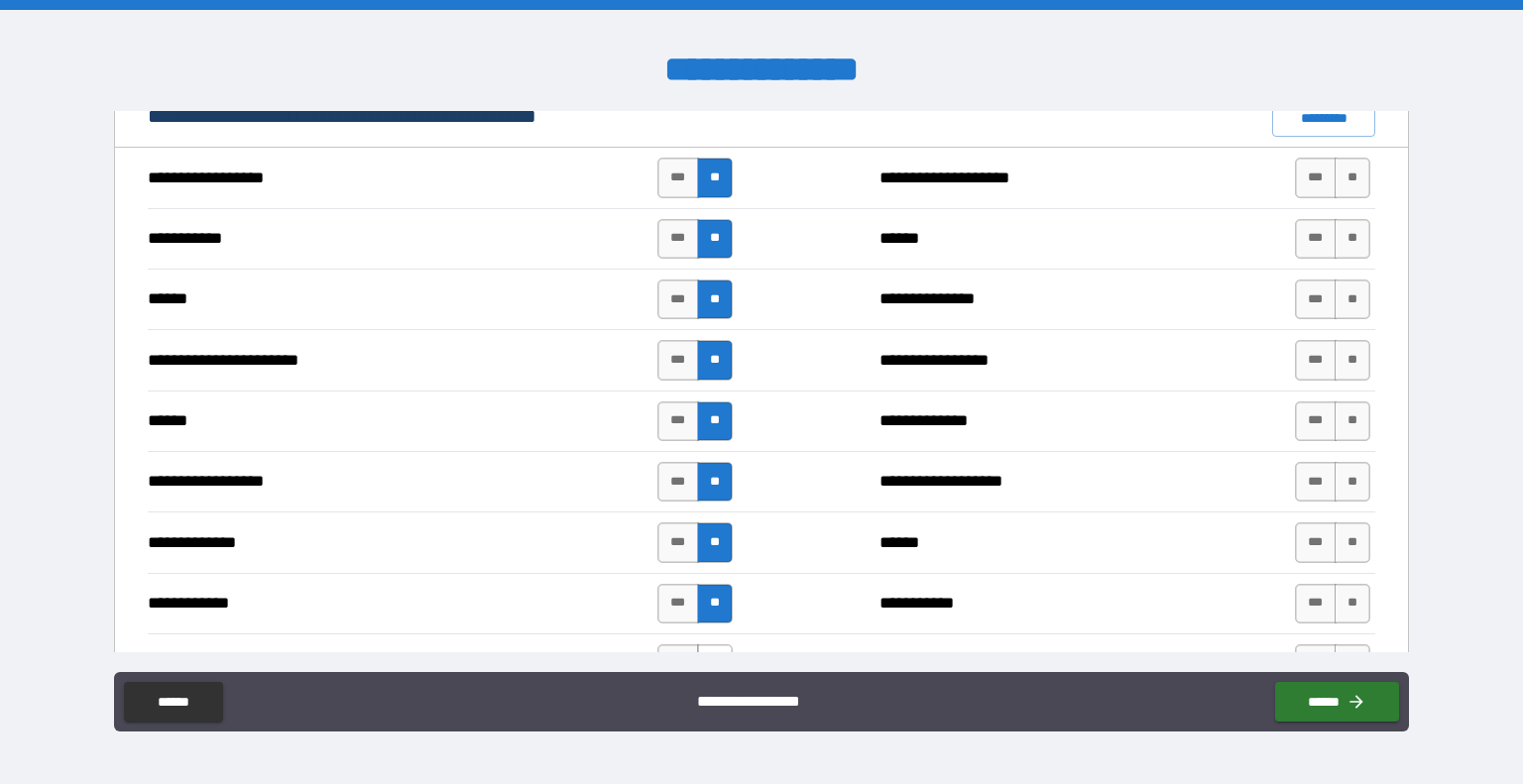 click on "**" at bounding box center [715, 664] 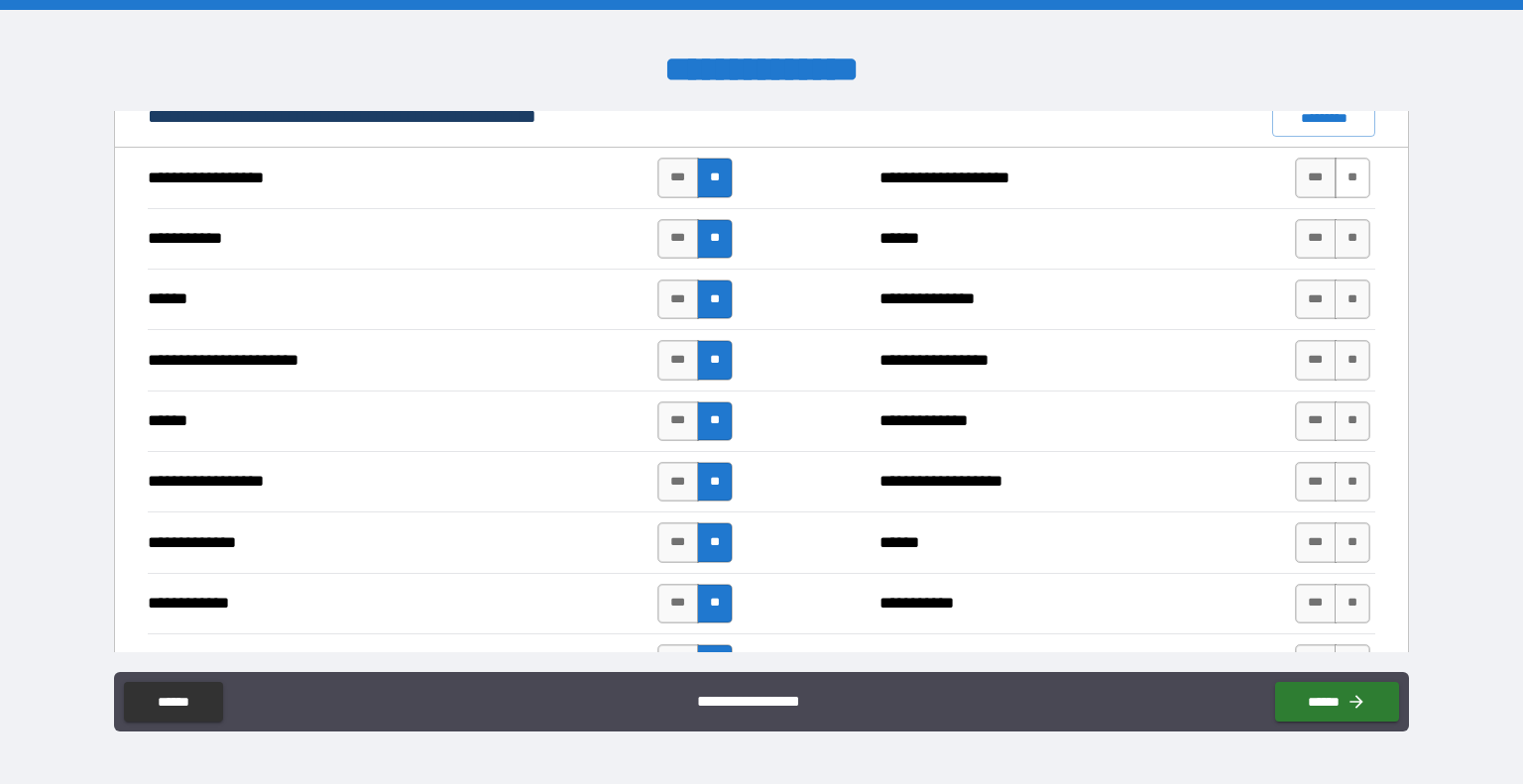 click on "**" at bounding box center [1352, 177] 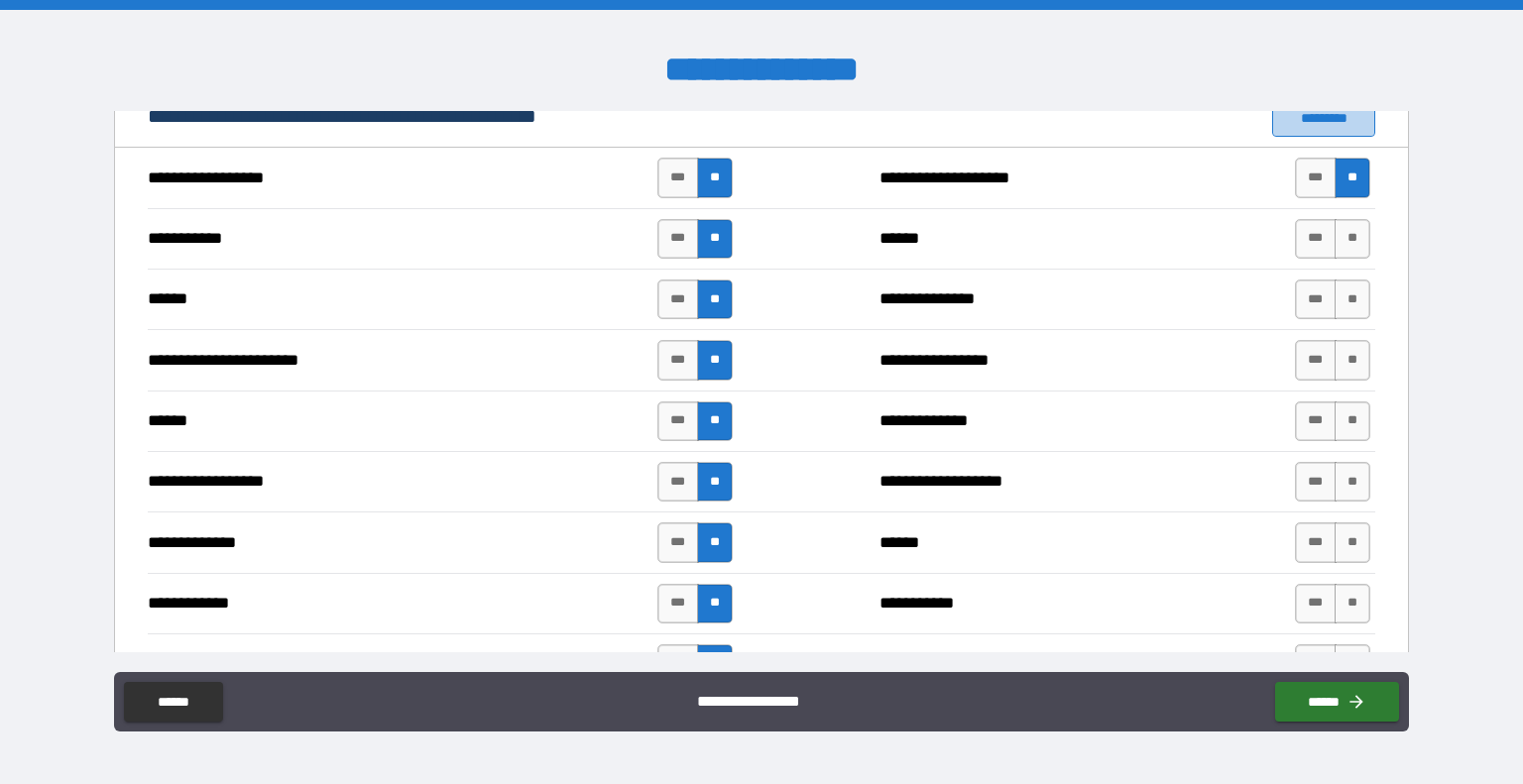 click on "*********" at bounding box center [1324, 119] 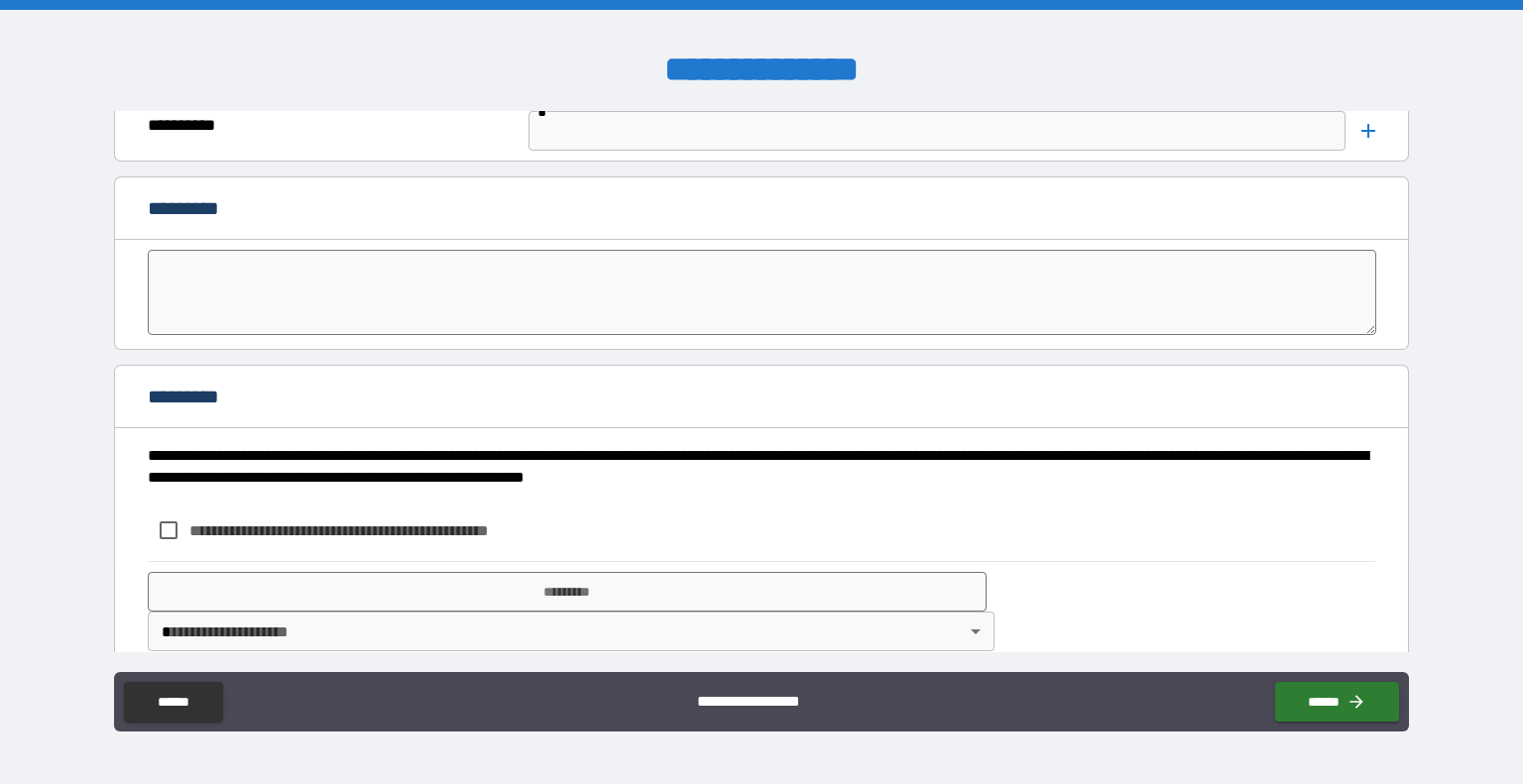 scroll, scrollTop: 4200, scrollLeft: 0, axis: vertical 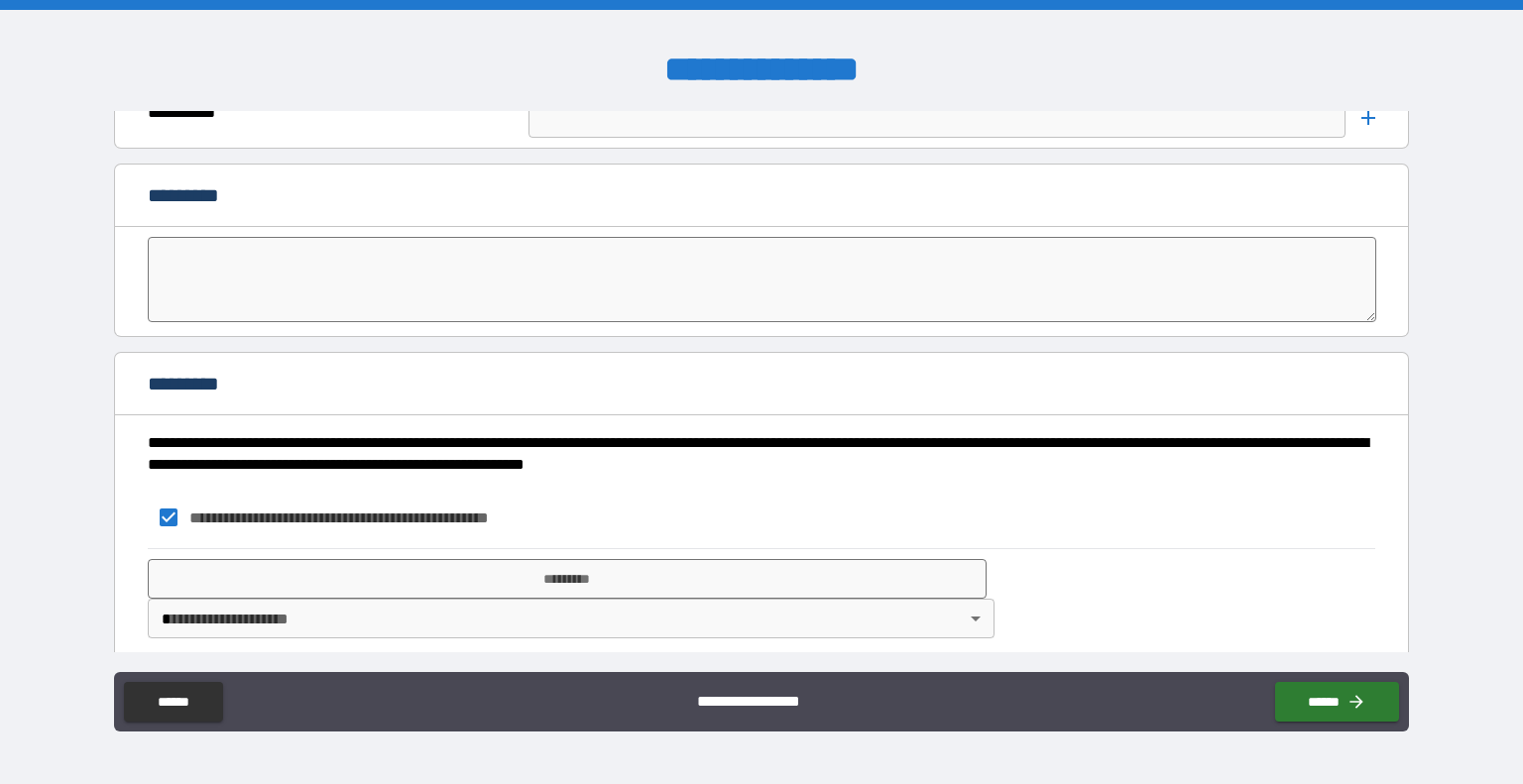 click on "**********" at bounding box center [762, 392] 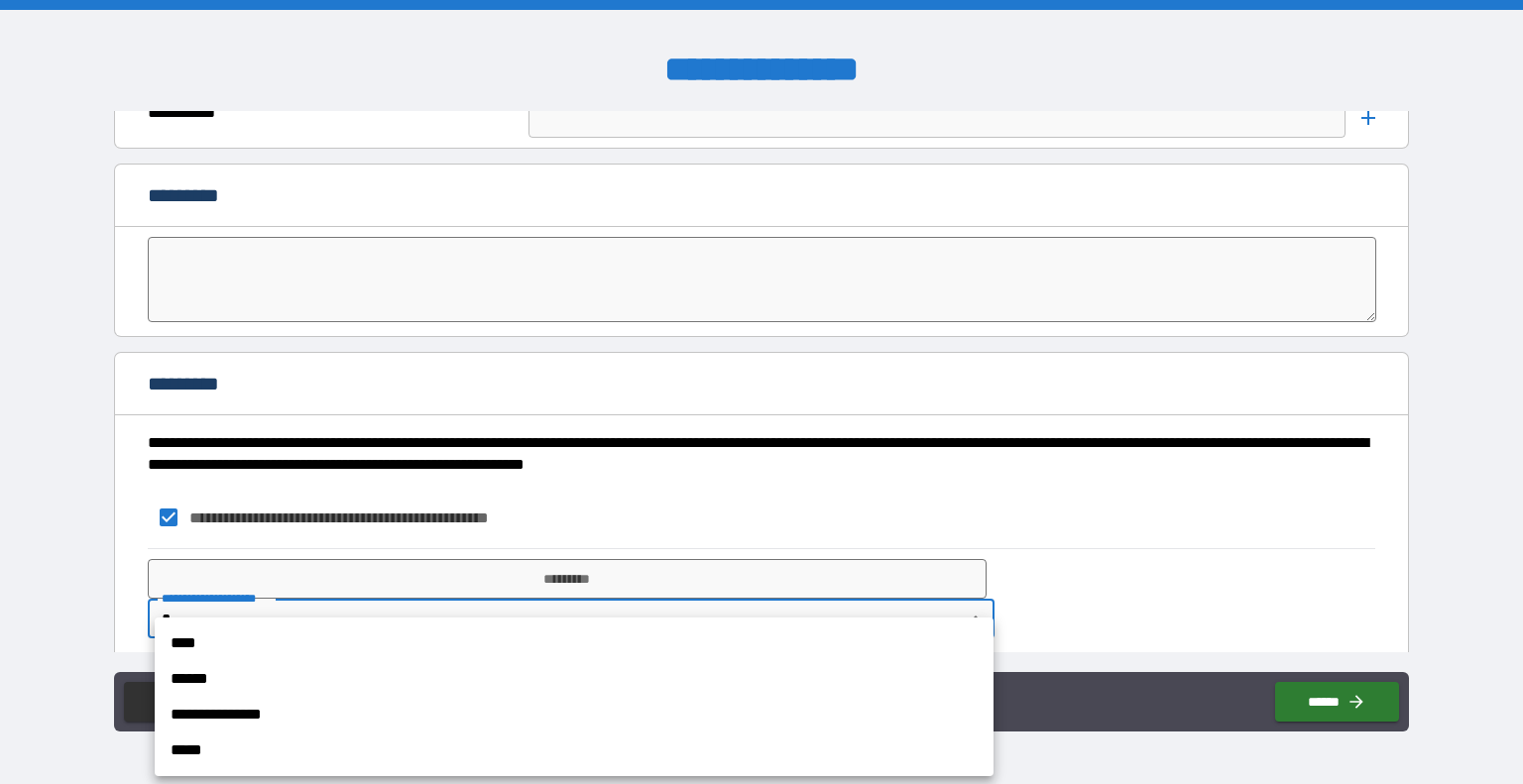 click on "**********" at bounding box center [574, 715] 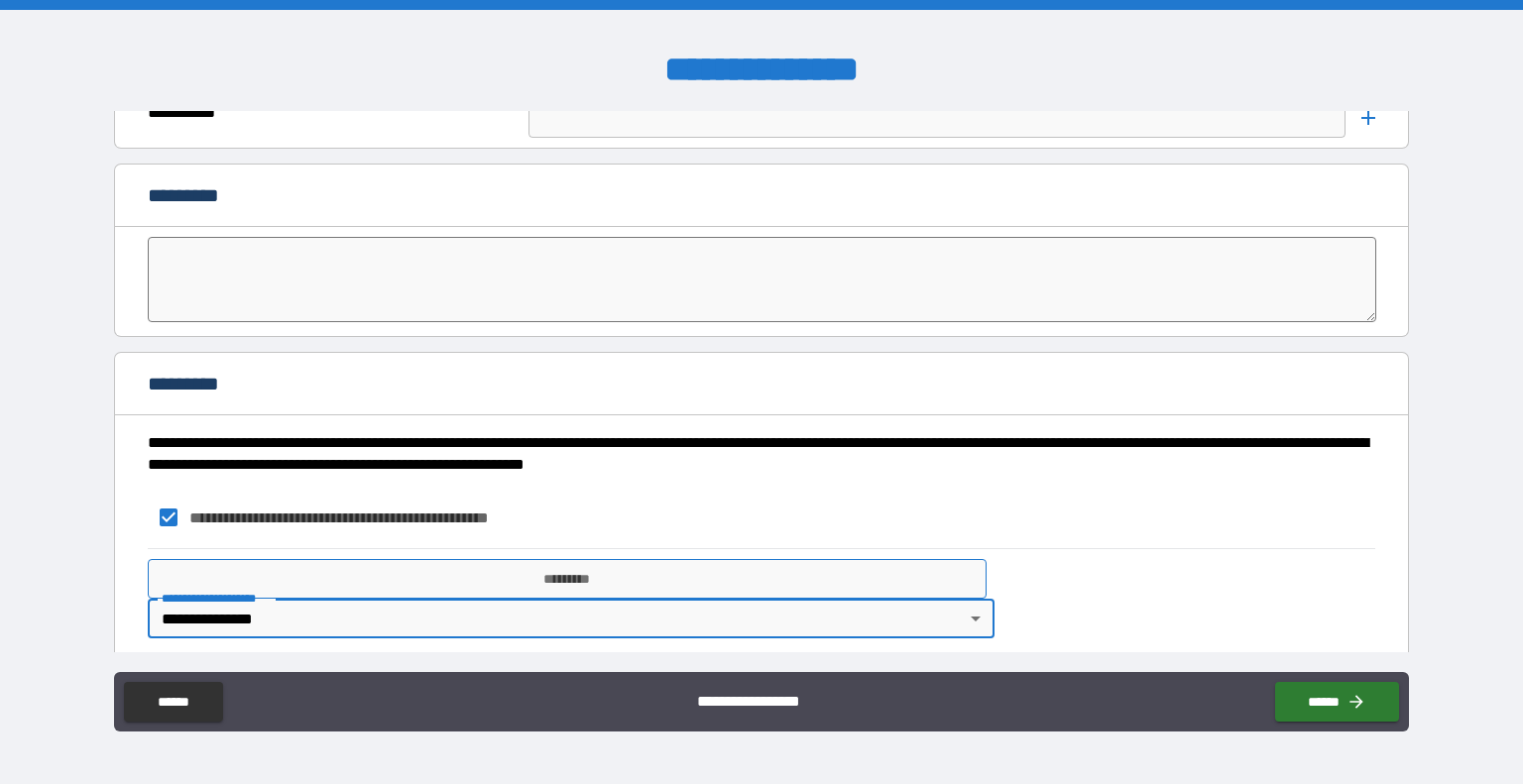 click on "*********" at bounding box center [567, 579] 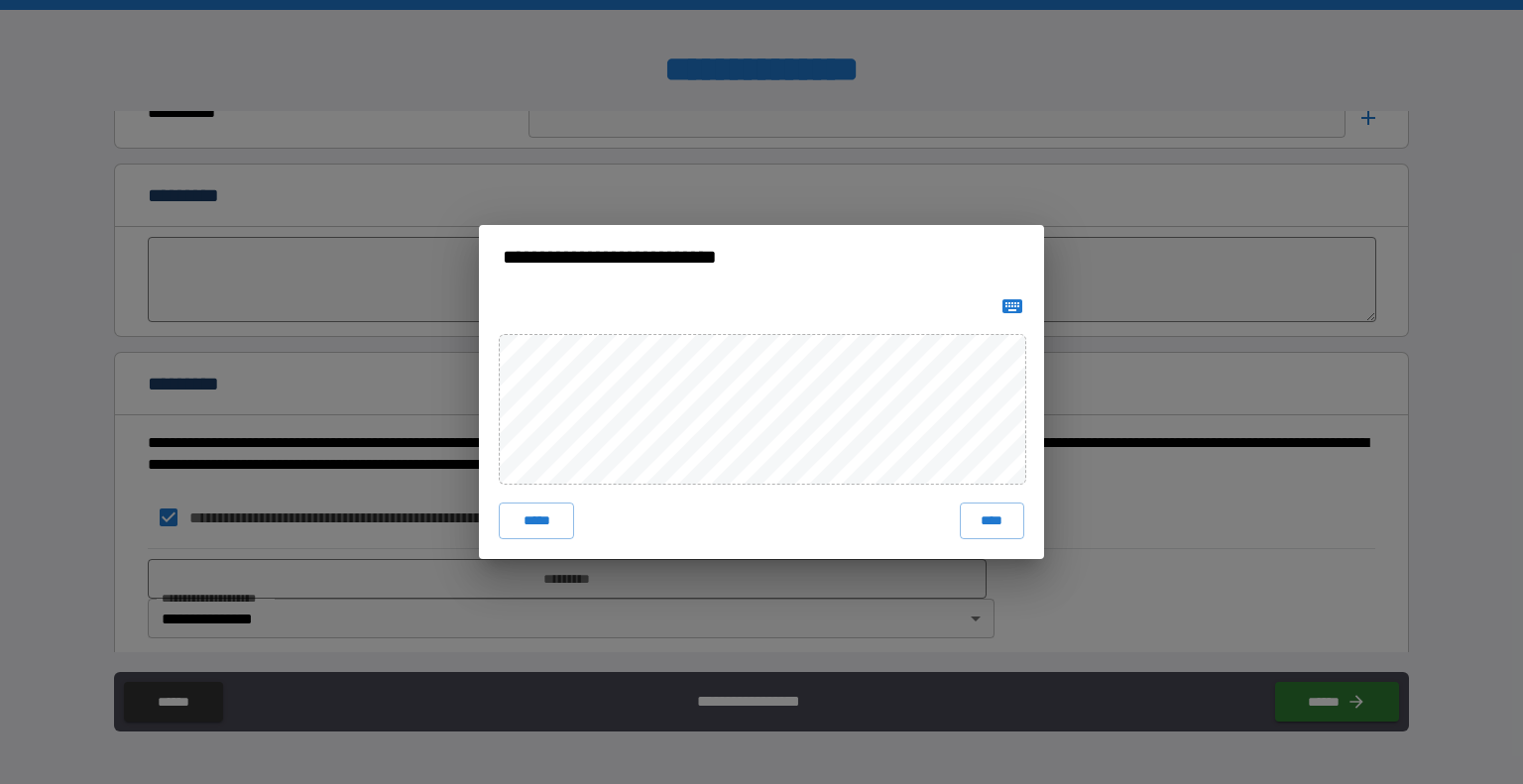 click on "****" at bounding box center (992, 520) 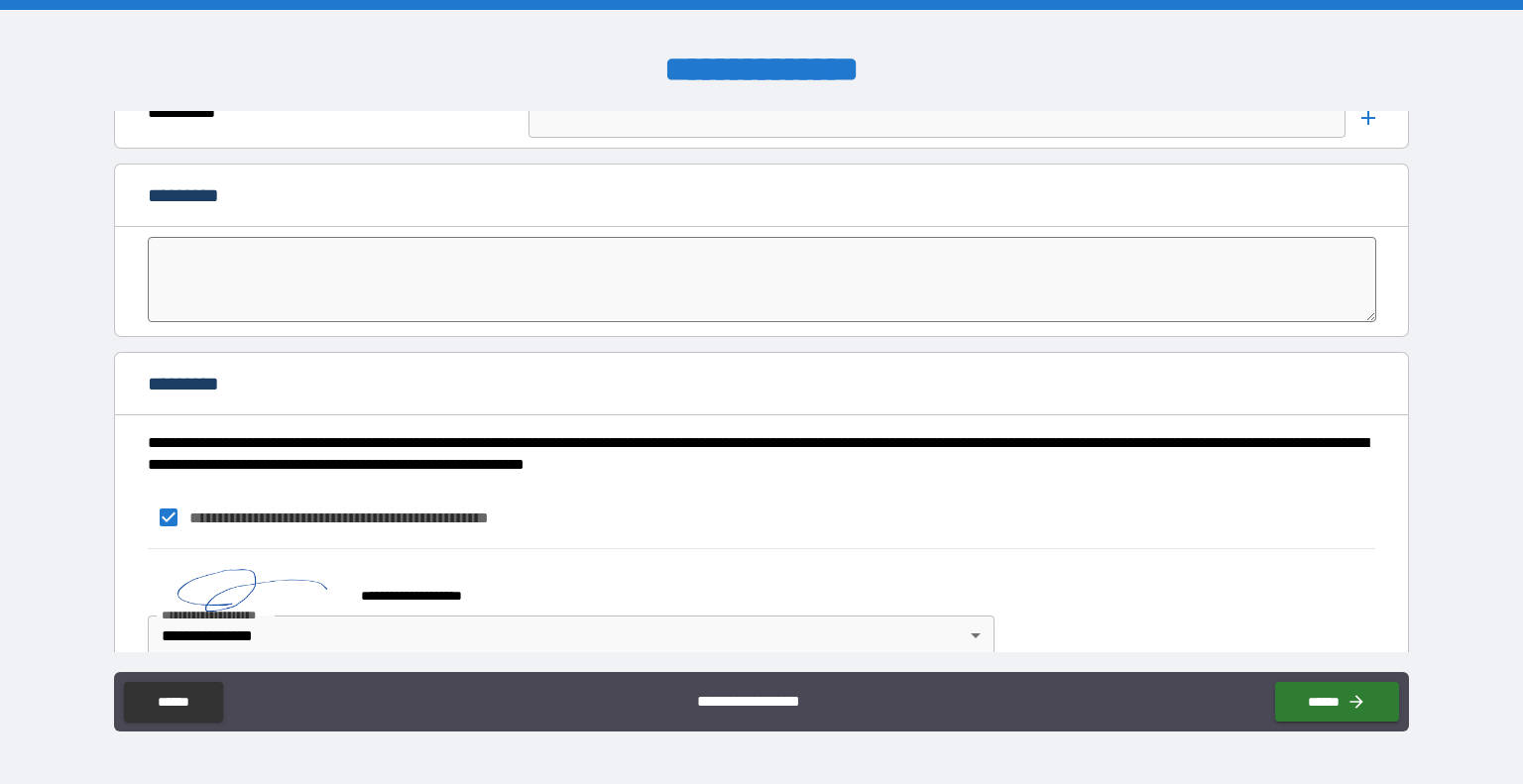 scroll, scrollTop: 4200, scrollLeft: 0, axis: vertical 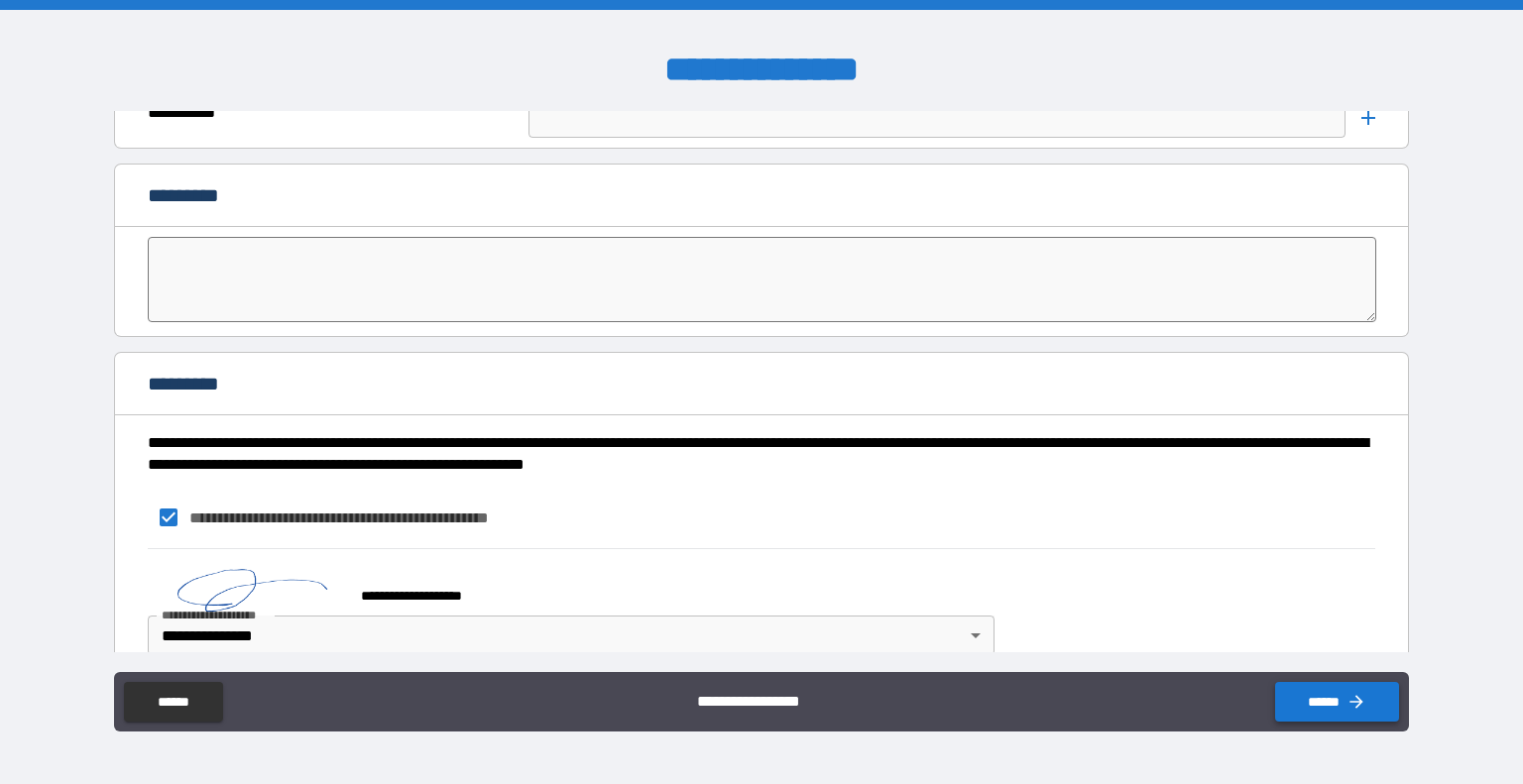 click on "******" at bounding box center (1337, 702) 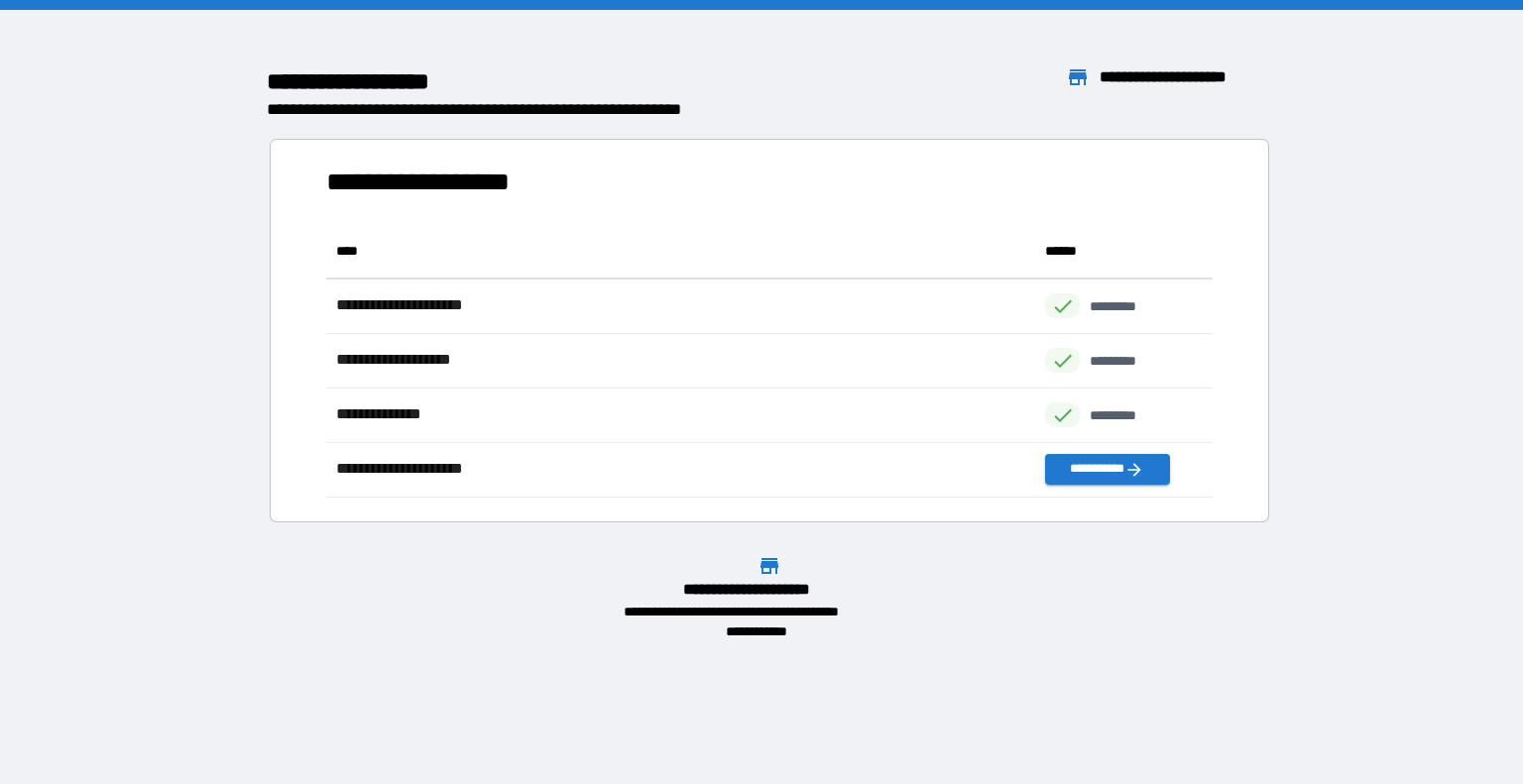 scroll, scrollTop: 16, scrollLeft: 16, axis: both 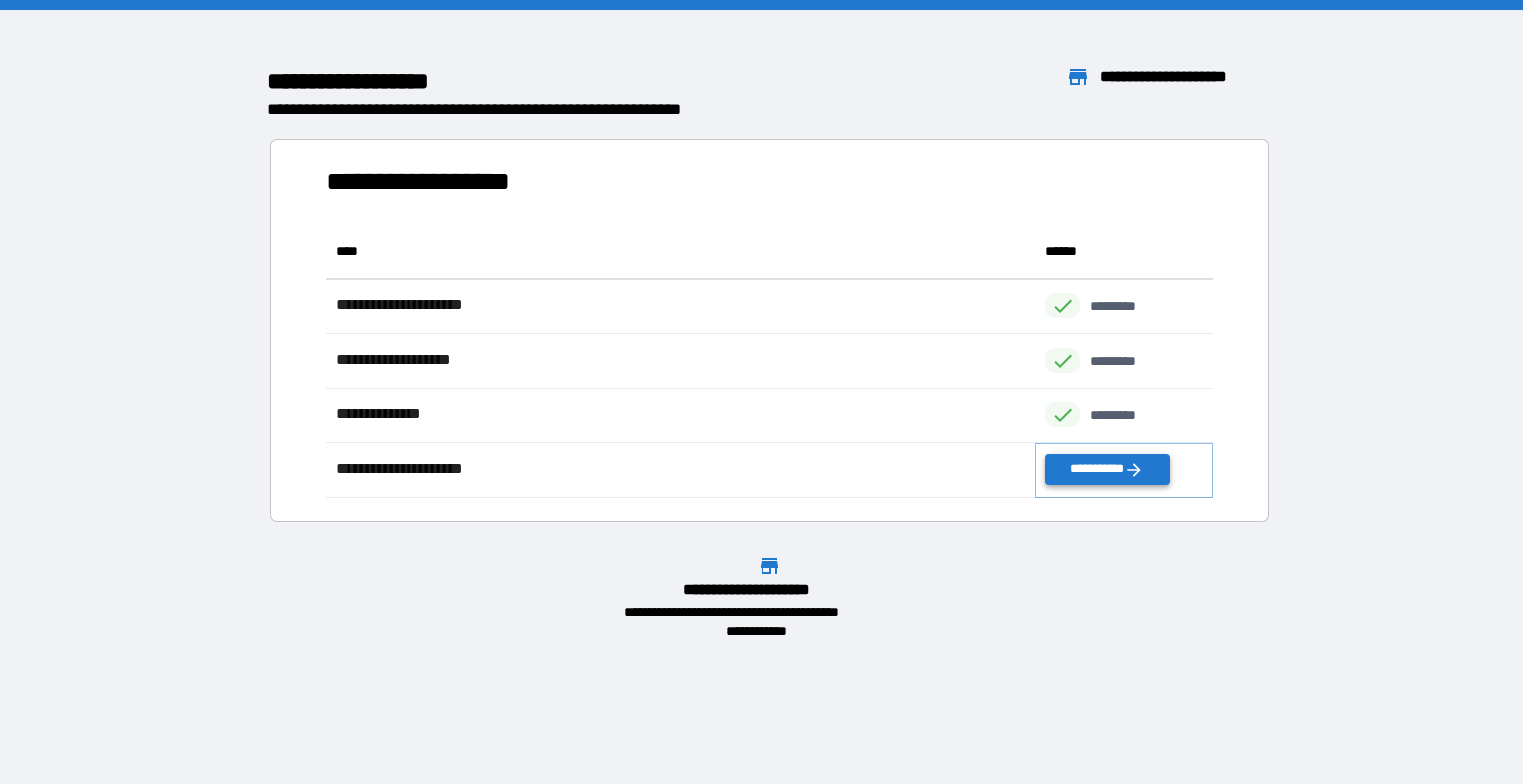 click on "**********" at bounding box center [1107, 469] 